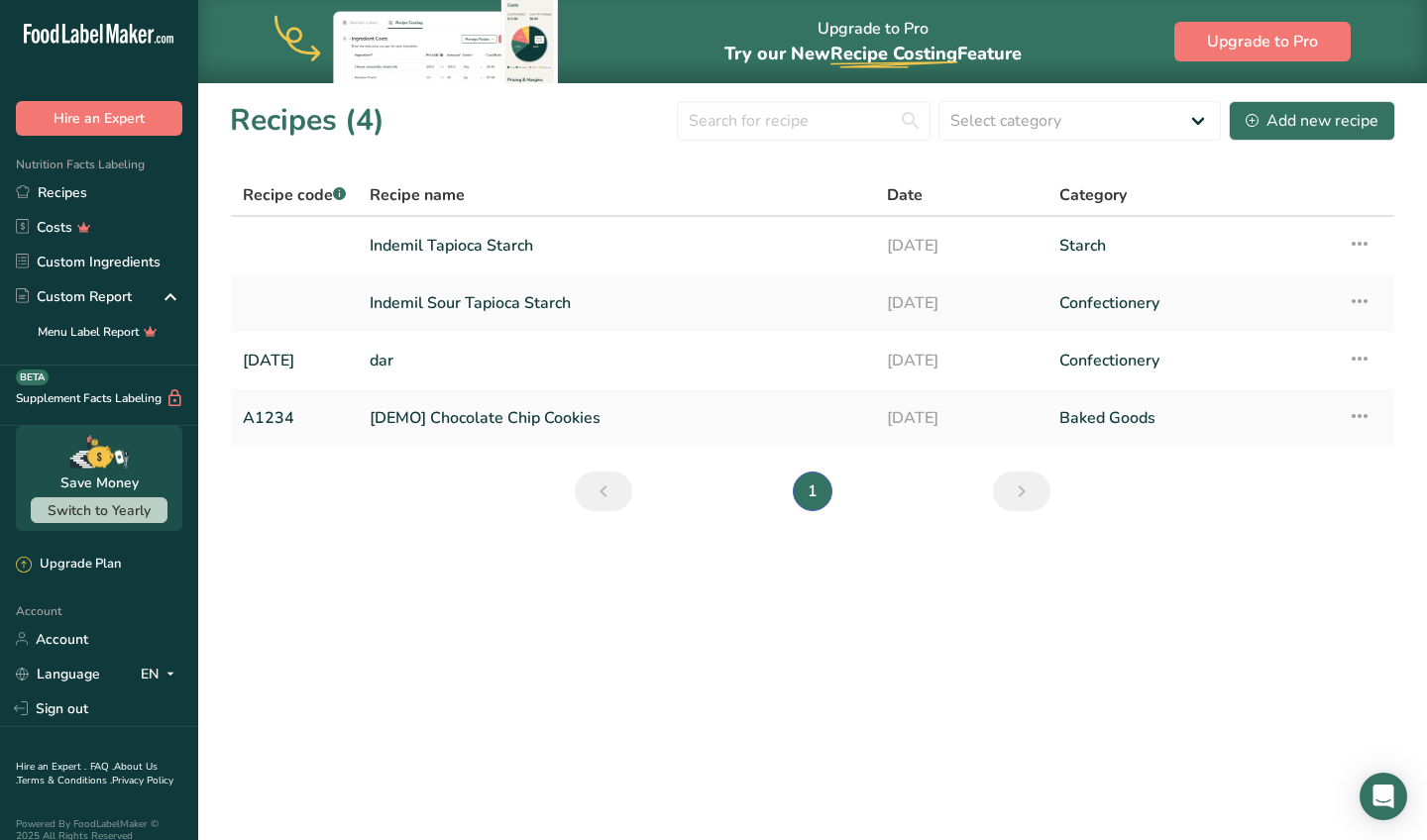 scroll, scrollTop: 0, scrollLeft: 0, axis: both 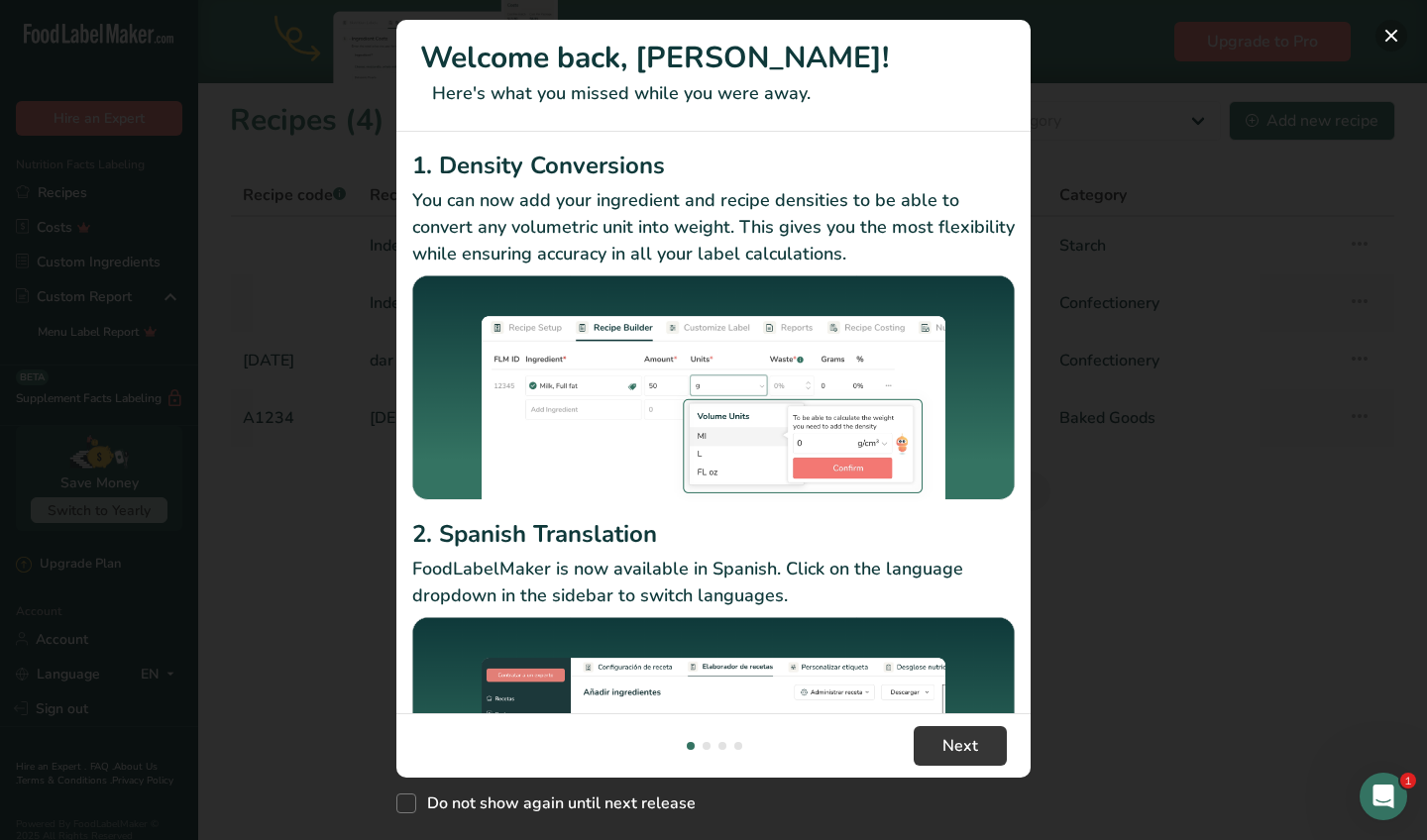 click at bounding box center [1391, 36] 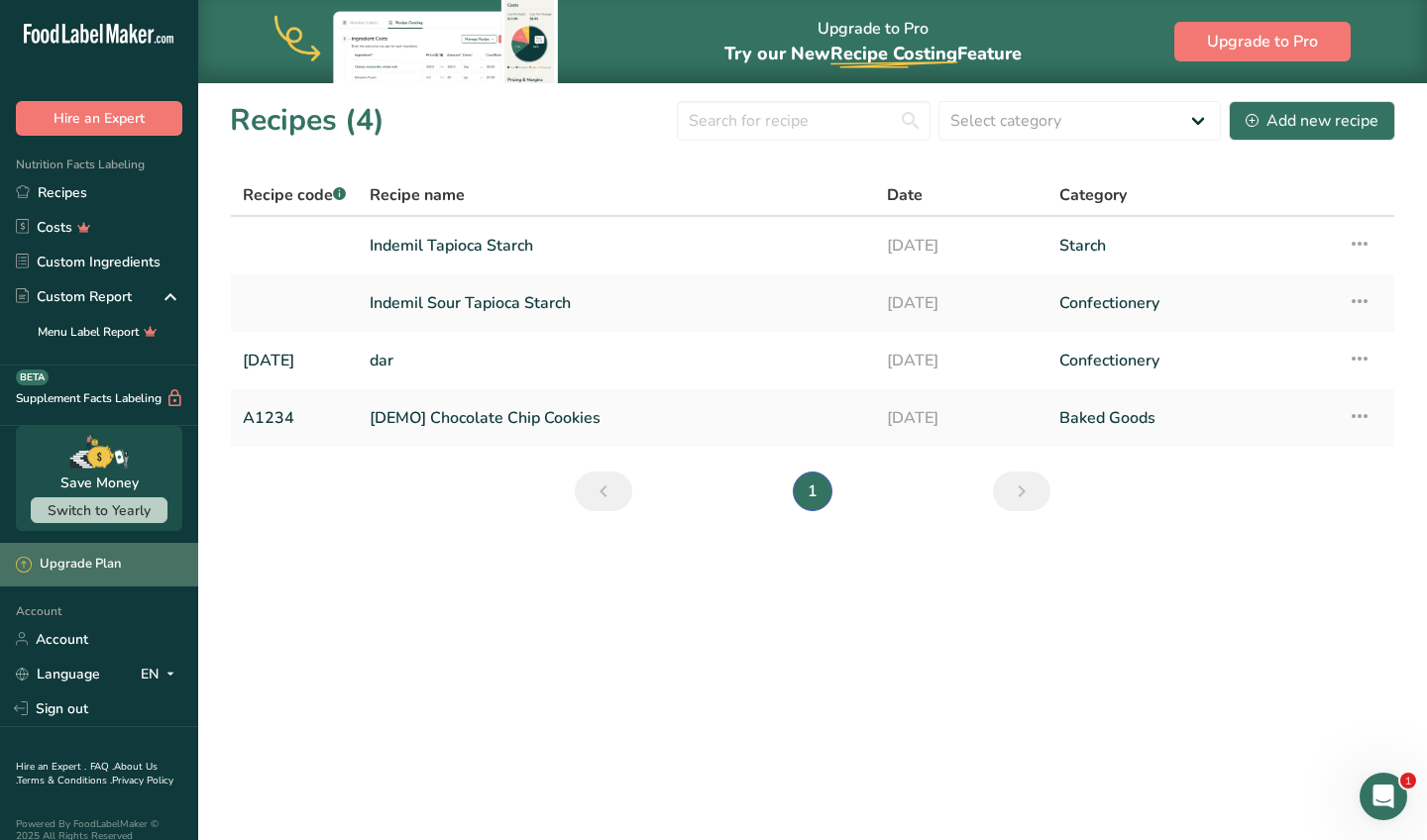 click on "Upgrade Plan" at bounding box center (68, 565) 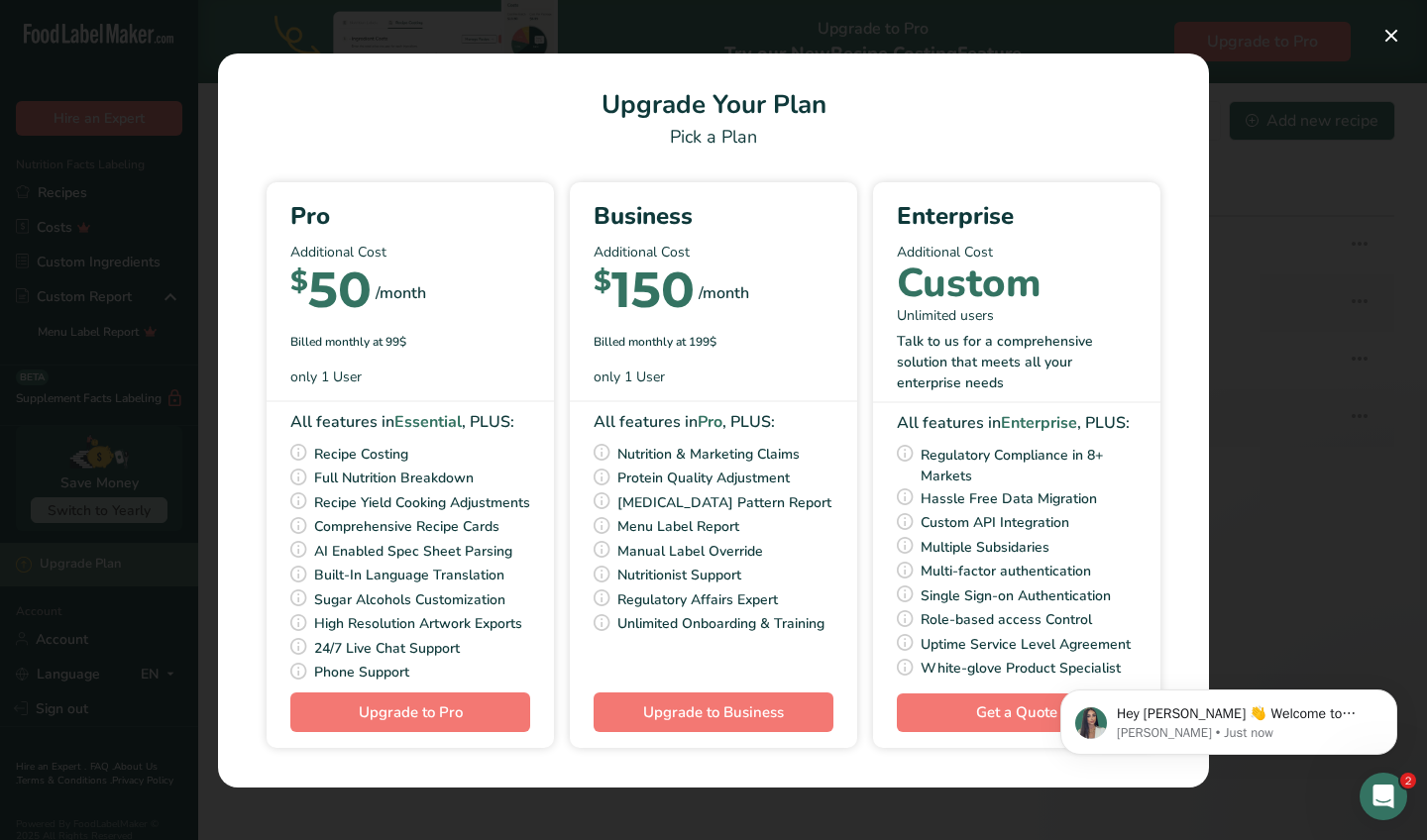 scroll, scrollTop: 0, scrollLeft: 0, axis: both 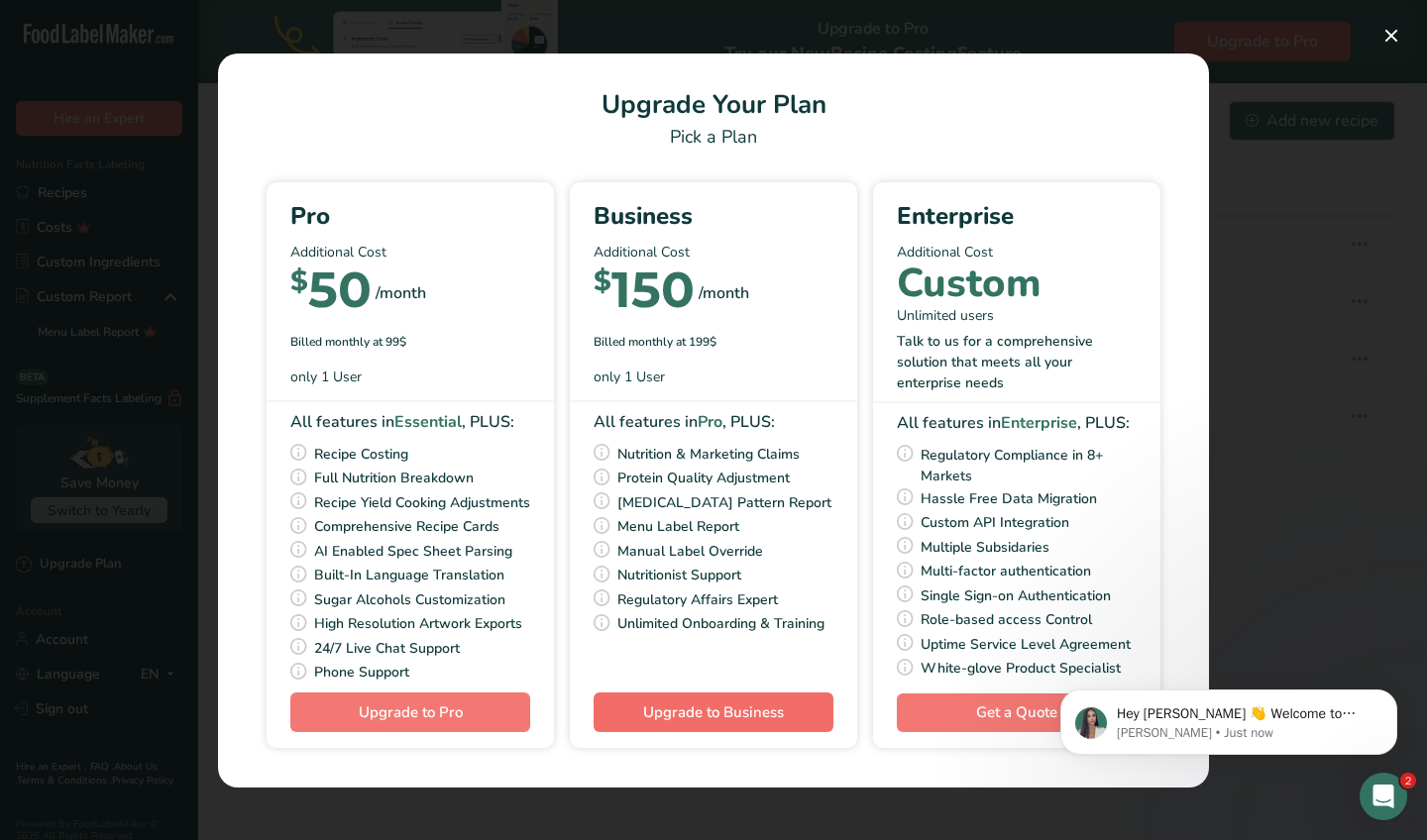 click on "Upgrade to Business" at bounding box center [714, 712] 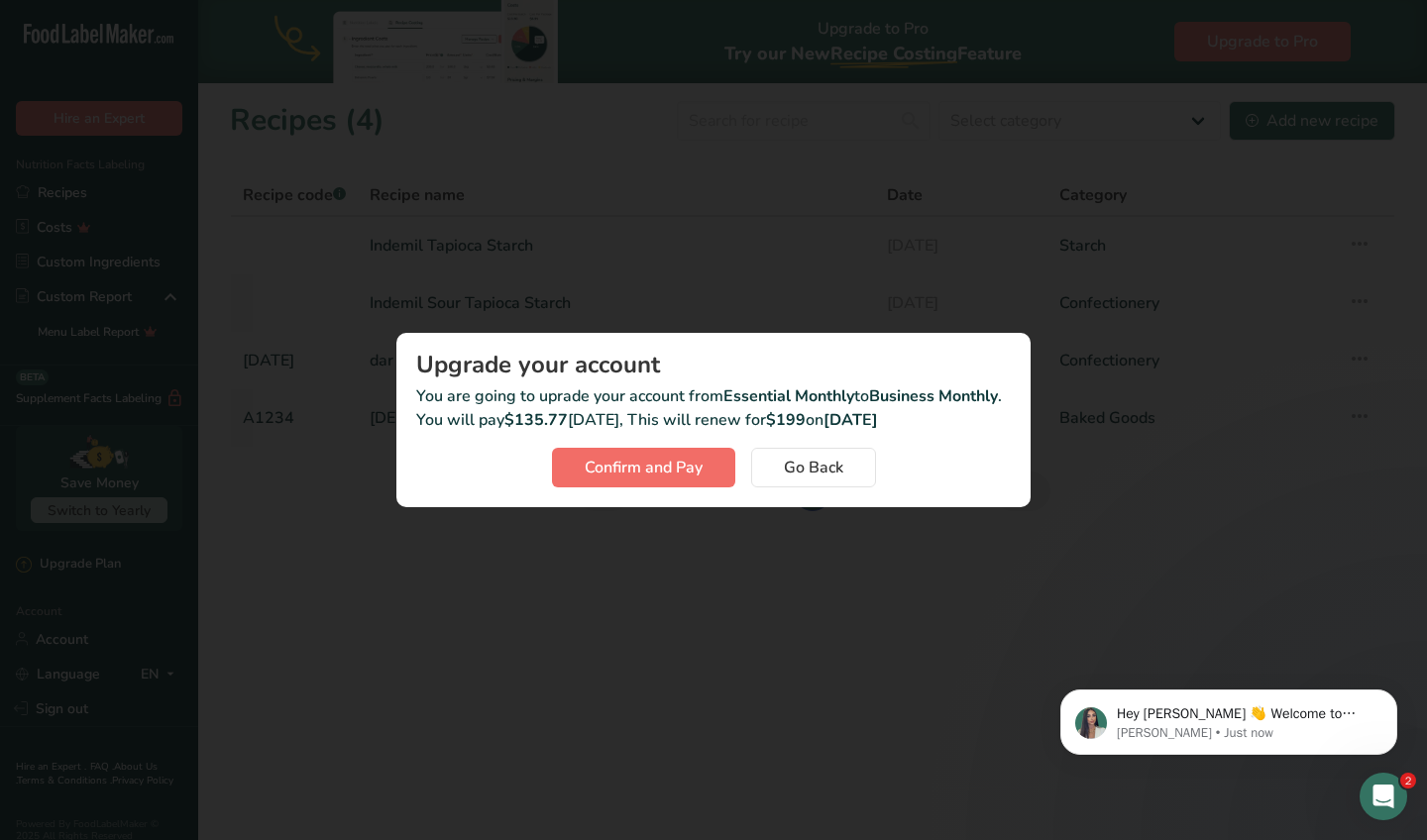 click on "Confirm and Pay" at bounding box center (643, 468) 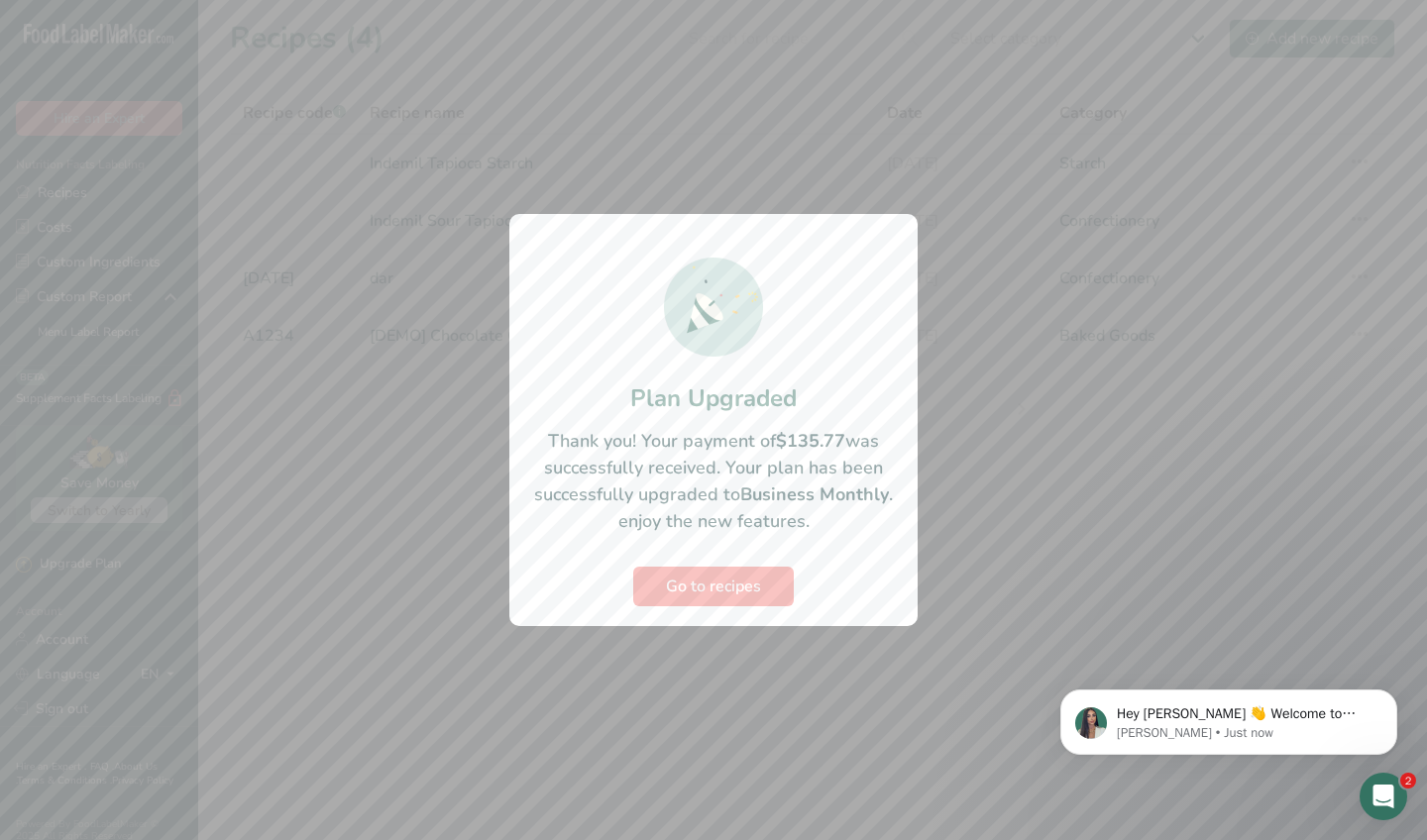 click on "Go to recipes" at bounding box center (714, 586) 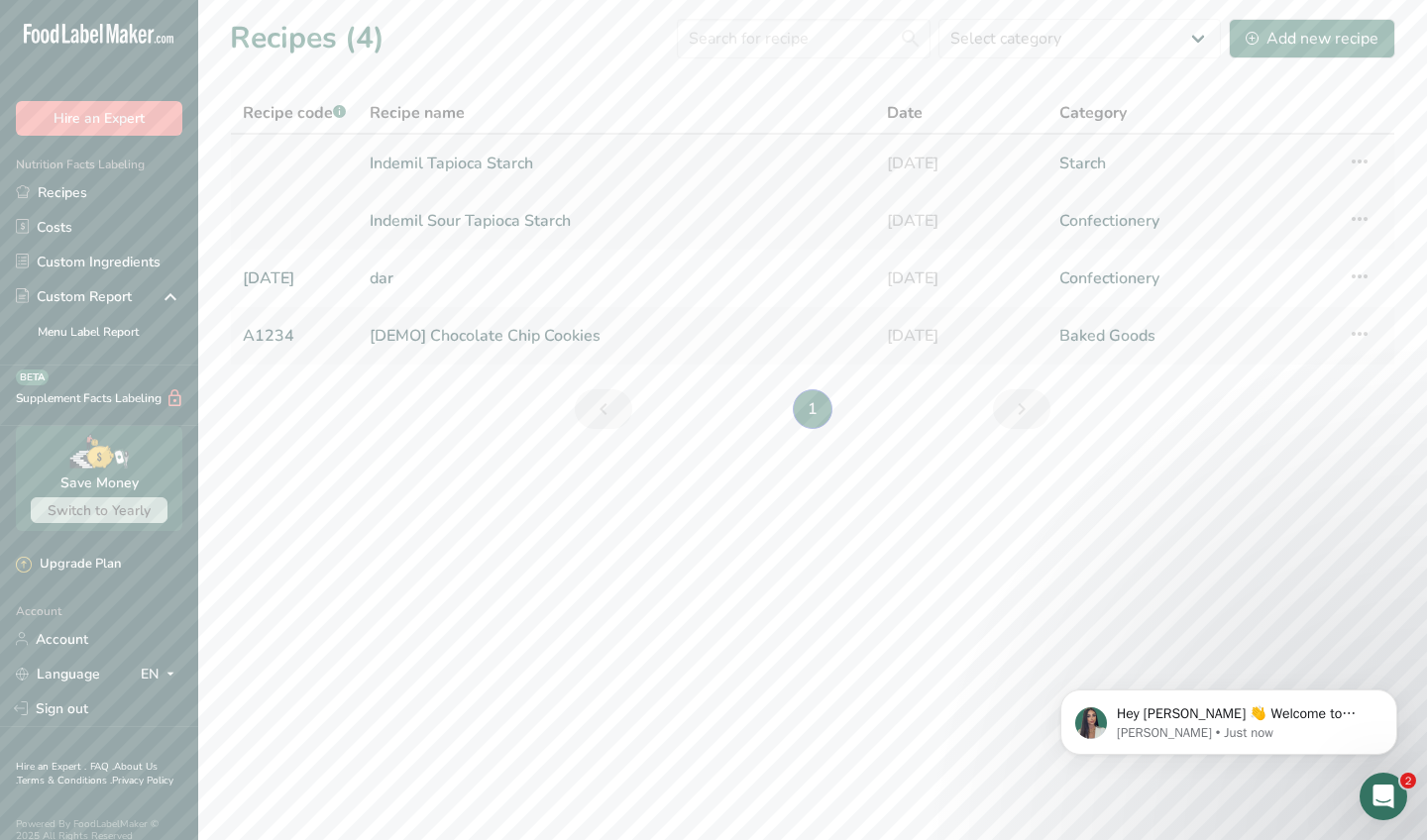 click on "Indemil Tapioca Starch" at bounding box center [616, 163] 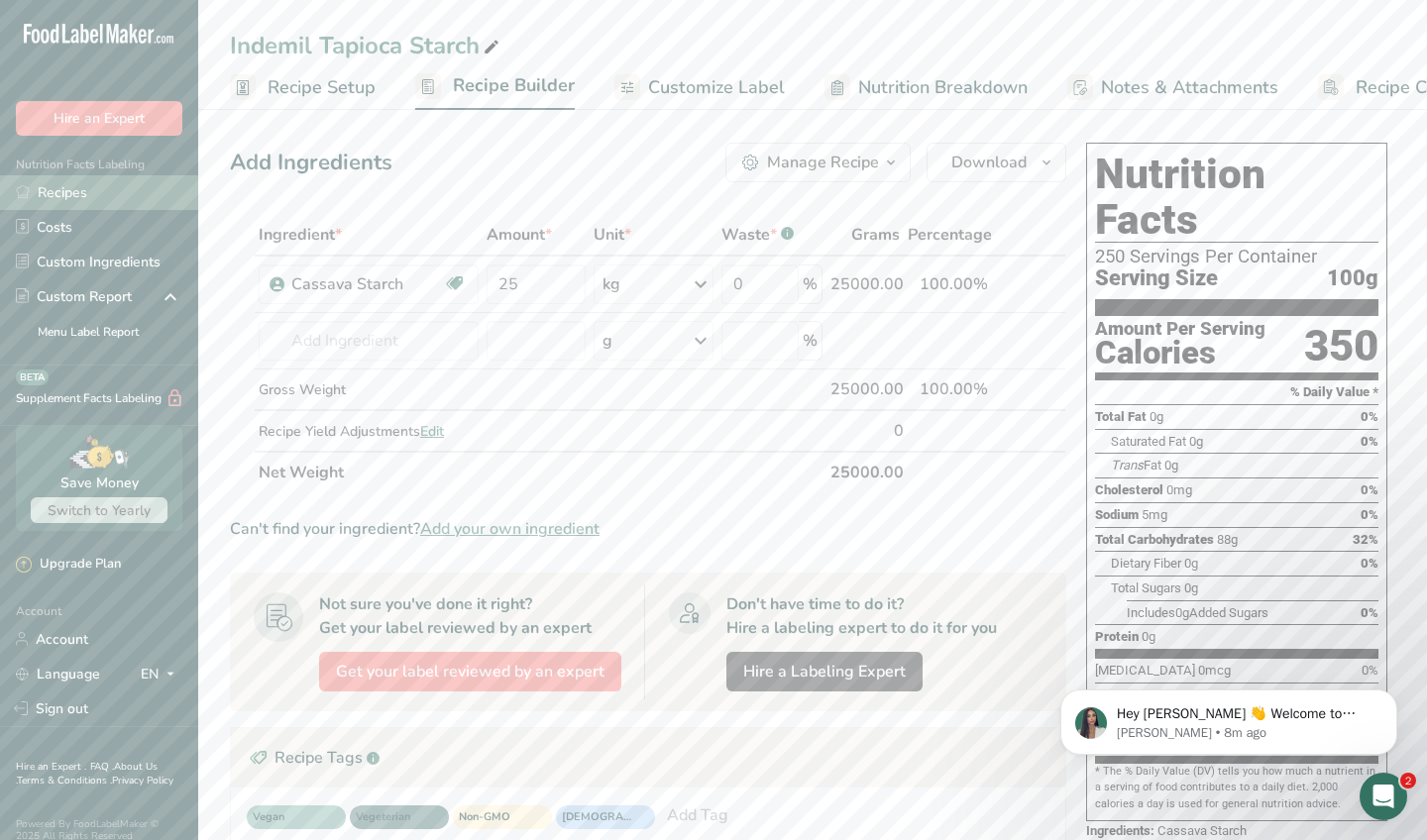click on "Recipes" at bounding box center [99, 192] 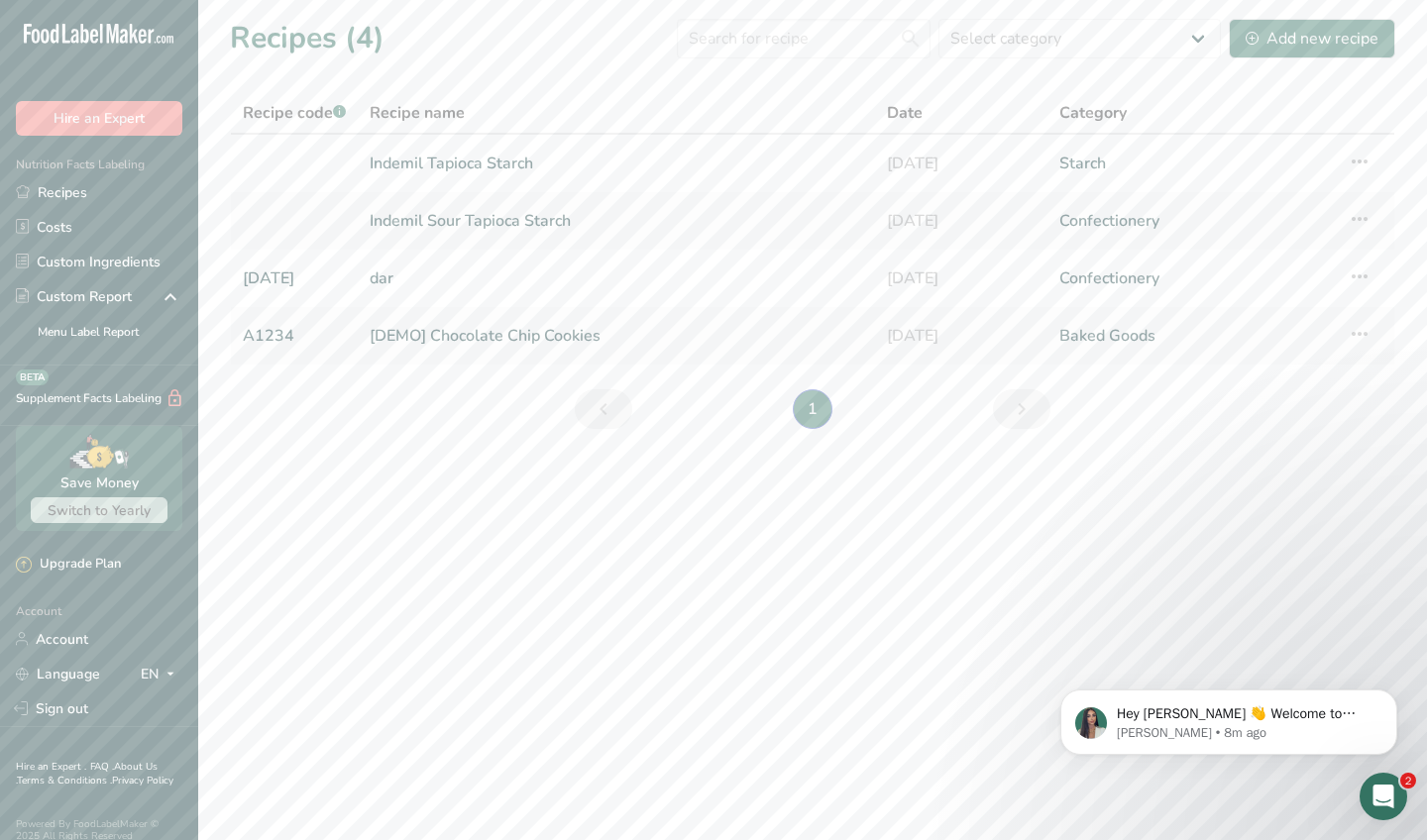 click on "Recipes (4)
Select category
All
Baked Goods
[GEOGRAPHIC_DATA]
Confectionery
Cooked Meals, Salads, & Sauces
[GEOGRAPHIC_DATA]
Snacks
Starch
Add new recipe
Recipe code
.a-a{fill:#347362;}.b-a{fill:#fff;}          Recipe name   Date   Category
Indemil Tapioca Starch
[DATE]
Starch
Recipe Setup       Delete Recipe           Duplicate Recipe             Scale Recipe             Save as Sub-Recipe   .a-a{fill:#347362;}.b-a{fill:#fff;}                               Nutrition Breakdown                 Recipe Card
NEW
[MEDICAL_DATA] Pattern Report           Activity History" at bounding box center (714, 420) 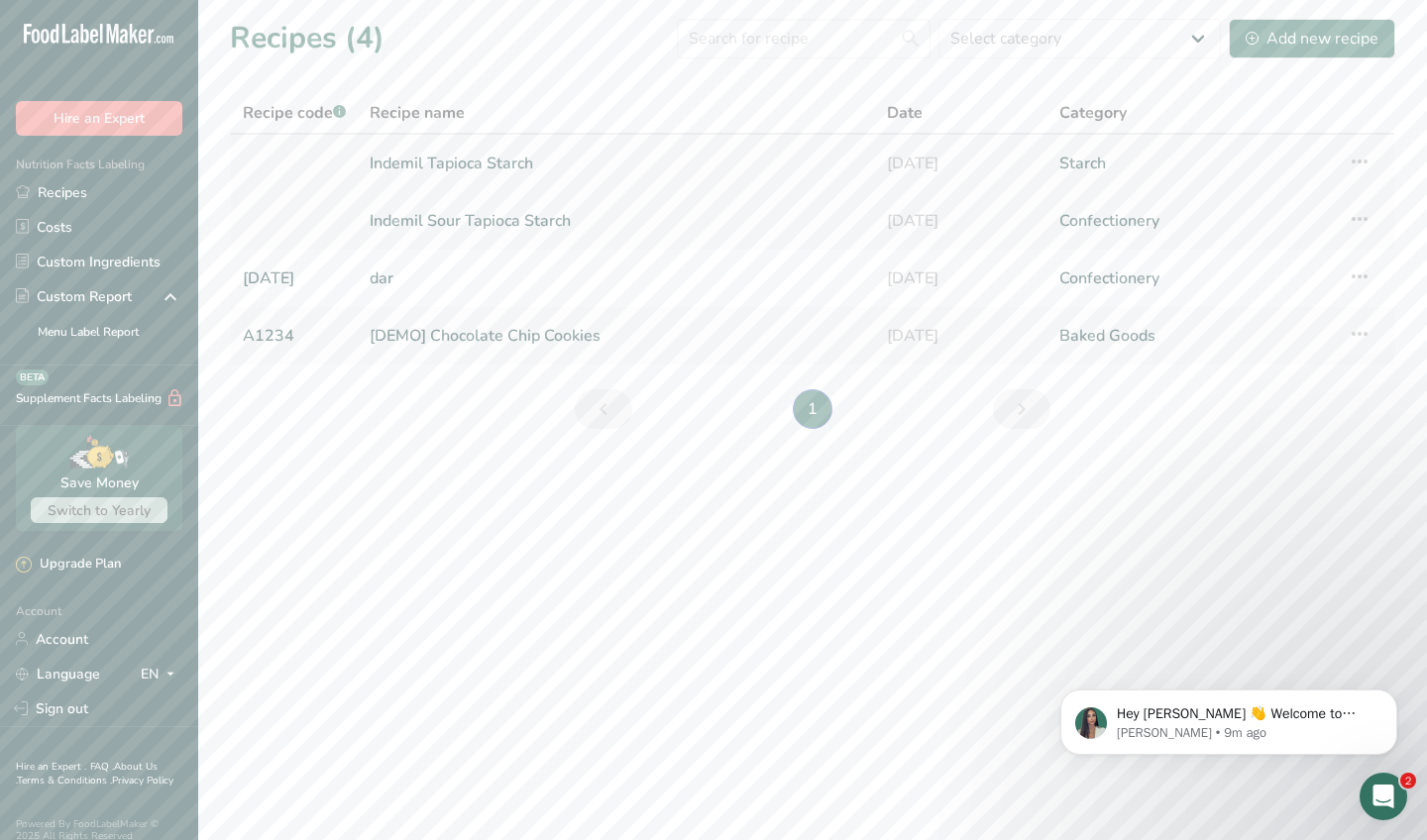 click on "Indemil Tapioca Starch" at bounding box center (616, 163) 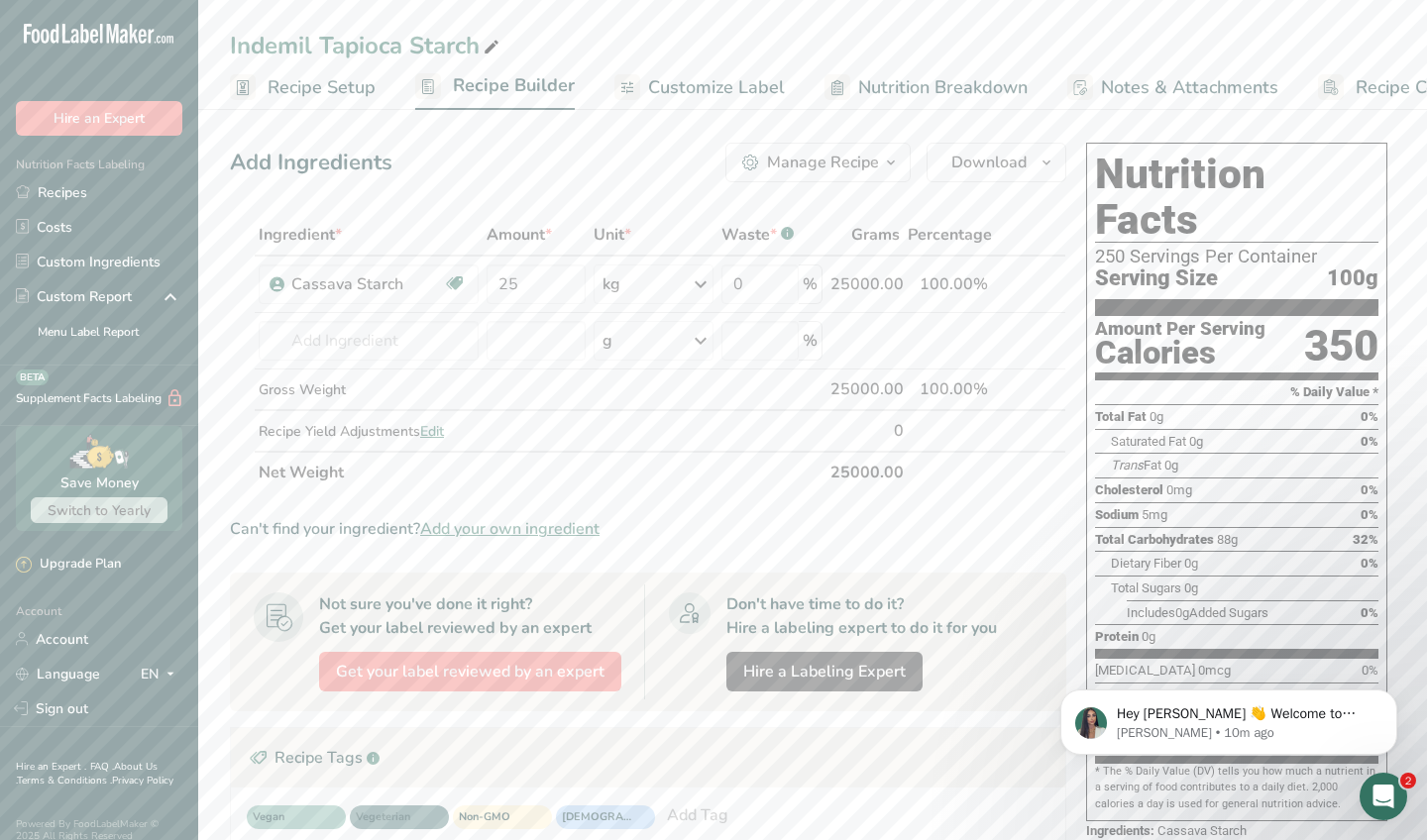 click on "Customize Label" at bounding box center [716, 87] 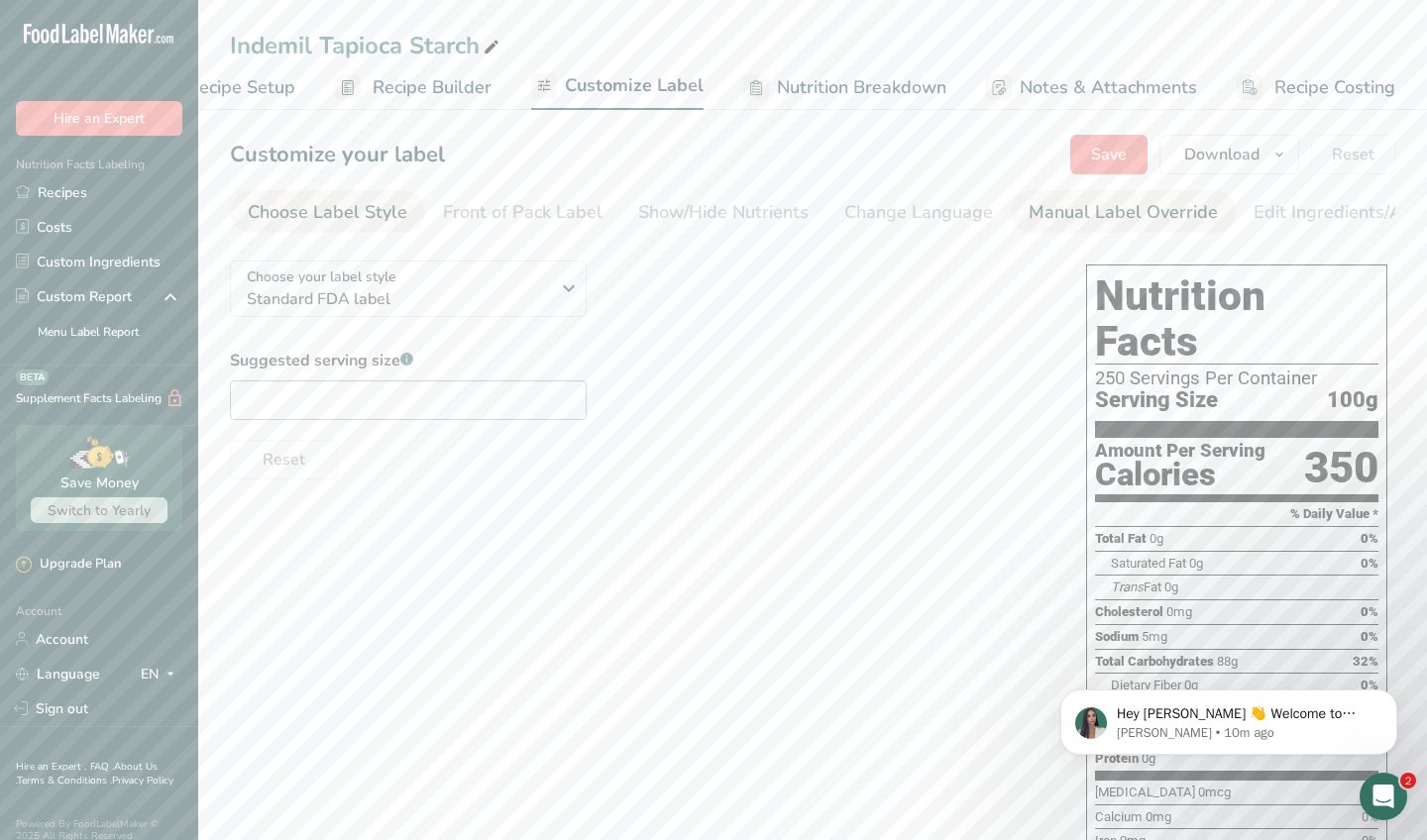click on "Manual Label Override" at bounding box center (1123, 212) 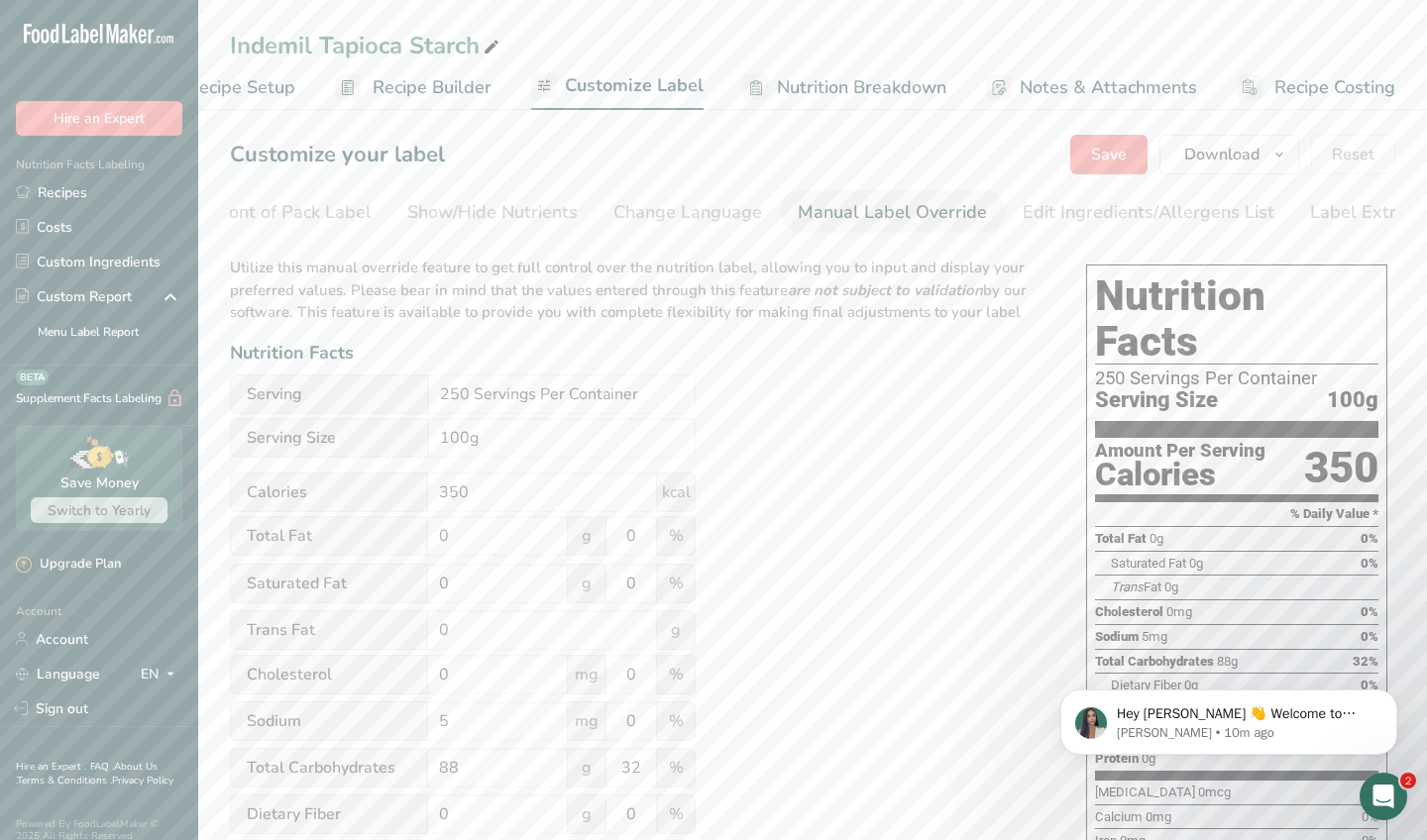 scroll, scrollTop: 0, scrollLeft: 274, axis: horizontal 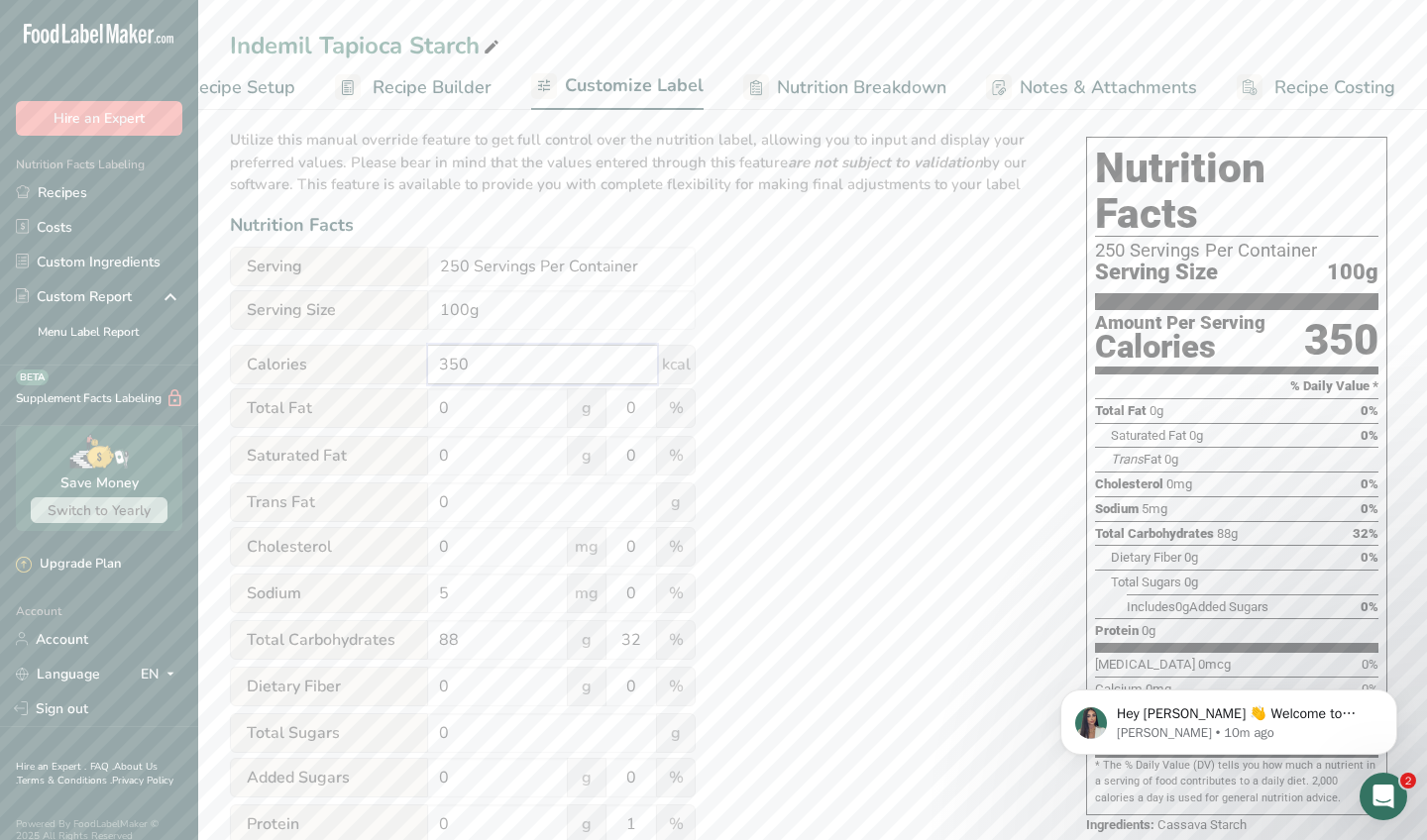 click on "350" at bounding box center [542, 365] 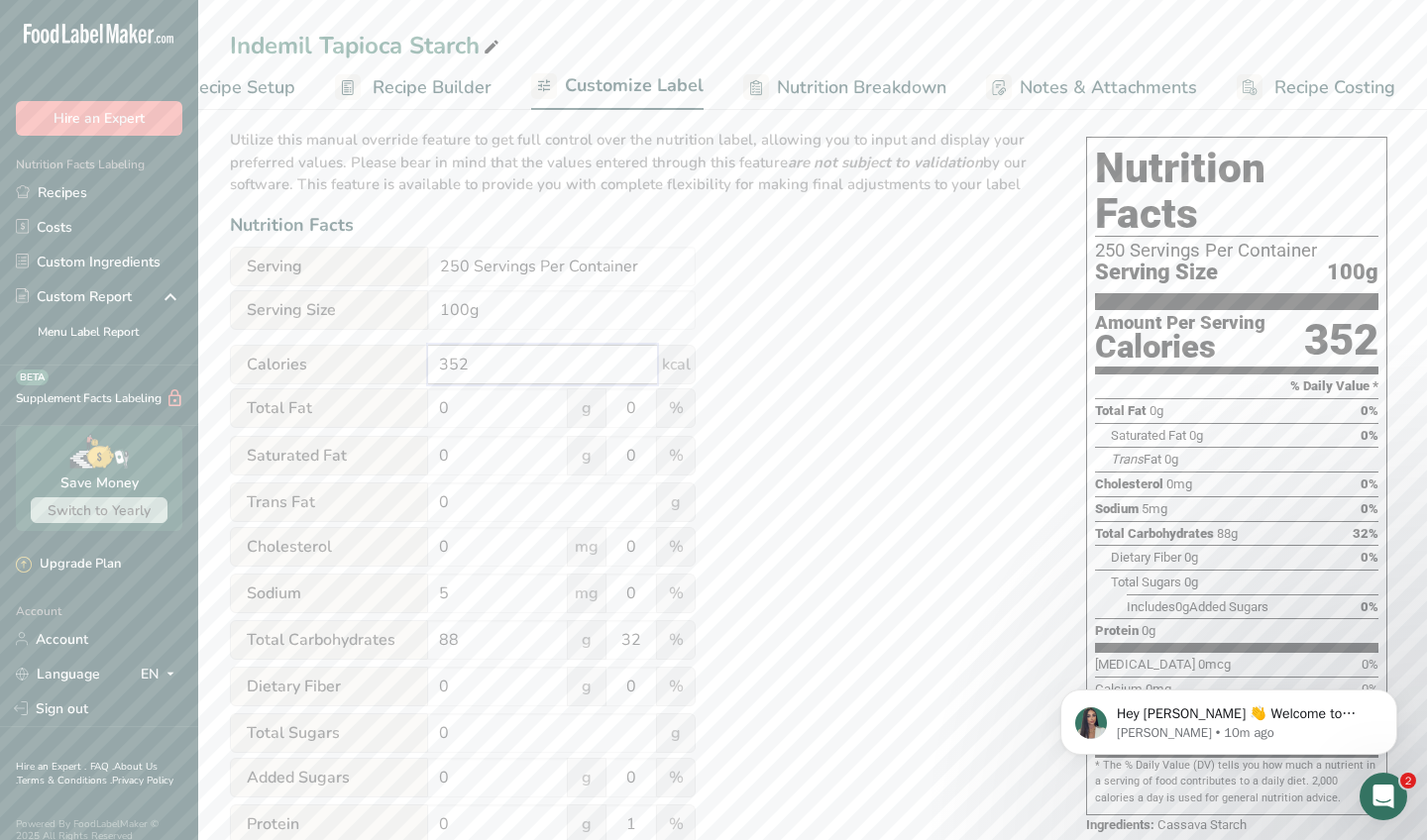 type on "352" 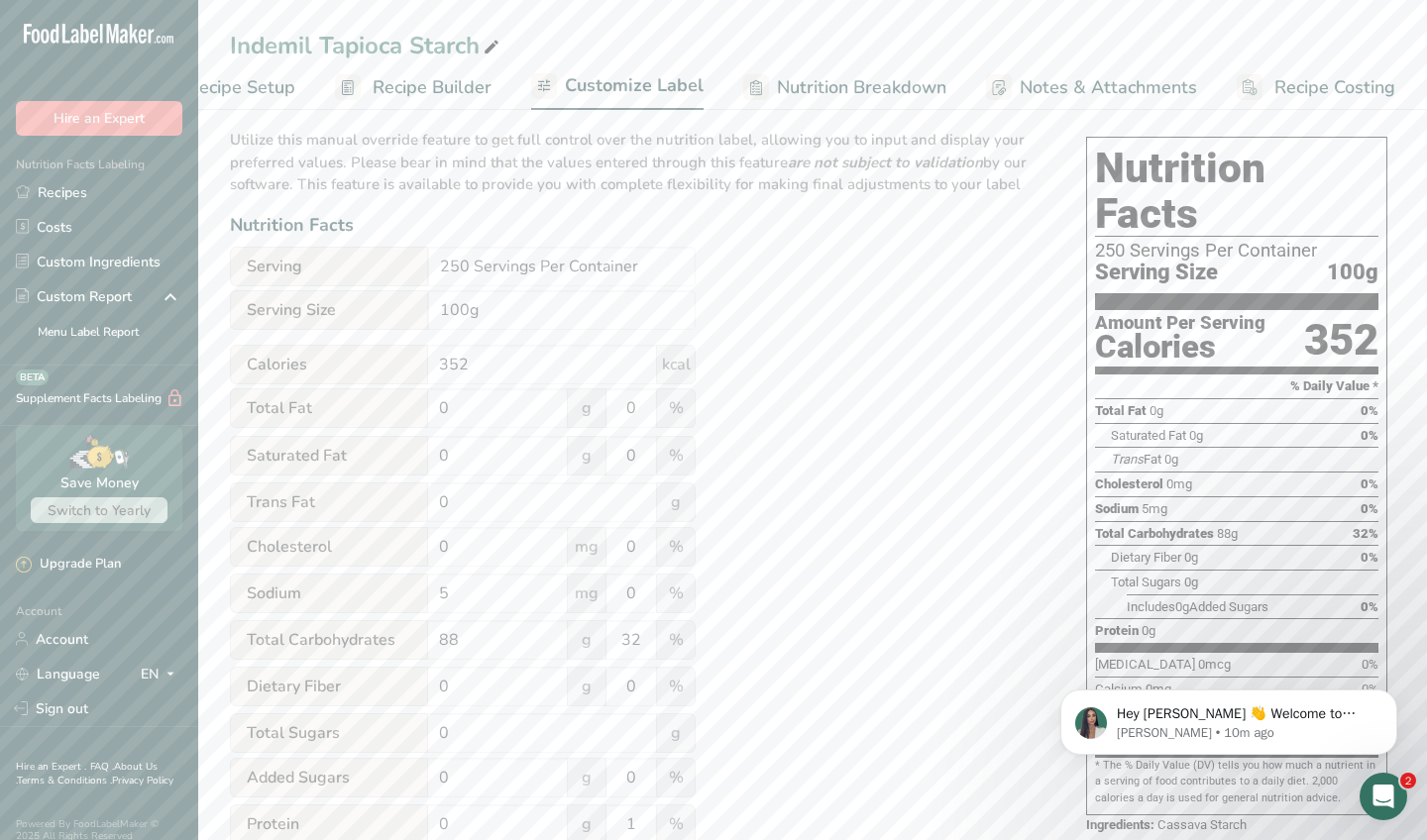click on "Utilize this manual override feature to get full control over the nutrition label, allowing you to input and display your preferred values. Please bear in mind that the values entered through this feature
are not subject to validation
by our software. This feature is available to provide you with complete flexibility for making final adjustments to your label
Nutrition Facts
Serving
250 Servings Per Container
Serving Size
100g
Calories
352
kcal
Total Fat
0
g
0
%
Saturated Fat
0
g
0
%
Trans Fat
0
g
[MEDICAL_DATA]
0
mg
0
%
Sodium
5
mg
0
%
88     32" at bounding box center [638, 602] 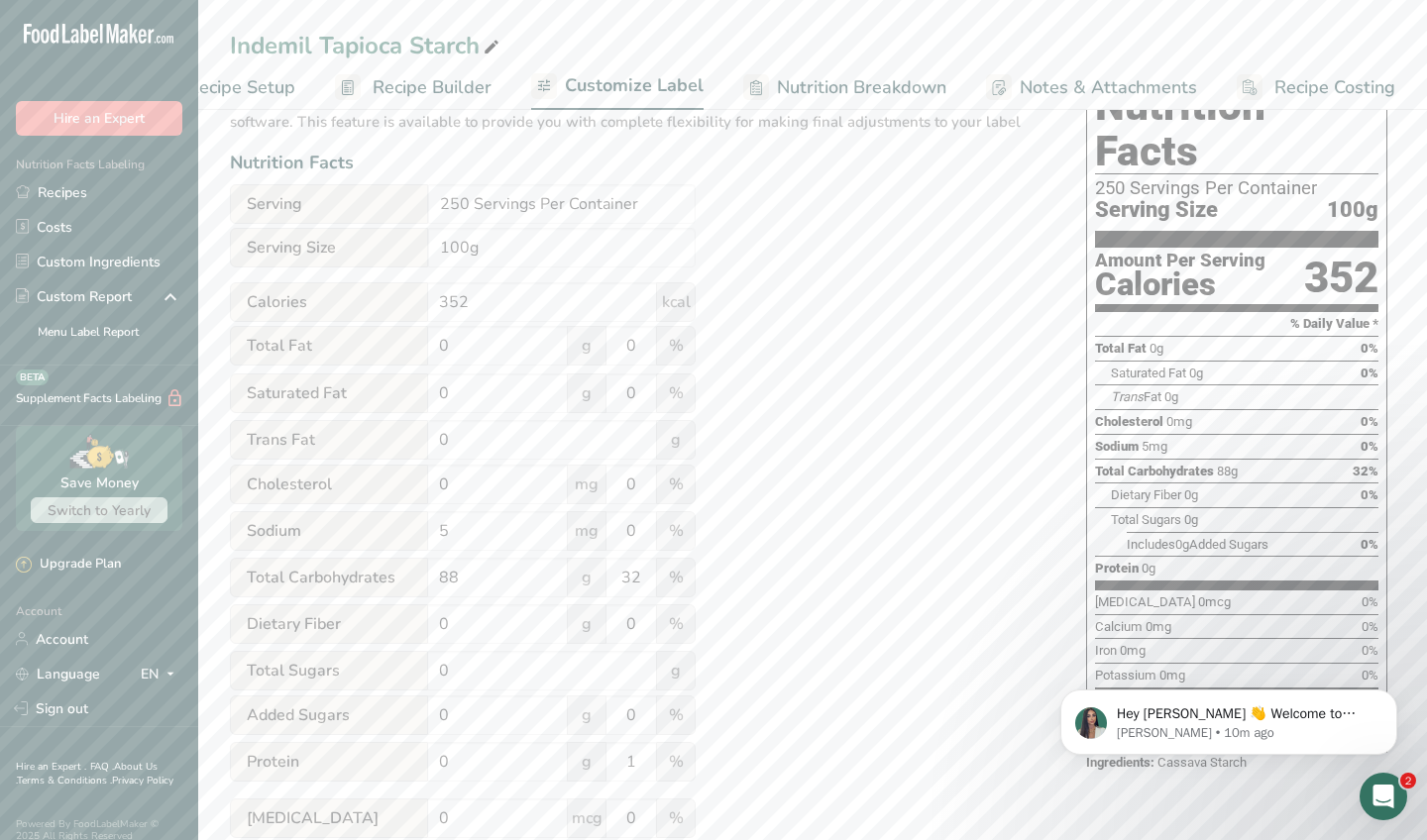 scroll, scrollTop: 194, scrollLeft: 0, axis: vertical 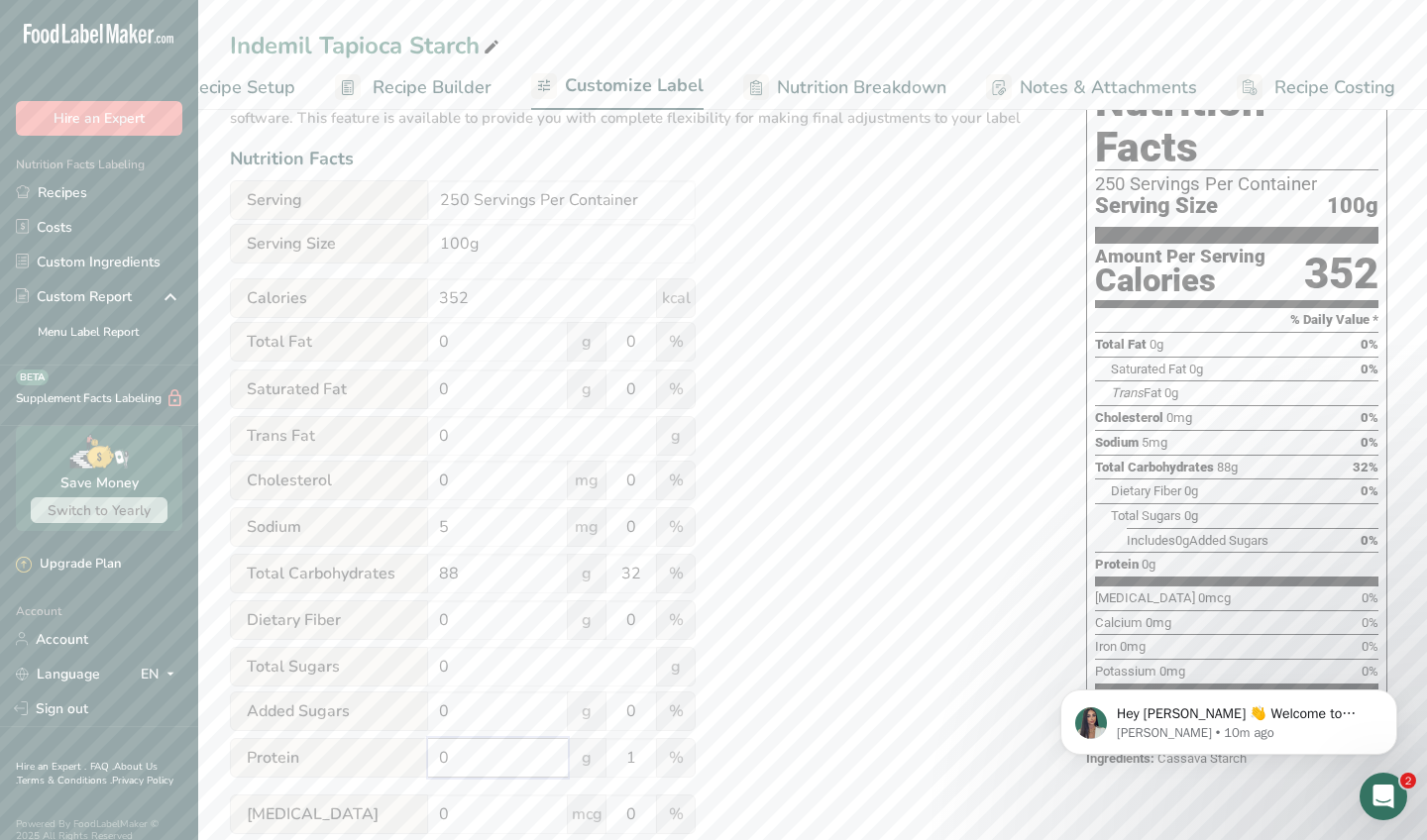 click on "0" at bounding box center [497, 758] 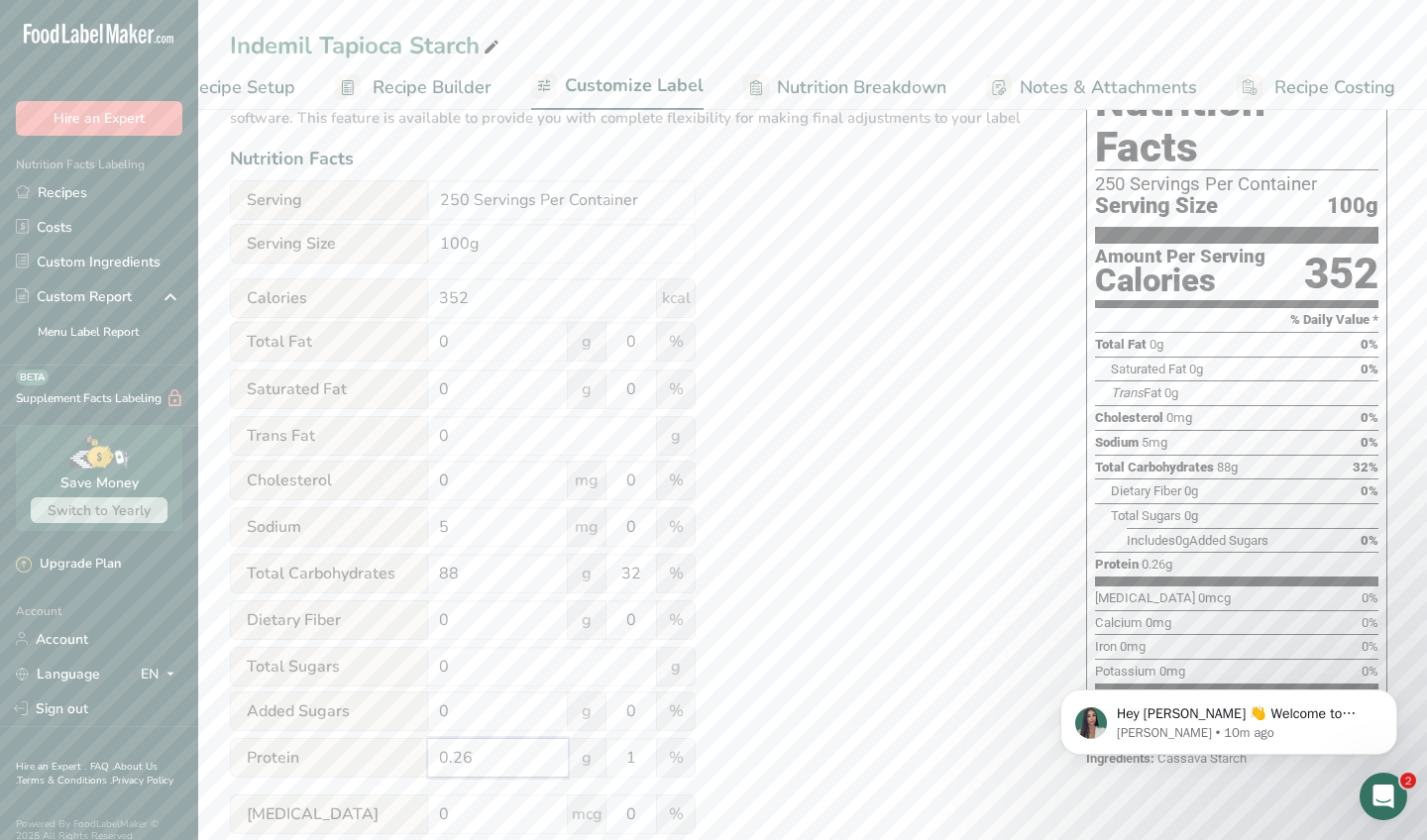 type on "0.26" 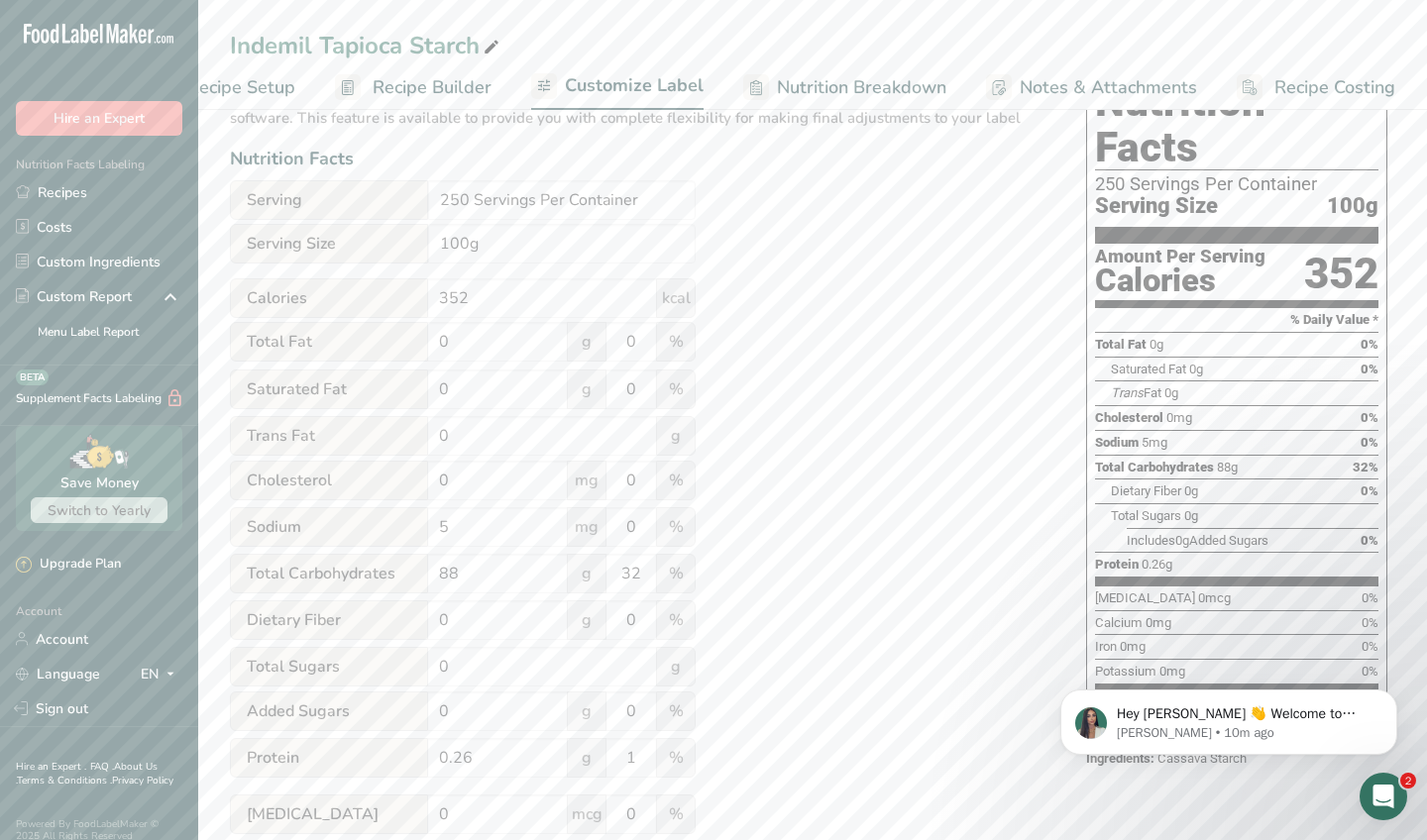 click on "Utilize this manual override feature to get full control over the nutrition label, allowing you to input and display your preferred values. Please bear in mind that the values entered through this feature
are not subject to validation
by our software. This feature is available to provide you with complete flexibility for making final adjustments to your label
Nutrition Facts
Serving
250 Servings Per Container
Serving Size
100g
Calories
352
kcal
Total Fat
0
g
0
%
Saturated Fat
0
g
0
%
Trans Fat
0
g
[MEDICAL_DATA]
0
mg
0
%
Sodium
5
mg
0
%
88     32" at bounding box center [638, 536] 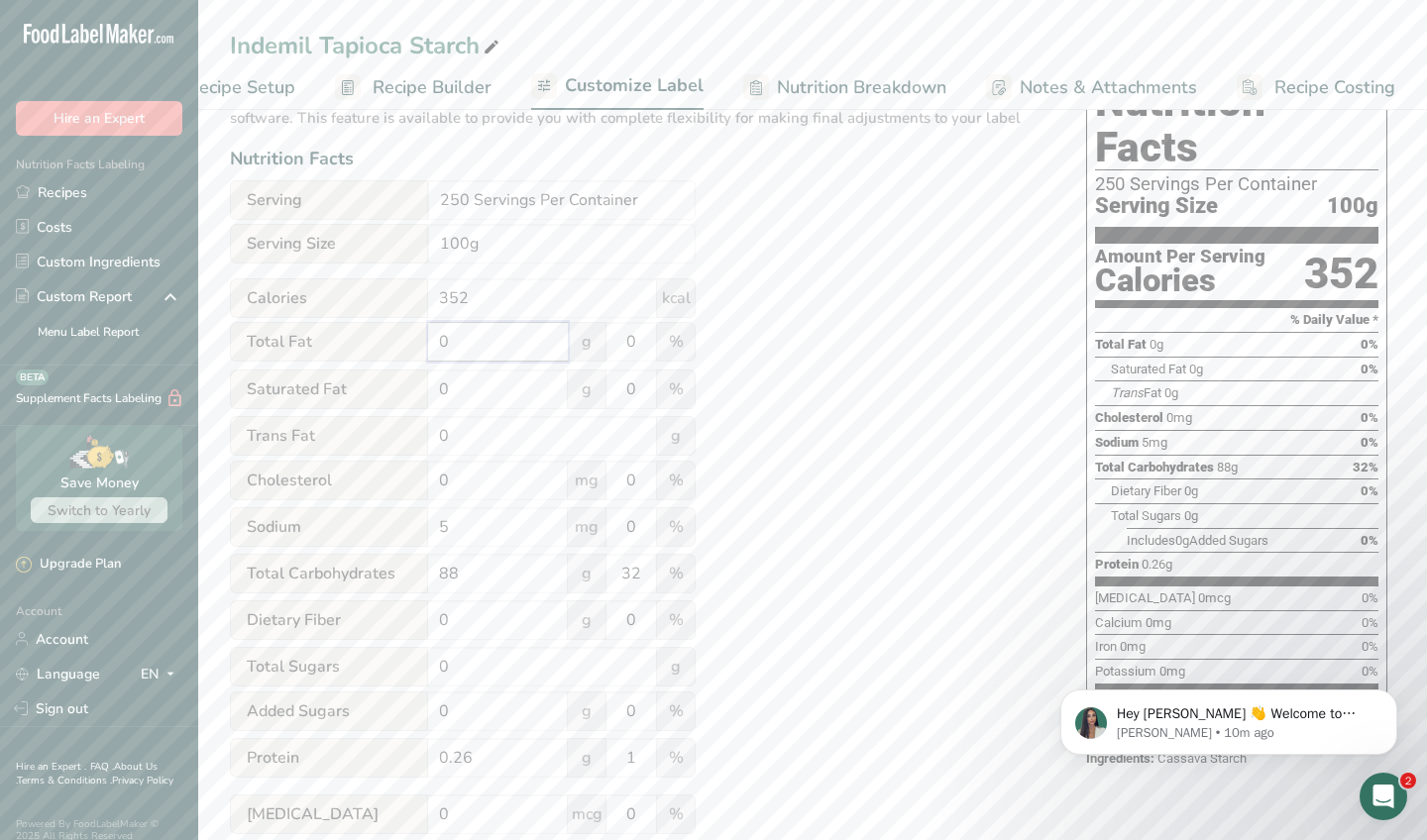 click on "0" at bounding box center [497, 342] 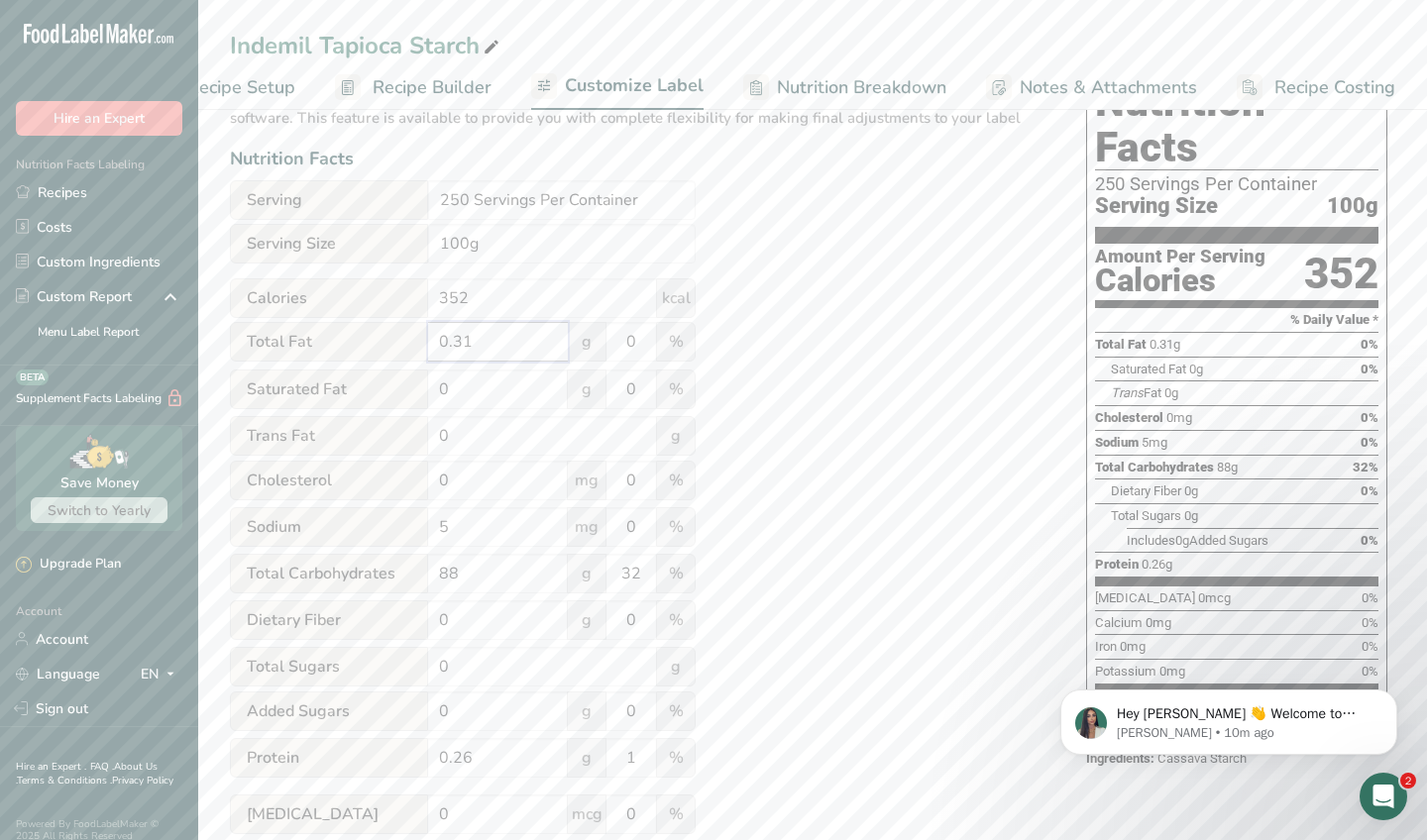 type on "0.31" 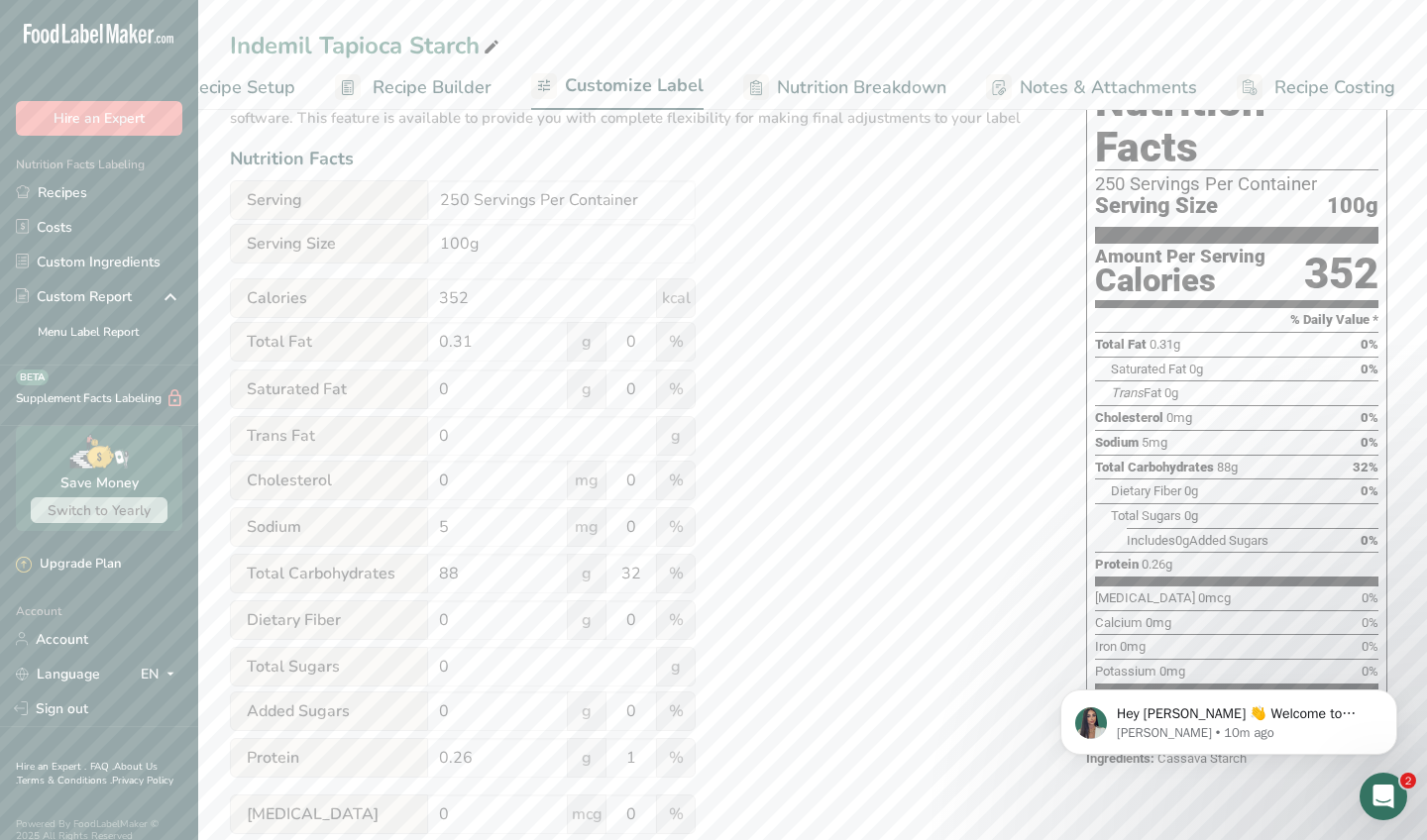 click on "Utilize this manual override feature to get full control over the nutrition label, allowing you to input and display your preferred values. Please bear in mind that the values entered through this feature
are not subject to validation
by our software. This feature is available to provide you with complete flexibility for making final adjustments to your label
Nutrition Facts
Serving
250 Servings Per Container
Serving Size
100g
Calories
352
kcal
Total Fat
0.31
g
0
%
Saturated Fat
0
g
0
%
Trans Fat
0
g
[MEDICAL_DATA]
0
mg
0
%
Sodium
5
mg
0
%
88" at bounding box center [638, 536] 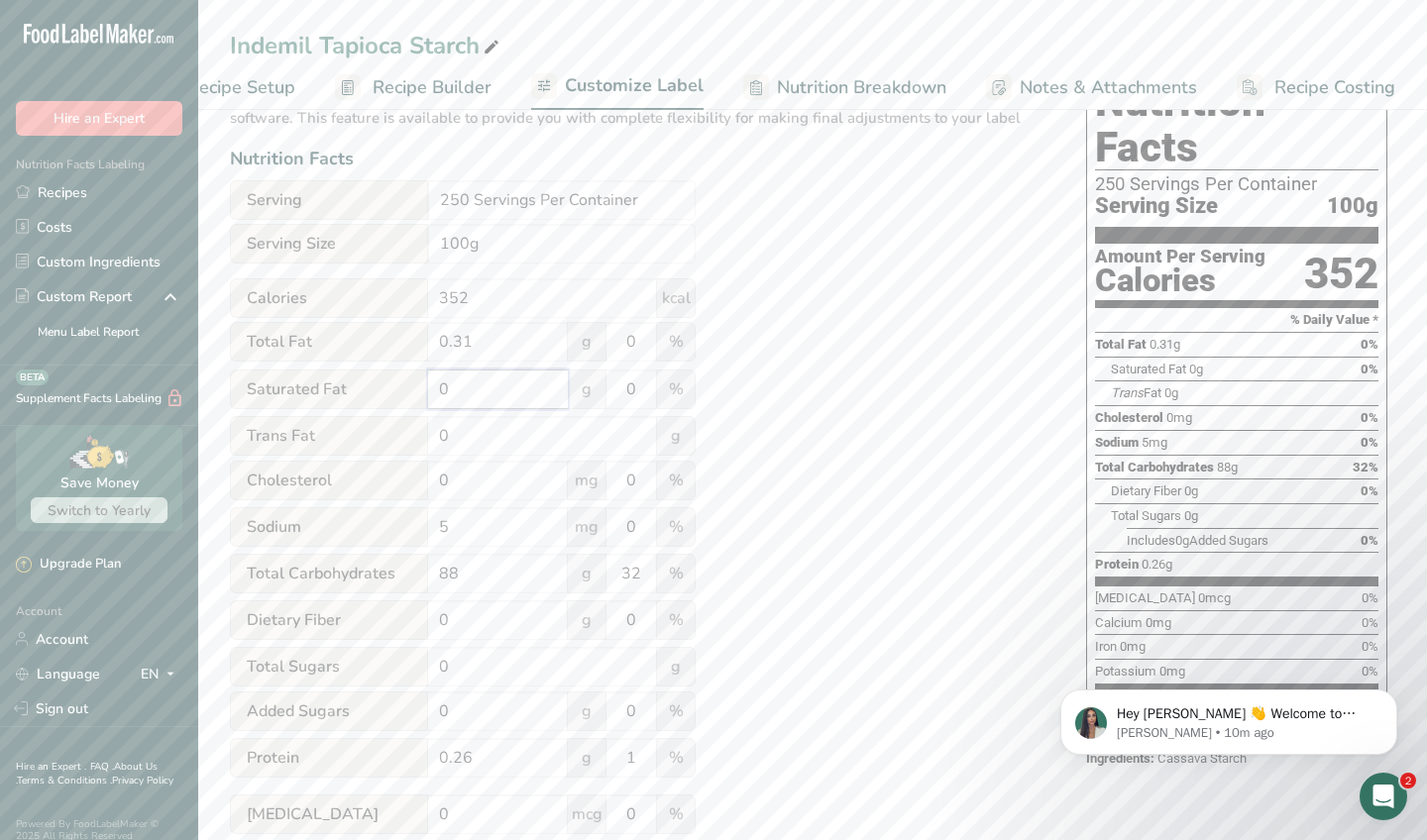 click on "0" at bounding box center (497, 389) 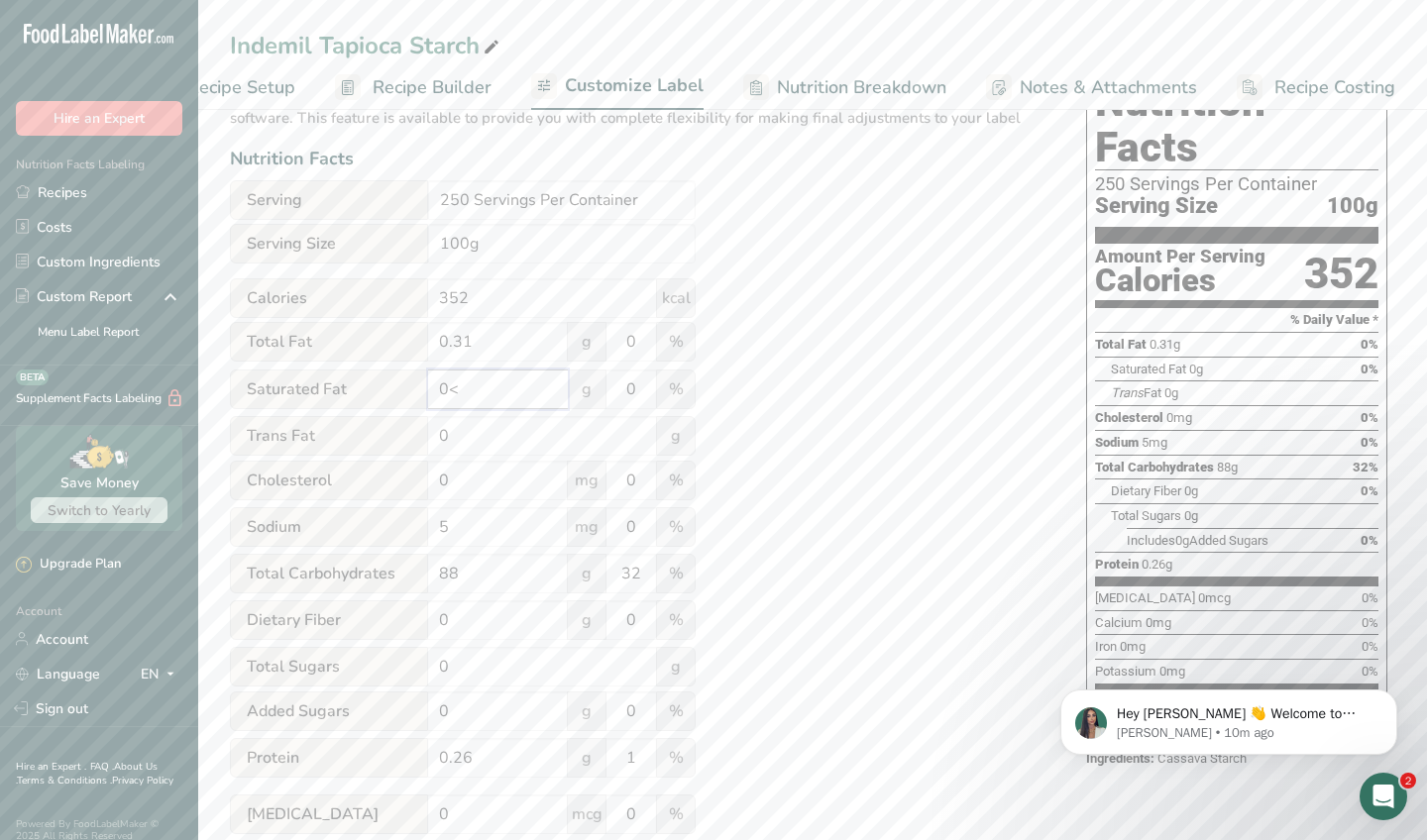 type on "0" 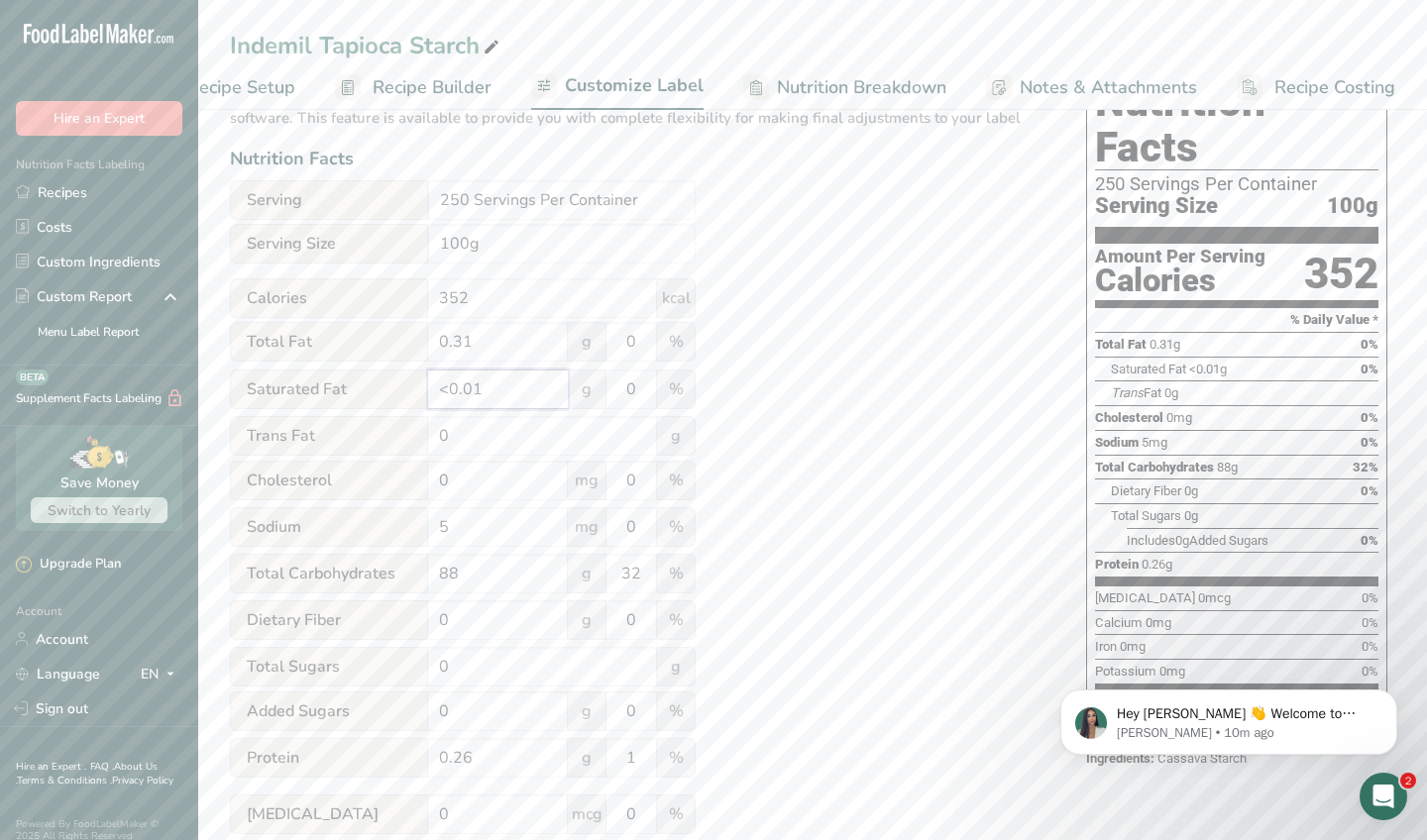 type on "<0.01" 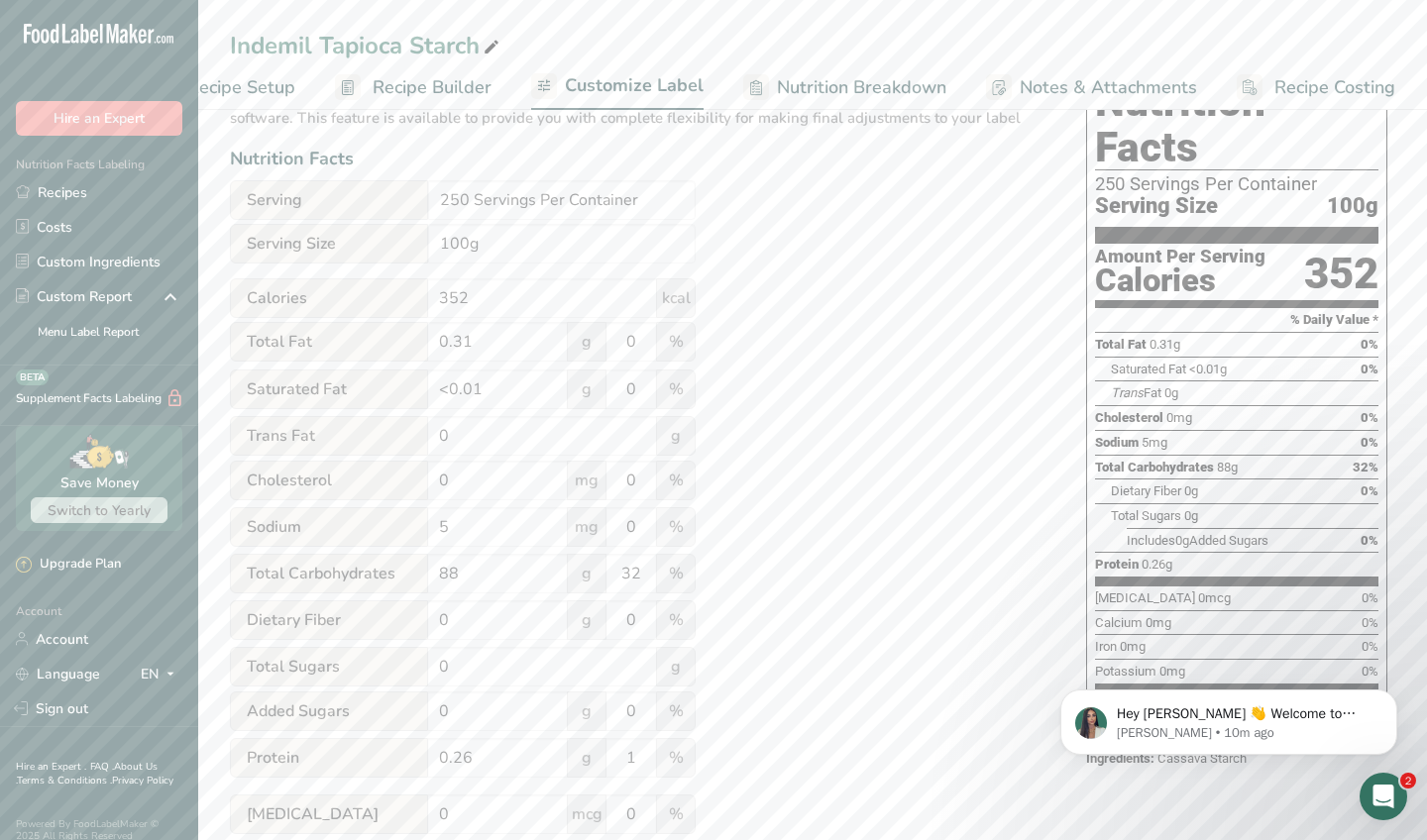 click on "Utilize this manual override feature to get full control over the nutrition label, allowing you to input and display your preferred values. Please bear in mind that the values entered through this feature
are not subject to validation
by our software. This feature is available to provide you with complete flexibility for making final adjustments to your label
Nutrition Facts
Serving
250 Servings Per Container
Serving Size
100g
Calories
352
kcal
Total Fat
0.31
g
0
%
Saturated Fat
<0.01
g
0
%
Trans Fat
0
g
[MEDICAL_DATA]
0
mg
0
%
Sodium
5
mg
0
%
88" at bounding box center [638, 536] 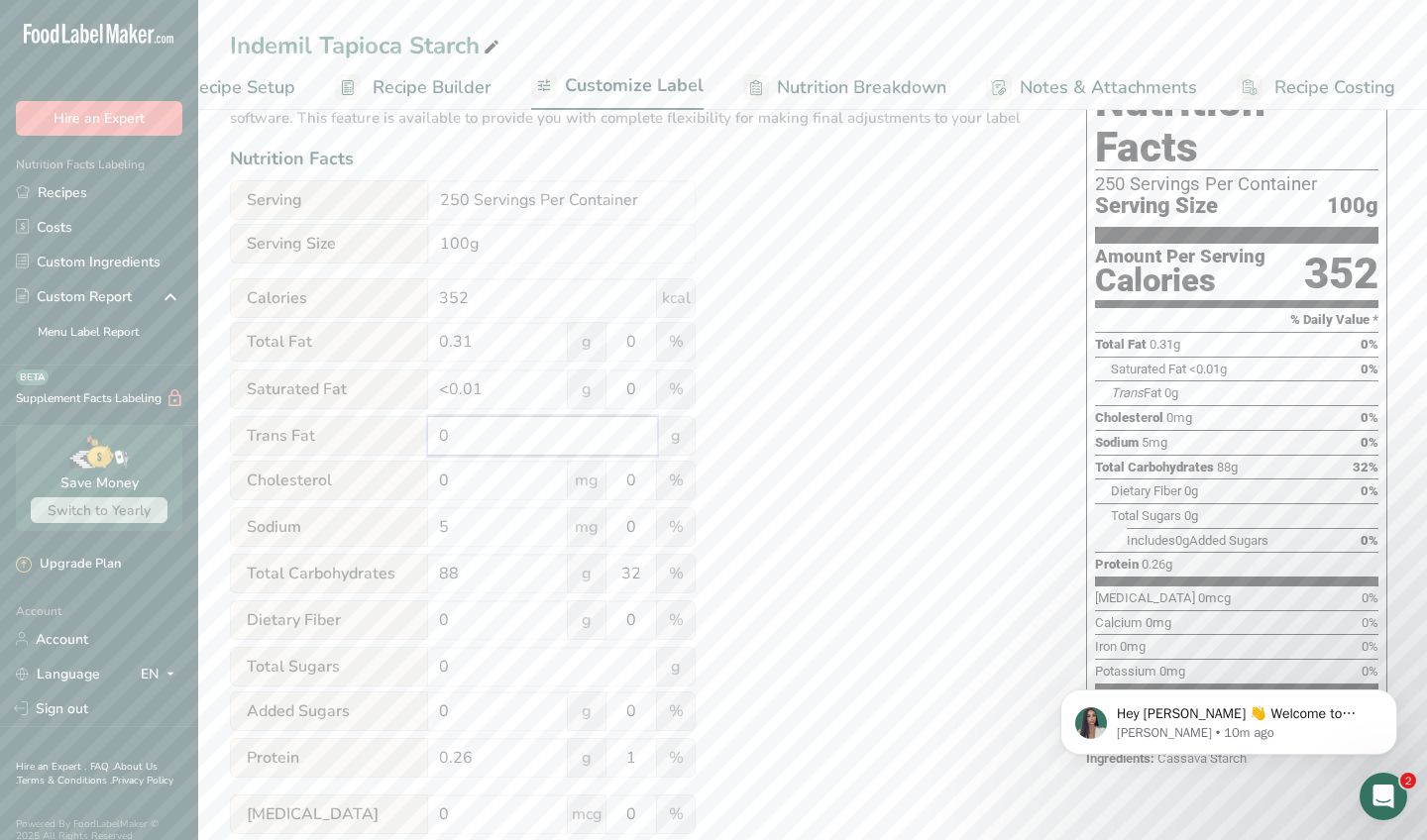 click on "0" at bounding box center (542, 436) 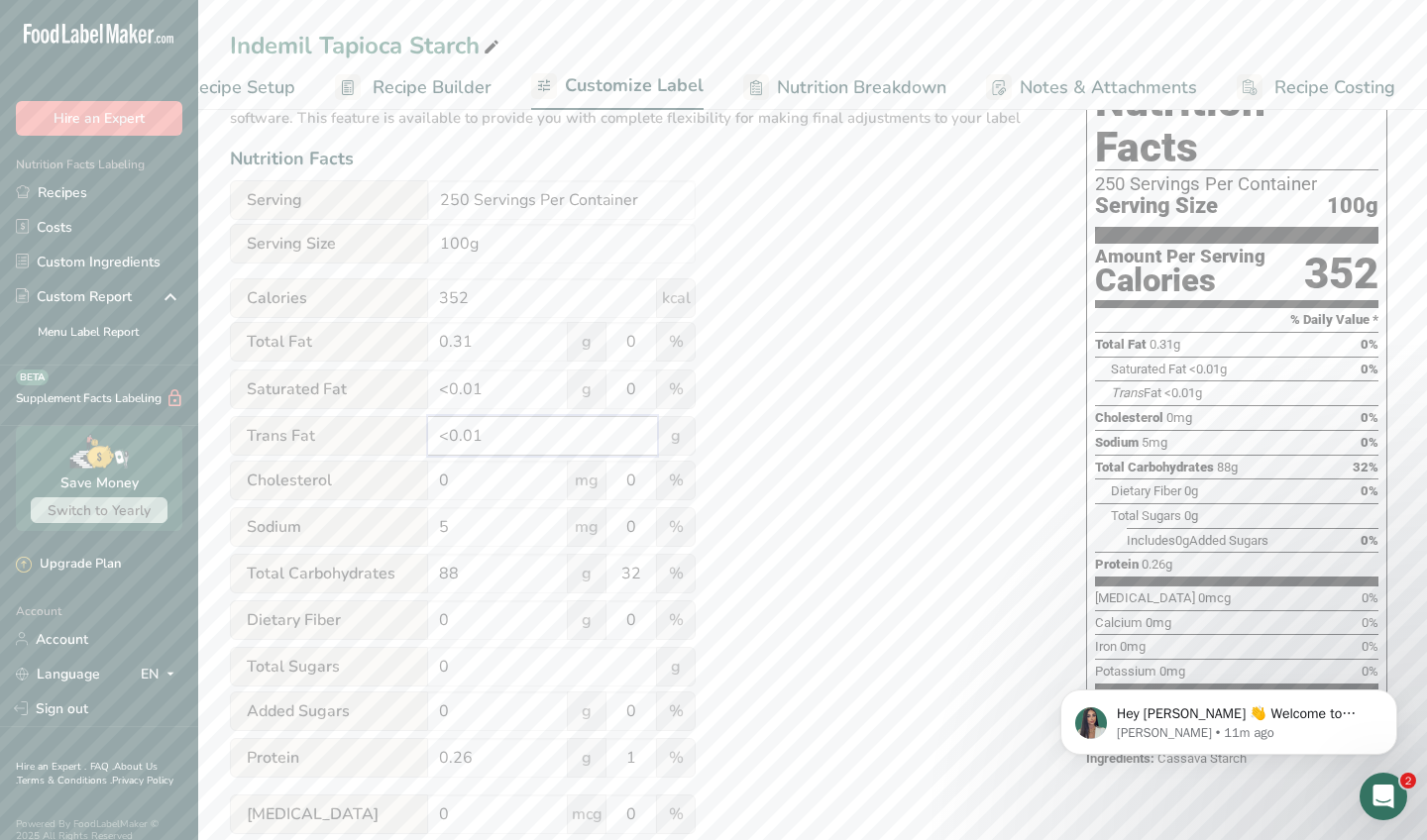 type on "<0.01" 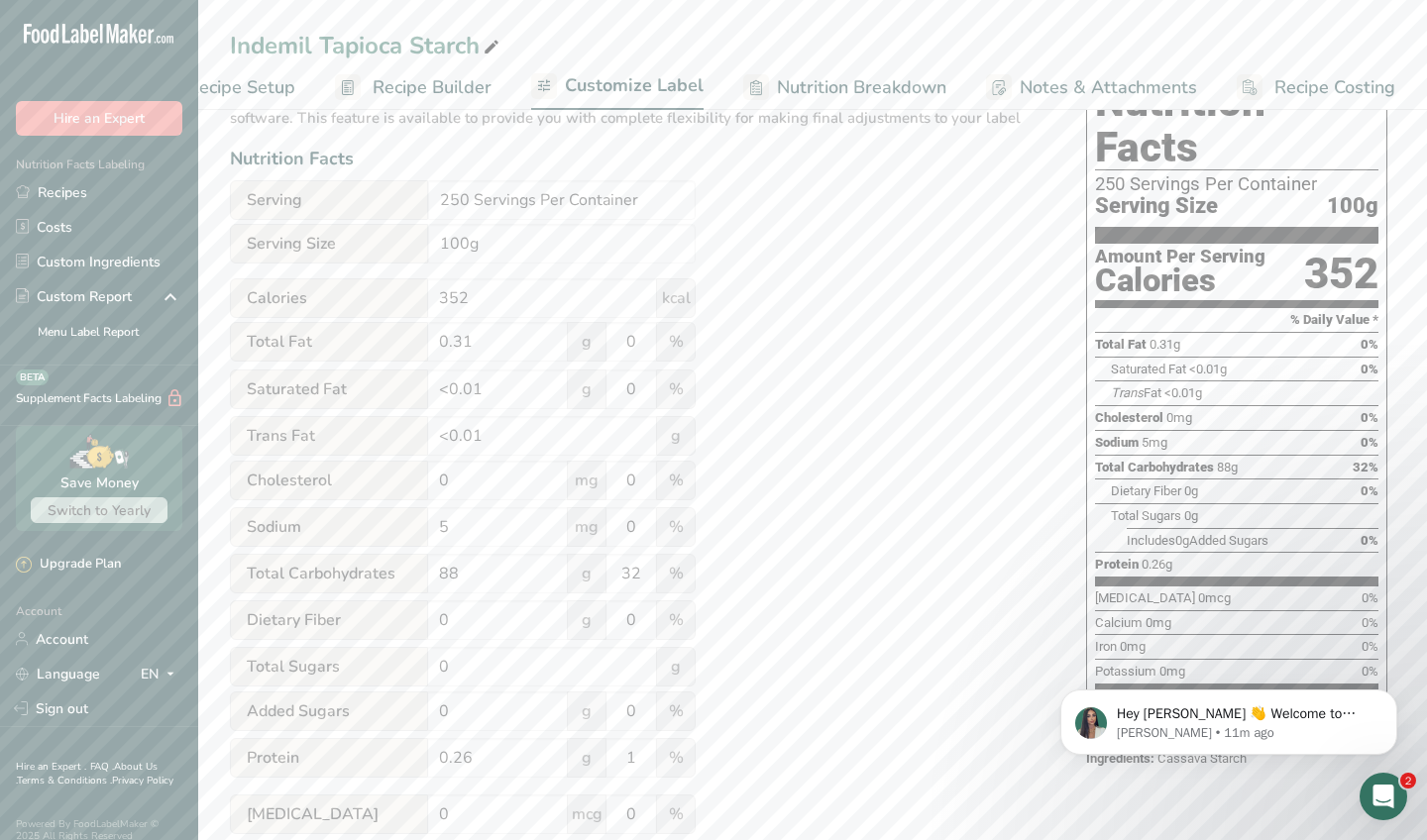 click on "Utilize this manual override feature to get full control over the nutrition label, allowing you to input and display your preferred values. Please bear in mind that the values entered through this feature
are not subject to validation
by our software. This feature is available to provide you with complete flexibility for making final adjustments to your label
Nutrition Facts
Serving
250 Servings Per Container
Serving Size
100g
Calories
352
kcal
Total Fat
0.31
g
0
%
Saturated Fat
<0.01
g
0
%
Trans Fat
<0.01
g
[MEDICAL_DATA]
0
mg
0
%
Sodium
5
mg
0
%" at bounding box center [638, 536] 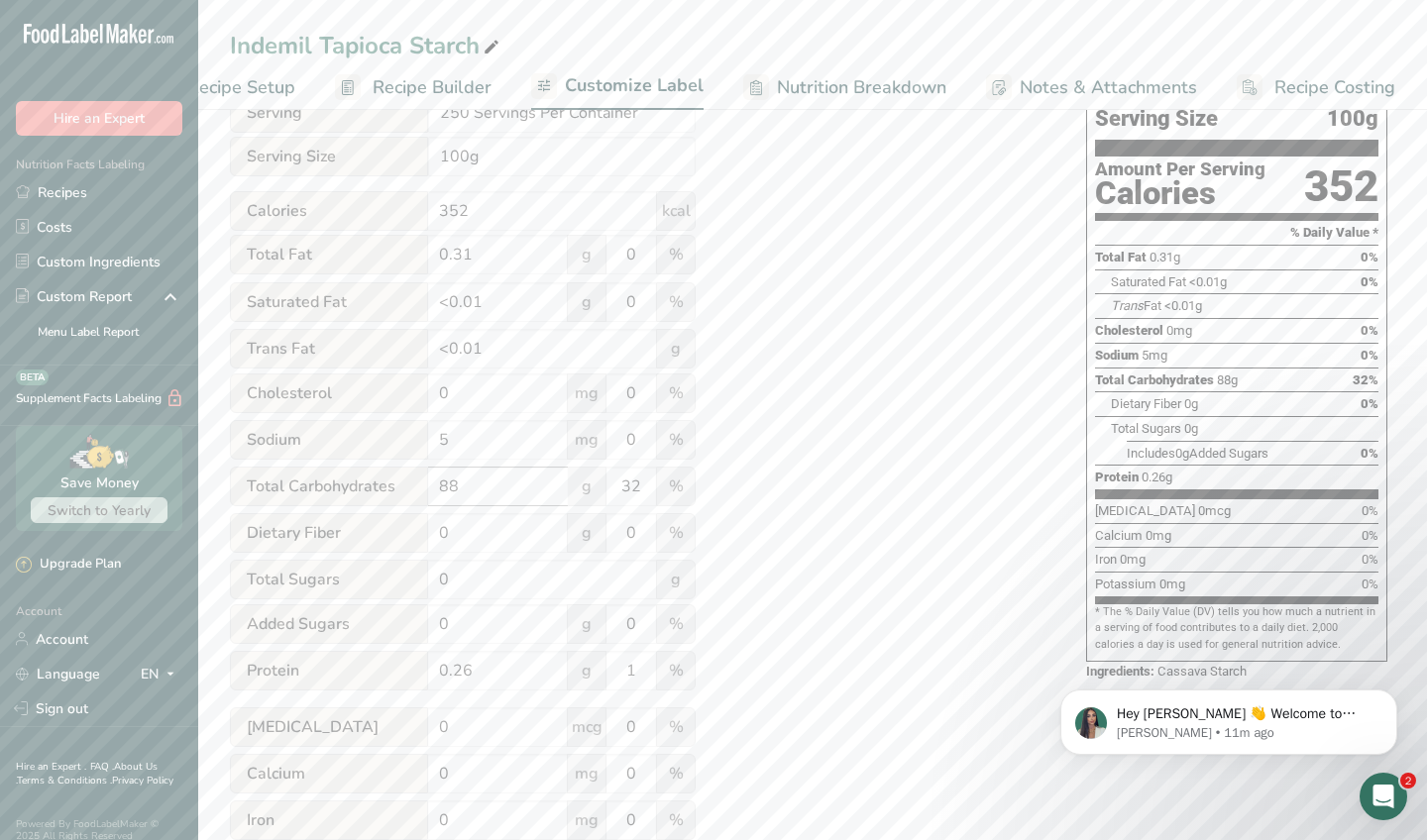 scroll, scrollTop: 289, scrollLeft: 0, axis: vertical 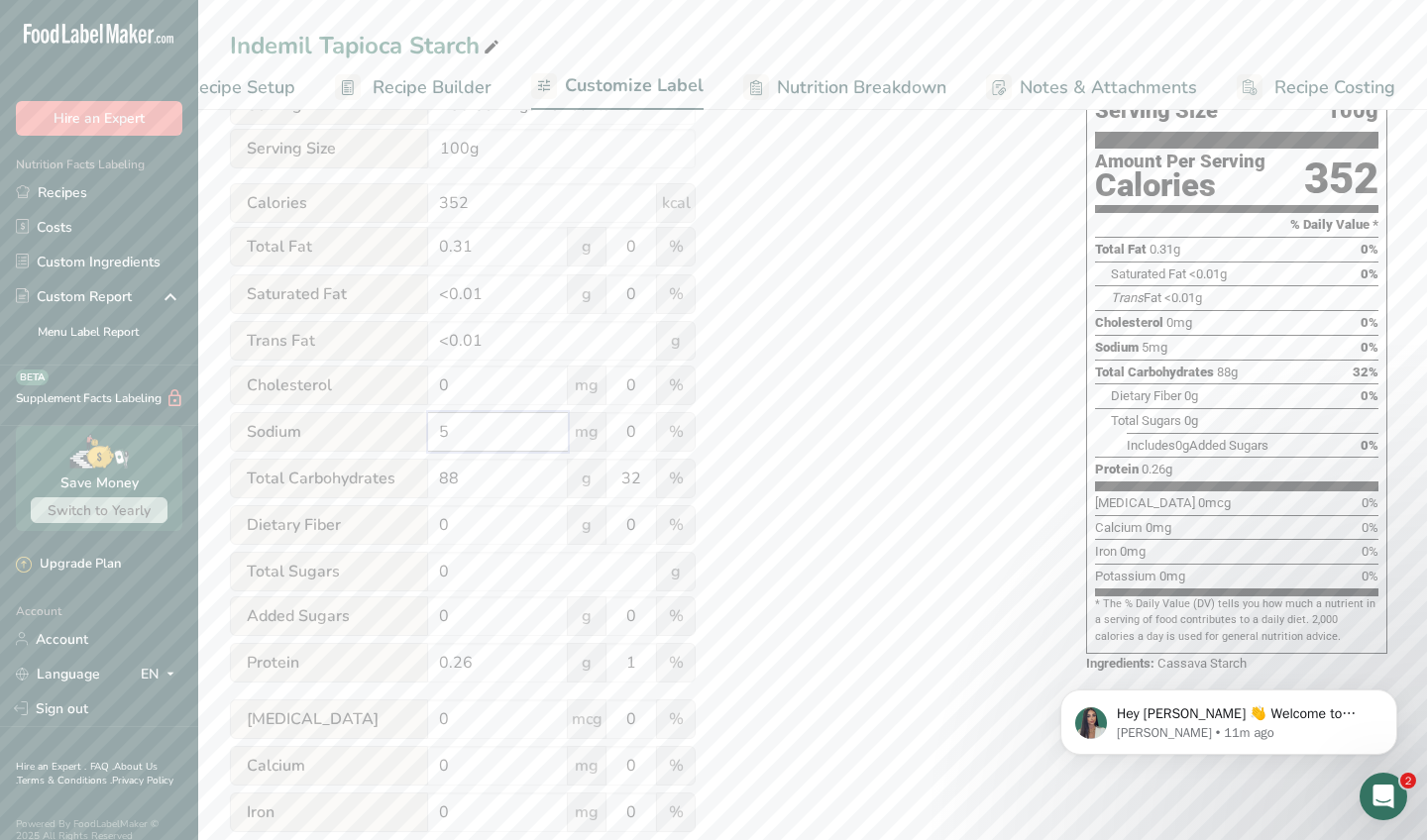 click on "5" at bounding box center [497, 432] 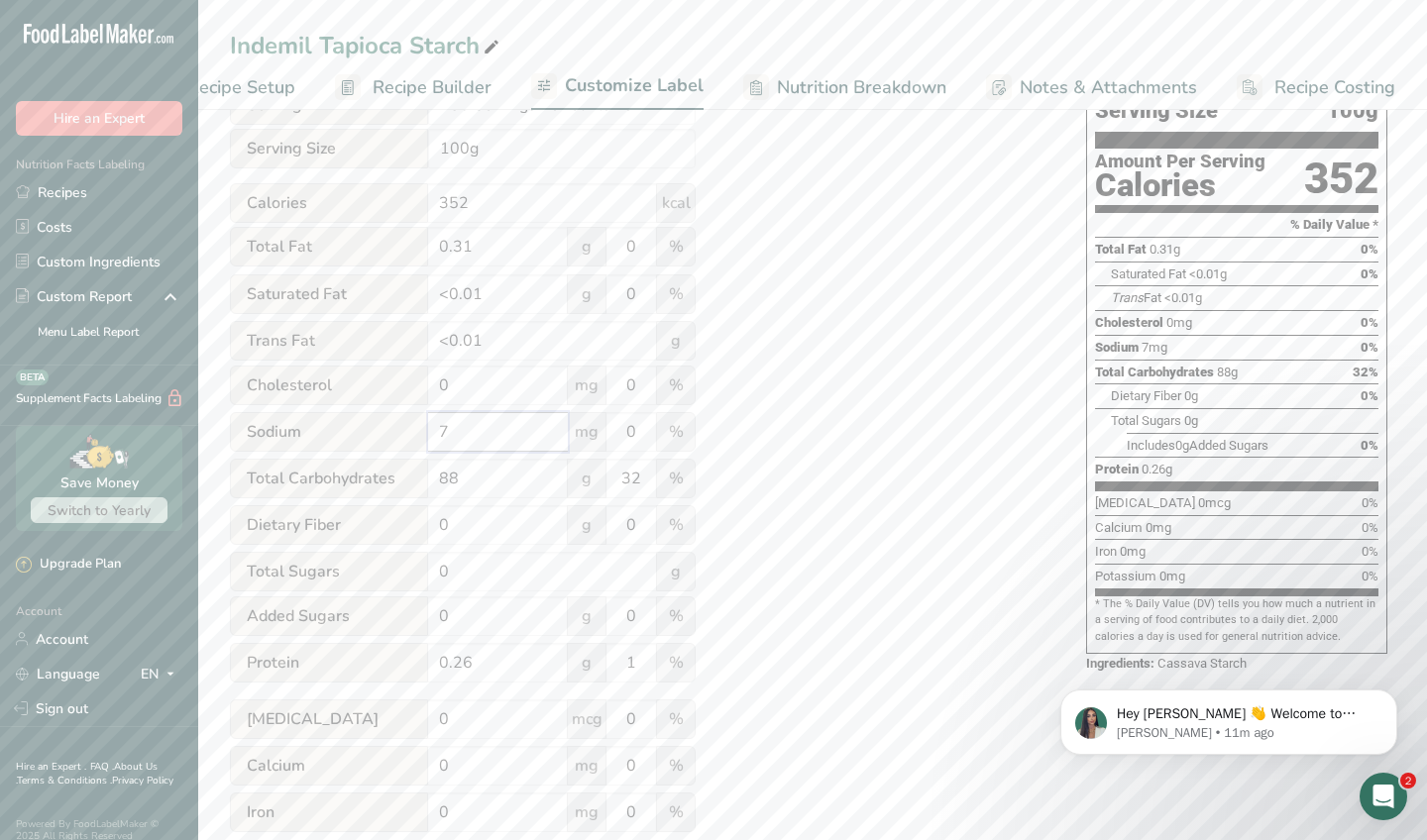 type on "7" 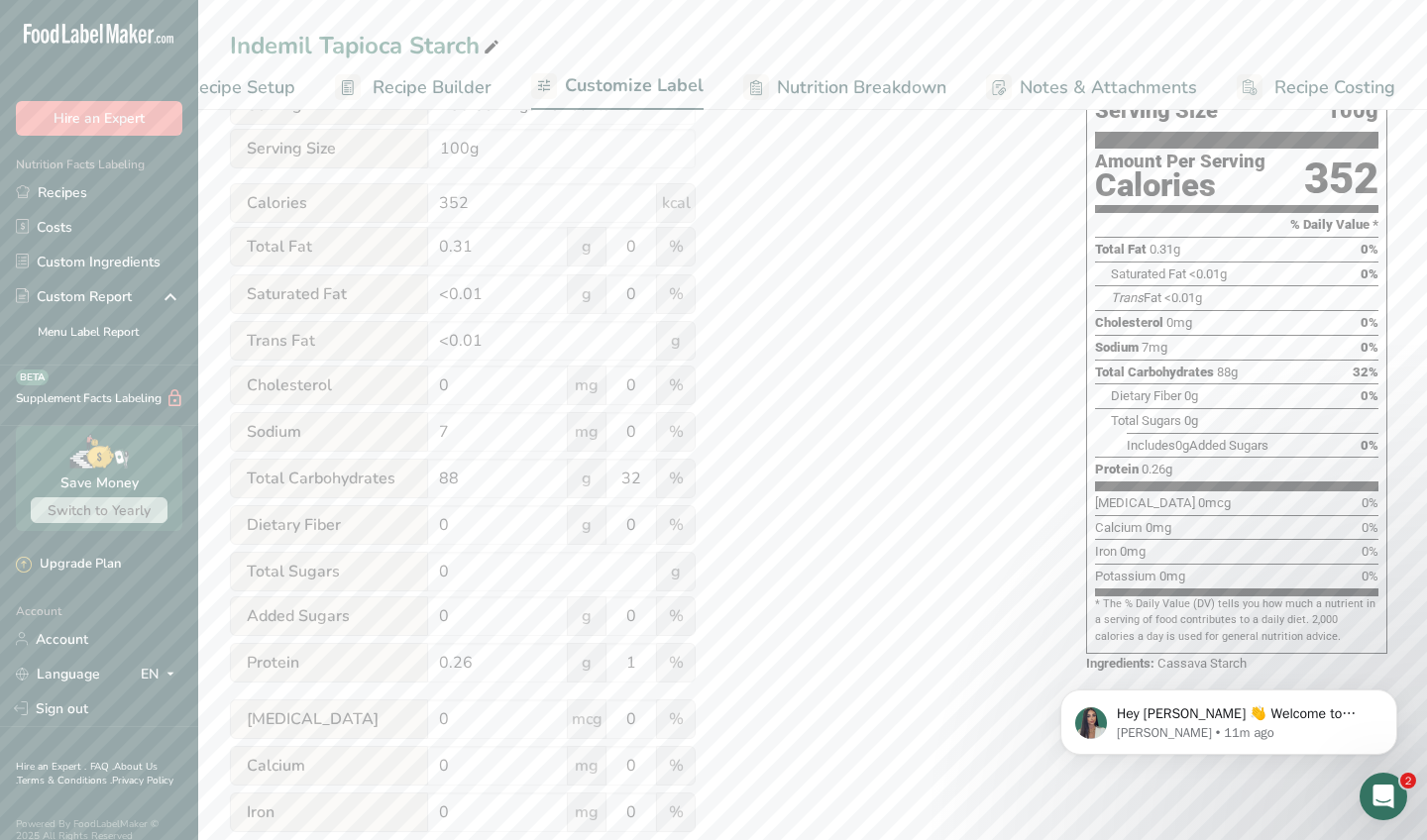 click on "Utilize this manual override feature to get full control over the nutrition label, allowing you to input and display your preferred values. Please bear in mind that the values entered through this feature
are not subject to validation
by our software. This feature is available to provide you with complete flexibility for making final adjustments to your label
Nutrition Facts
Serving
250 Servings Per Container
Serving Size
100g
Calories
352
kcal
Total Fat
0.31
g
0
%
Saturated Fat
<0.01
g
0
%
Trans Fat
<0.01
g
[MEDICAL_DATA]
0
mg
0
%
Sodium
7
mg
0
%" at bounding box center [638, 441] 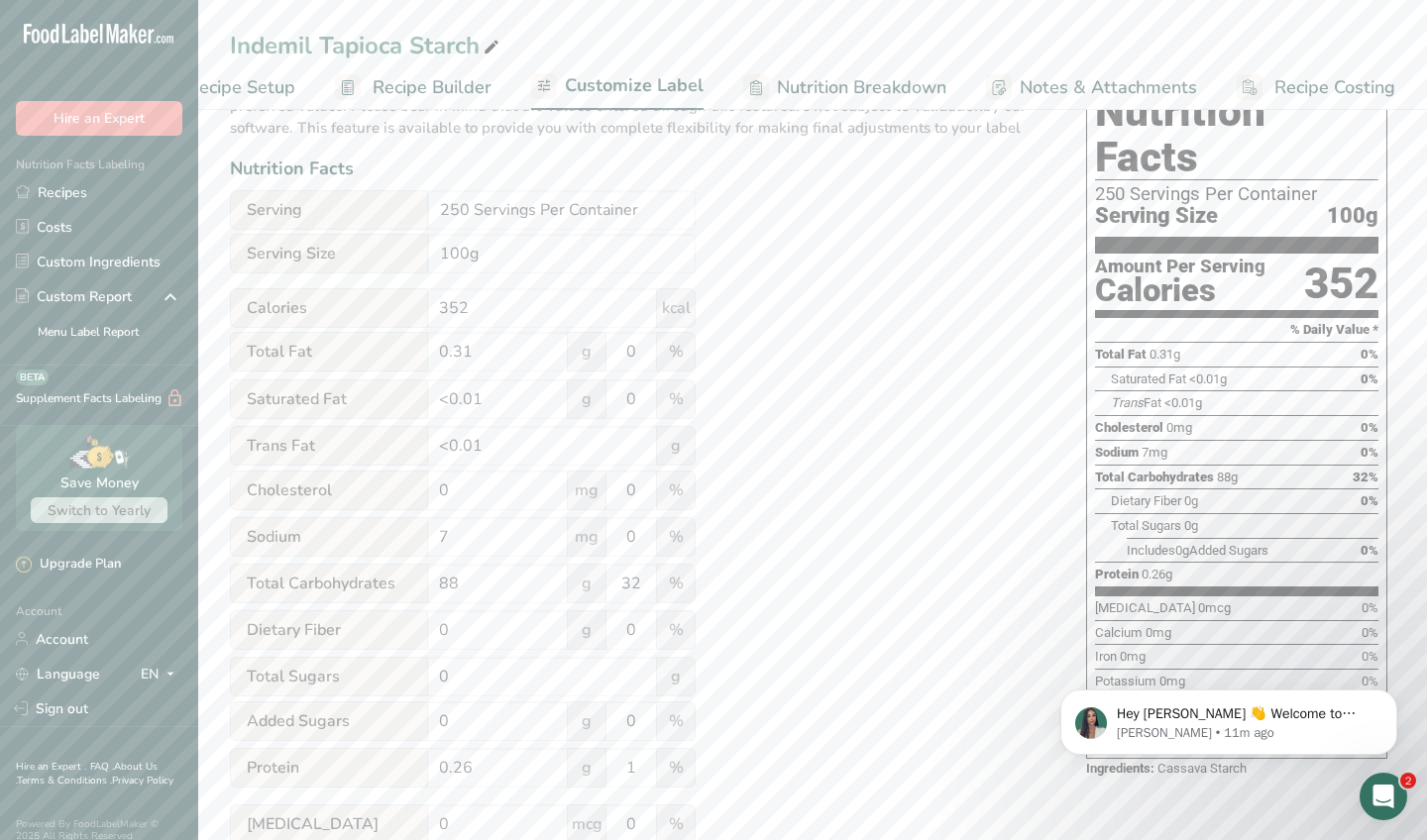 scroll, scrollTop: 173, scrollLeft: 0, axis: vertical 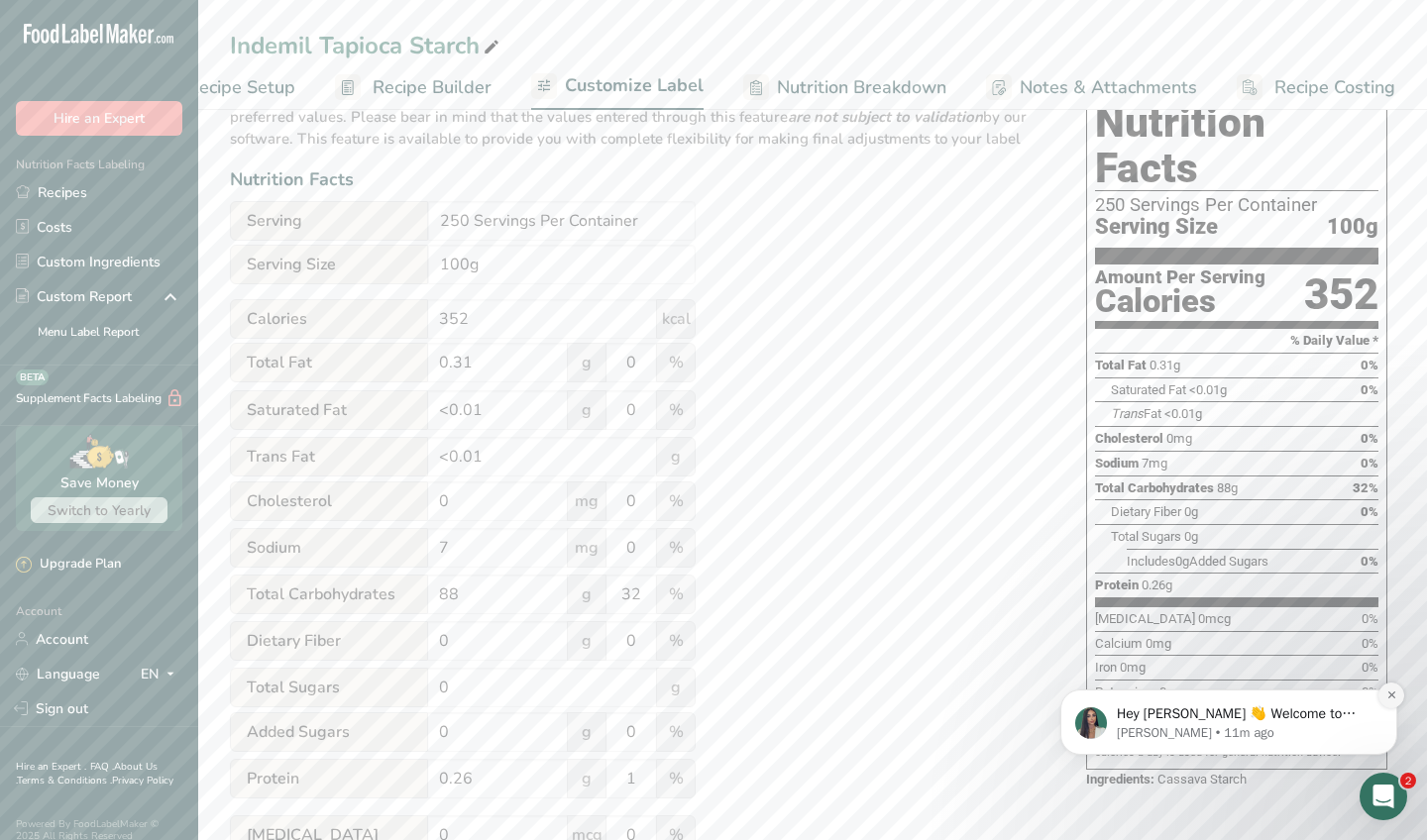click 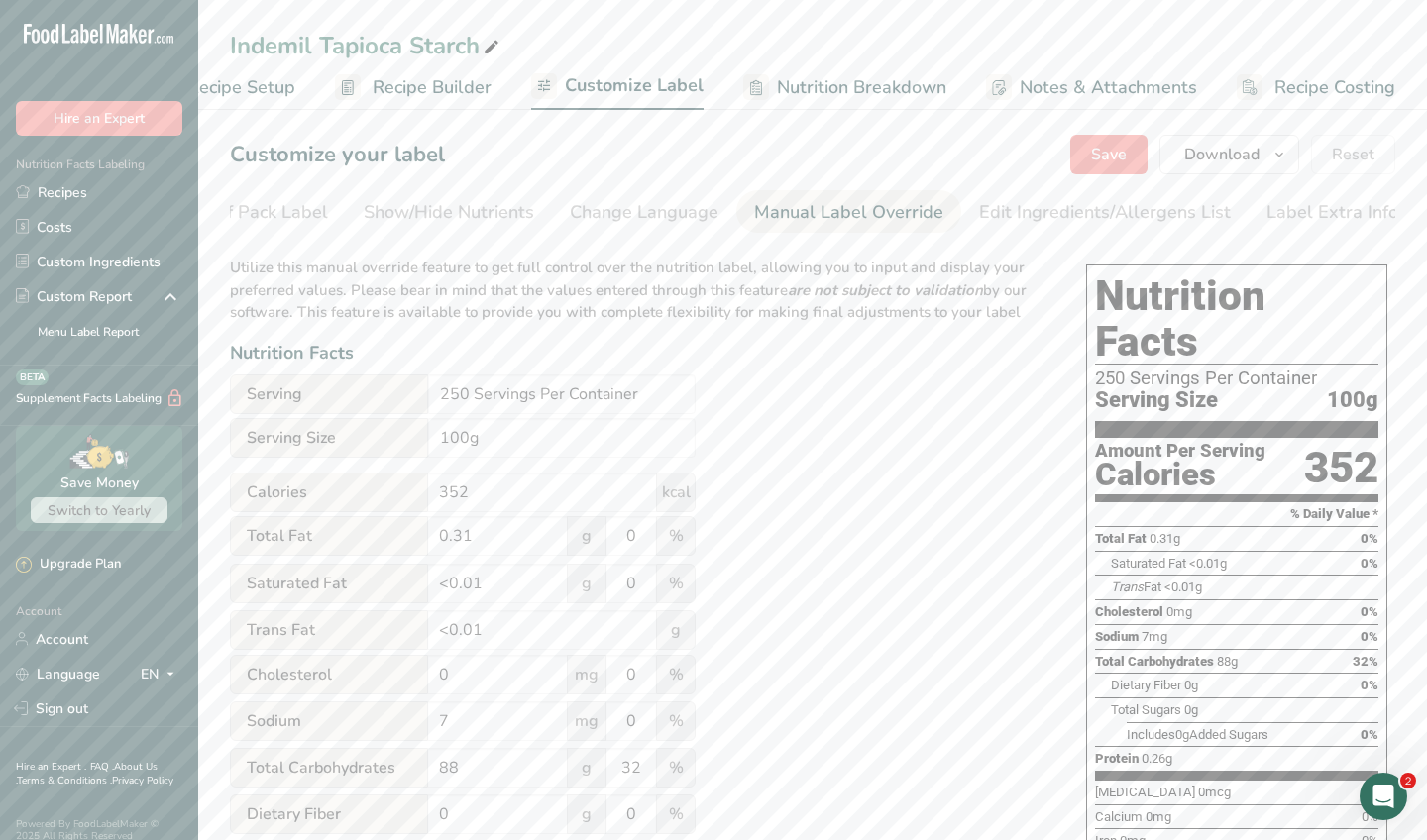 scroll, scrollTop: 0, scrollLeft: 0, axis: both 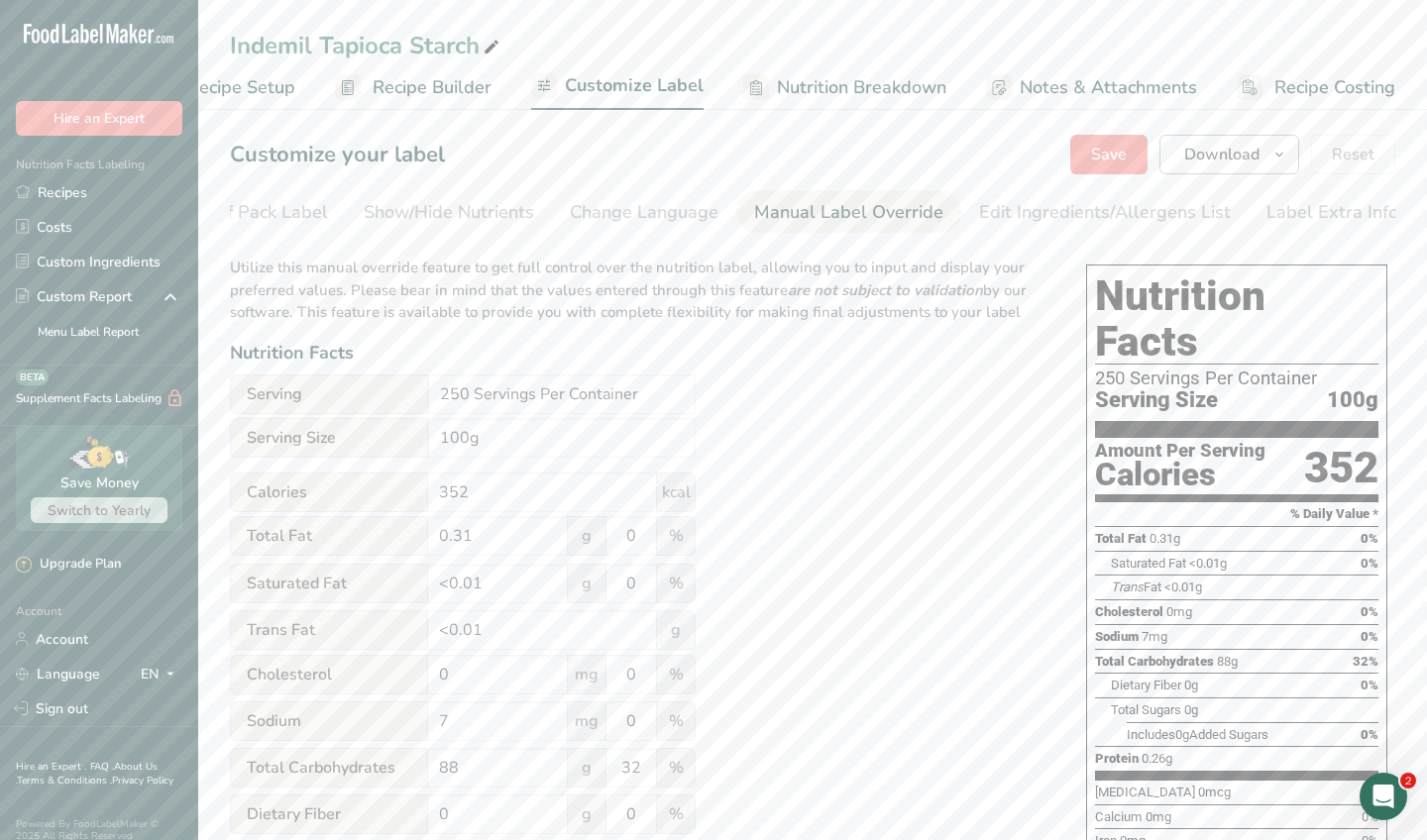 click on "Download" at bounding box center (1222, 155) 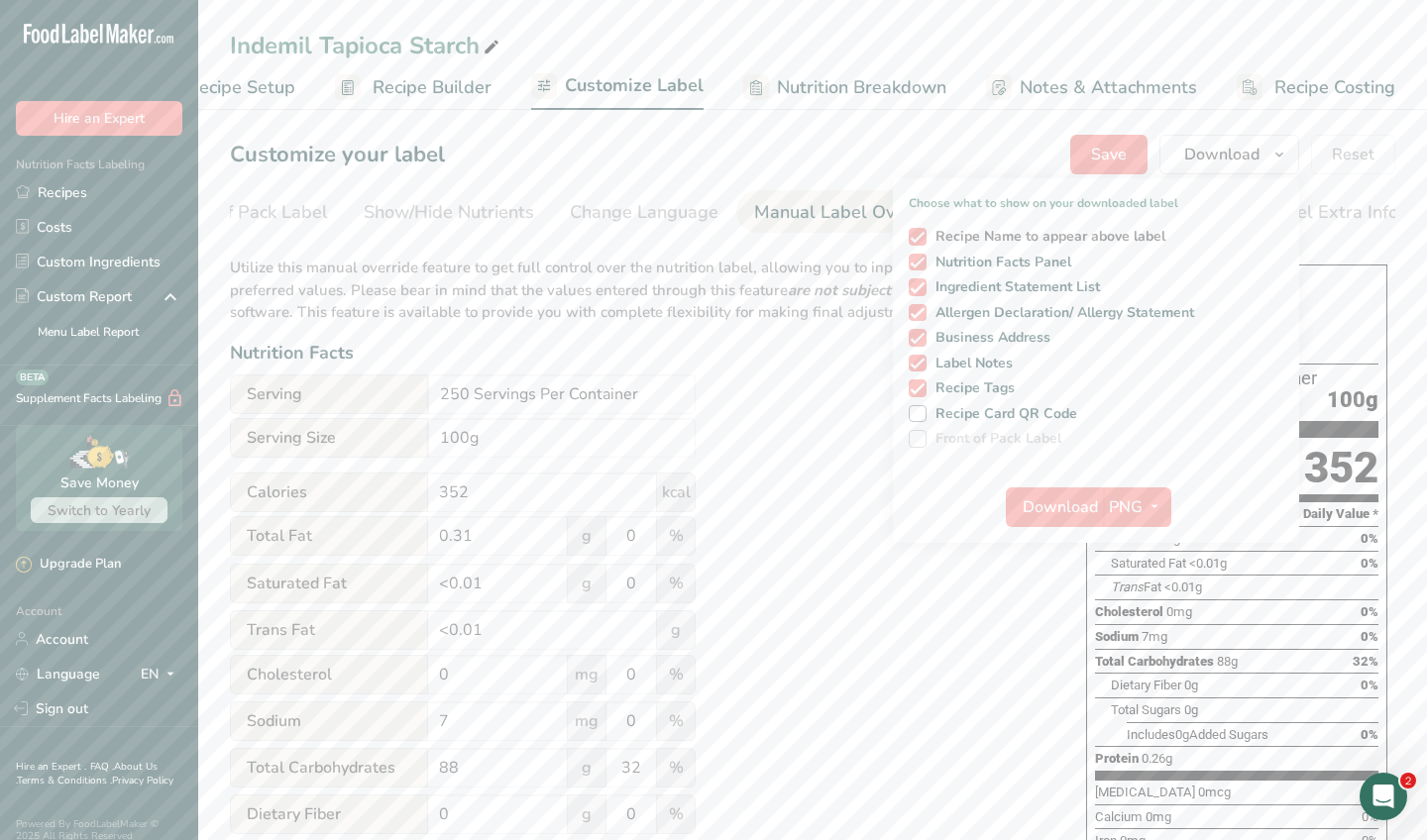 click at bounding box center (918, 237) 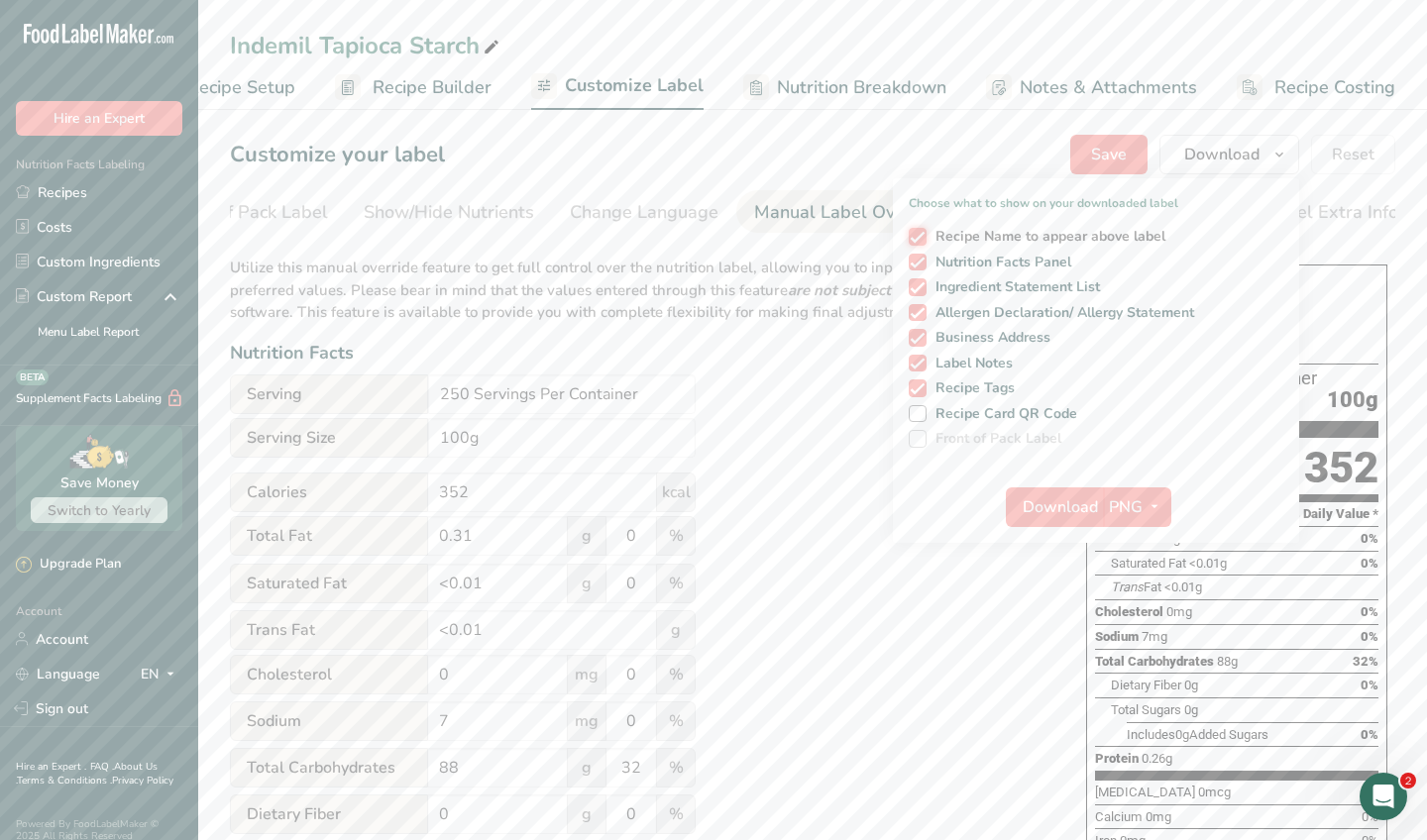 checkbox on "false" 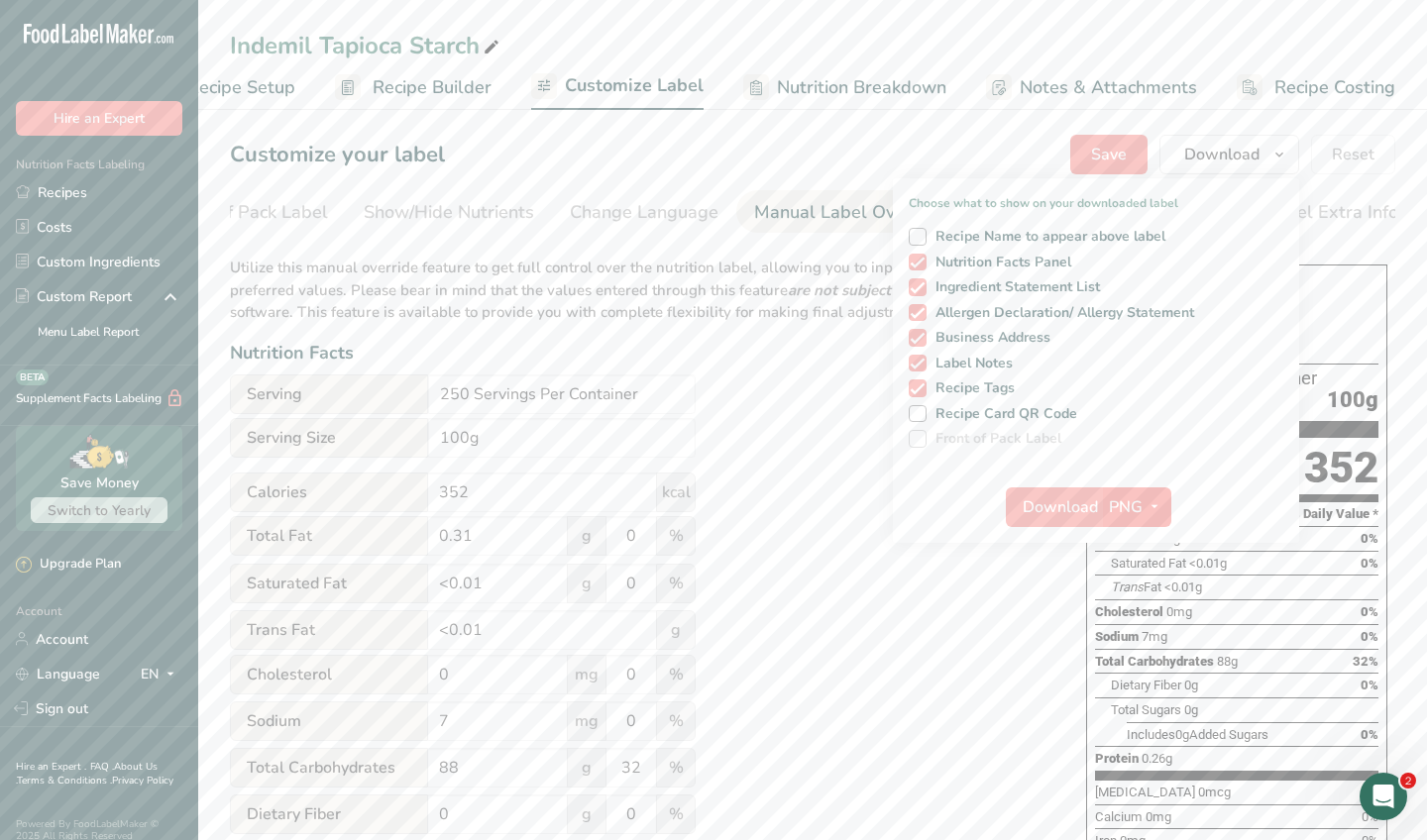 click at bounding box center [1154, 506] 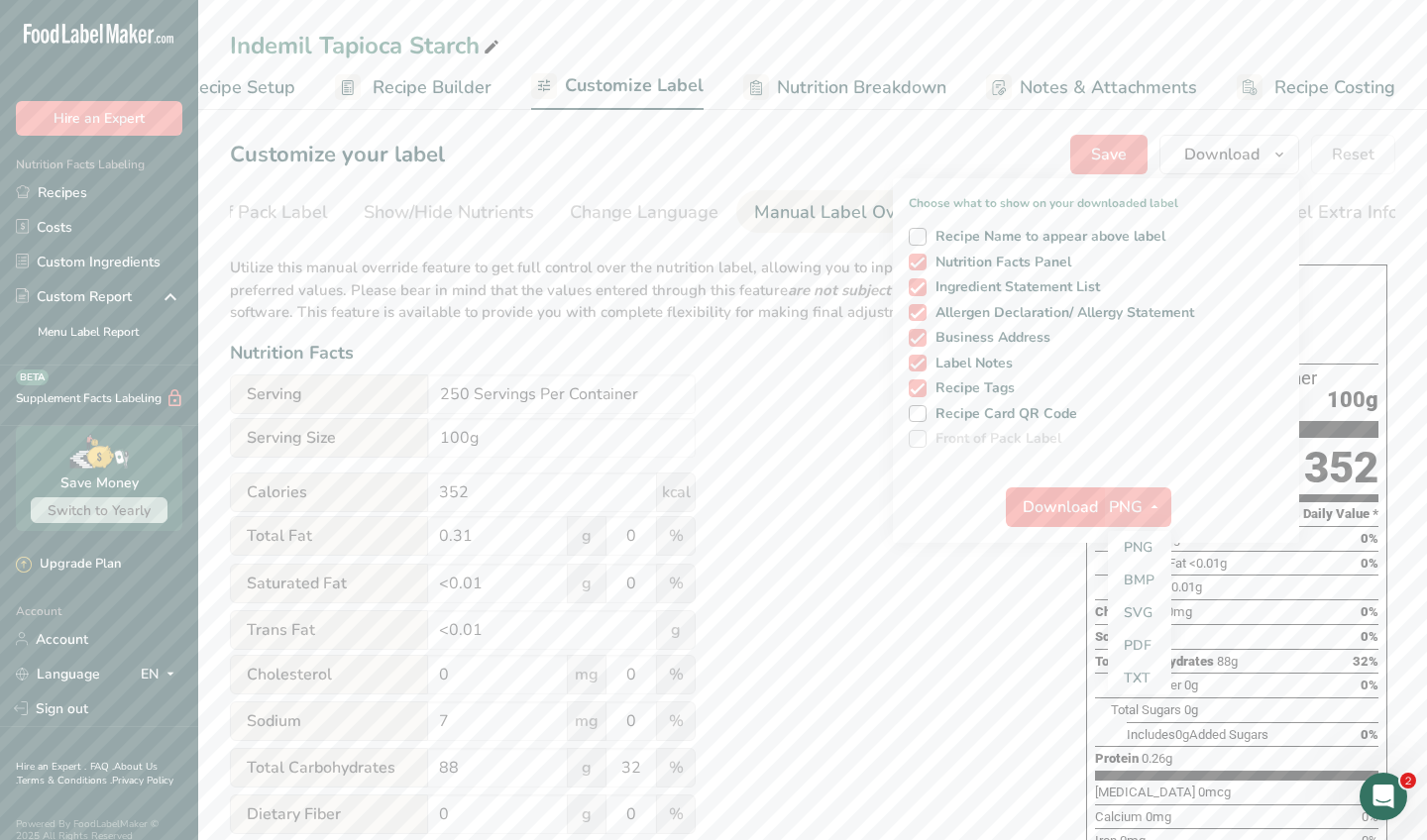 click on "Download" at bounding box center [1060, 507] 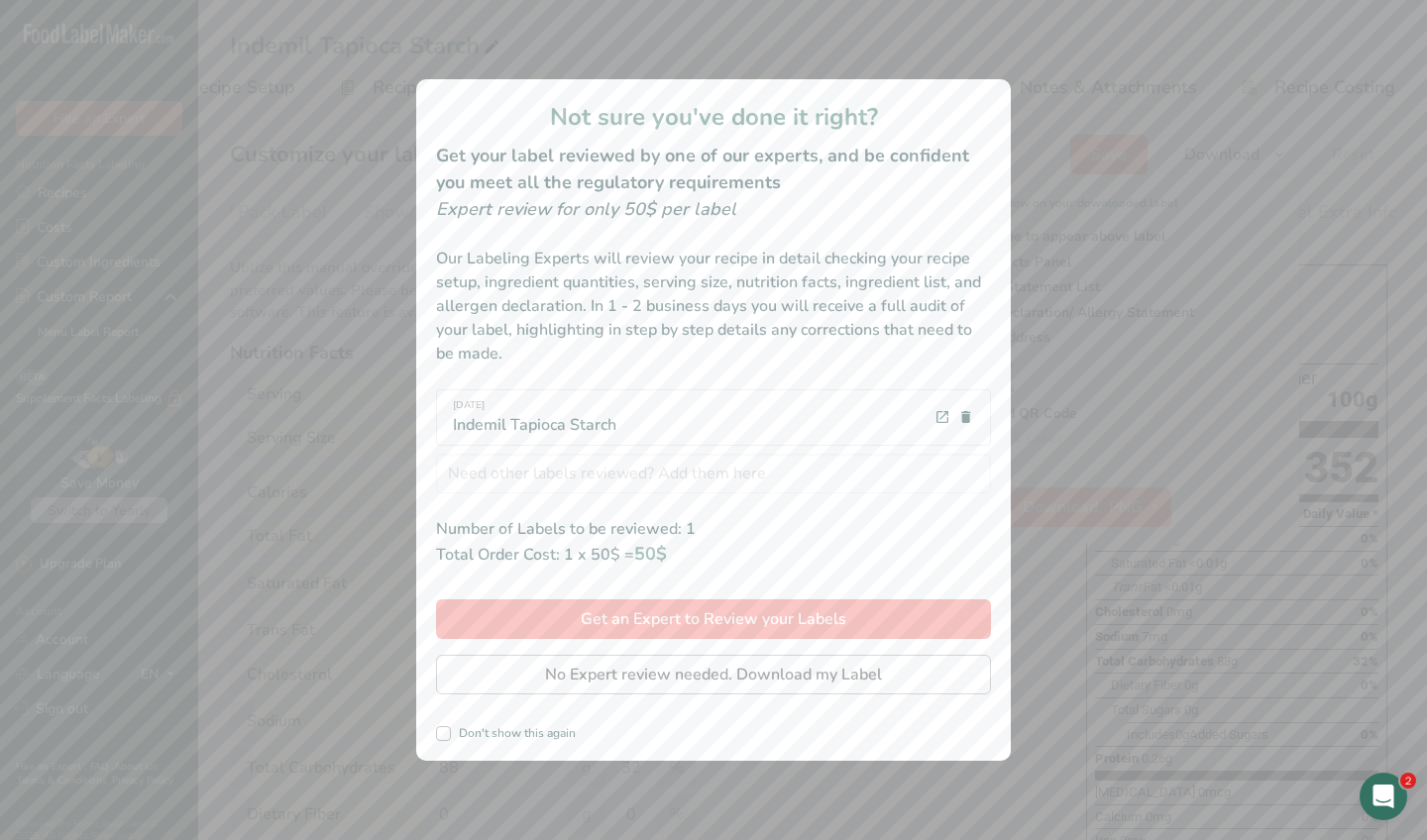 click on "No Expert review needed. Download my Label" at bounding box center [714, 675] 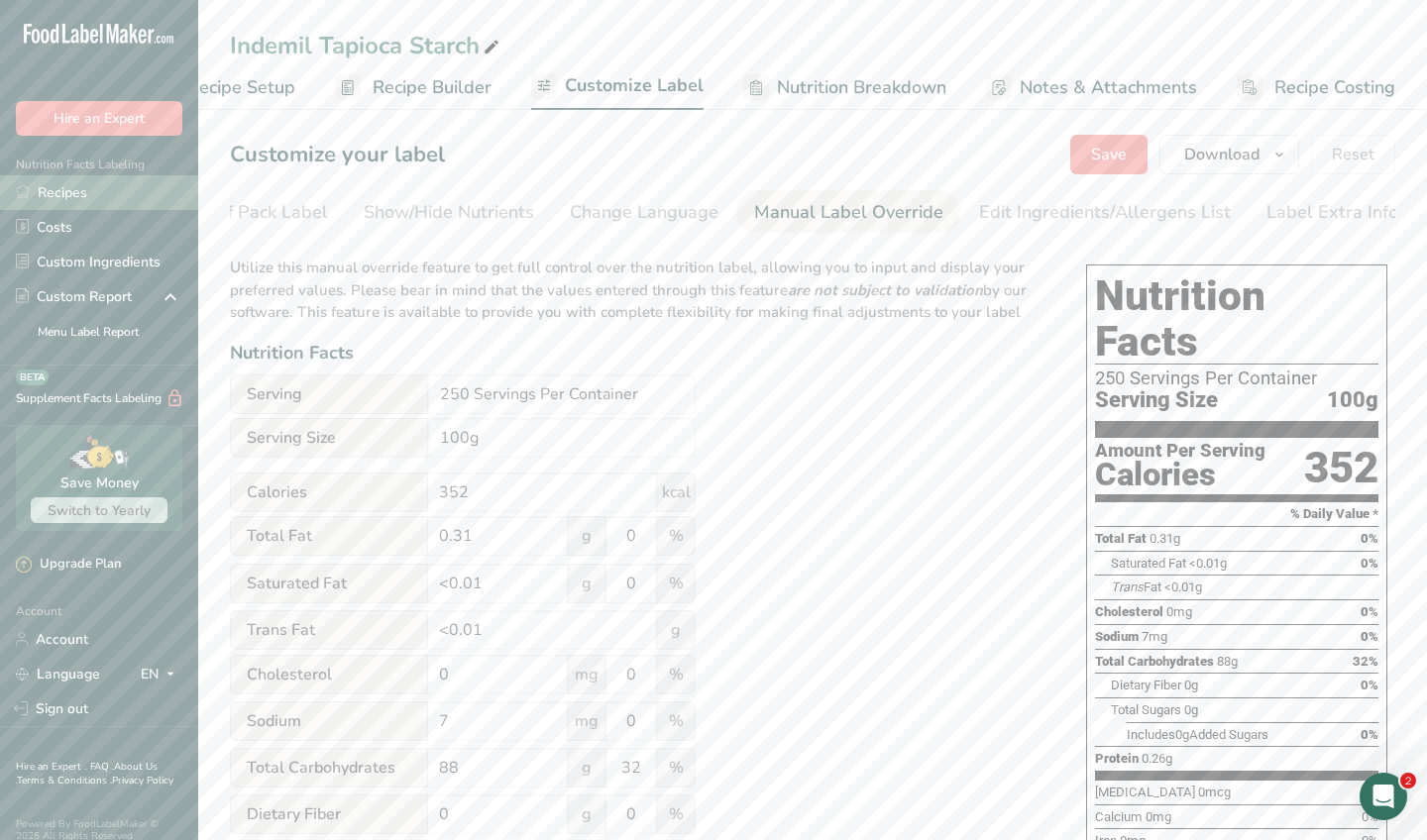 click on "Recipes" at bounding box center [99, 192] 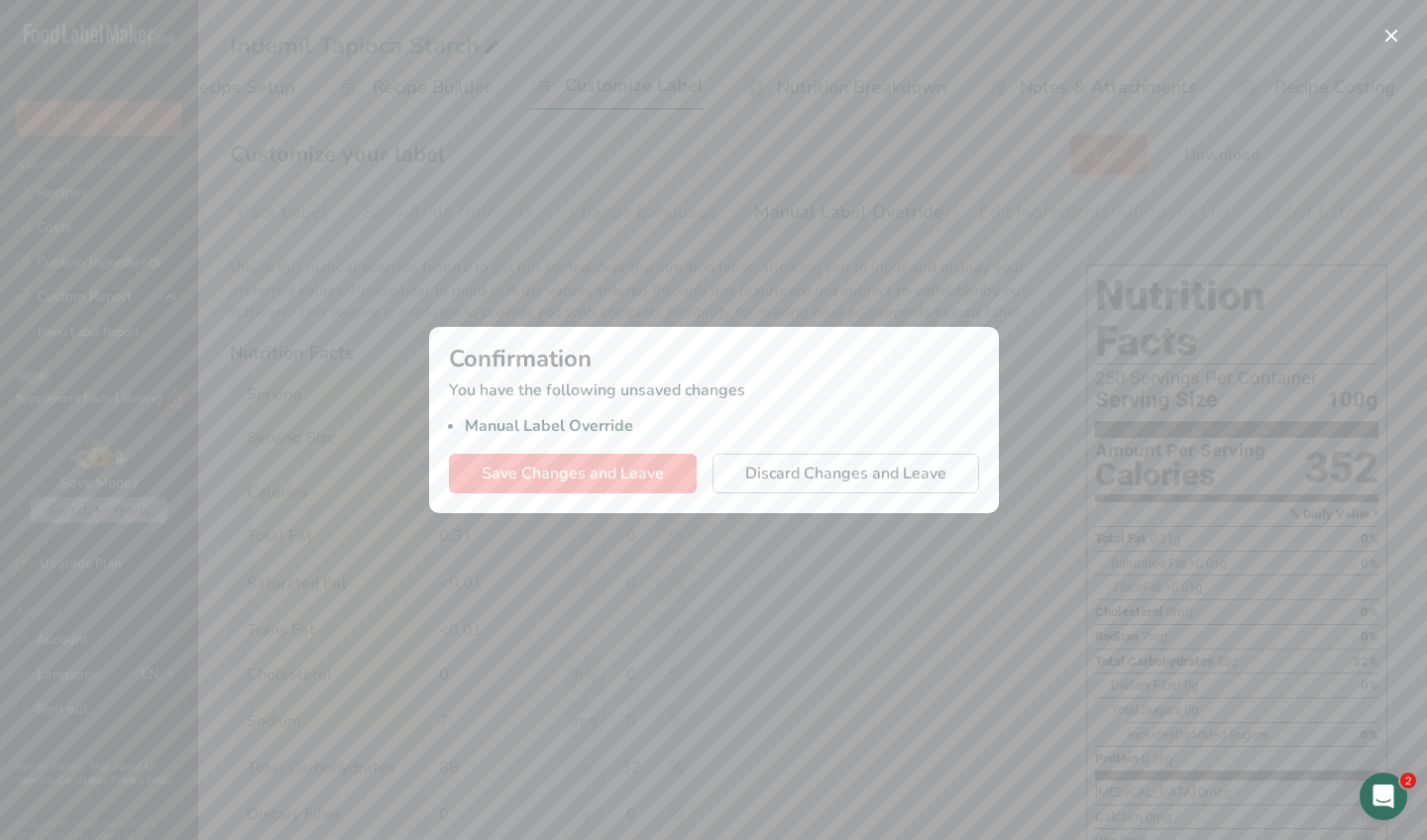 click on "Discard Changes and Leave" at bounding box center (845, 473) 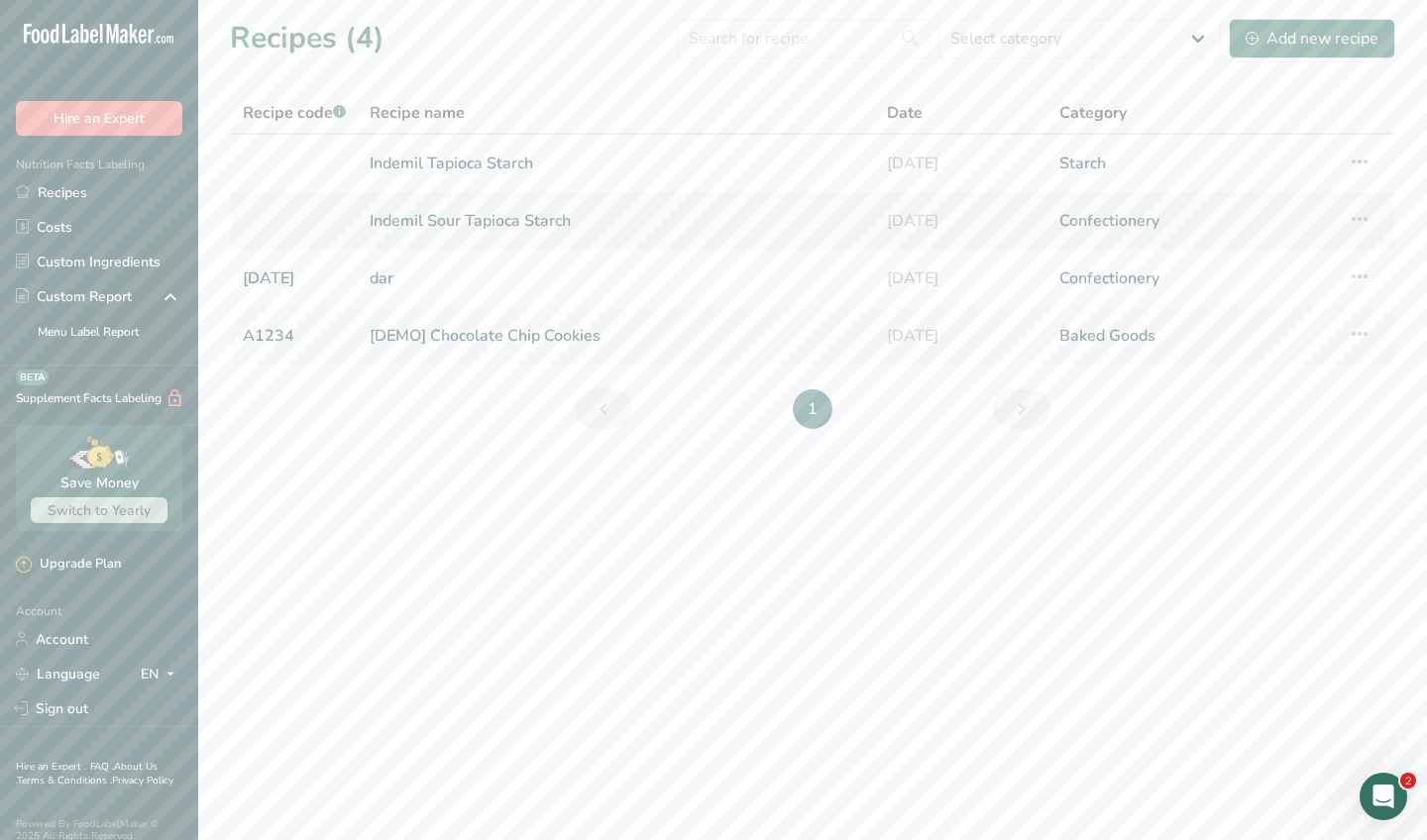 click on "Indemil Sour Tapioca Starch" at bounding box center [616, 221] 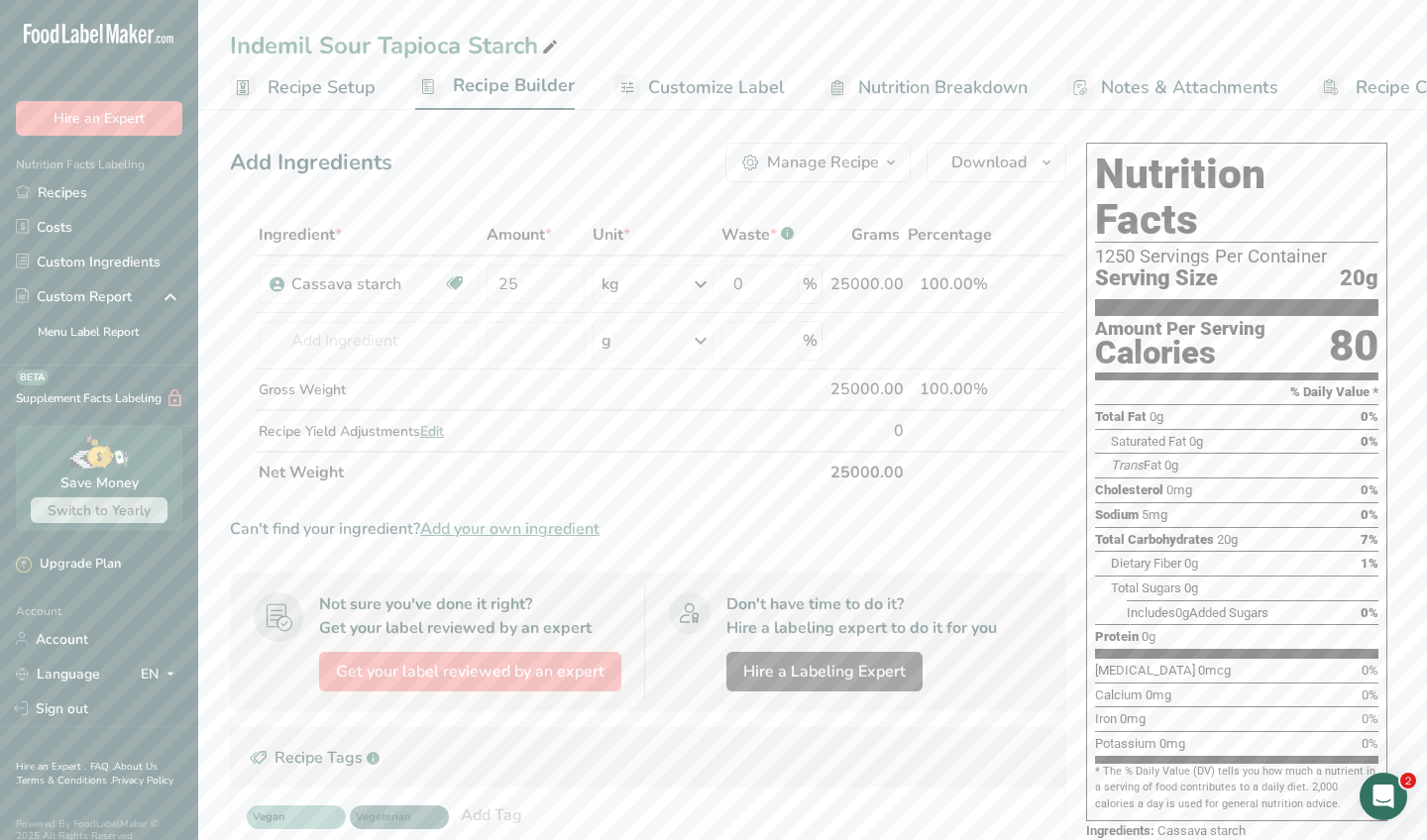 click on "Notes & Attachments" at bounding box center (1189, 87) 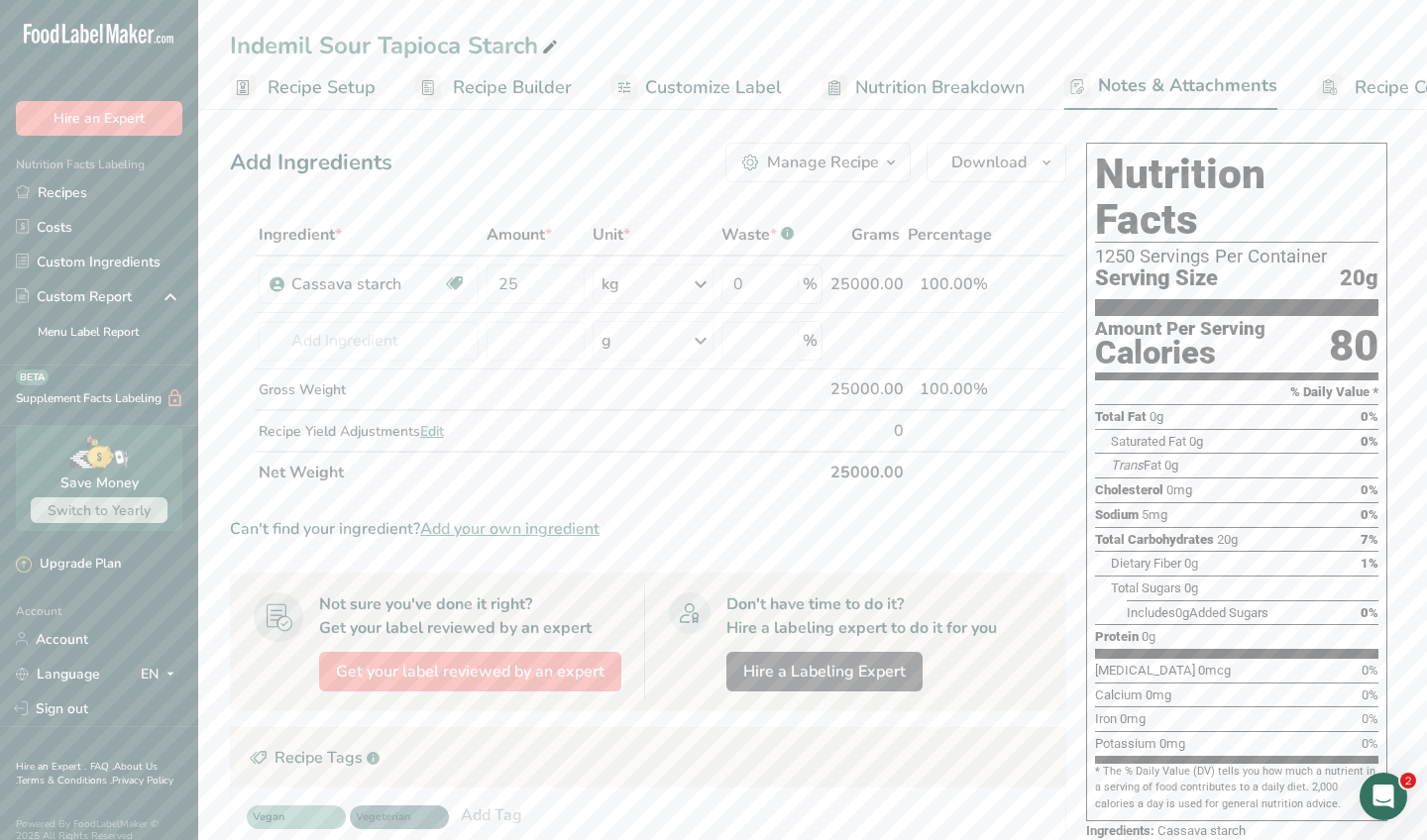scroll, scrollTop: 0, scrollLeft: 81, axis: horizontal 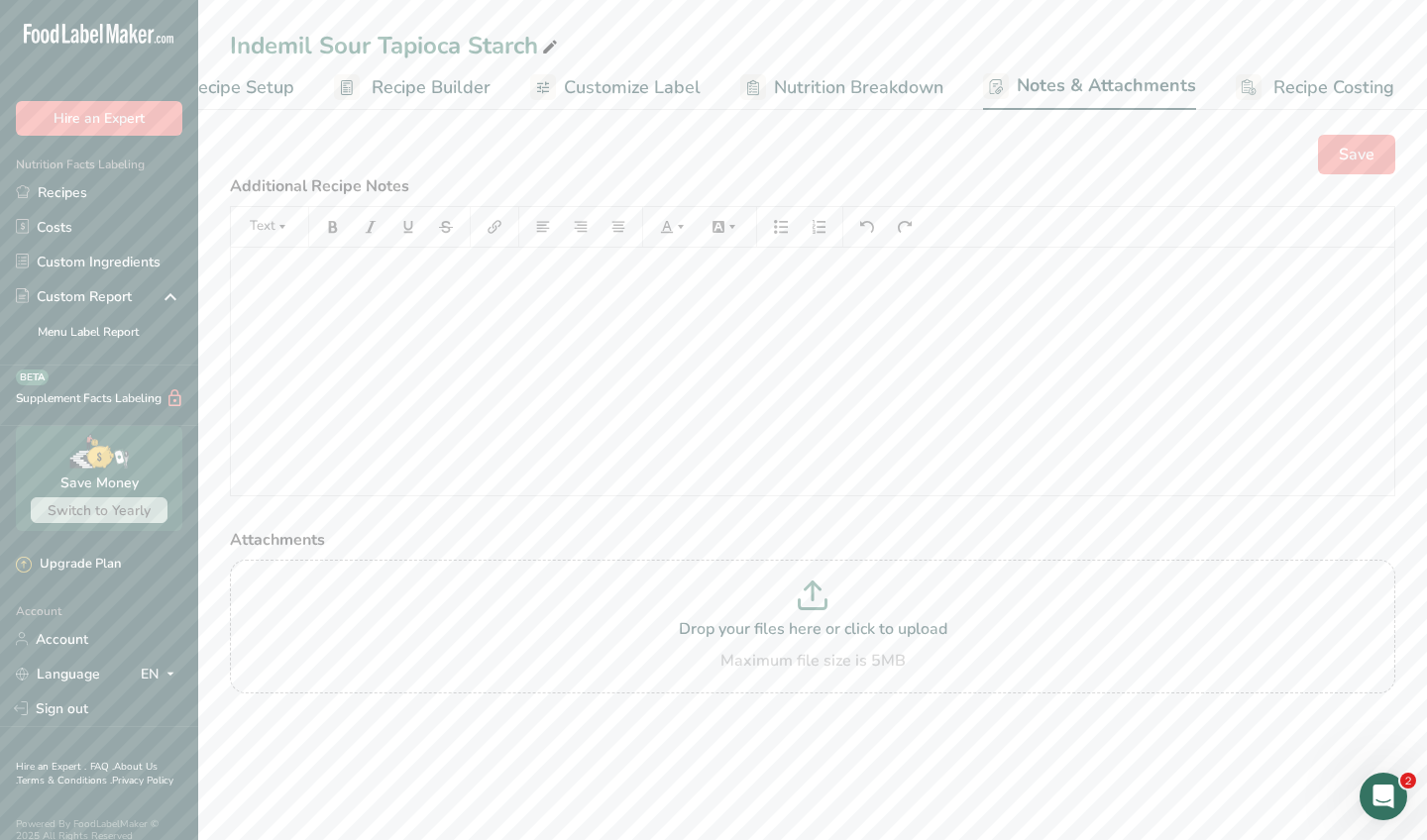 click on "Customize Label" at bounding box center (632, 87) 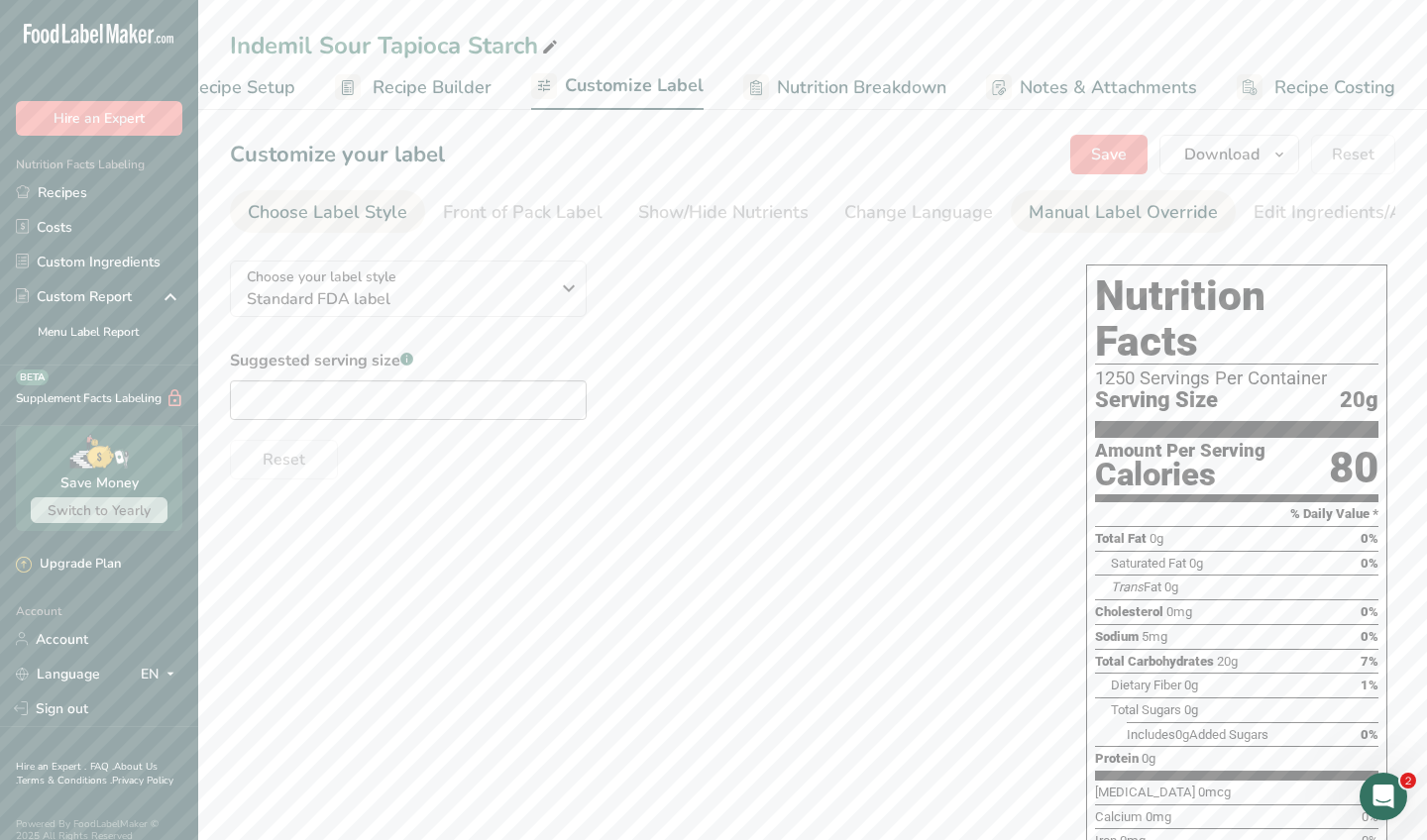 click on "Manual Label Override" at bounding box center (1123, 212) 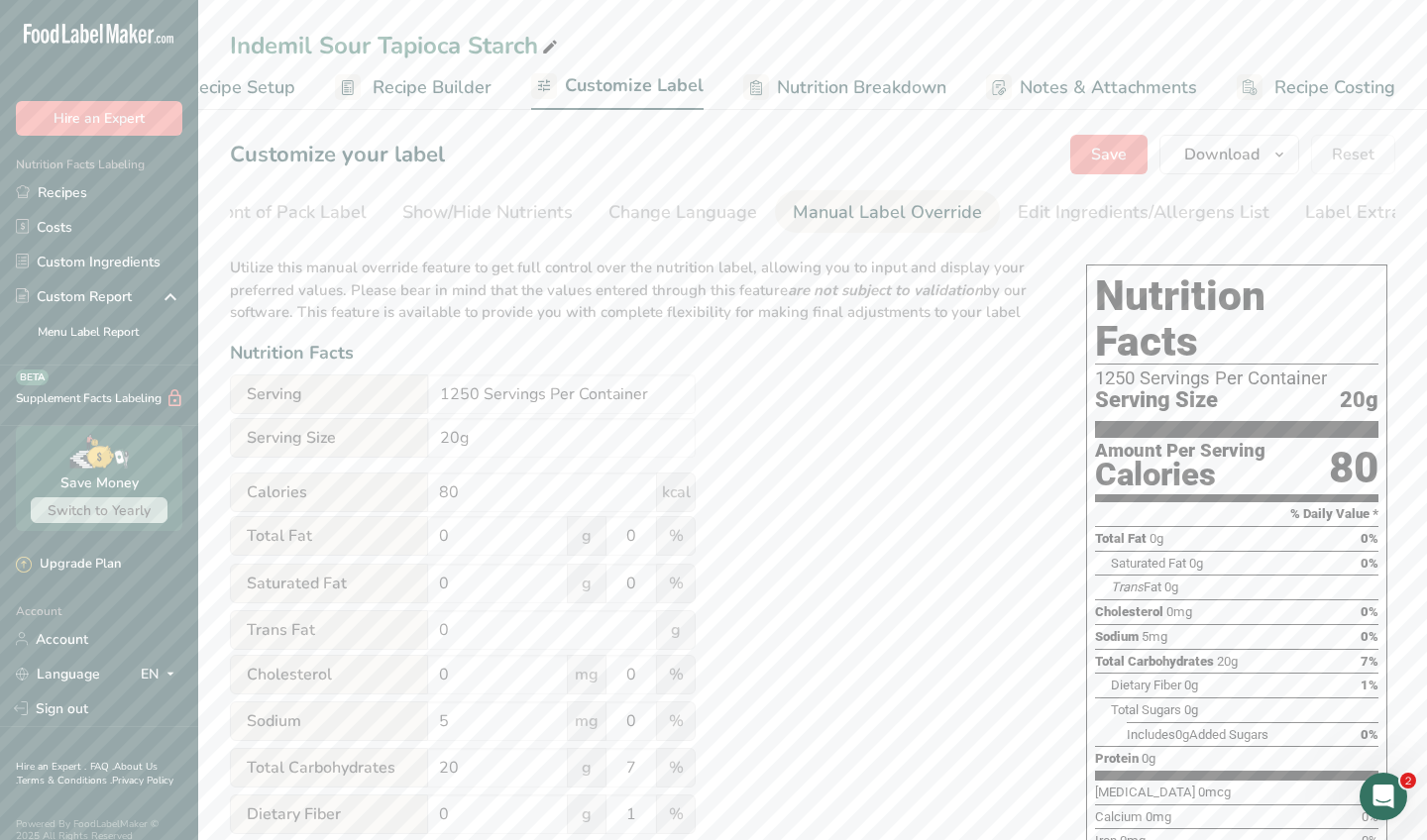 scroll, scrollTop: 0, scrollLeft: 274, axis: horizontal 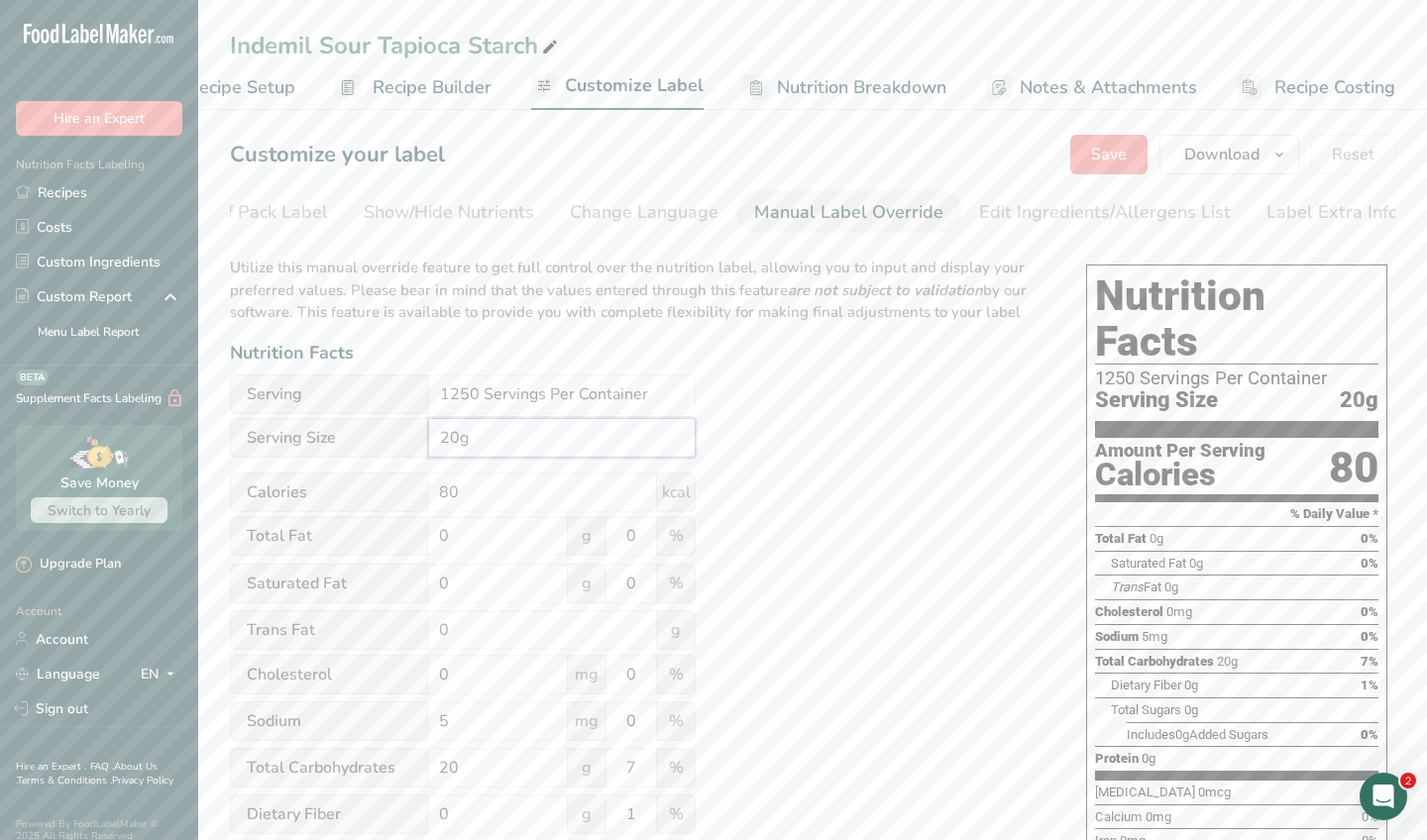 click on "20g" at bounding box center (562, 438) 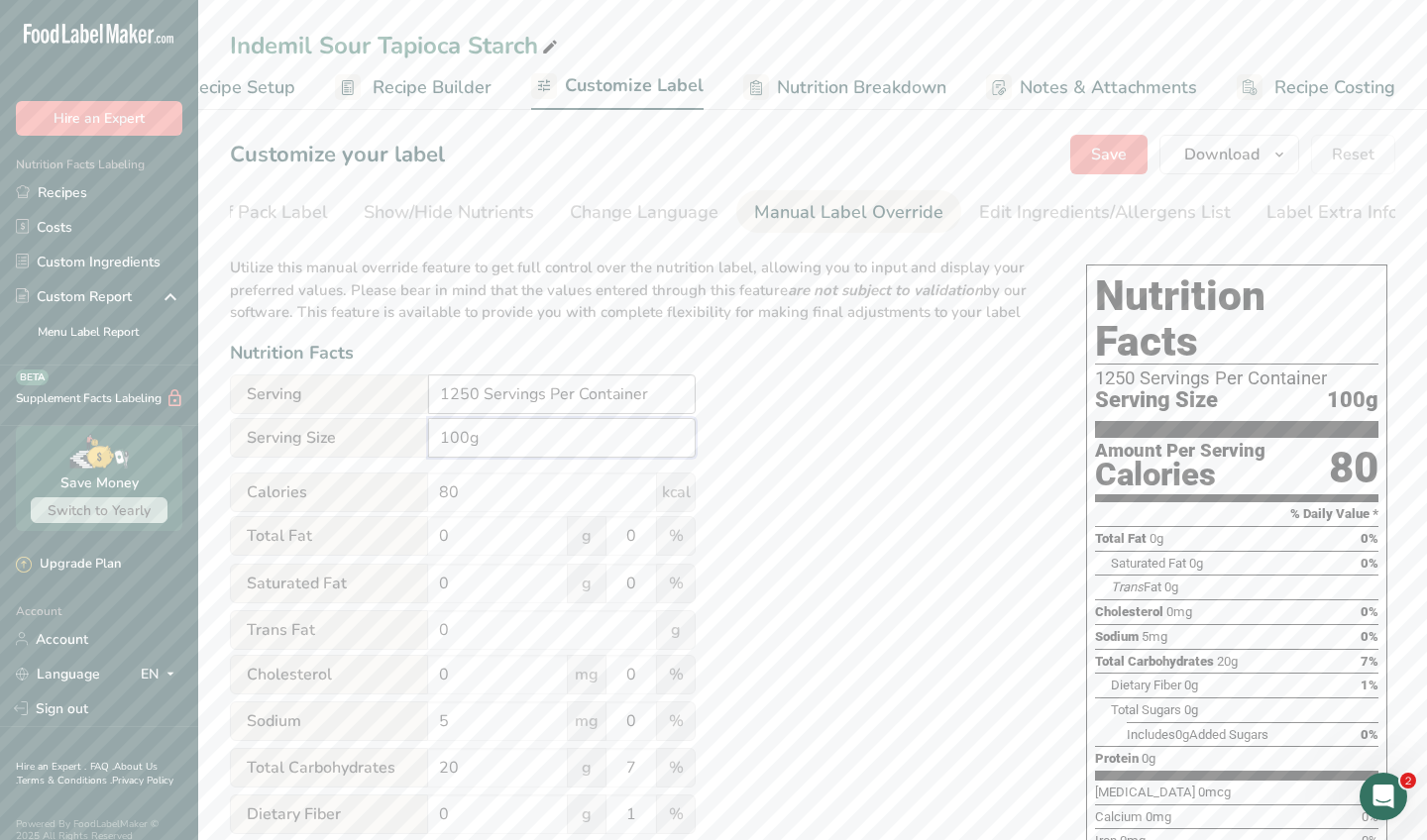 type on "100g" 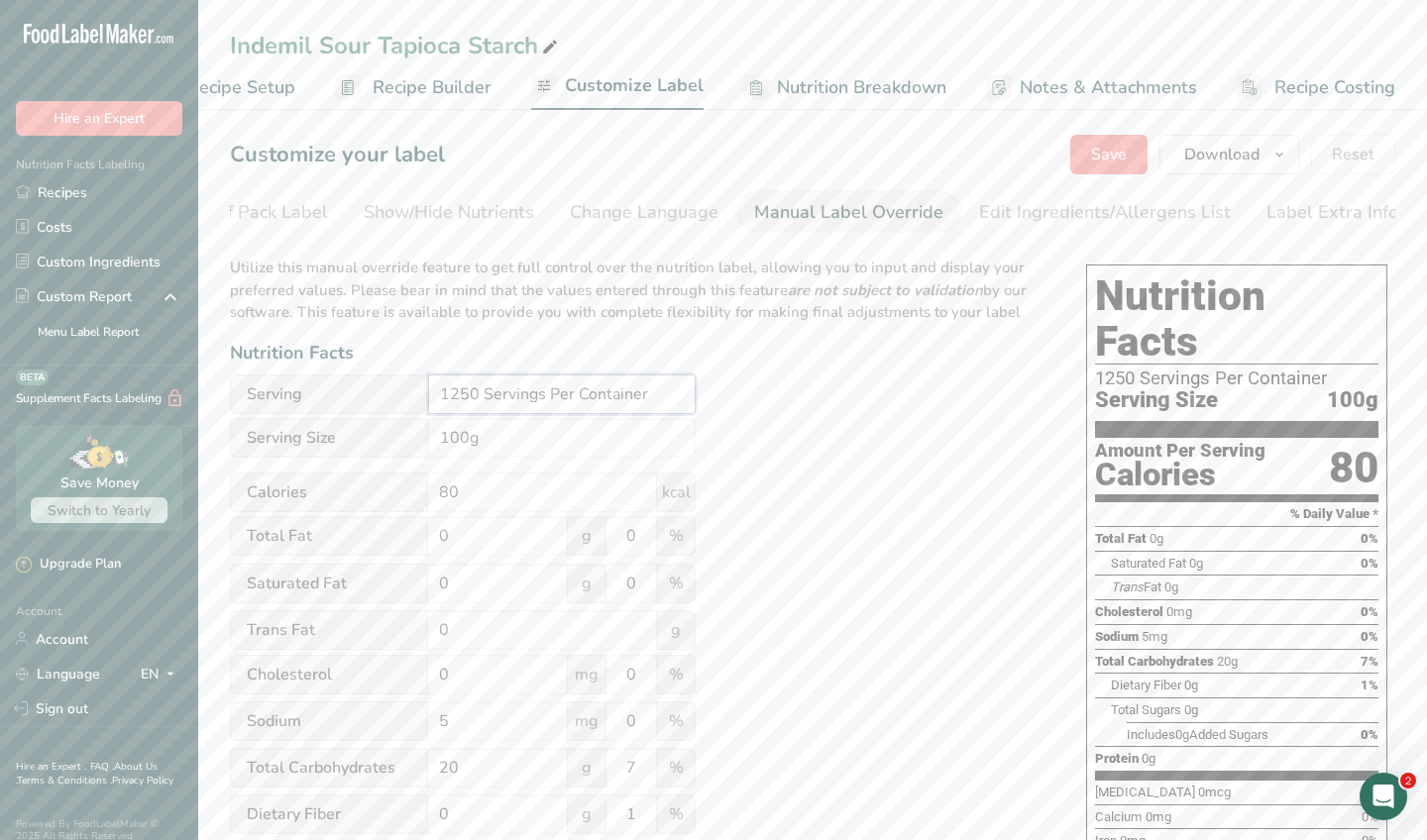 click on "1250 Servings Per Container" at bounding box center [562, 394] 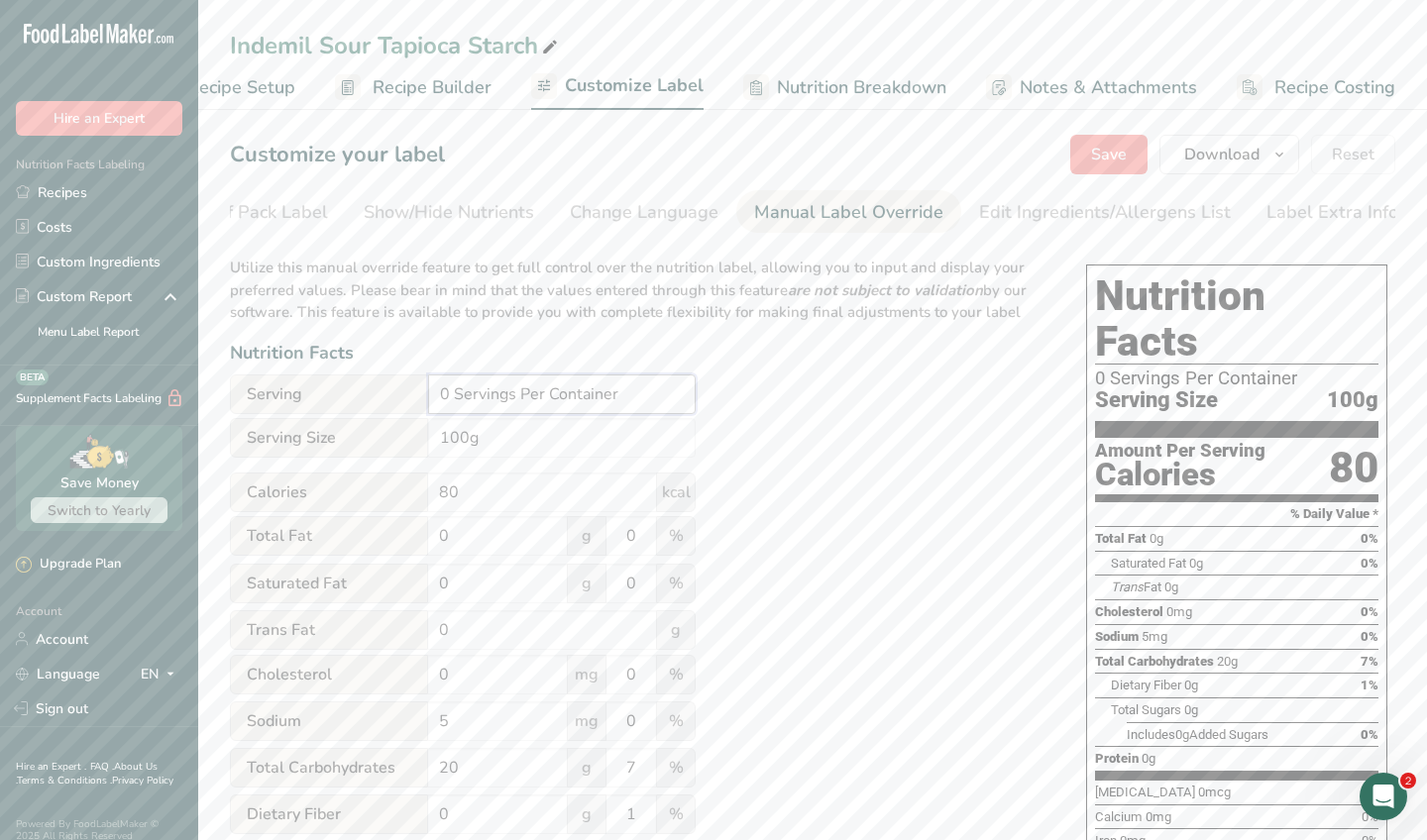 click on "0 Servings Per Container" at bounding box center (562, 394) 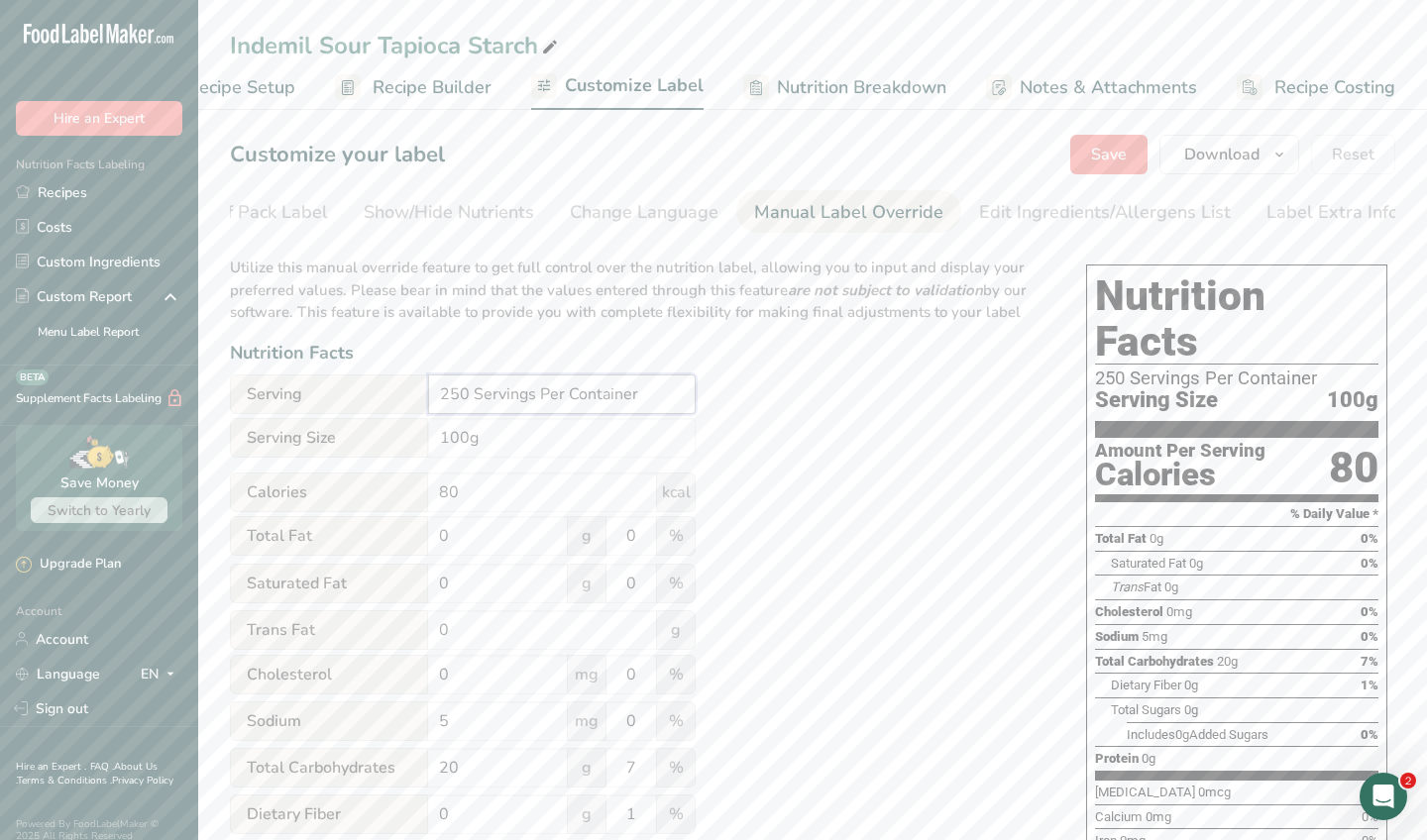 type on "250 Servings Per Container" 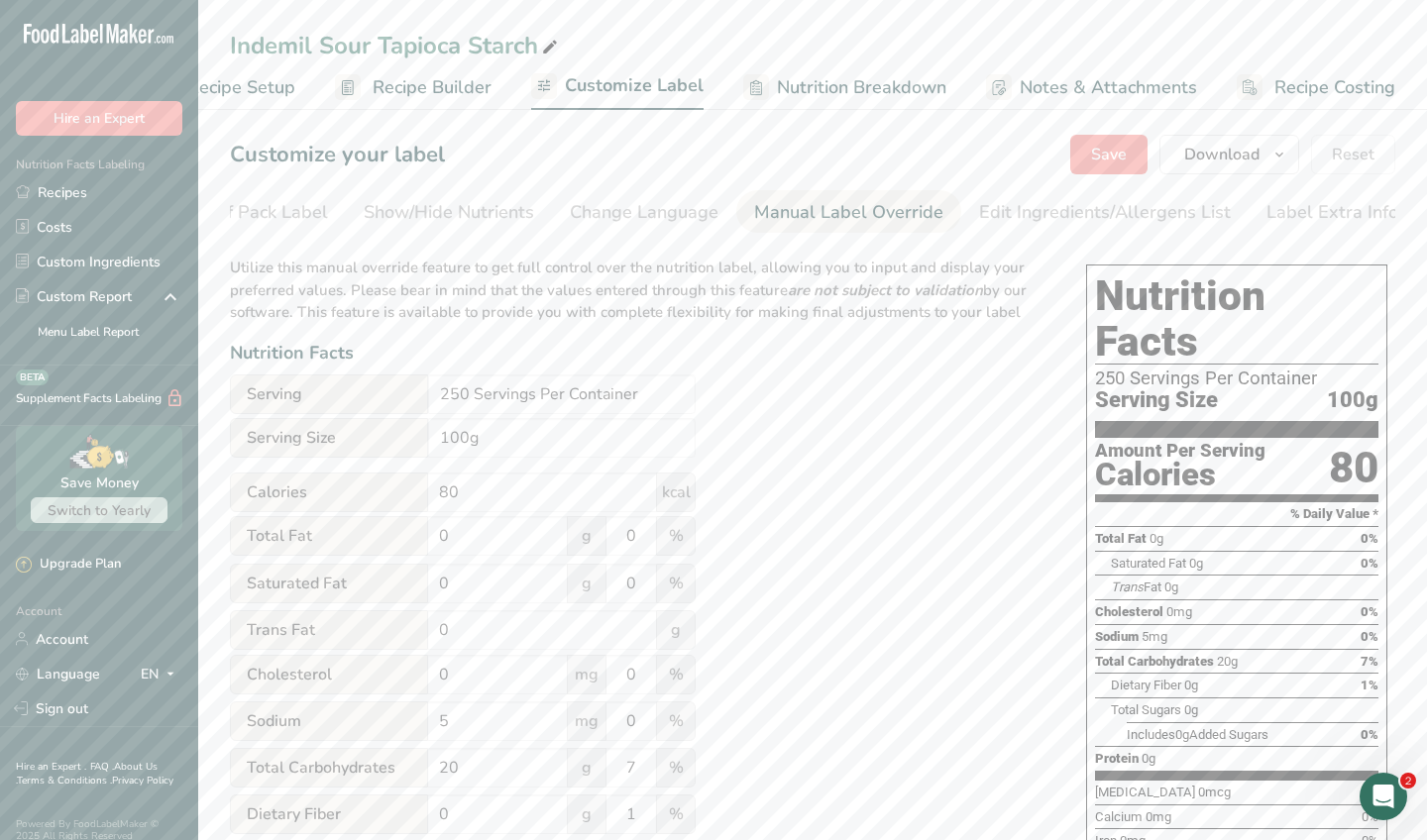 click on "Utilize this manual override feature to get full control over the nutrition label, allowing you to input and display your preferred values. Please bear in mind that the values entered through this feature
are not subject to validation
by our software. This feature is available to provide you with complete flexibility for making final adjustments to your label
Nutrition Facts
Serving
250 Servings Per Container
Serving Size
100g
Calories
80
kcal
Total Fat
0
g
0
%
Saturated Fat
0
g
0
%
Trans Fat
0
g
[MEDICAL_DATA]
0
mg
0
%
Sodium
5
mg
0
%
20     7" at bounding box center (638, 730) 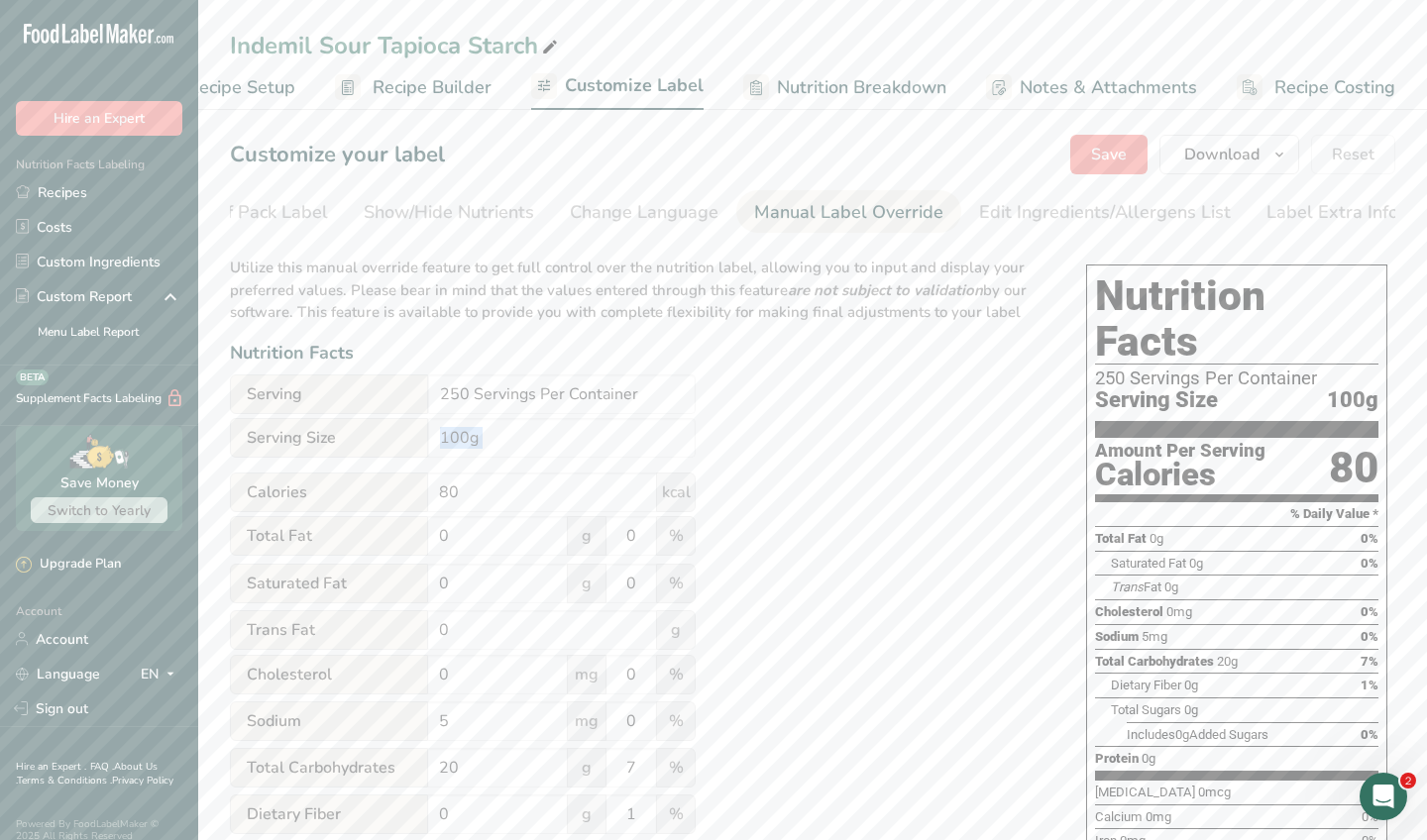 click on "Utilize this manual override feature to get full control over the nutrition label, allowing you to input and display your preferred values. Please bear in mind that the values entered through this feature
are not subject to validation
by our software. This feature is available to provide you with complete flexibility for making final adjustments to your label
Nutrition Facts
Serving
250 Servings Per Container
Serving Size
100g
Calories
80
kcal
Total Fat
0
g
0
%
Saturated Fat
0
g
0
%
Trans Fat
0
g
[MEDICAL_DATA]
0
mg
0
%
Sodium
5
mg
0
%
20     7" at bounding box center (638, 730) 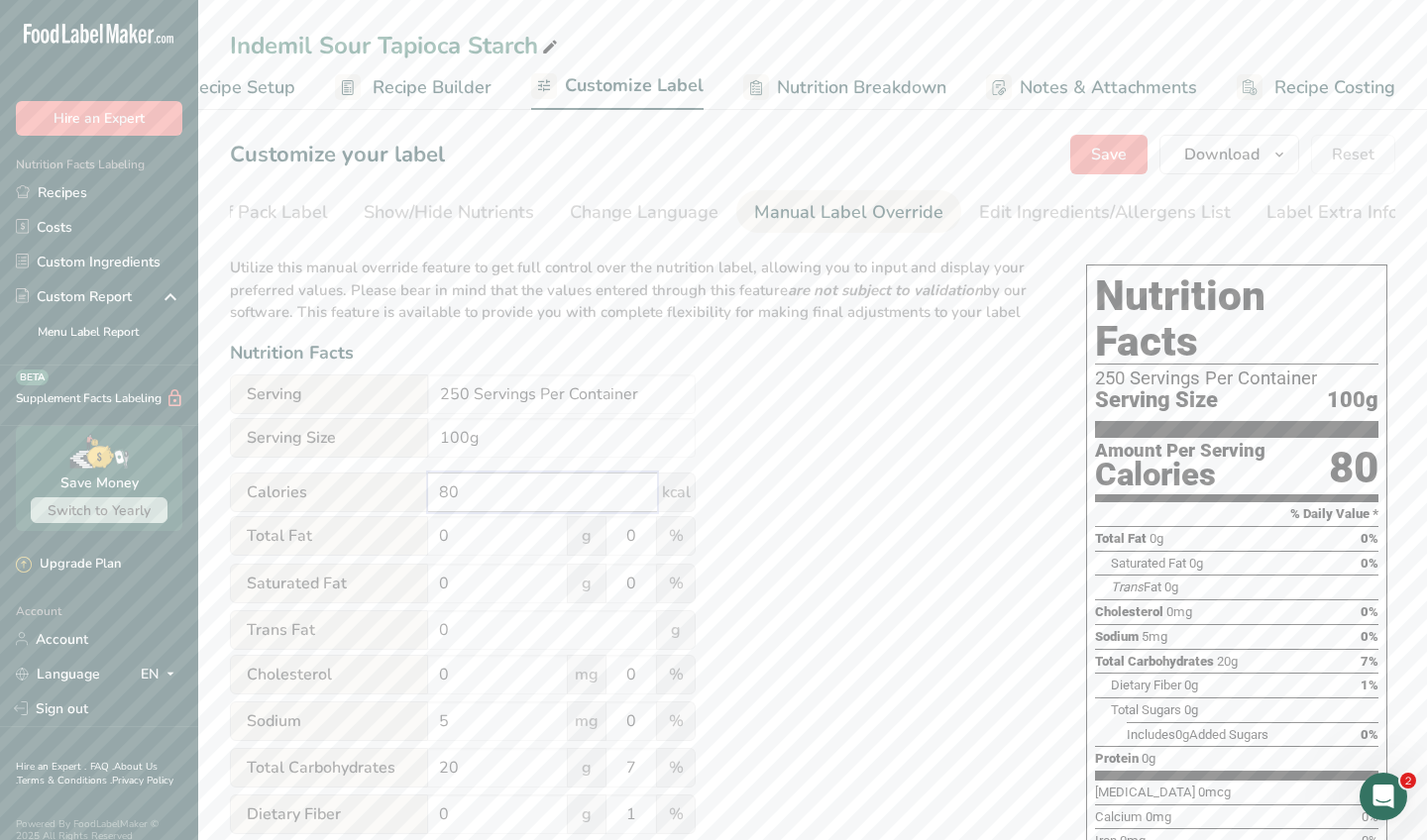 click on "80" at bounding box center (542, 492) 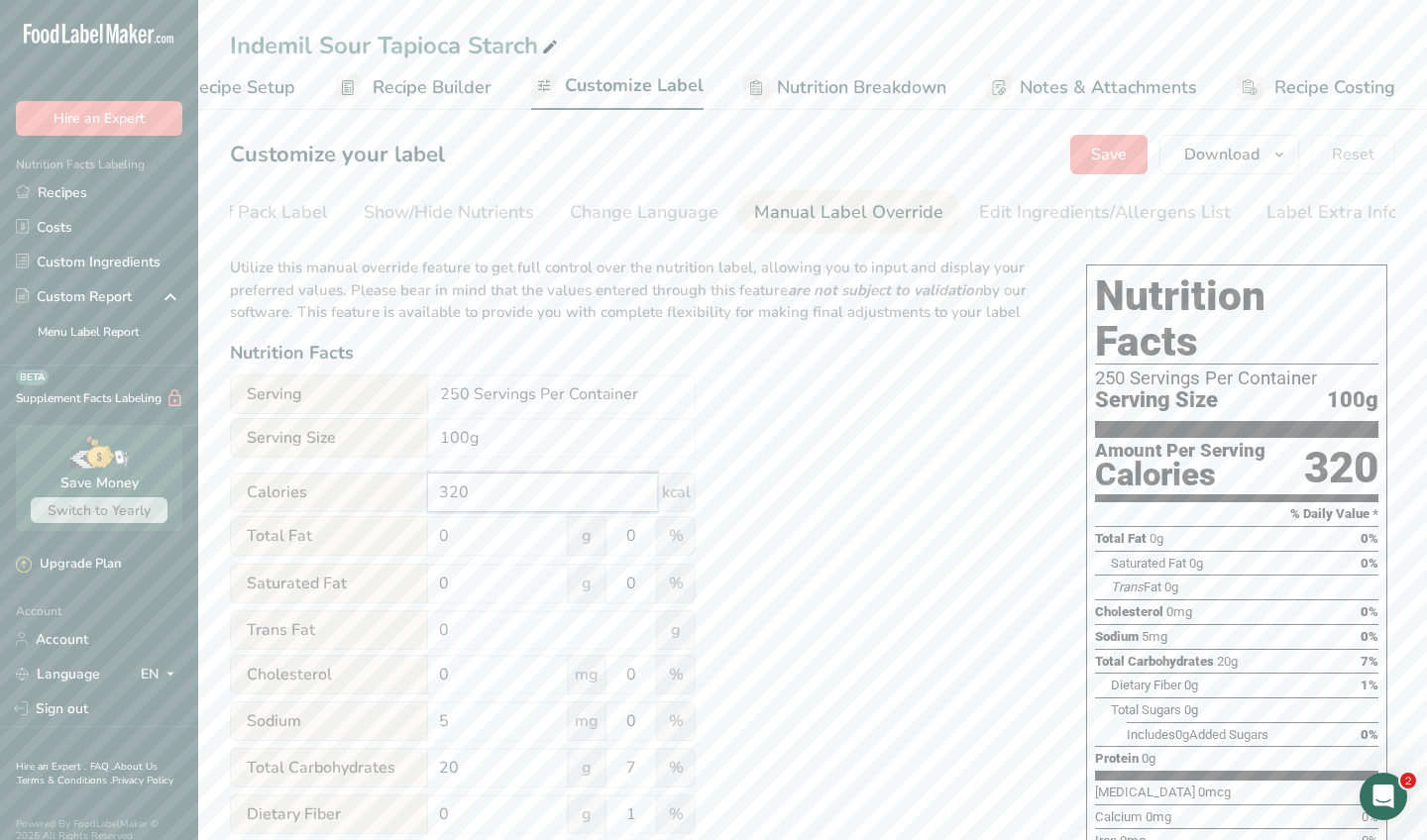 type on "320" 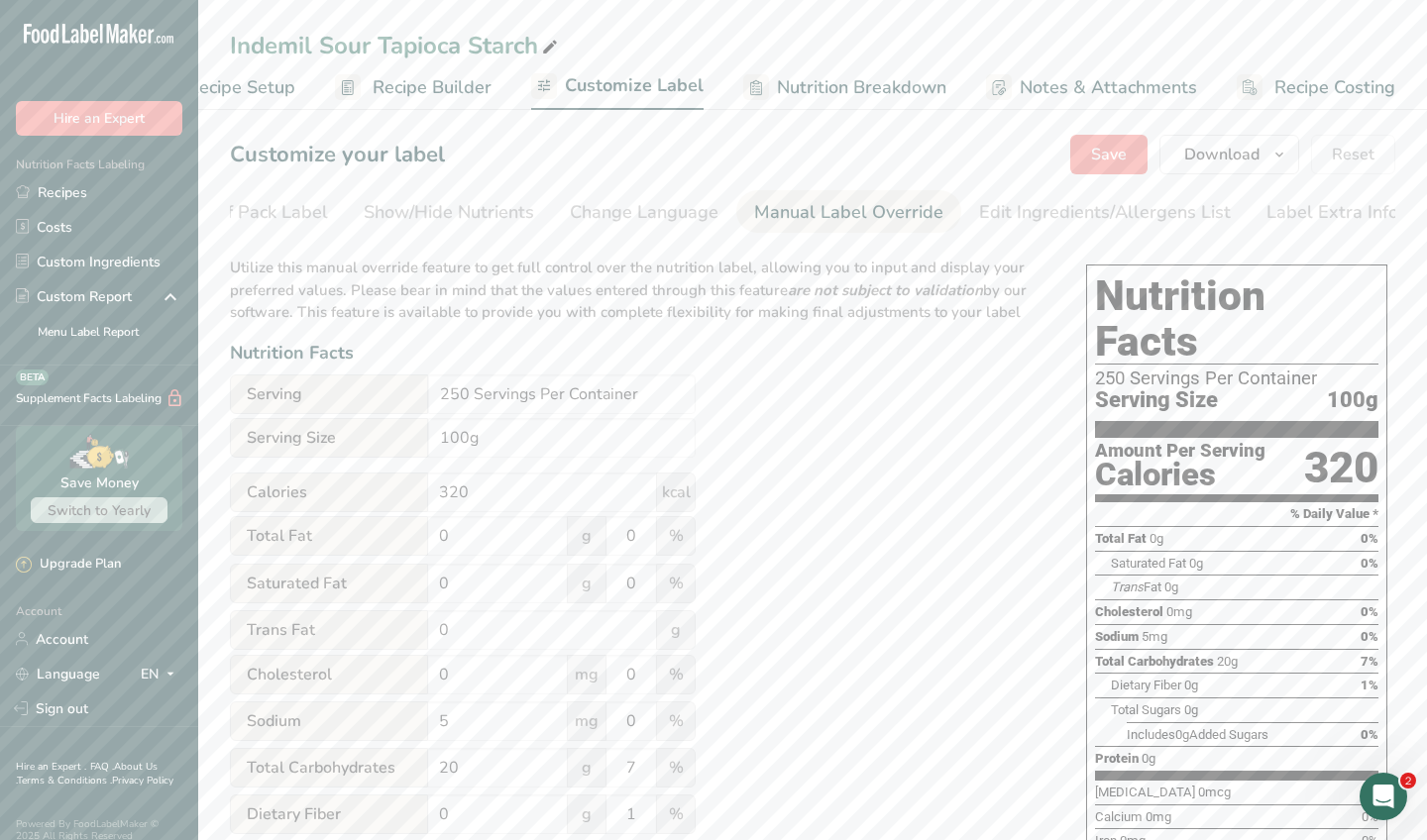 click on "Utilize this manual override feature to get full control over the nutrition label, allowing you to input and display your preferred values. Please bear in mind that the values entered through this feature
are not subject to validation
by our software. This feature is available to provide you with complete flexibility for making final adjustments to your label
Nutrition Facts
Serving
250 Servings Per Container
Serving Size
100g
Calories
320
kcal
Total Fat
0
g
0
%
Saturated Fat
0
g
0
%
Trans Fat
0
g
[MEDICAL_DATA]
0
mg
0
%
Sodium
5
mg
0
%
20     7" at bounding box center (638, 730) 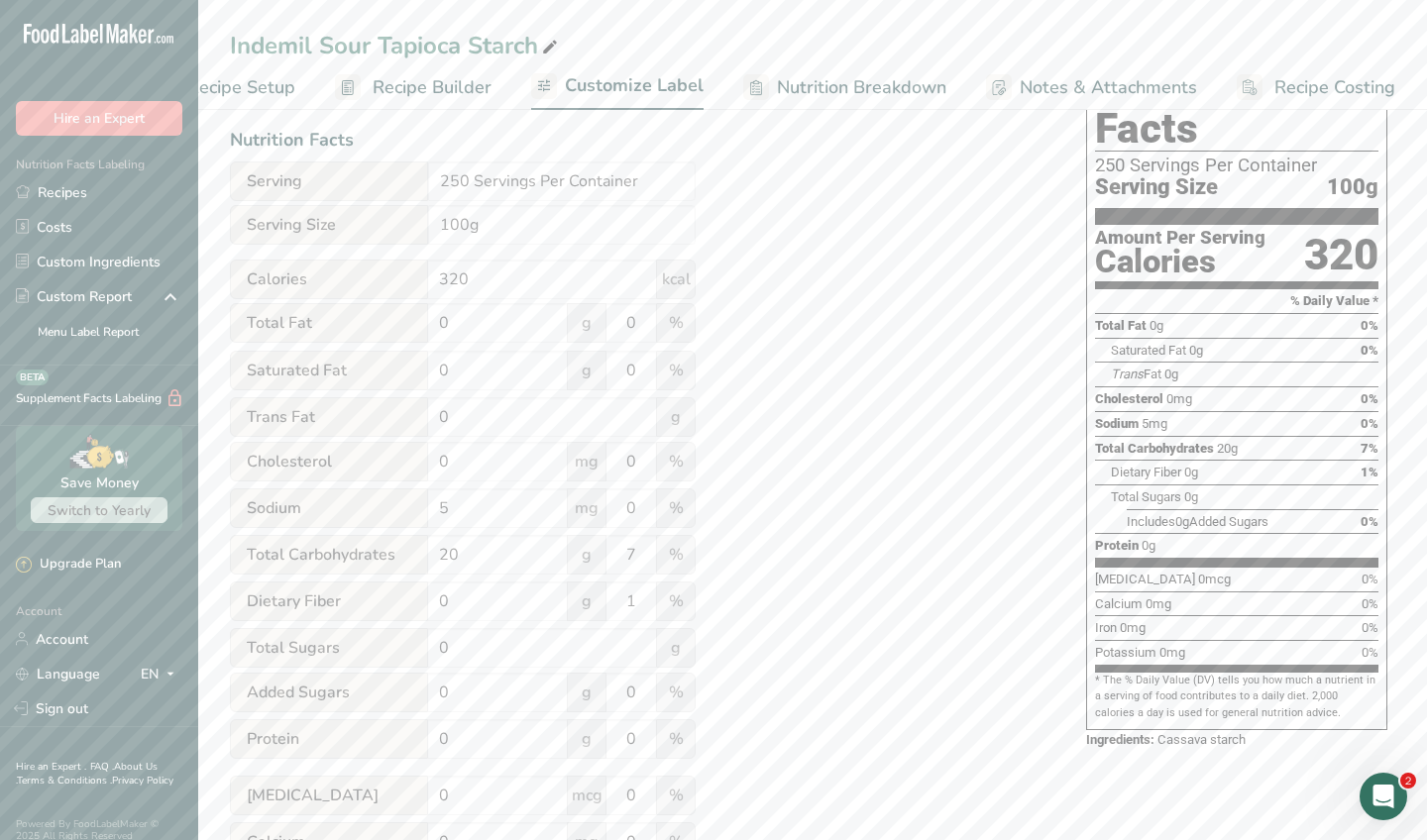 scroll, scrollTop: 223, scrollLeft: 0, axis: vertical 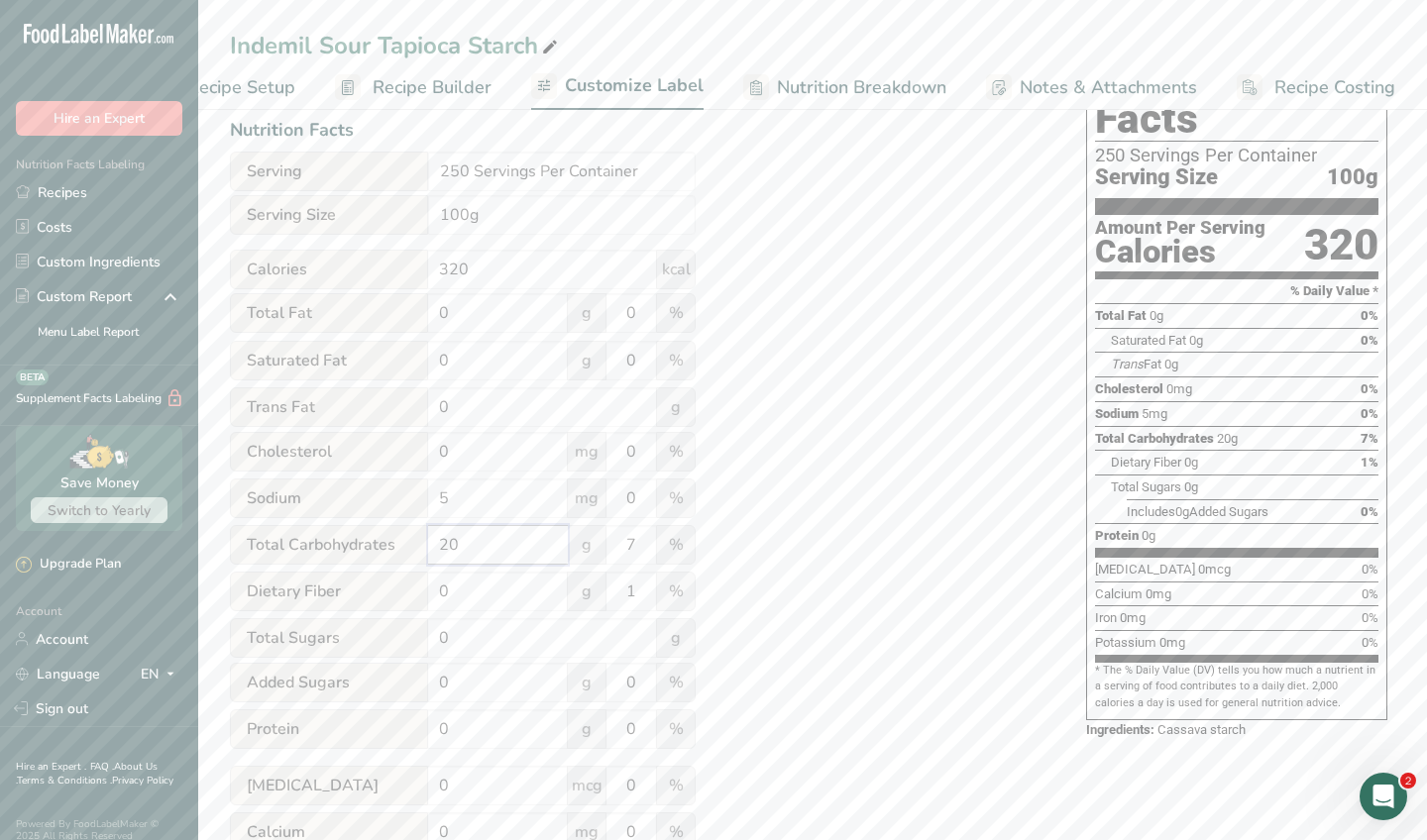 click on "20" at bounding box center [497, 545] 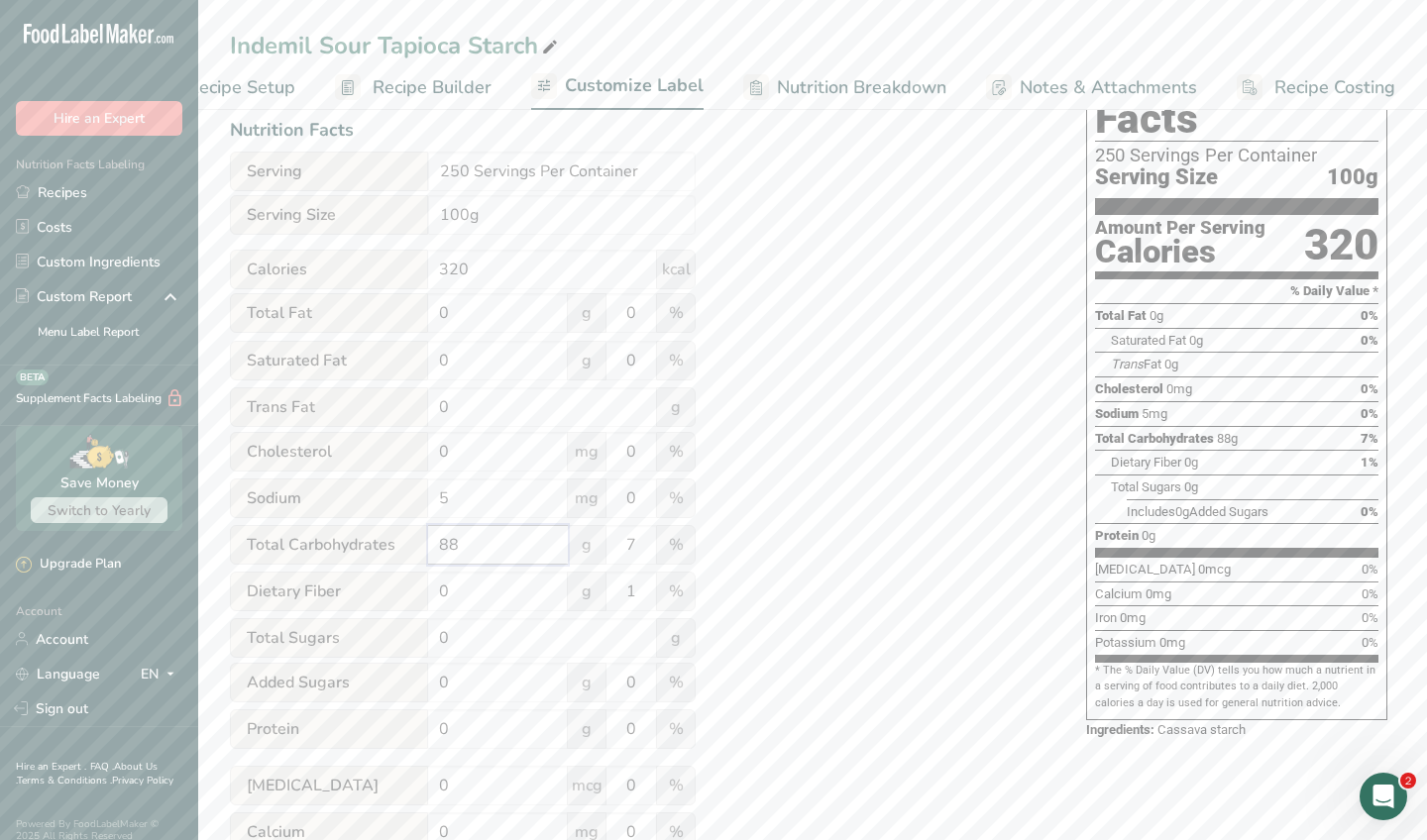 type on "88" 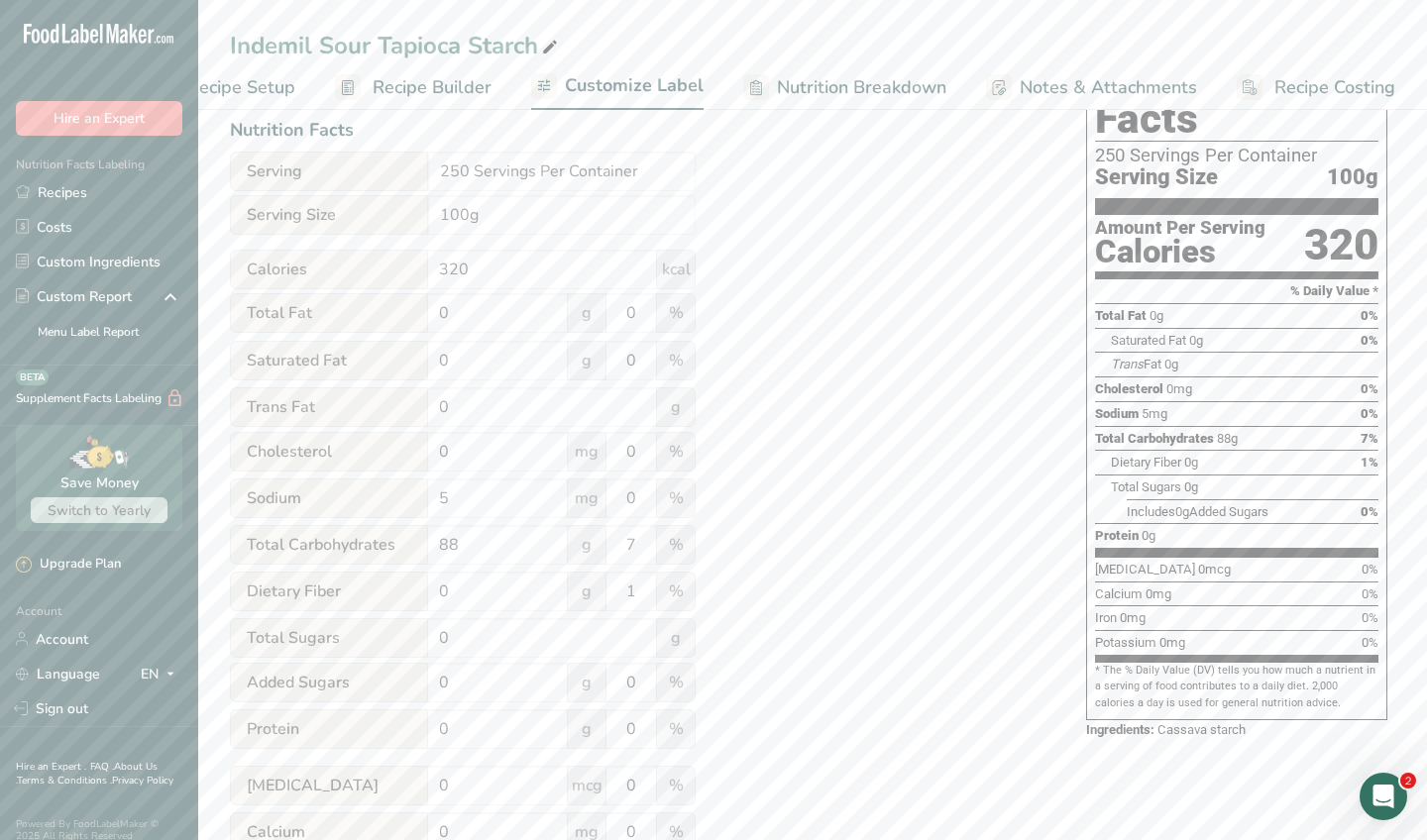 click on "Utilize this manual override feature to get full control over the nutrition label, allowing you to input and display your preferred values. Please bear in mind that the values entered through this feature
are not subject to validation
by our software. This feature is available to provide you with complete flexibility for making final adjustments to your label
Nutrition Facts
Serving
250 Servings Per Container
Serving Size
100g
Calories
320
kcal
Total Fat
0
g
0
%
Saturated Fat
0
g
0
%
Trans Fat
0
g
[MEDICAL_DATA]
0
mg
0
%
Sodium
5
mg
0
%
88     7" at bounding box center (638, 507) 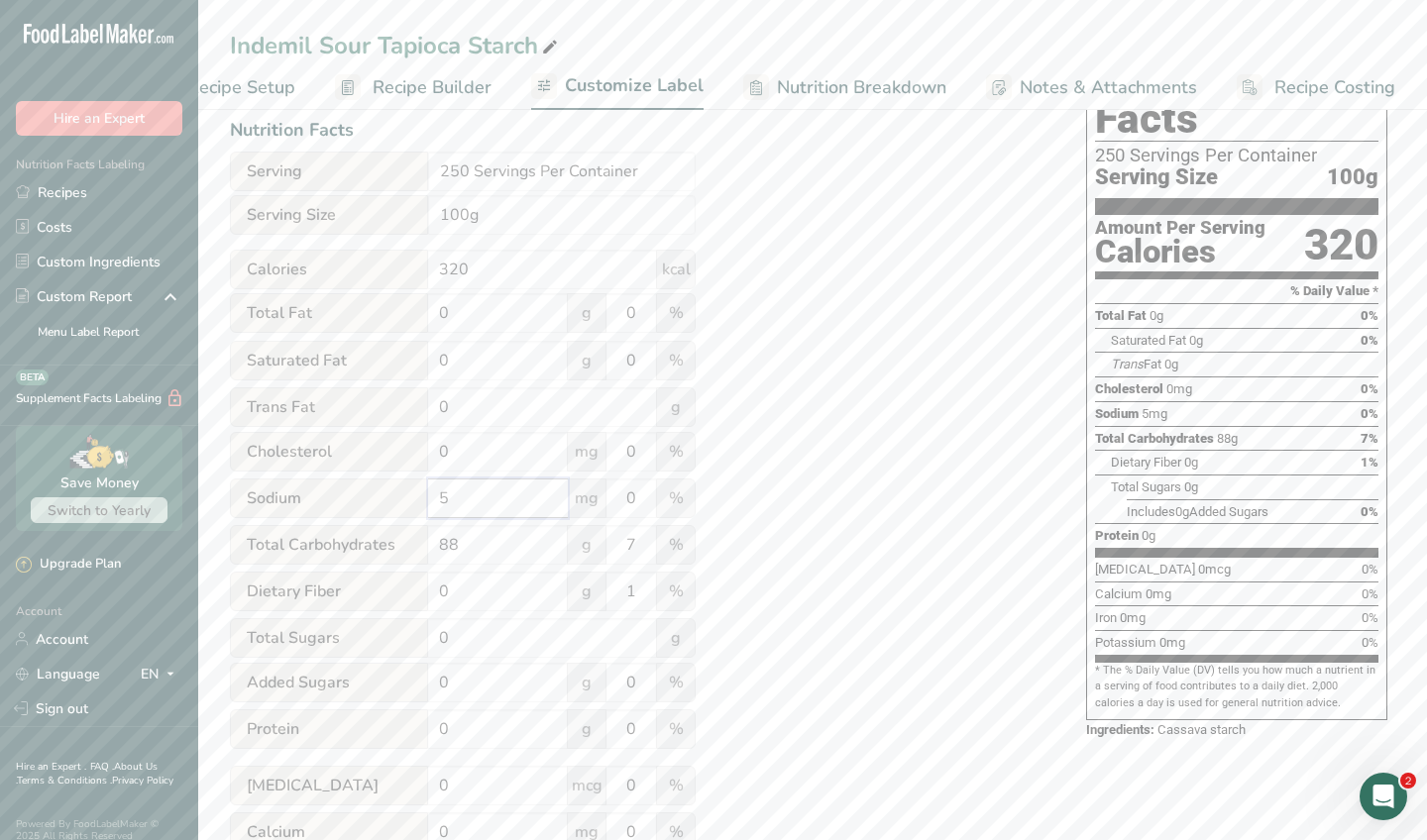 click on "5" at bounding box center [497, 498] 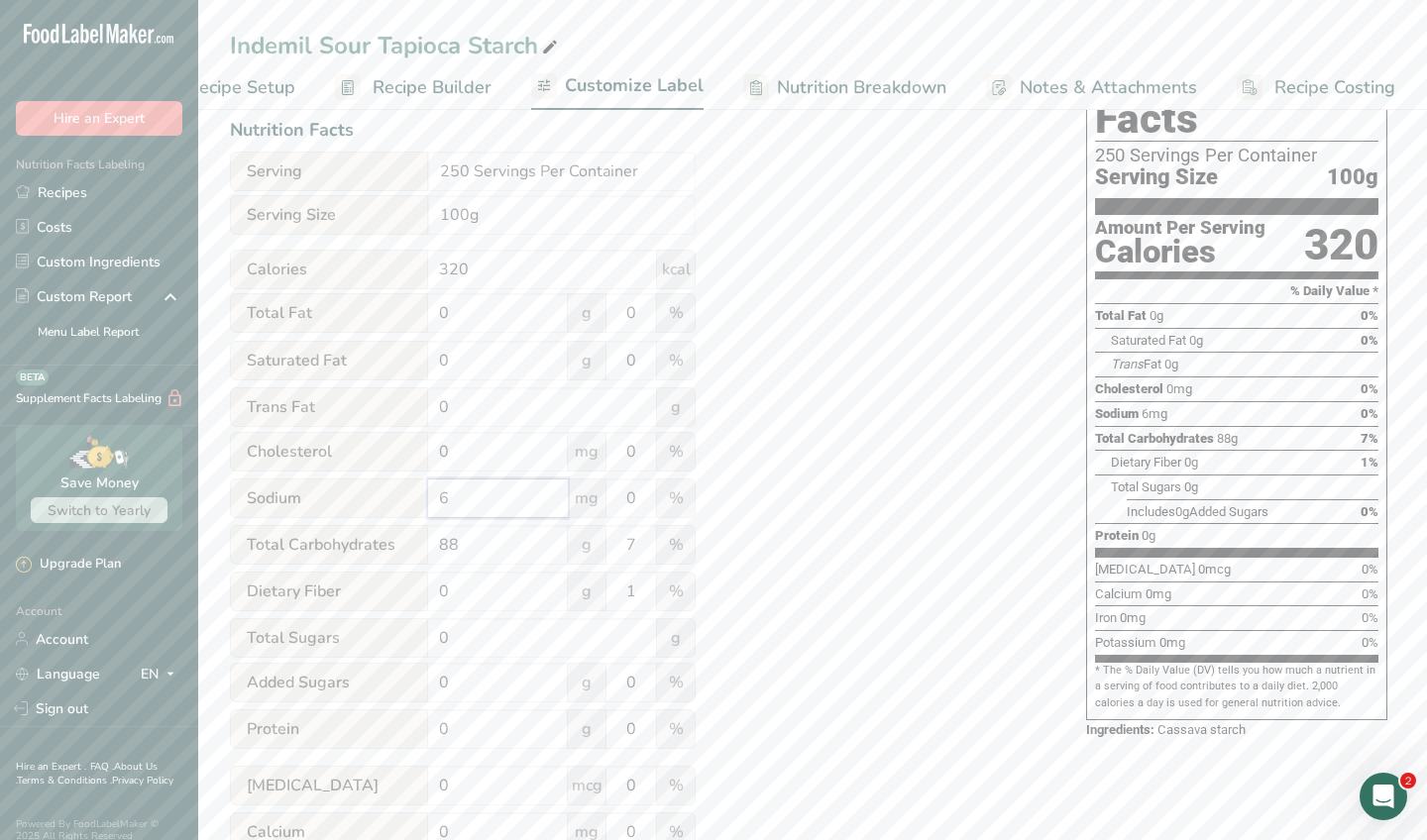 type on "6" 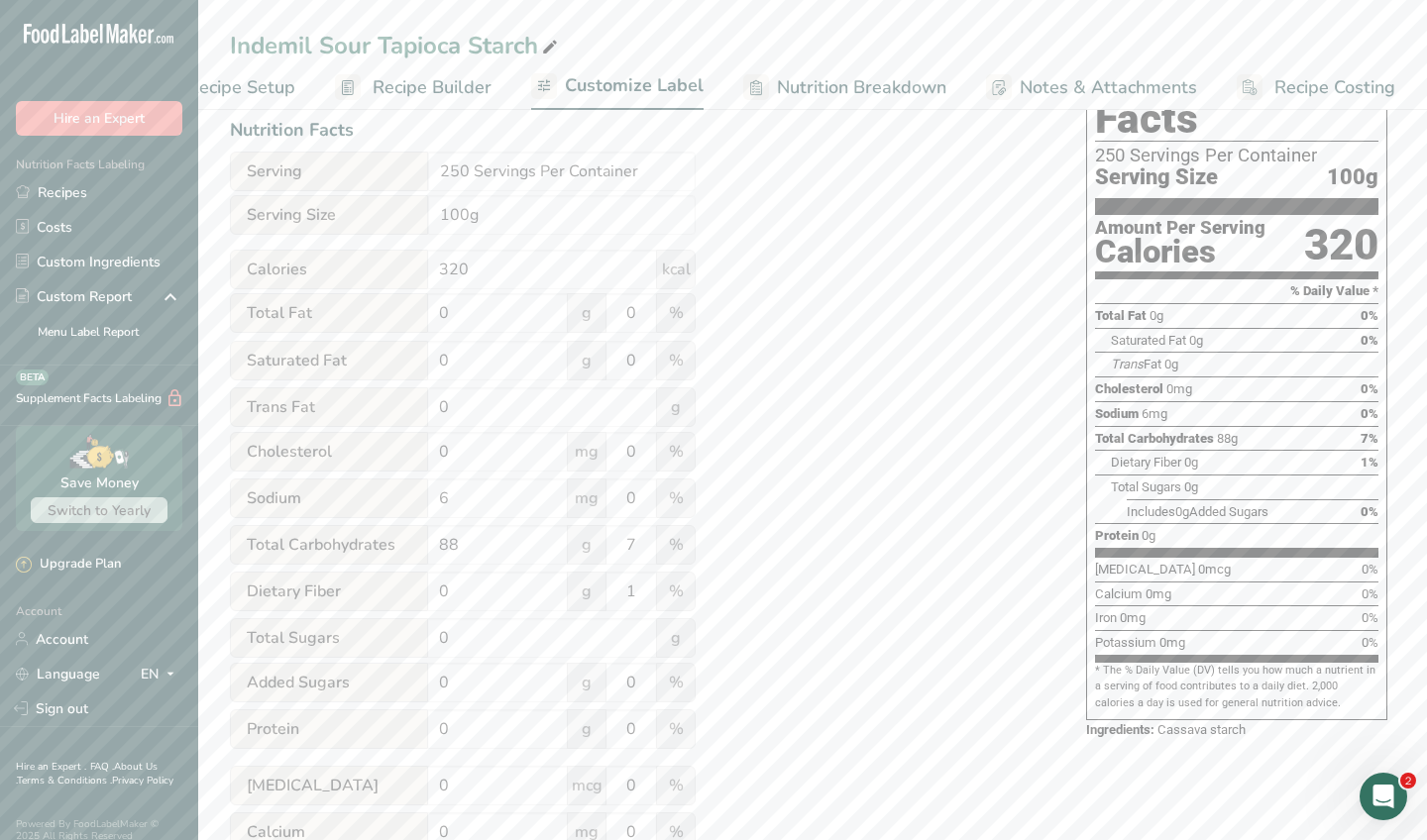 click on "Utilize this manual override feature to get full control over the nutrition label, allowing you to input and display your preferred values. Please bear in mind that the values entered through this feature
are not subject to validation
by our software. This feature is available to provide you with complete flexibility for making final adjustments to your label
Nutrition Facts
Serving
250 Servings Per Container
Serving Size
100g
Calories
320
kcal
Total Fat
0
g
0
%
Saturated Fat
0
g
0
%
Trans Fat
0
g
[MEDICAL_DATA]
0
mg
0
%
Sodium
6
mg
0
%
88     7" at bounding box center [638, 507] 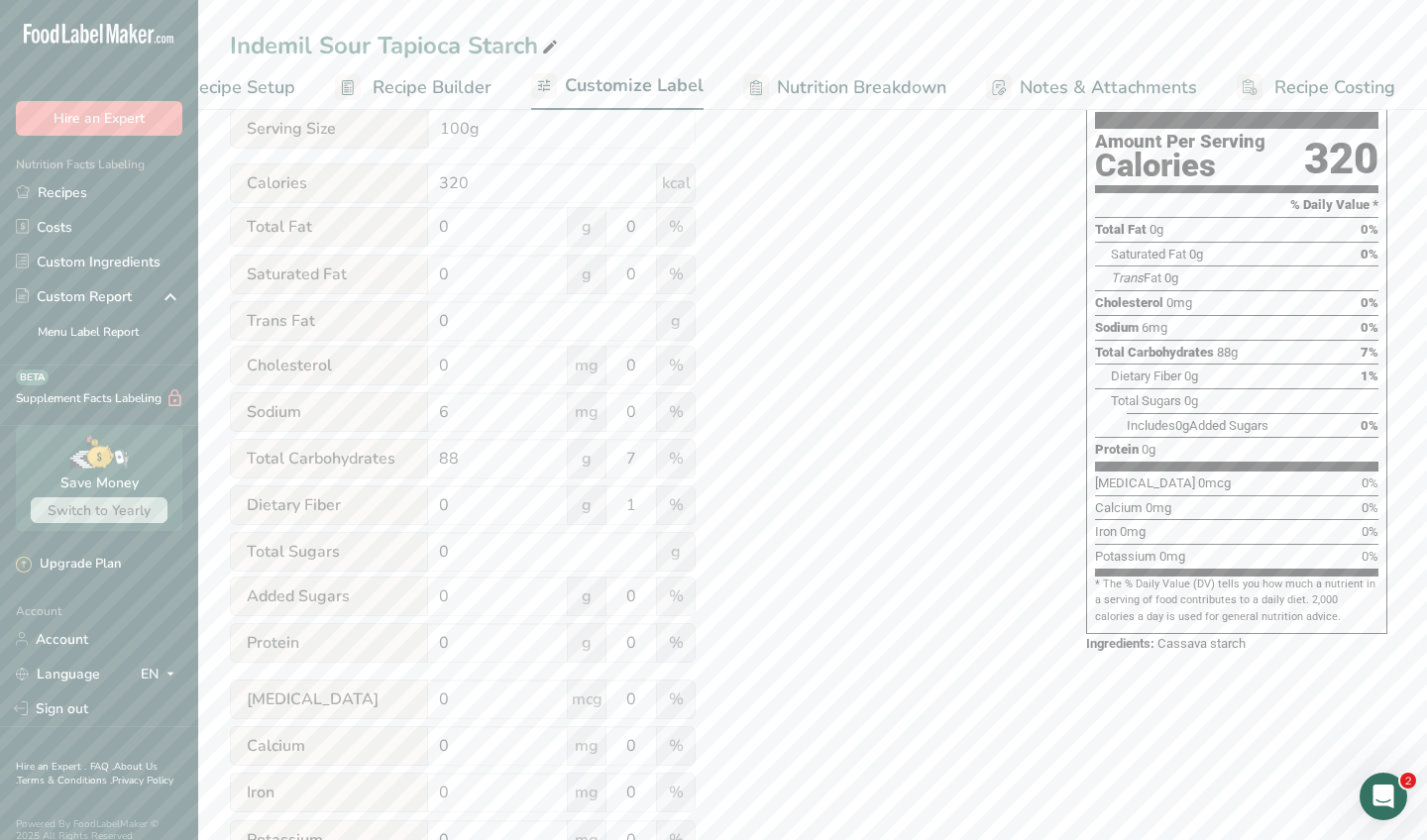 scroll, scrollTop: 310, scrollLeft: 0, axis: vertical 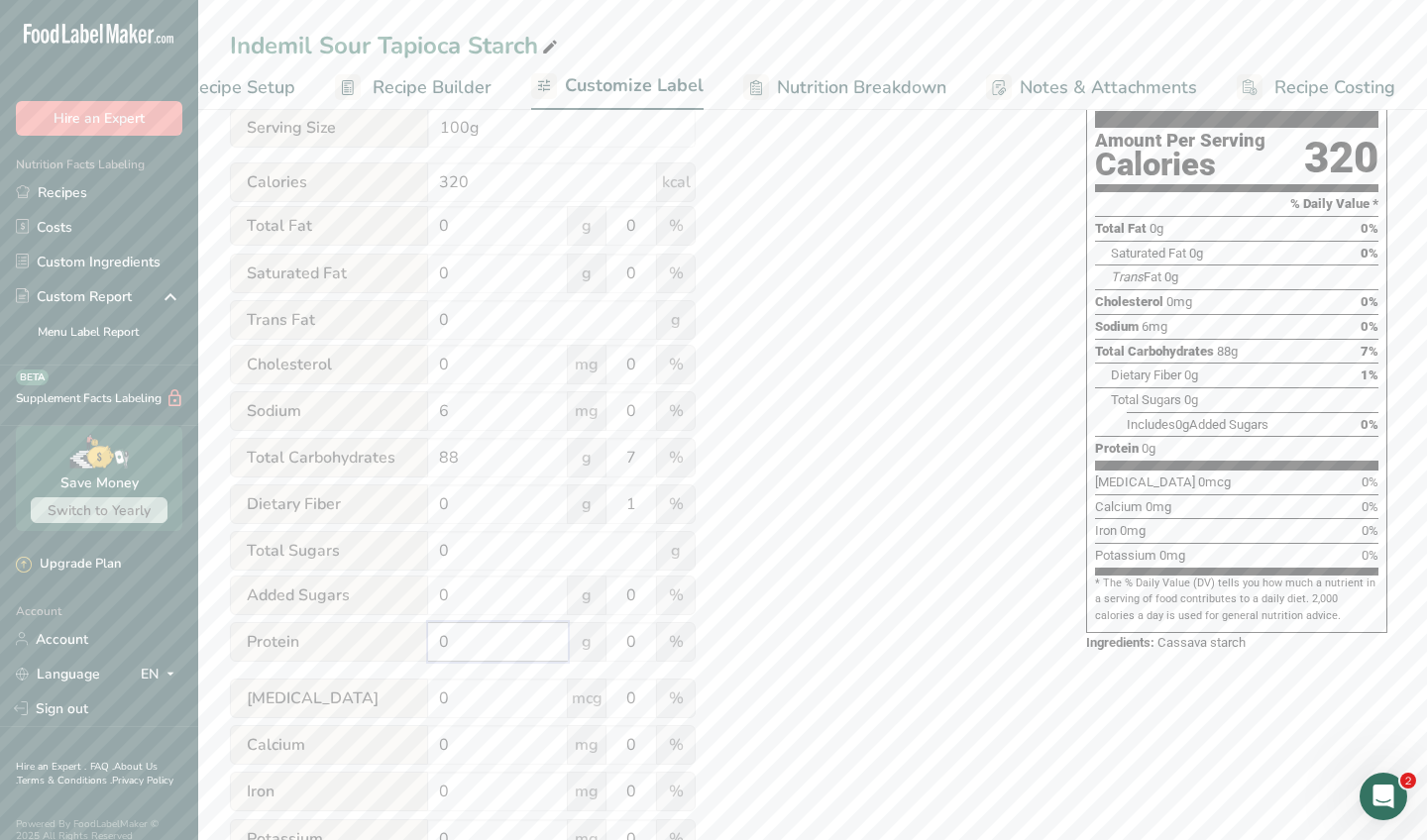 click on "0" at bounding box center [497, 642] 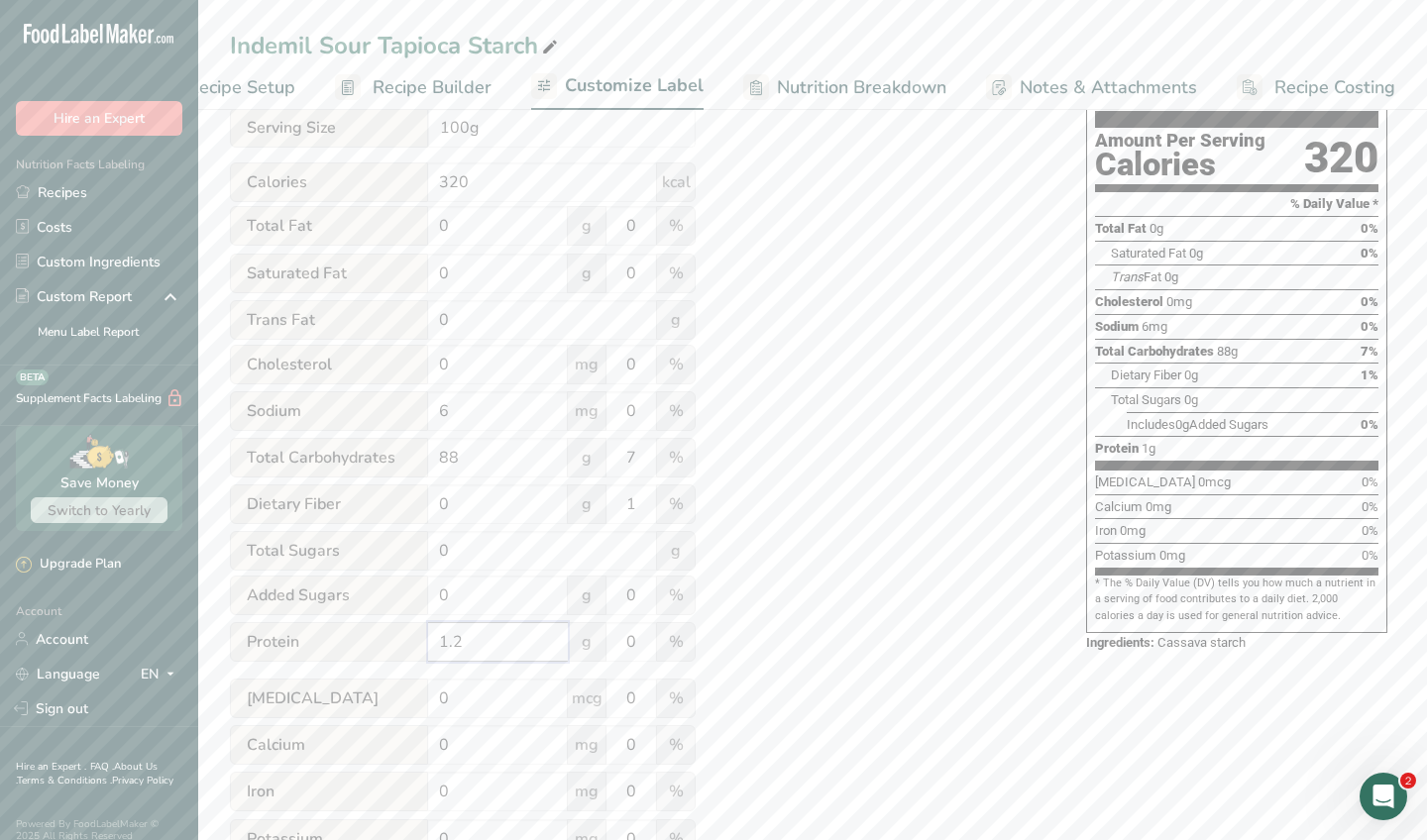 type on "1.2" 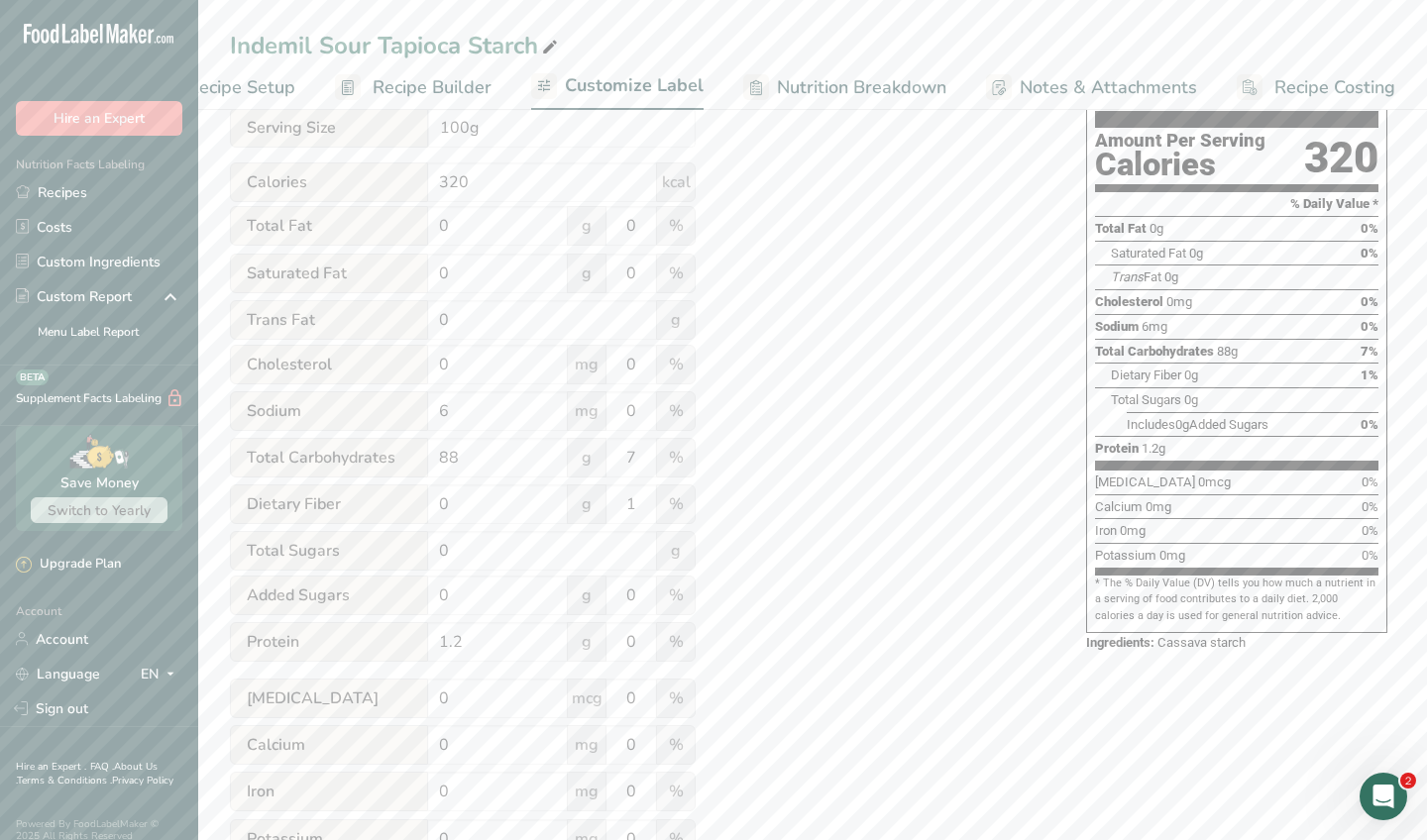 click on "Utilize this manual override feature to get full control over the nutrition label, allowing you to input and display your preferred values. Please bear in mind that the values entered through this feature
are not subject to validation
by our software. This feature is available to provide you with complete flexibility for making final adjustments to your label
Nutrition Facts
Serving
250 Servings Per Container
Serving Size
100g
Calories
320
kcal
Total Fat
0
g
0
%
Saturated Fat
0
g
0
%
Trans Fat
0
g
[MEDICAL_DATA]
0
mg
0
%
Sodium
6
mg
0
%
88     7" at bounding box center (638, 420) 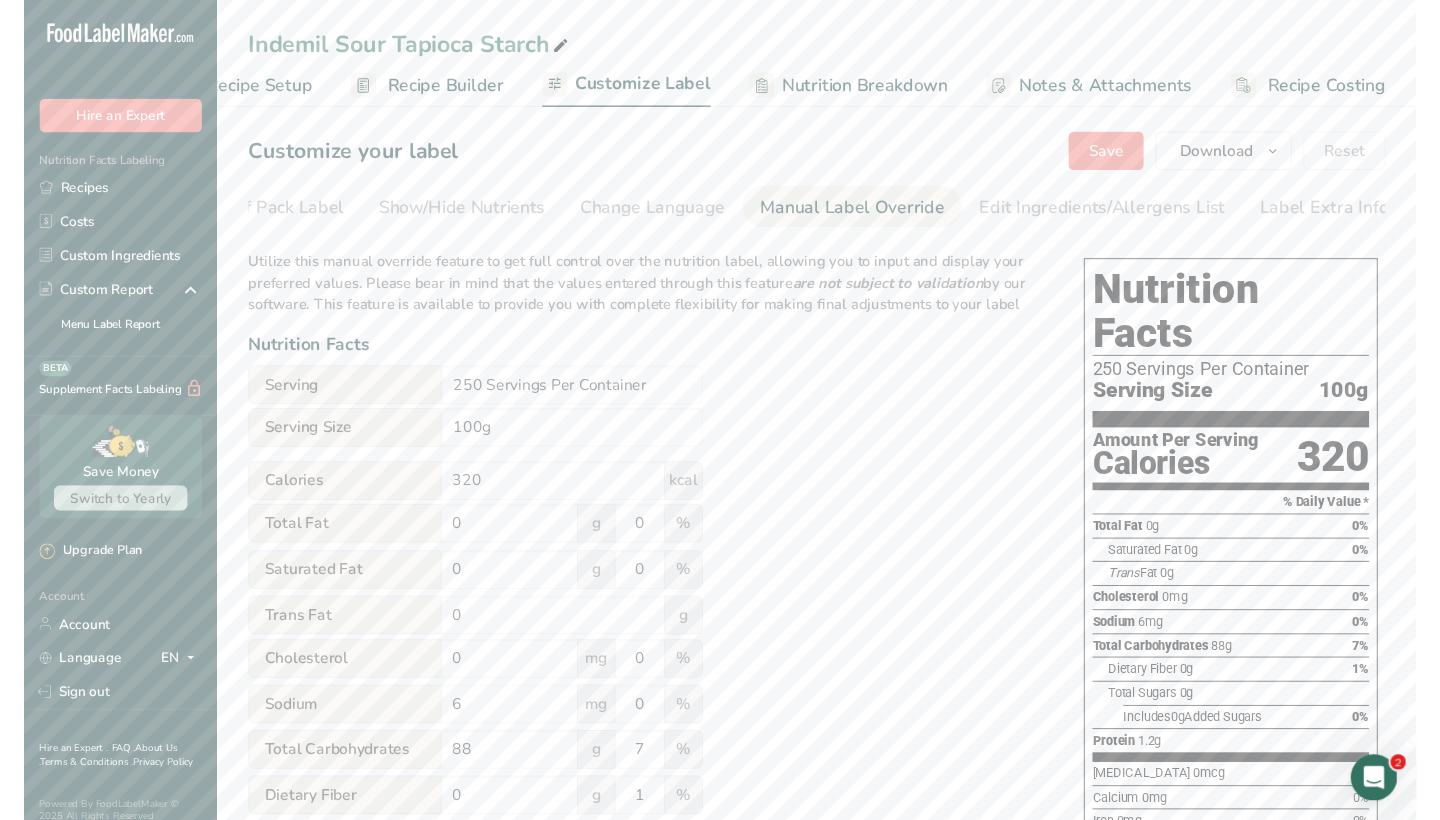 scroll, scrollTop: 0, scrollLeft: 0, axis: both 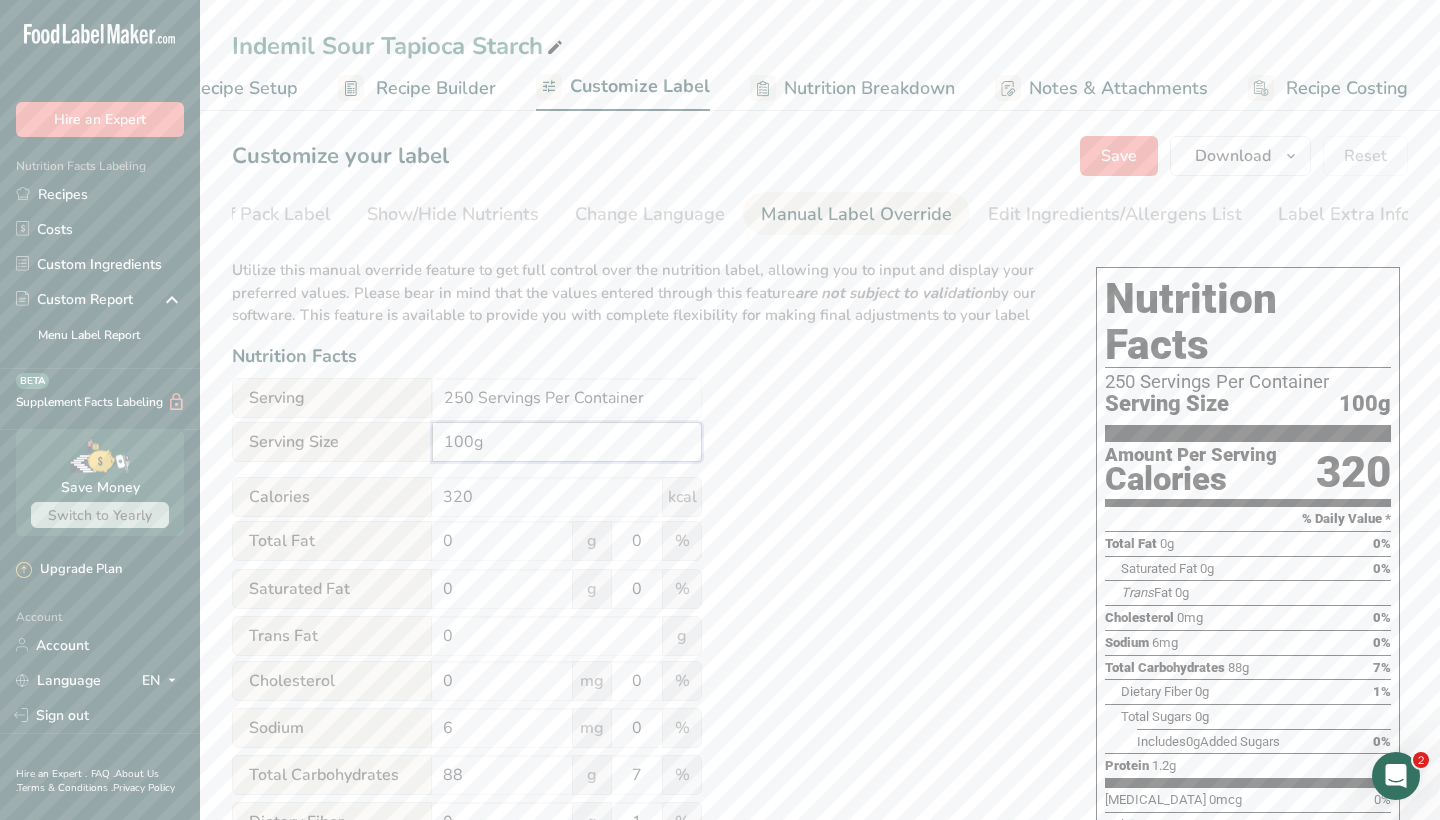 click on "100g" at bounding box center [567, 442] 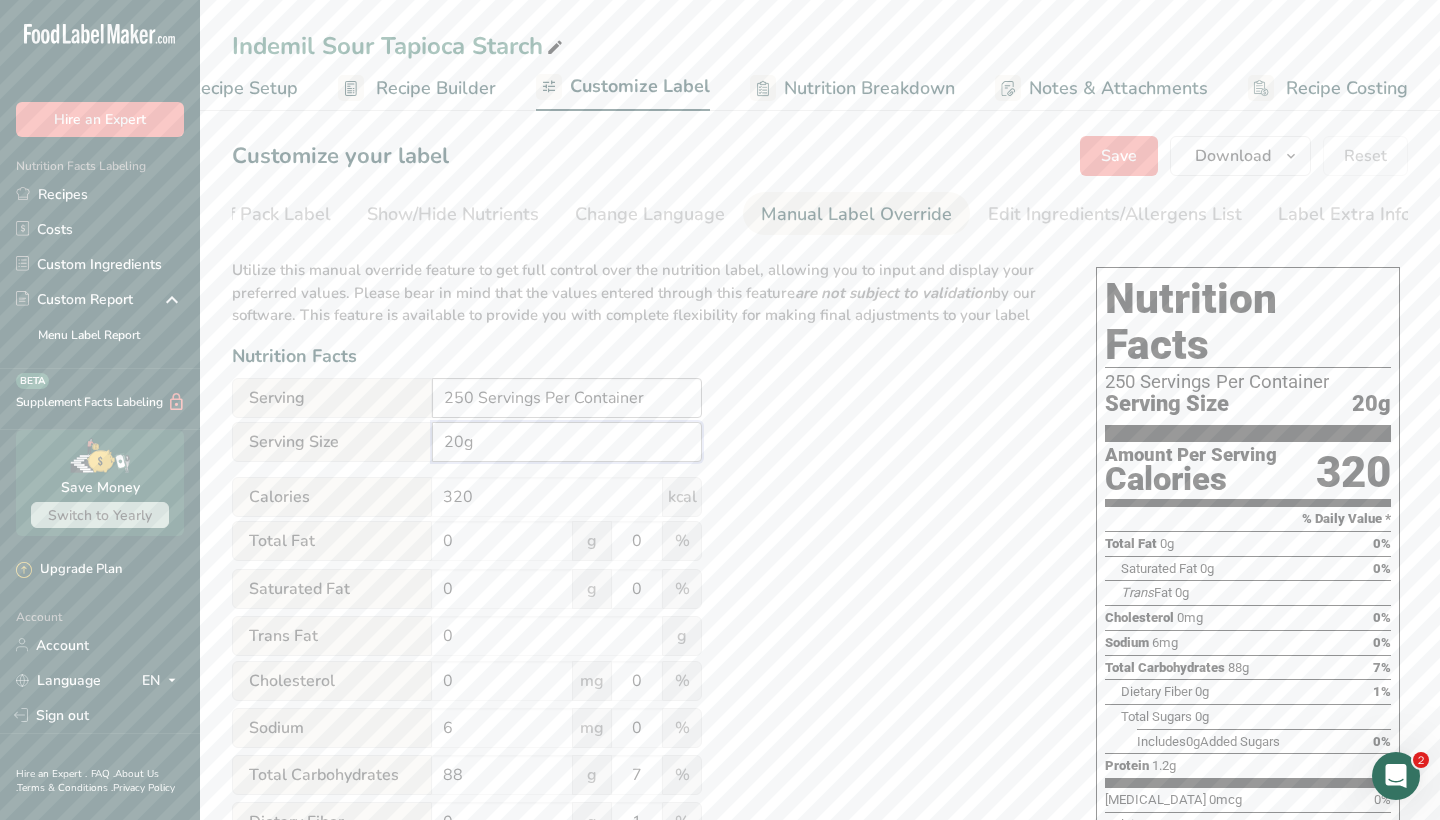 type on "20g" 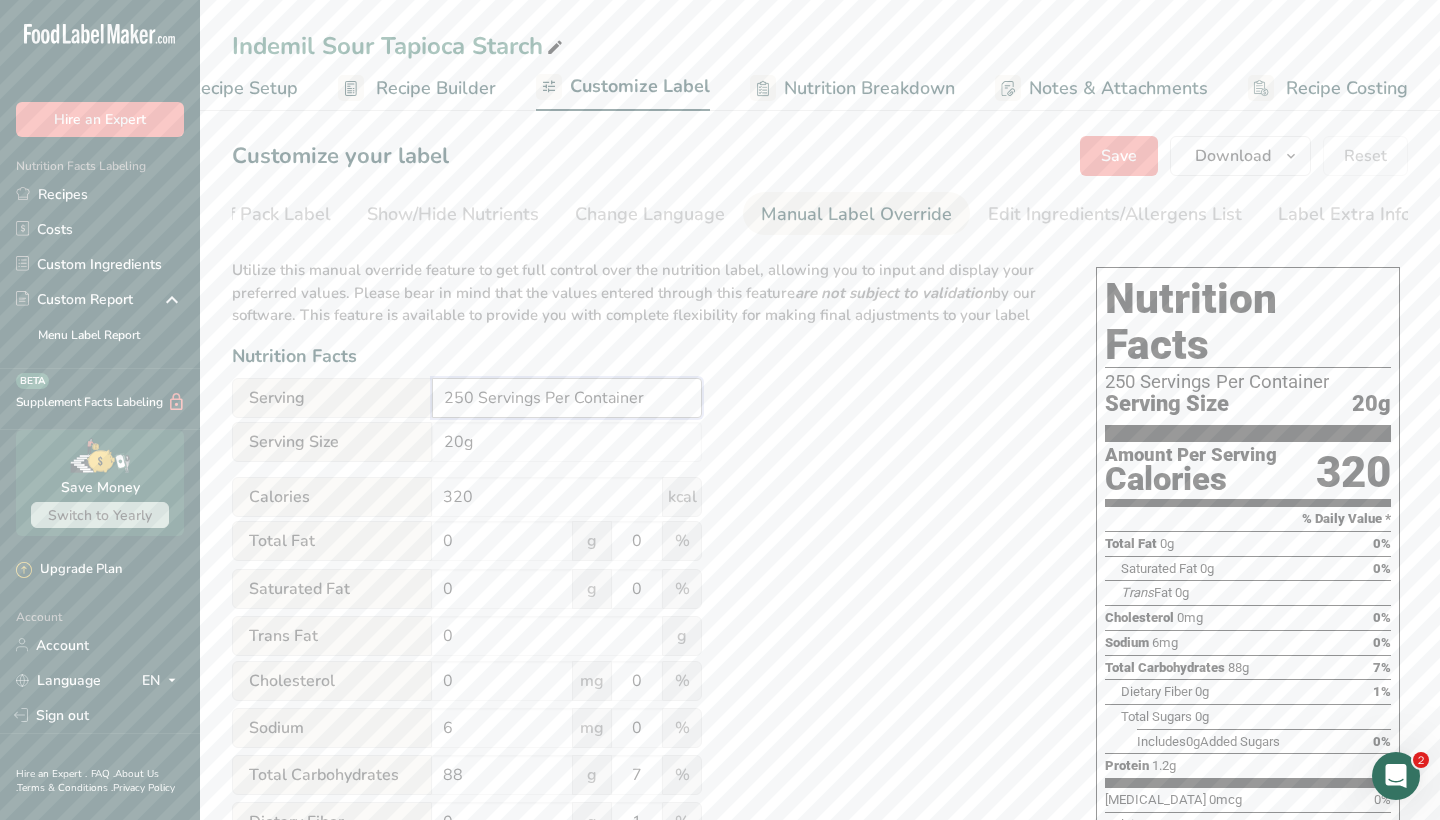 click on "250 Servings Per Container" at bounding box center [567, 398] 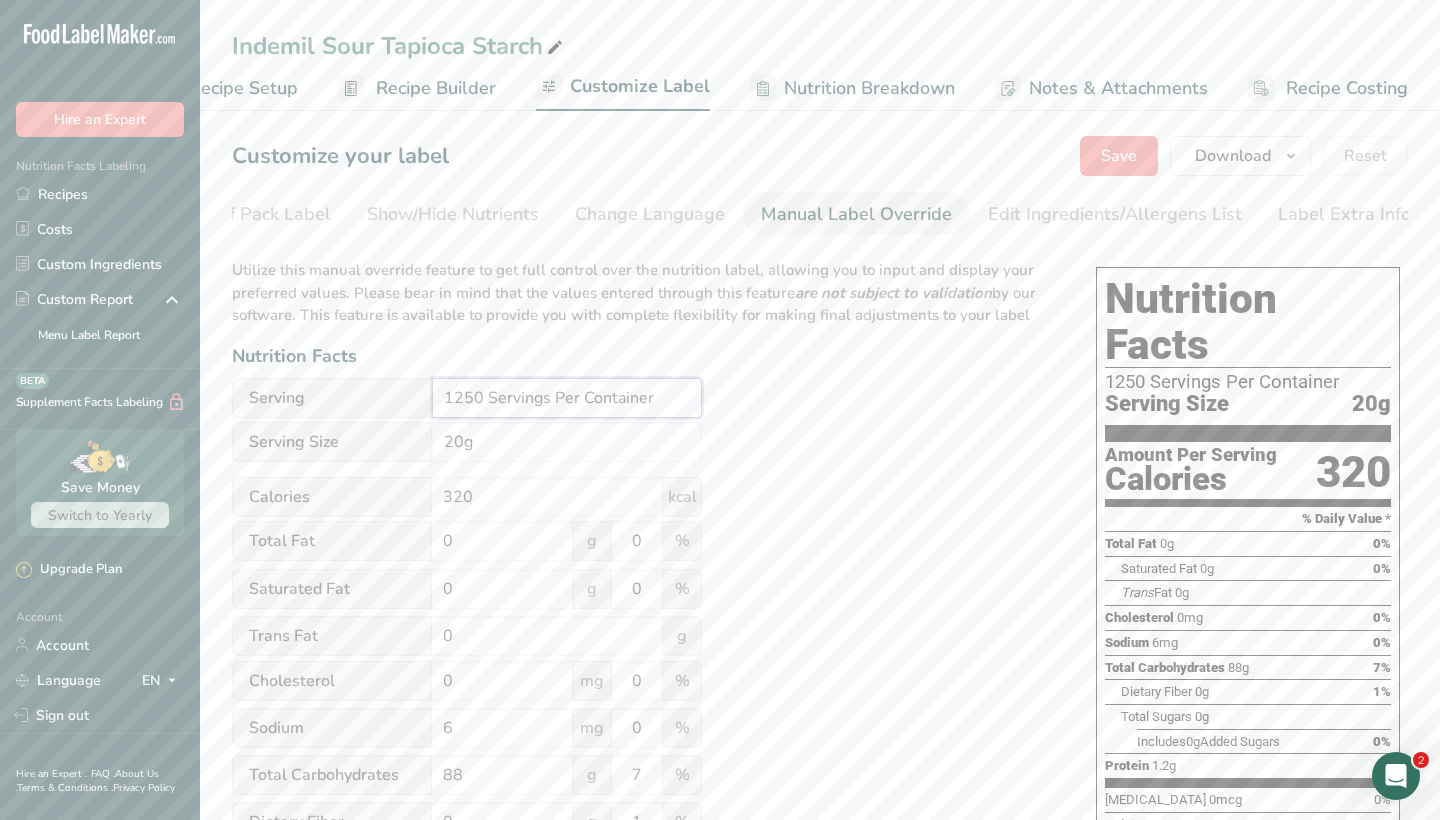 type on "1250 Servings Per Container" 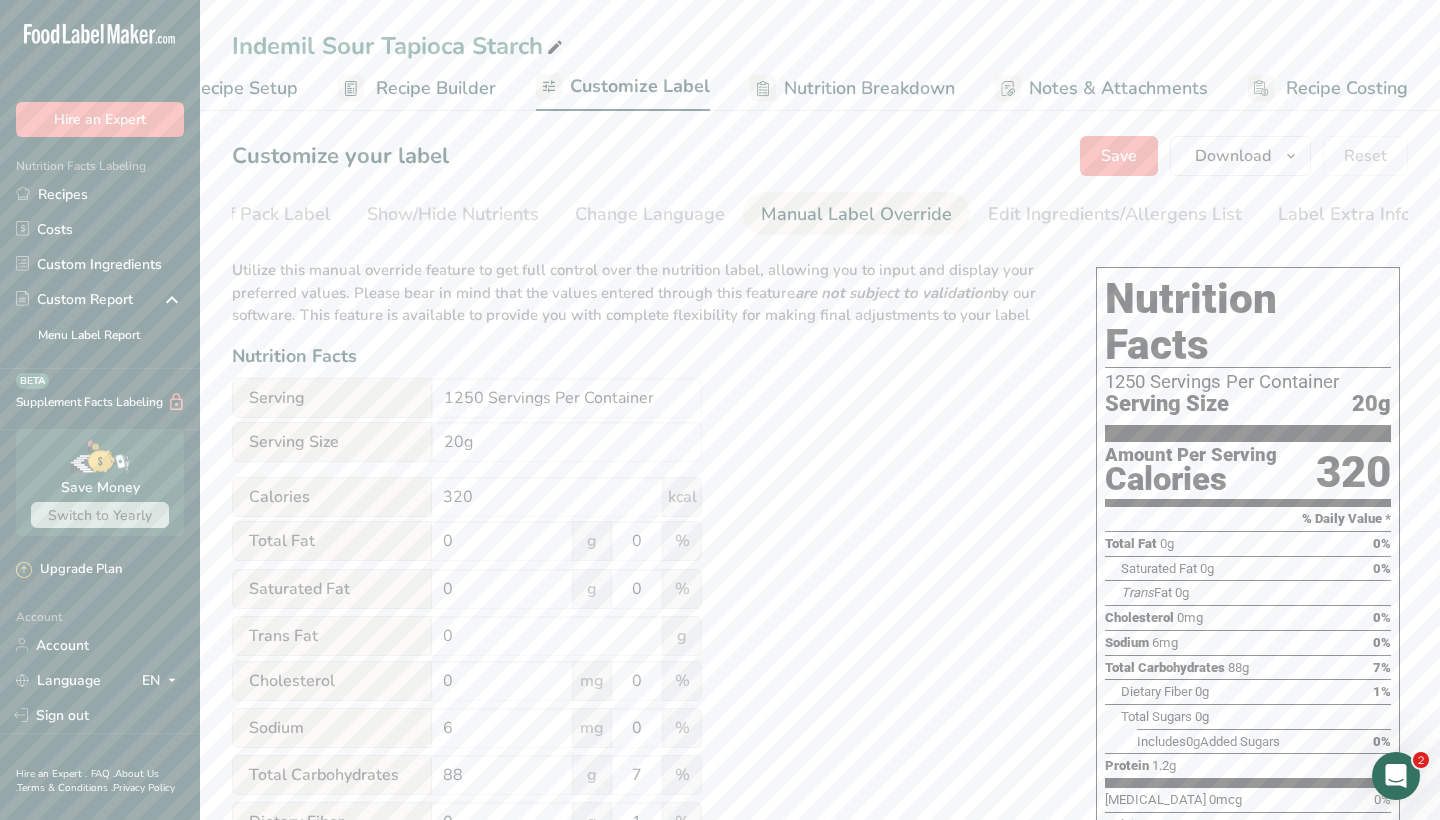 click on "Utilize this manual override feature to get full control over the nutrition label, allowing you to input and display your preferred values. Please bear in mind that the values entered through this feature
are not subject to validation
by our software. This feature is available to provide you with complete flexibility for making final adjustments to your label
Nutrition Facts
Serving
1250 Servings Per Container
Serving Size
20g
Calories
320
kcal
Total Fat
0
g
0
%
Saturated Fat
0
g
0
%
Trans Fat
0
g
[MEDICAL_DATA]
0
mg
0
%
Sodium
6
mg
0
%
88     7" at bounding box center [644, 737] 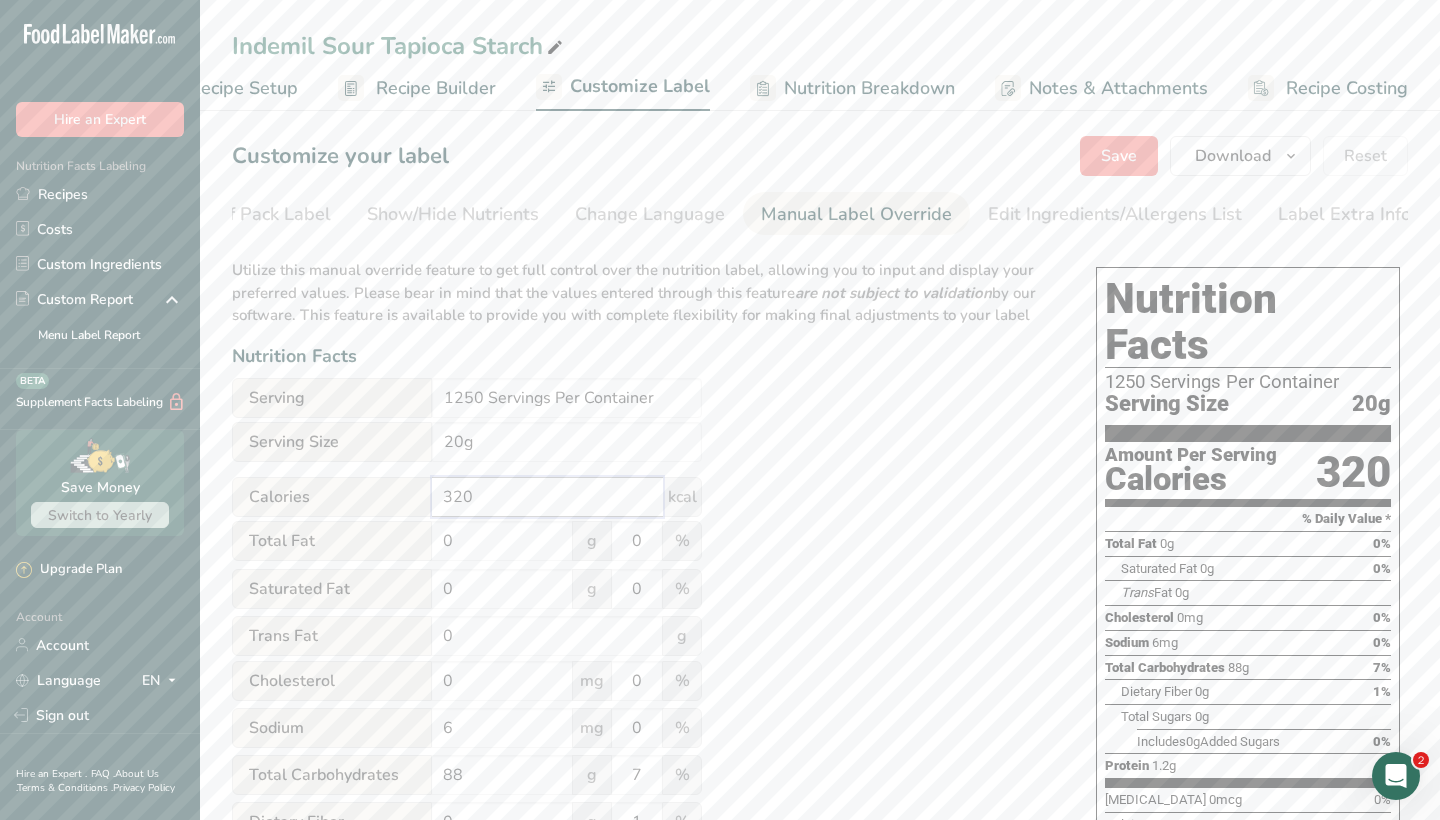 click on "320" at bounding box center [547, 497] 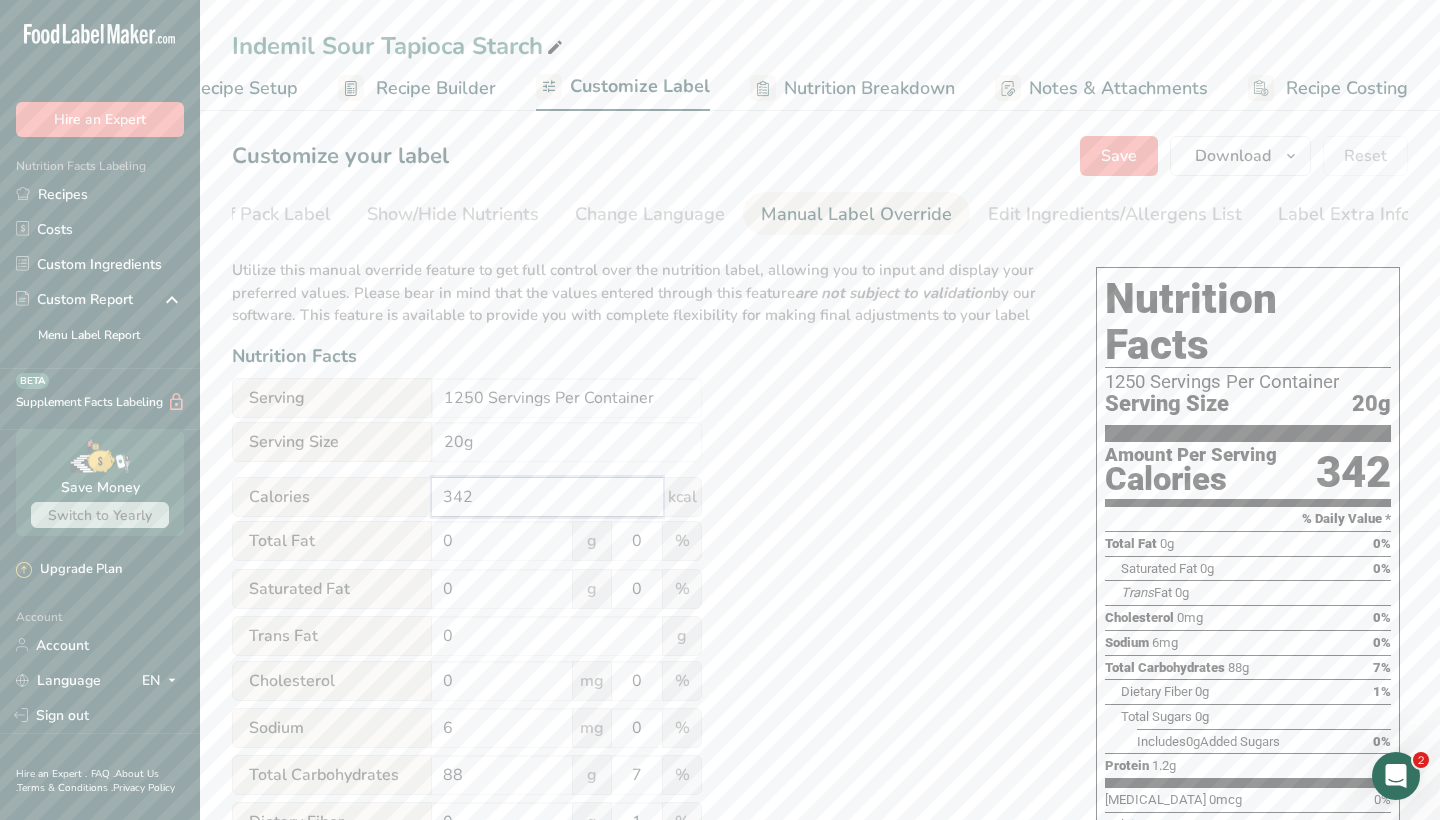 type on "342" 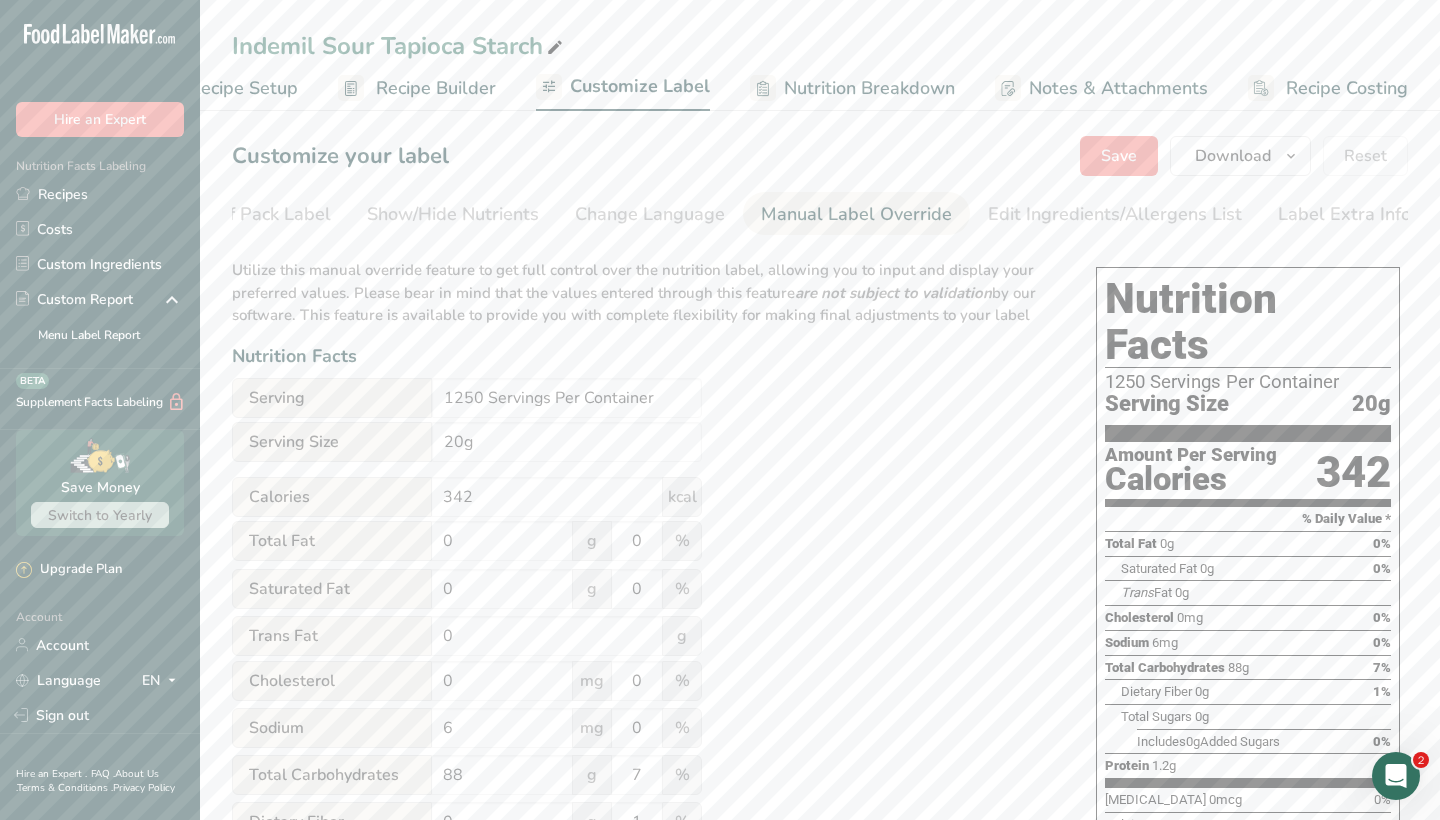 click on "Utilize this manual override feature to get full control over the nutrition label, allowing you to input and display your preferred values. Please bear in mind that the values entered through this feature
are not subject to validation
by our software. This feature is available to provide you with complete flexibility for making final adjustments to your label
Nutrition Facts
Serving
1250 Servings Per Container
Serving Size
20g
Calories
342
kcal
Total Fat
0
g
0
%
Saturated Fat
0
g
0
%
Trans Fat
0
g
[MEDICAL_DATA]
0
mg
0
%
Sodium
6
mg
0
%
88     7" at bounding box center [644, 737] 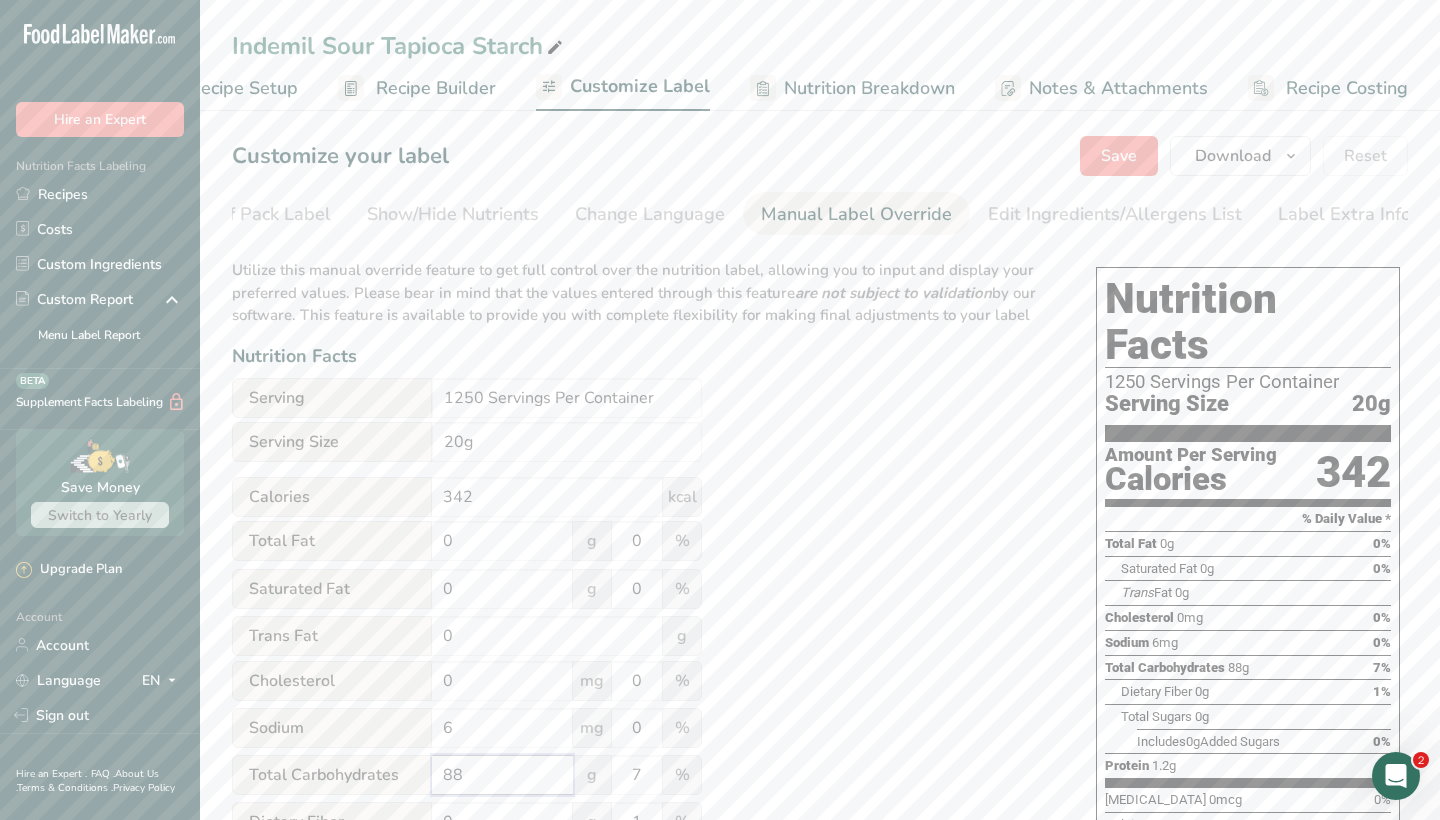 click on "88" at bounding box center (502, 775) 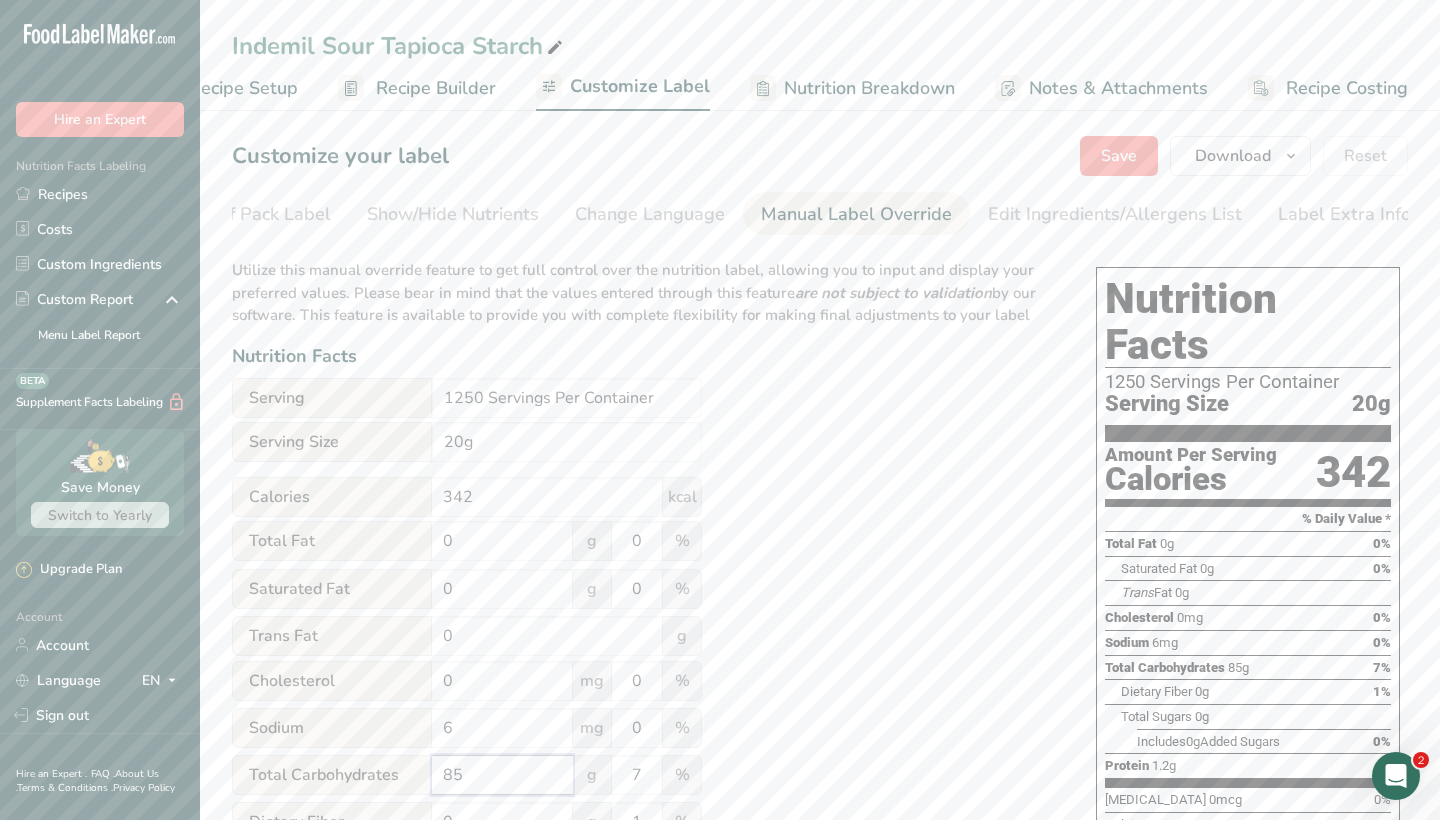 type on "85" 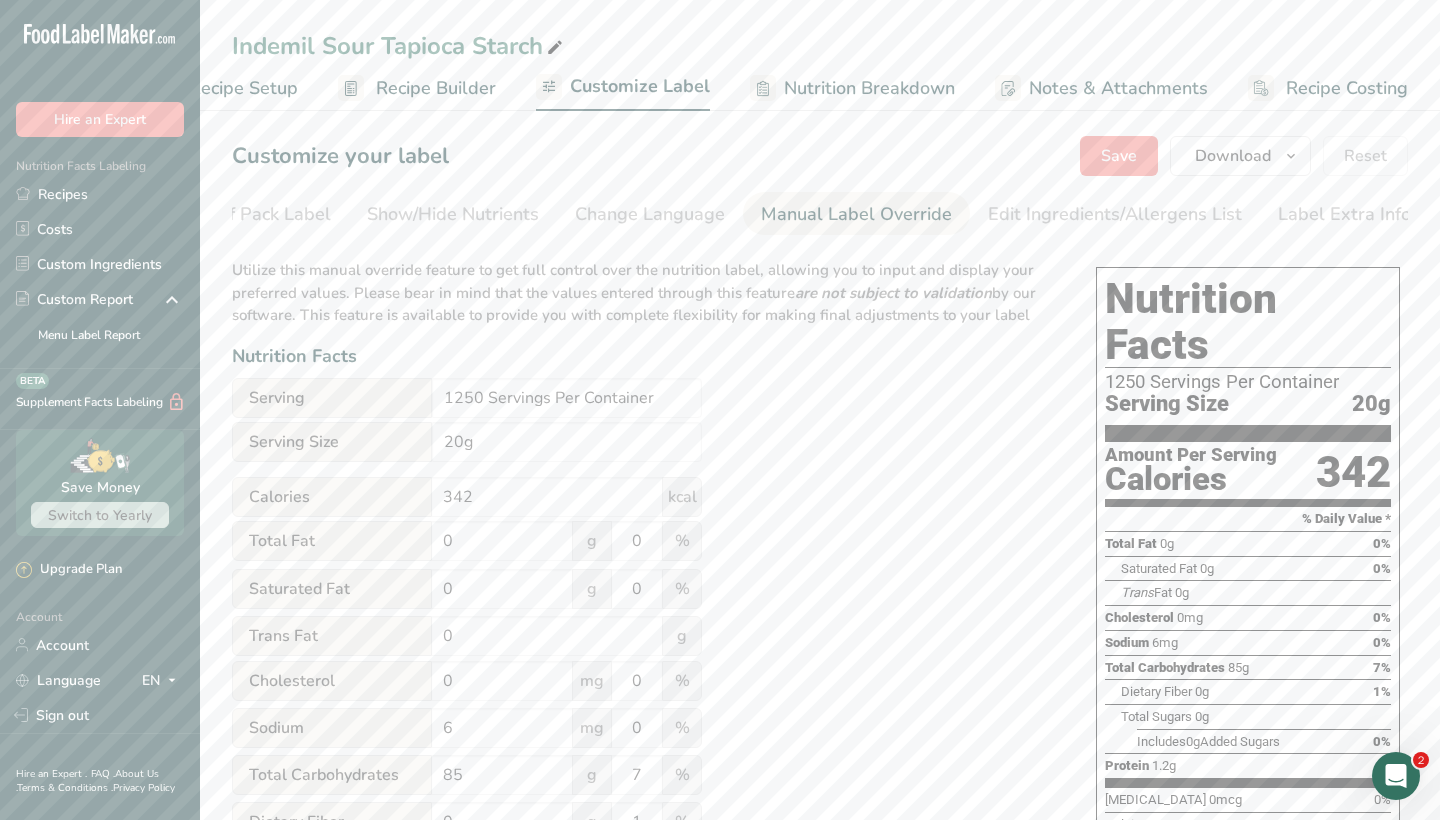 click on "Utilize this manual override feature to get full control over the nutrition label, allowing you to input and display your preferred values. Please bear in mind that the values entered through this feature
are not subject to validation
by our software. This feature is available to provide you with complete flexibility for making final adjustments to your label
Nutrition Facts
Serving
1250 Servings Per Container
Serving Size
20g
Calories
342
kcal
Total Fat
0
g
0
%
Saturated Fat
0
g
0
%
Trans Fat
0
g
[MEDICAL_DATA]
0
mg
0
%
Sodium
6
mg
0
%
85     7" at bounding box center [644, 737] 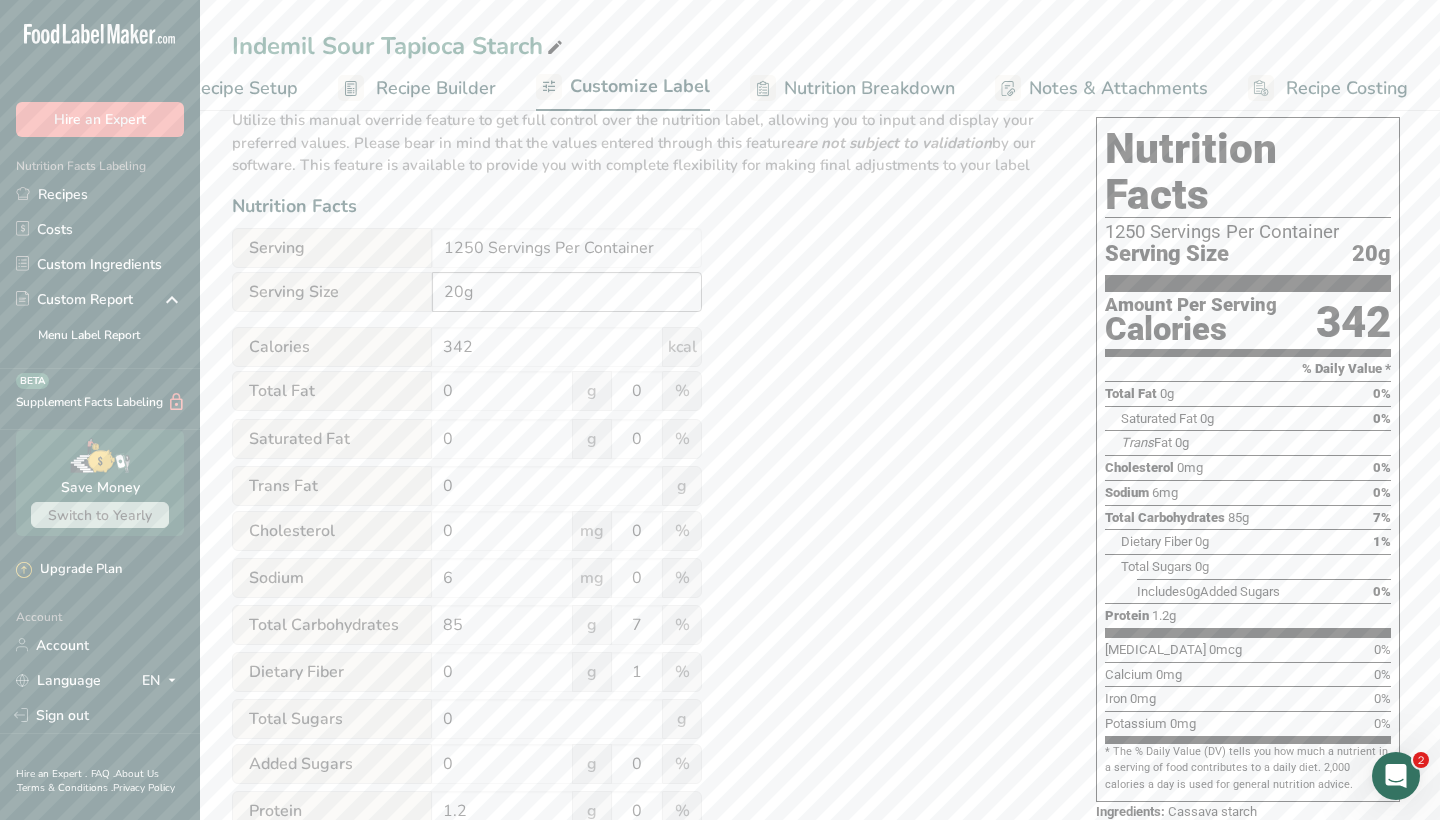 scroll, scrollTop: 151, scrollLeft: 0, axis: vertical 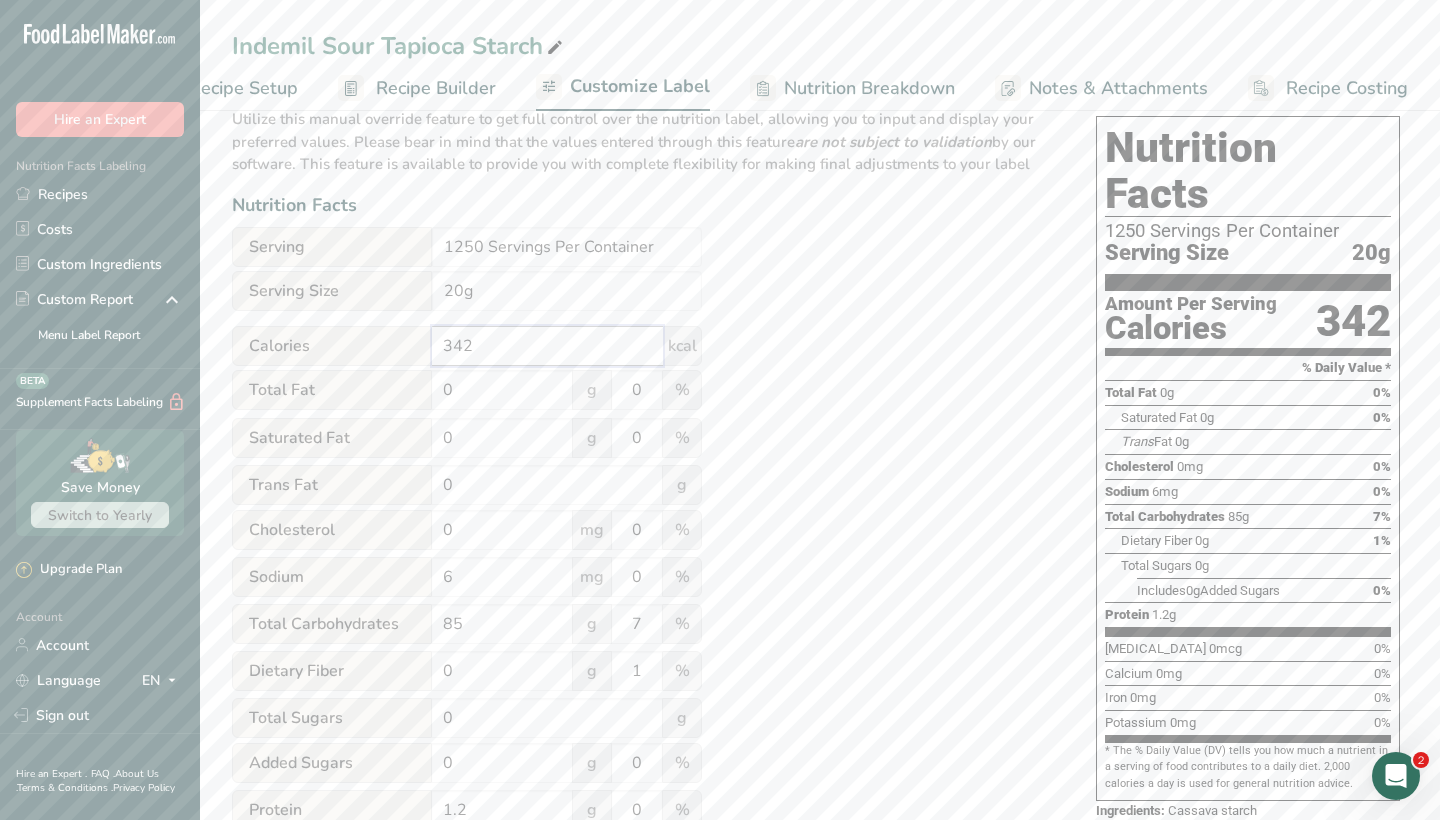 click on "342" at bounding box center (547, 346) 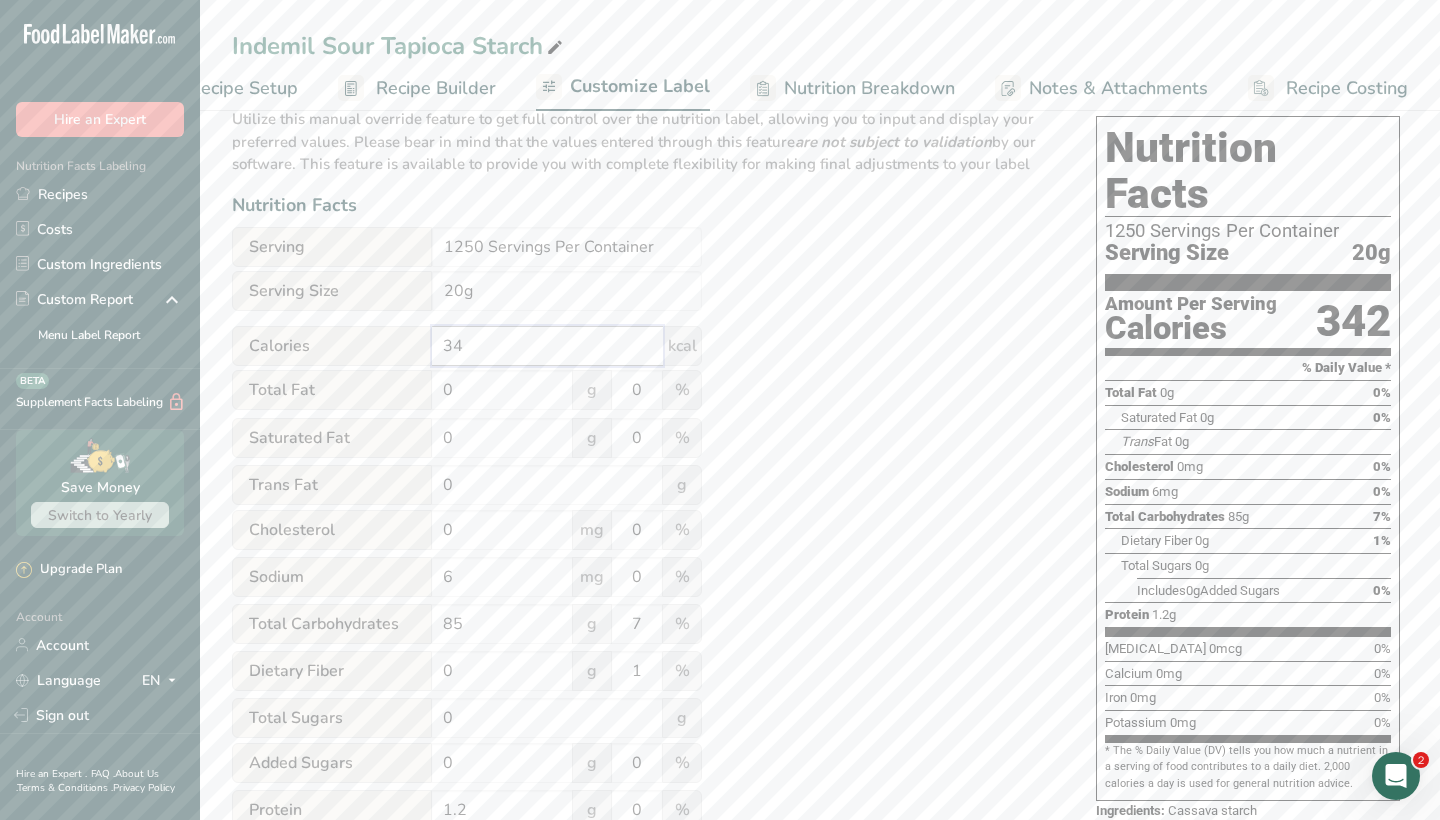 type on "3" 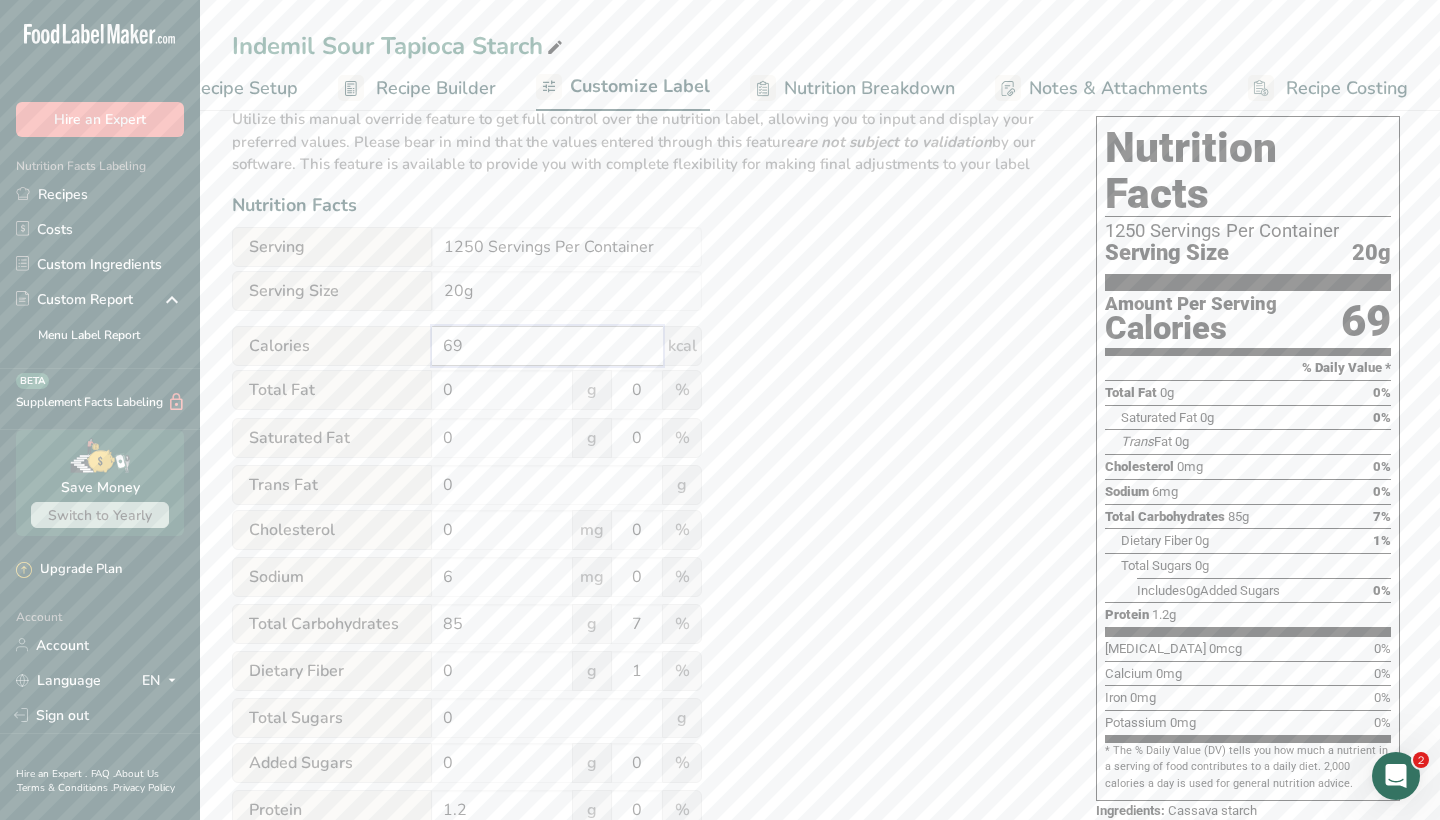 type on "69" 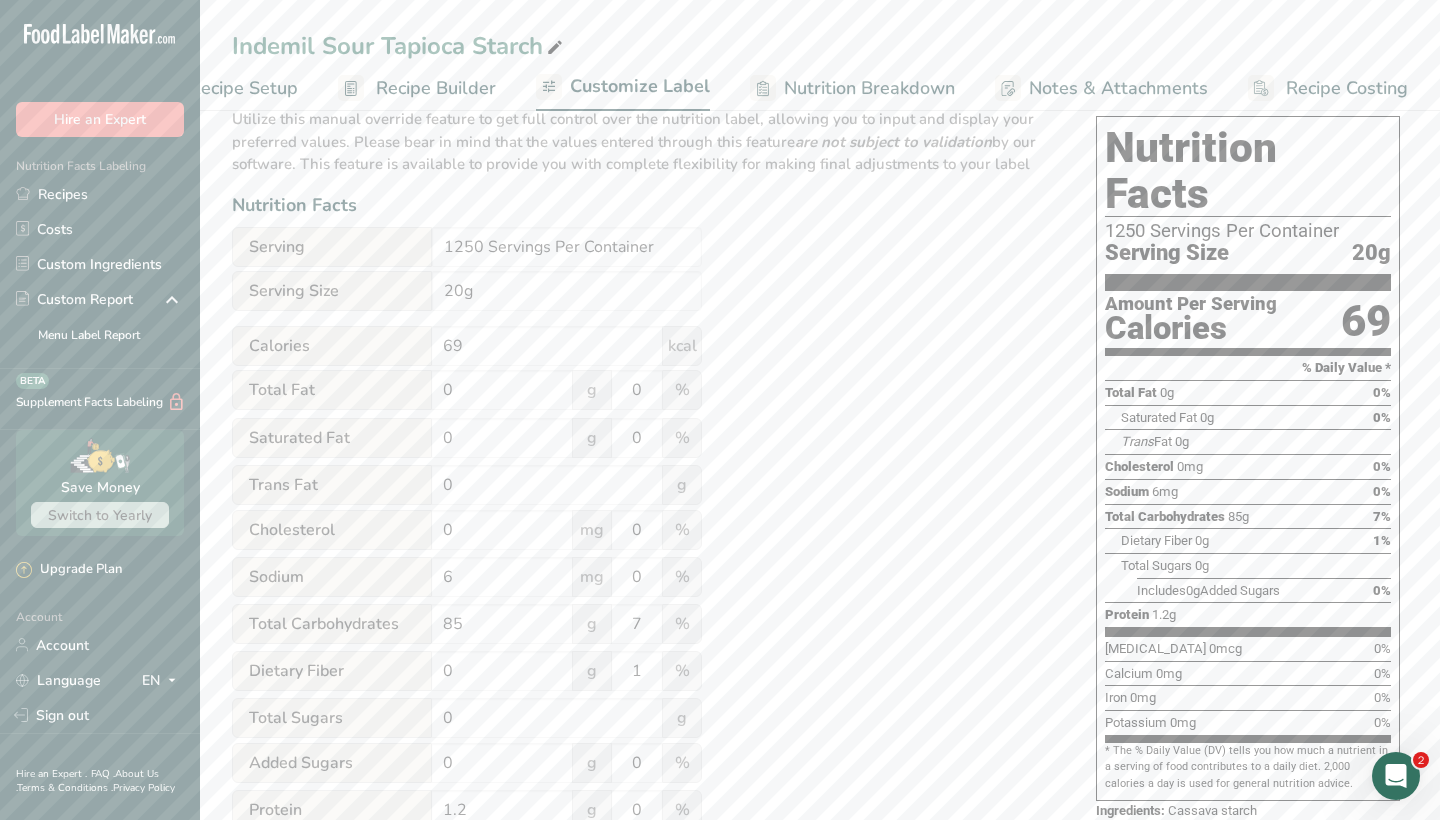 click on "Utilize this manual override feature to get full control over the nutrition label, allowing you to input and display your preferred values. Please bear in mind that the values entered through this feature
are not subject to validation
by our software. This feature is available to provide you with complete flexibility for making final adjustments to your label
Nutrition Facts
Serving
1250 Servings Per Container
Serving Size
20g
Calories
69
kcal
Total Fat
0
g
0
%
Saturated Fat
0
g
0
%
Trans Fat
0
g
[MEDICAL_DATA]
0
mg
0
%
Sodium
6
mg
0
%
85     7" at bounding box center [644, 586] 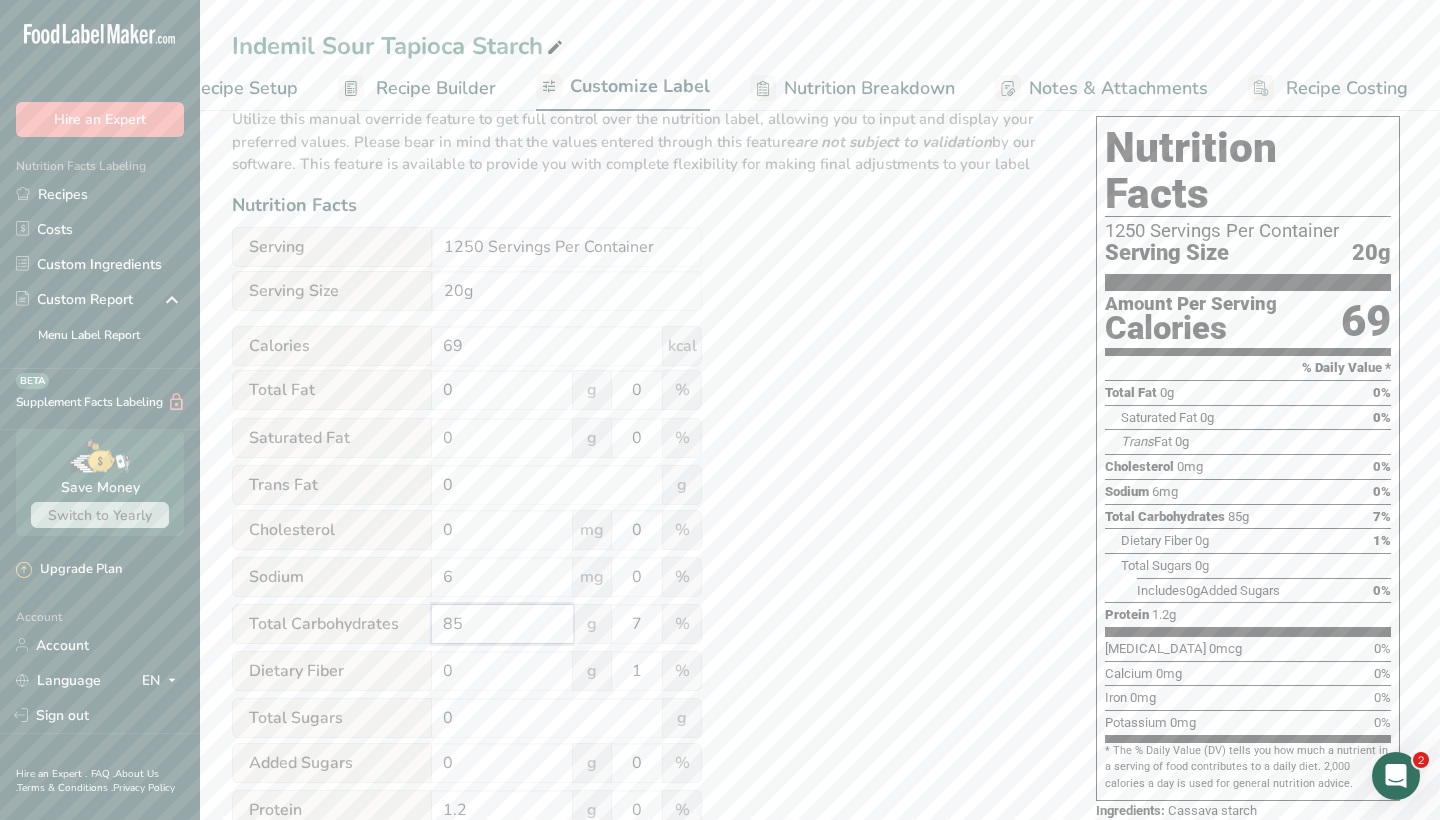 click on "85" at bounding box center (502, 624) 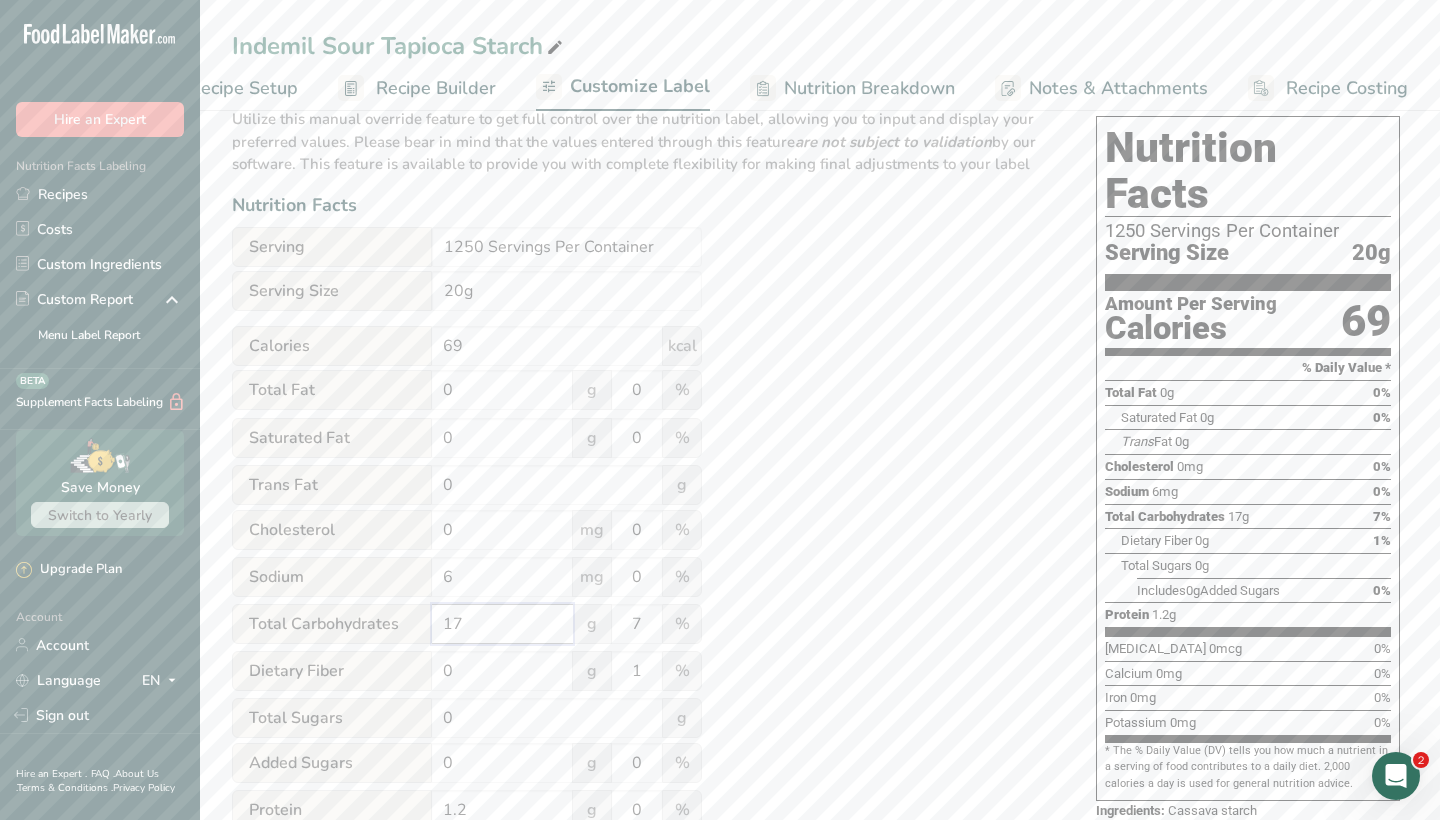 type on "17" 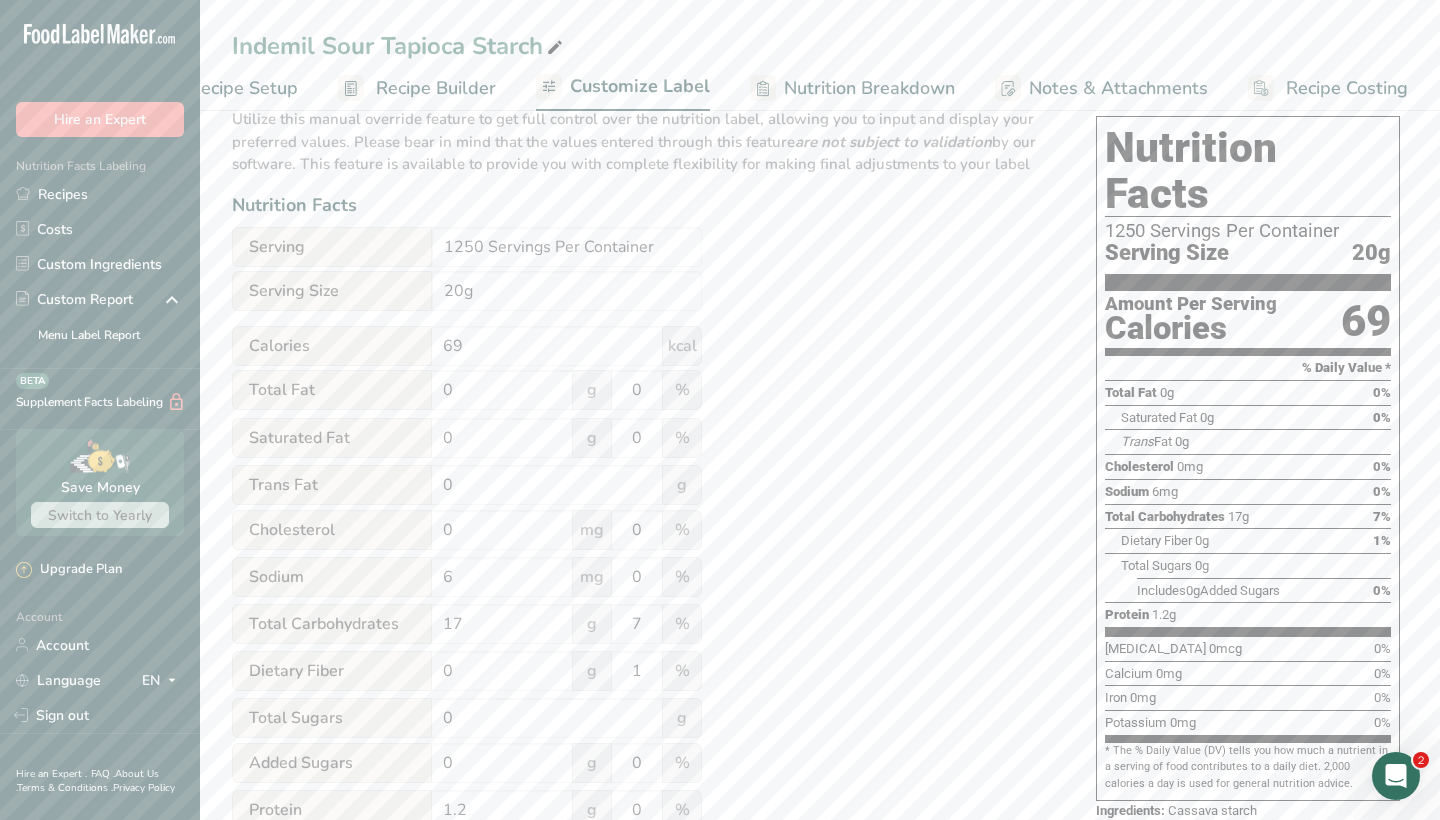 click on "Utilize this manual override feature to get full control over the nutrition label, allowing you to input and display your preferred values. Please bear in mind that the values entered through this feature
are not subject to validation
by our software. This feature is available to provide you with complete flexibility for making final adjustments to your label
Nutrition Facts
Serving
1250 Servings Per Container
Serving Size
20g
Calories
69
kcal
Total Fat
0
g
0
%
Saturated Fat
0
g
0
%
Trans Fat
0
g
[MEDICAL_DATA]
0
mg
0
%
Sodium
6
mg
0
%
17     7" at bounding box center [644, 586] 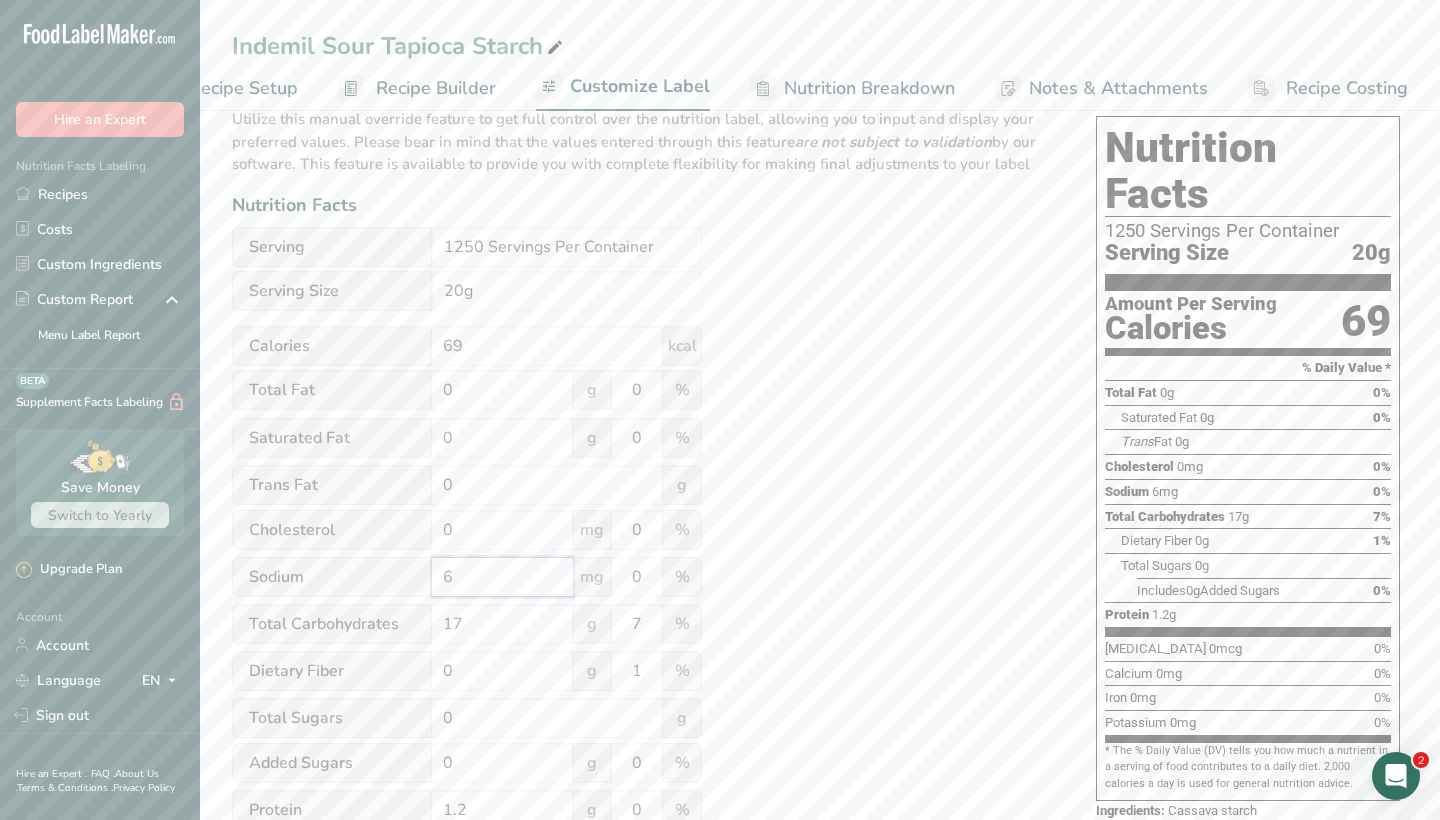 click on "6" at bounding box center (502, 577) 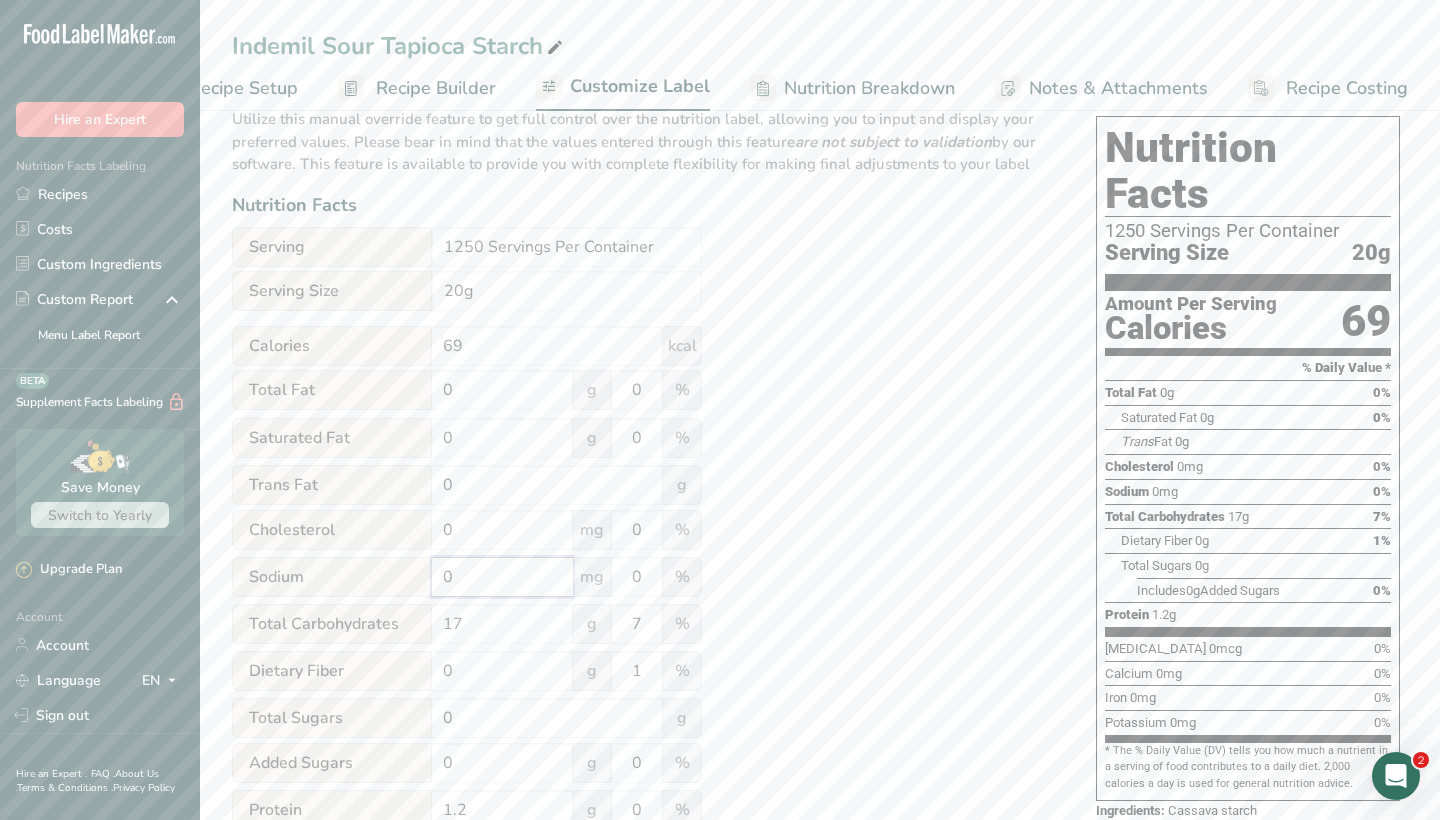 type on "0" 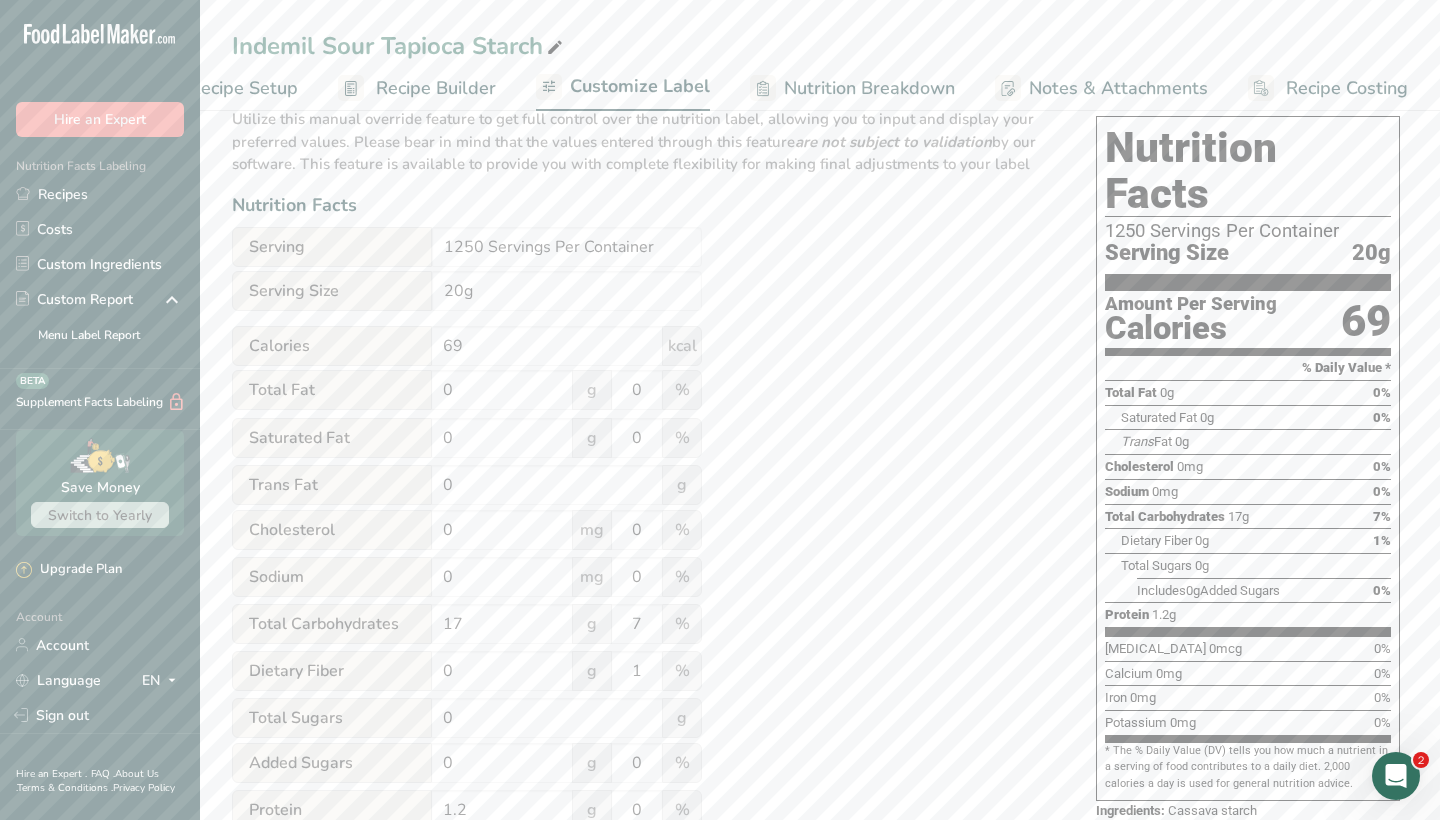 click on "Utilize this manual override feature to get full control over the nutrition label, allowing you to input and display your preferred values. Please bear in mind that the values entered through this feature
are not subject to validation
by our software. This feature is available to provide you with complete flexibility for making final adjustments to your label
Nutrition Facts
Serving
1250 Servings Per Container
Serving Size
20g
Calories
69
kcal
Total Fat
0
g
0
%
Saturated Fat
0
g
0
%
Trans Fat
0
g
[MEDICAL_DATA]
0
mg
0
%
Sodium
0
mg
0
%
17     7" at bounding box center [644, 586] 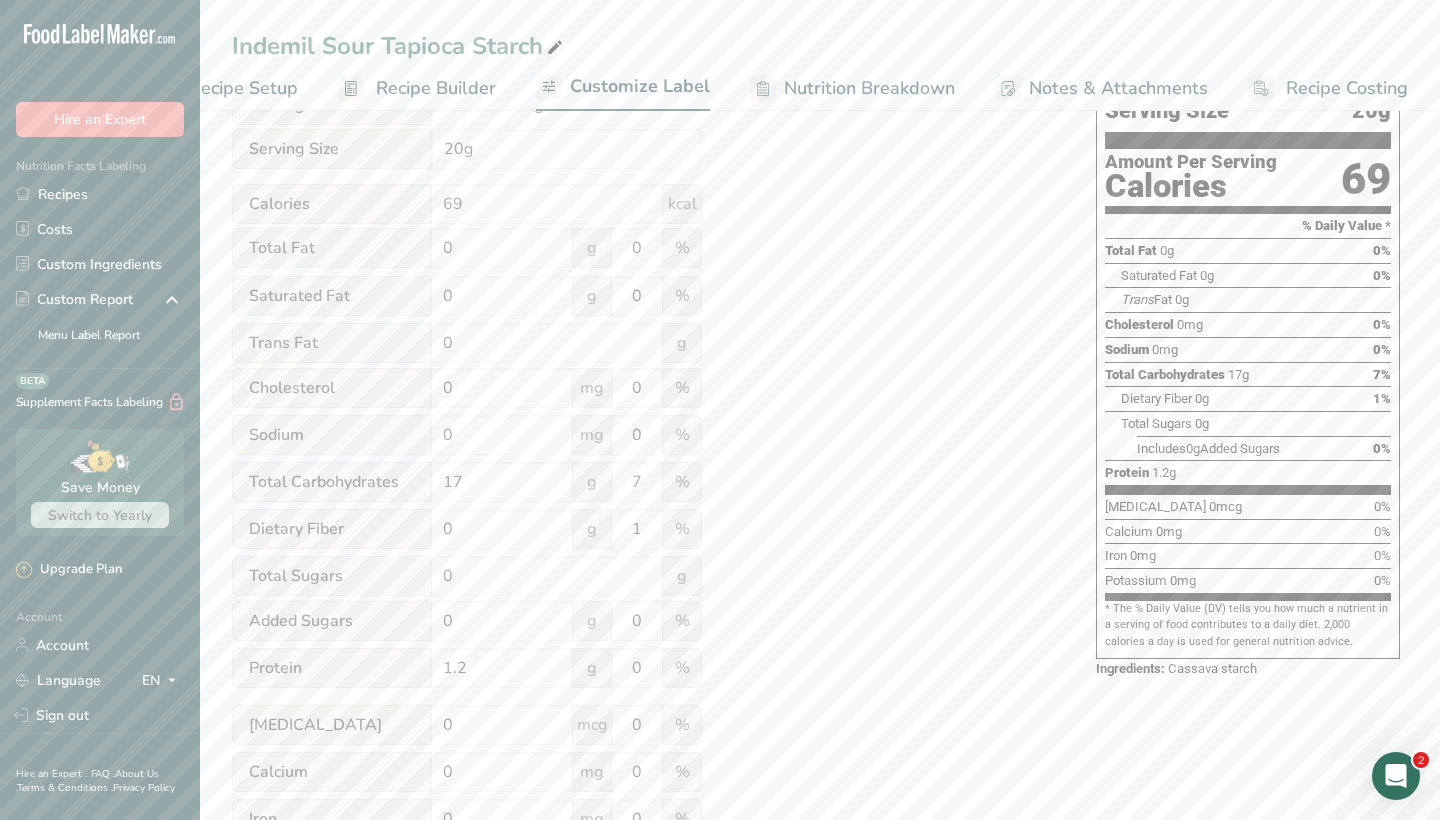 scroll, scrollTop: 295, scrollLeft: 0, axis: vertical 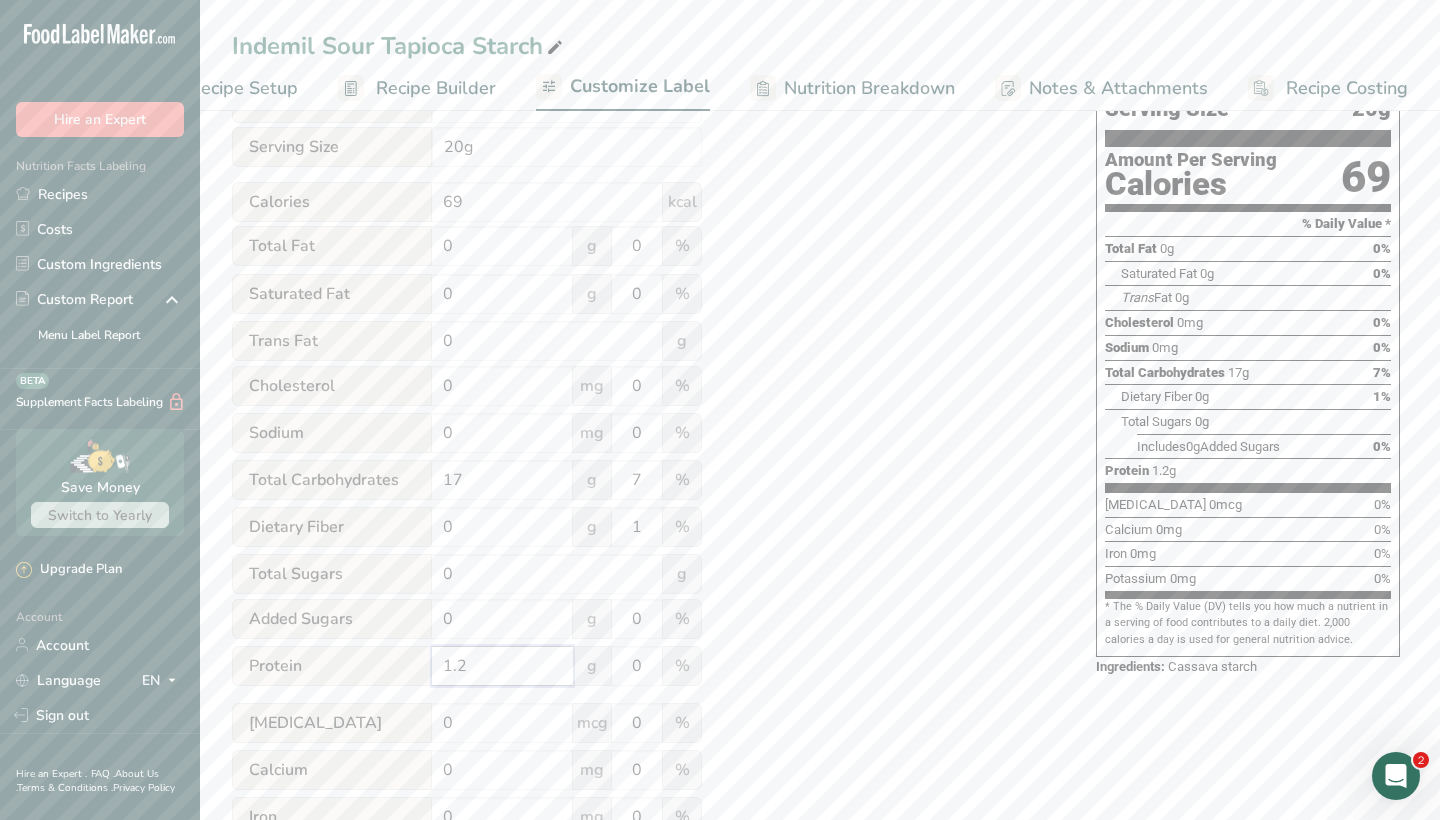 click on "1.2" at bounding box center (502, 666) 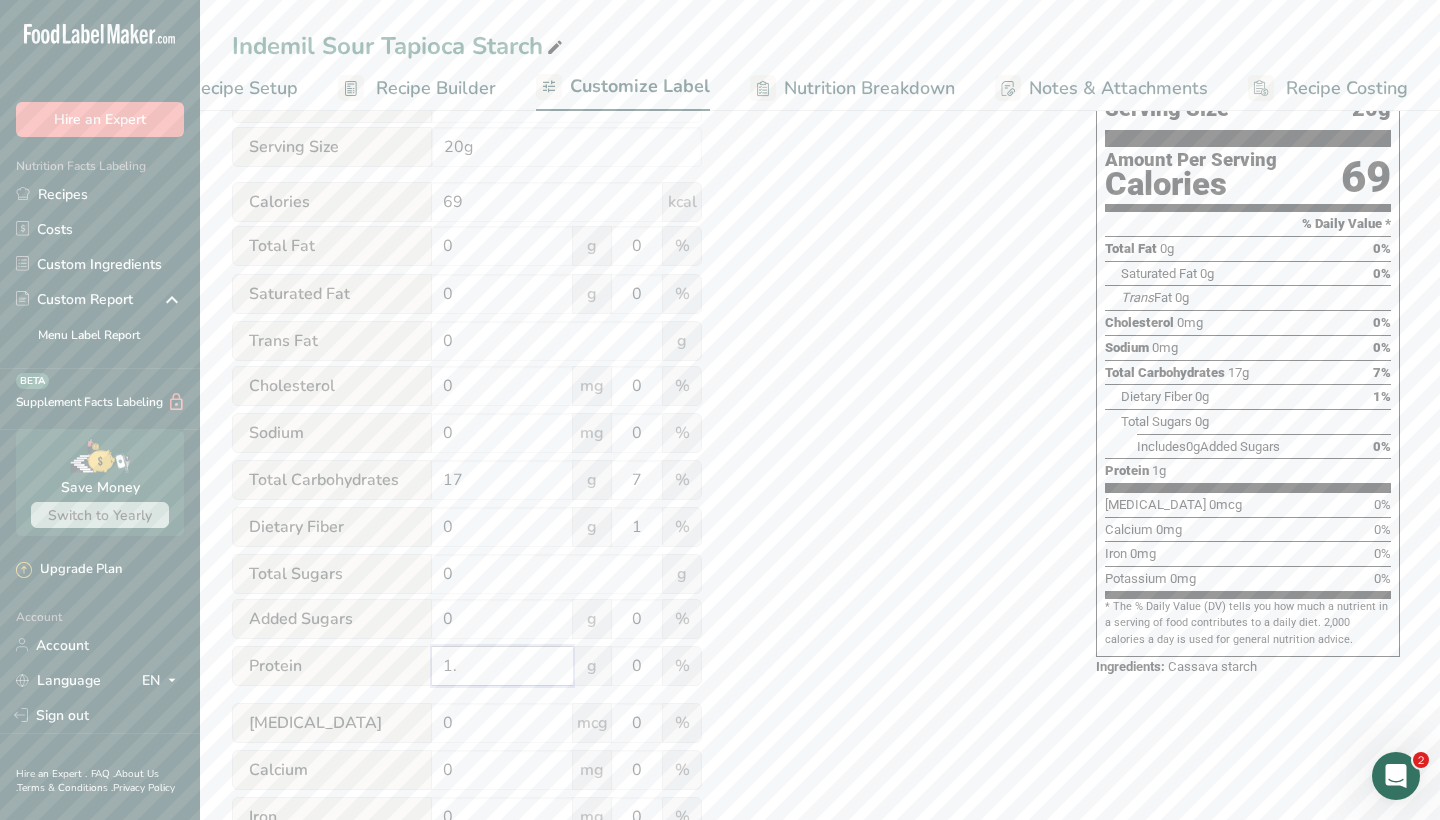 type on "1" 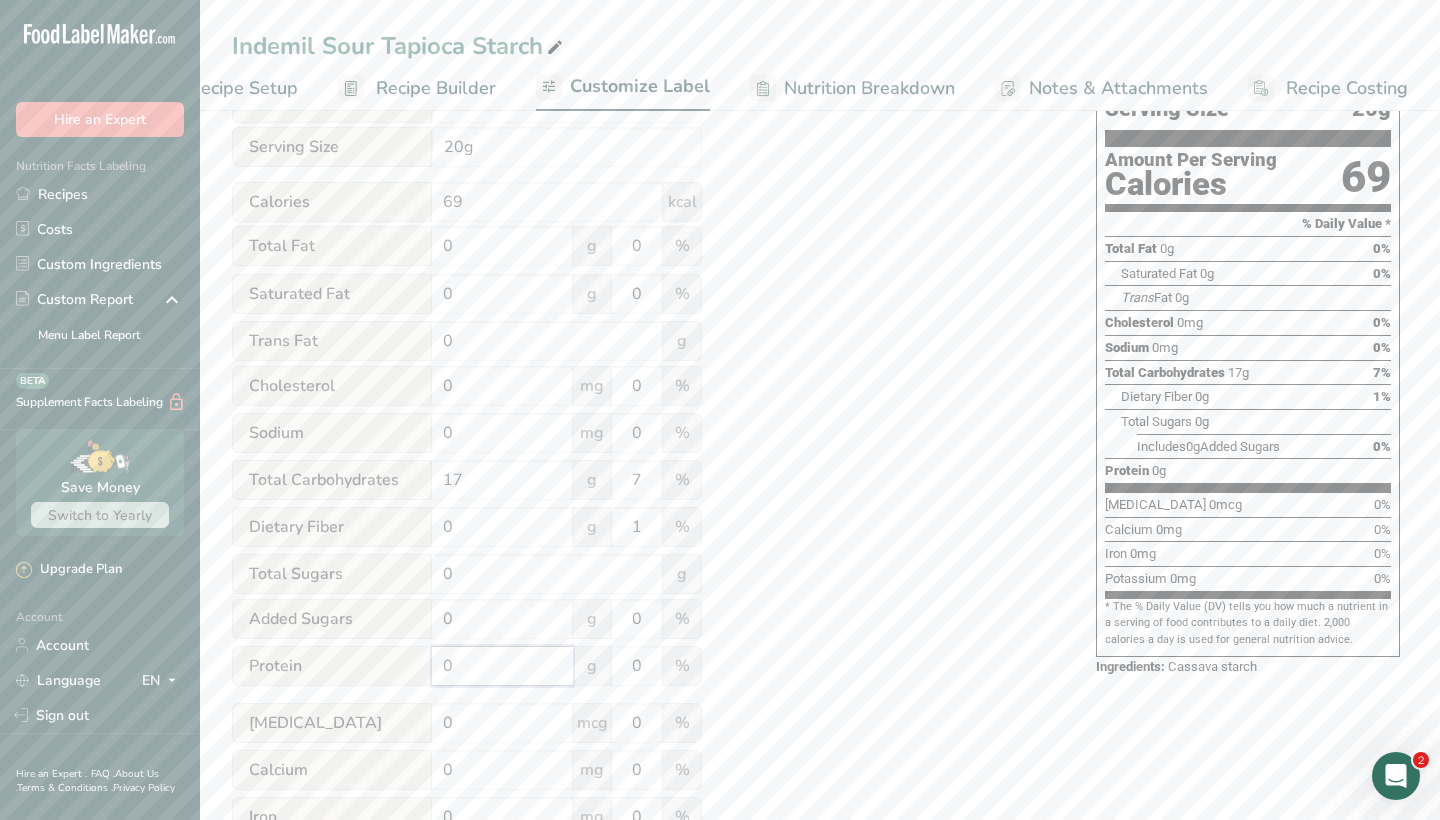 type on "0" 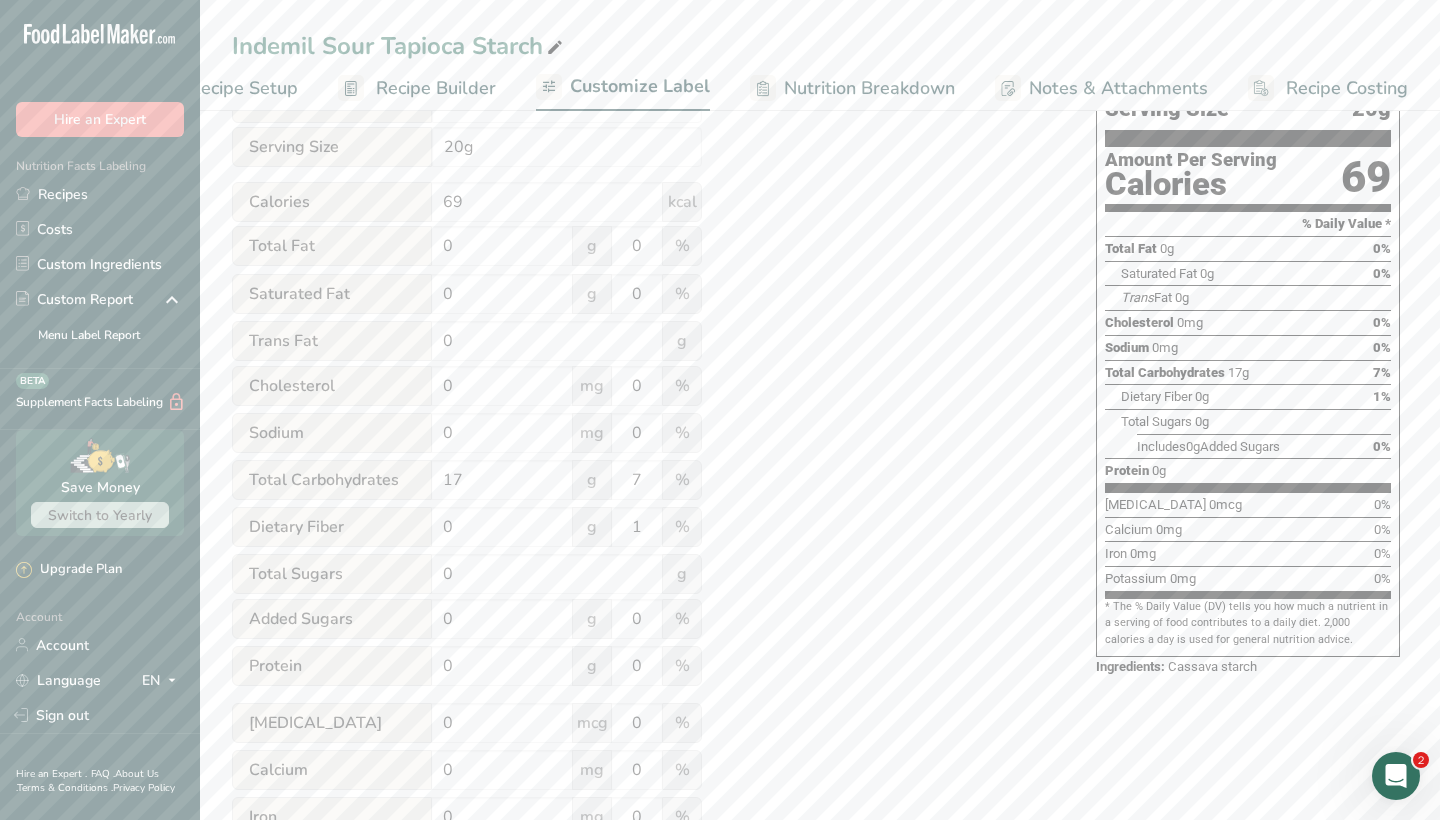 click on "Utilize this manual override feature to get full control over the nutrition label, allowing you to input and display your preferred values. Please bear in mind that the values entered through this feature
are not subject to validation
by our software. This feature is available to provide you with complete flexibility for making final adjustments to your label
Nutrition Facts
Serving
1250 Servings Per Container
Serving Size
20g
Calories
69
kcal
Total Fat
0
g
0
%
Saturated Fat
0
g
0
%
Trans Fat
0
g
[MEDICAL_DATA]
0
mg
0
%
Sodium
0
mg
0
%
17     7" at bounding box center [644, 442] 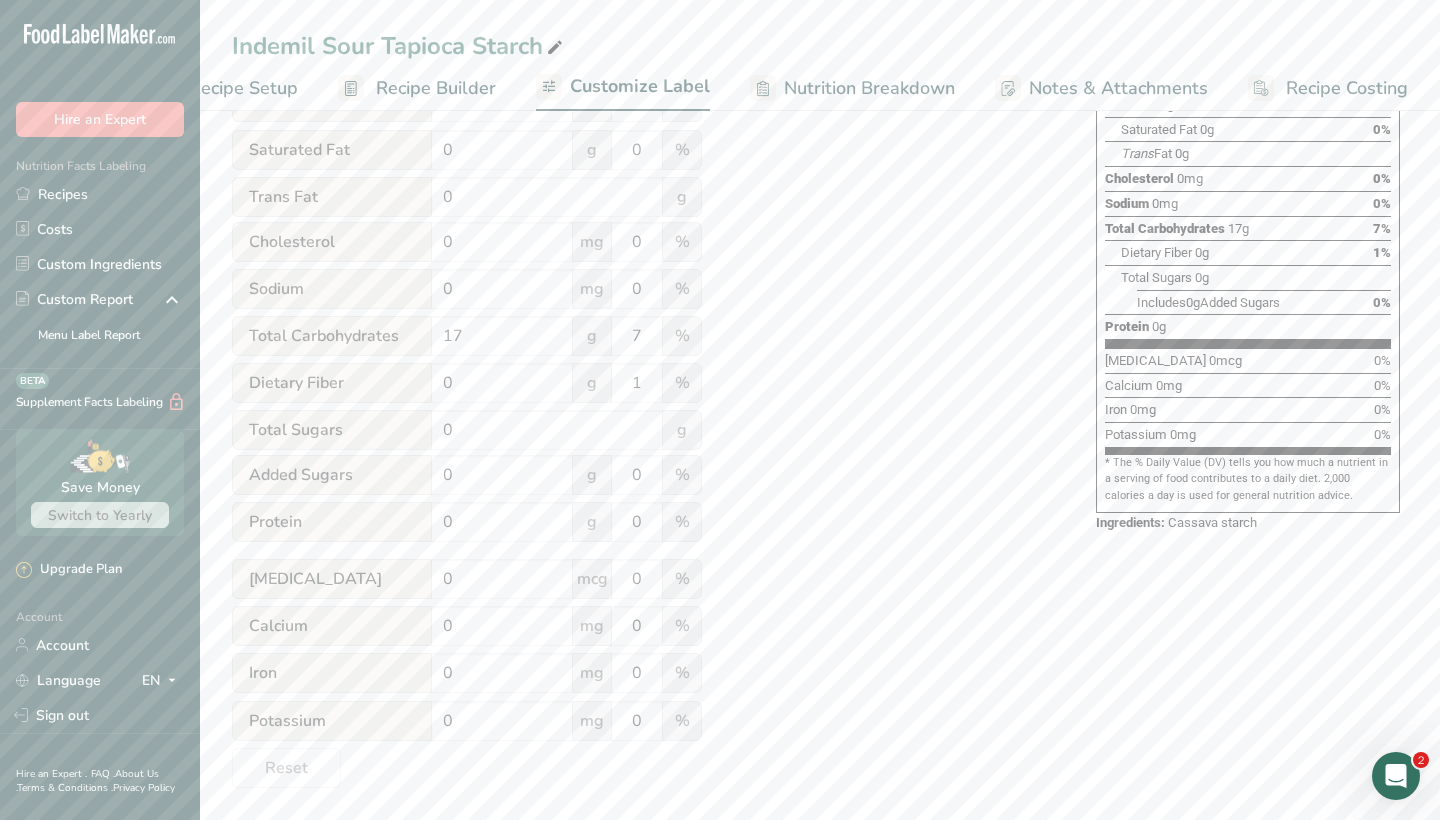 scroll, scrollTop: 442, scrollLeft: 0, axis: vertical 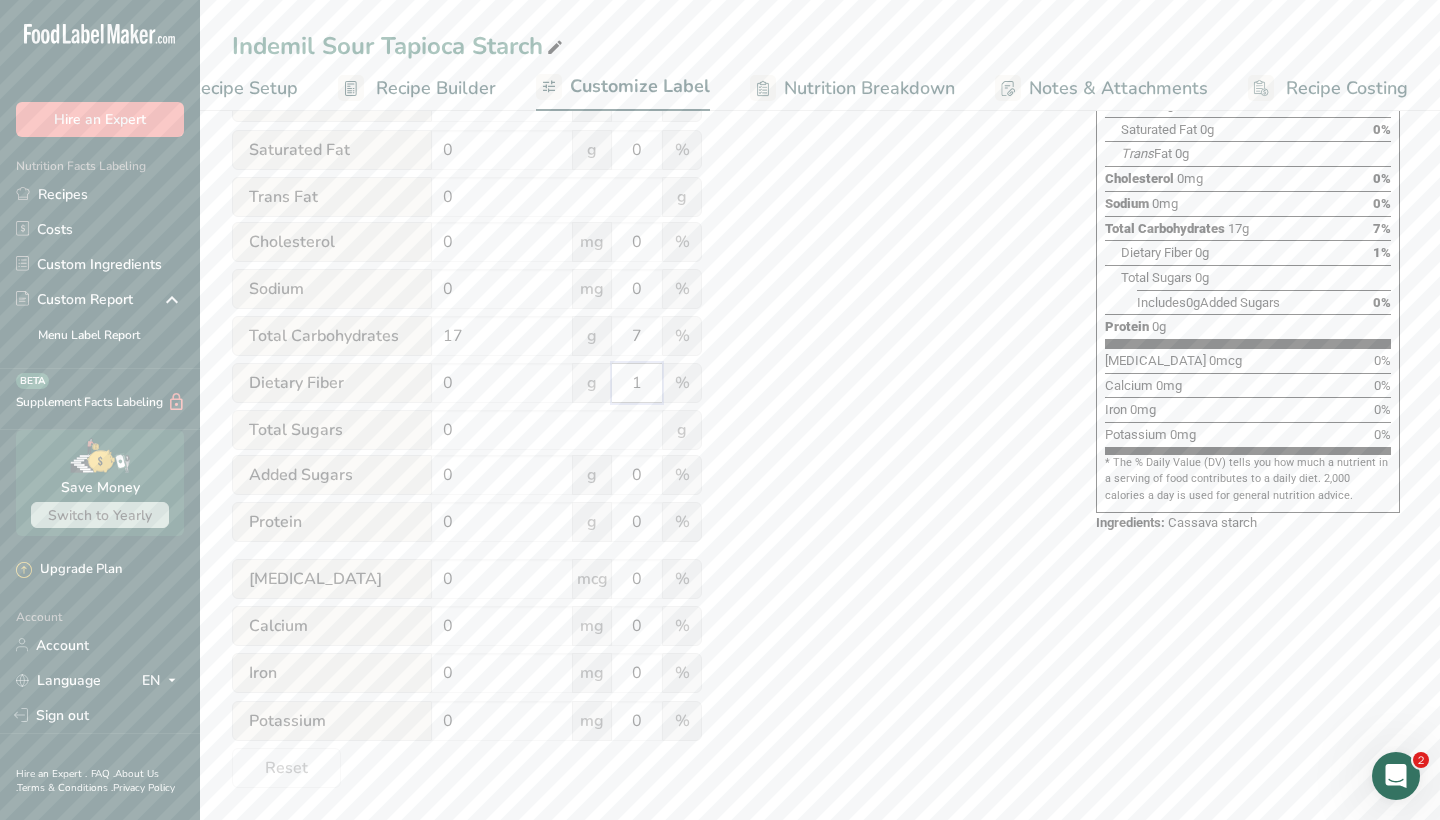 click on "1" at bounding box center [637, 383] 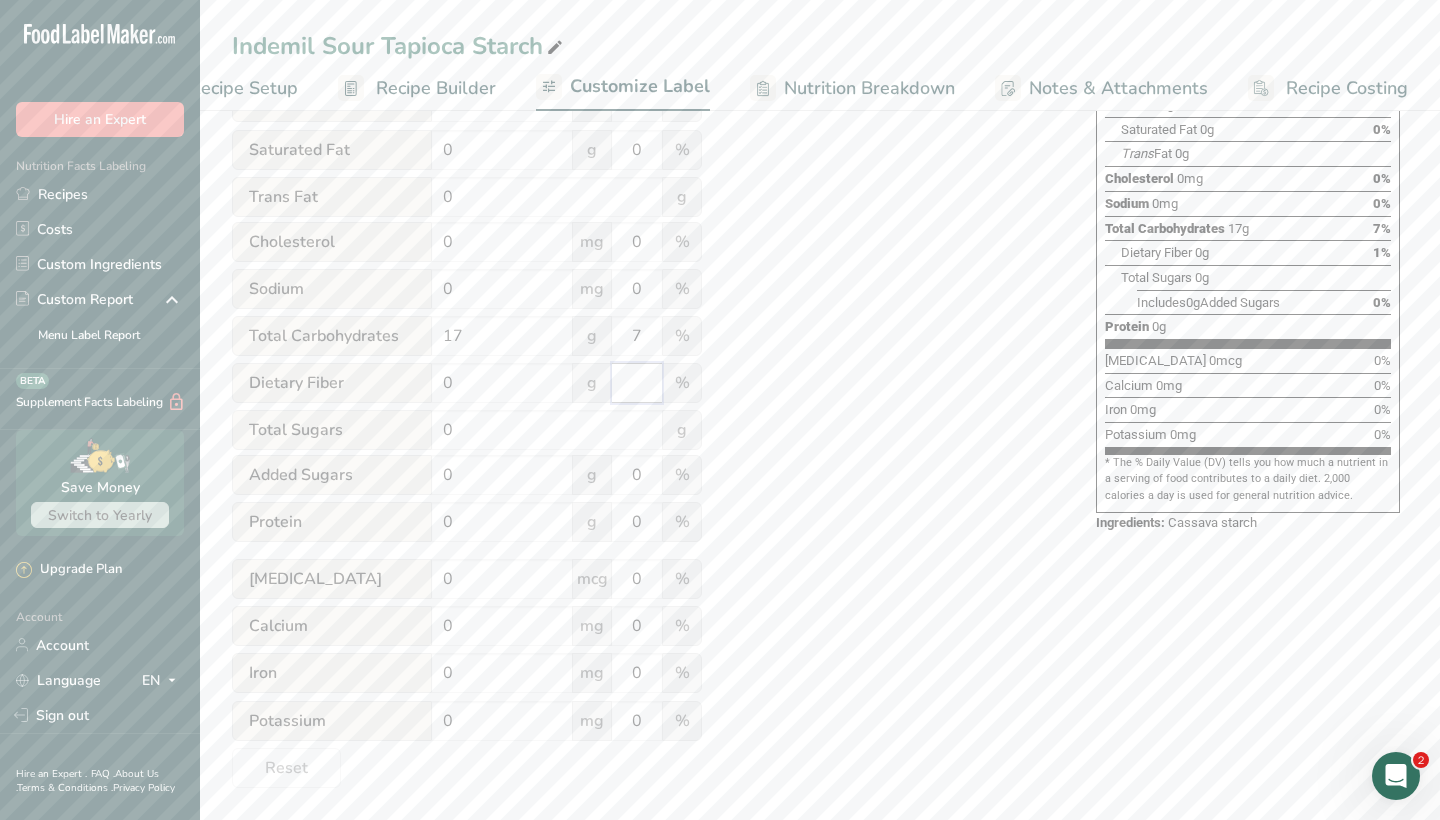 type 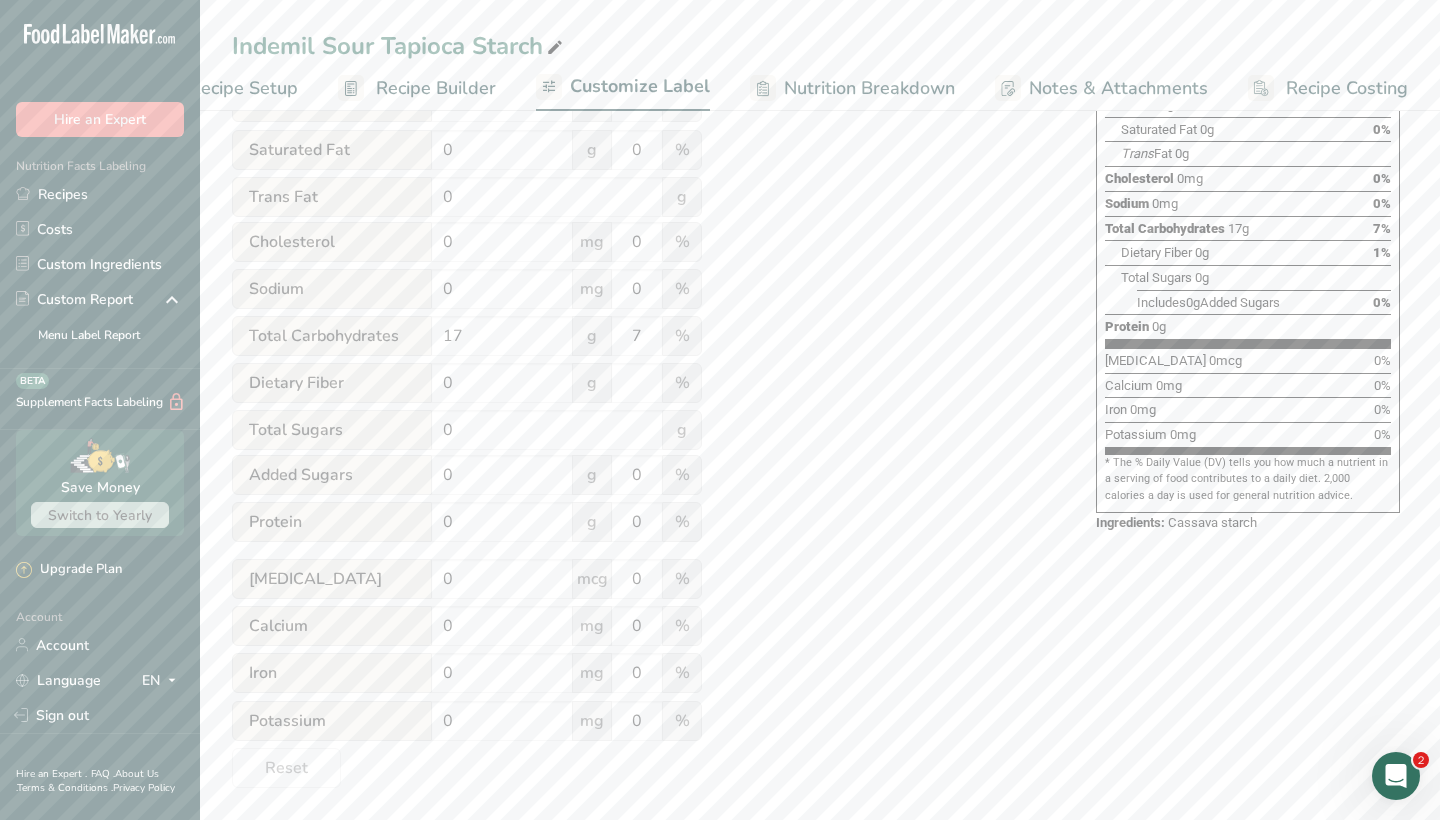 click on "Utilize this manual override feature to get full control over the nutrition label, allowing you to input and display your preferred values. Please bear in mind that the values entered through this feature
are not subject to validation
by our software. This feature is available to provide you with complete flexibility for making final adjustments to your label
Nutrition Facts
Serving
1250 Servings Per Container
Serving Size
20g
Calories
69
kcal
Total Fat
0
g
0
%
Saturated Fat
0
g
0
%
Trans Fat
0
g
[MEDICAL_DATA]
0
mg
0
%
Sodium
0
mg
0
%
17     7" at bounding box center (644, 298) 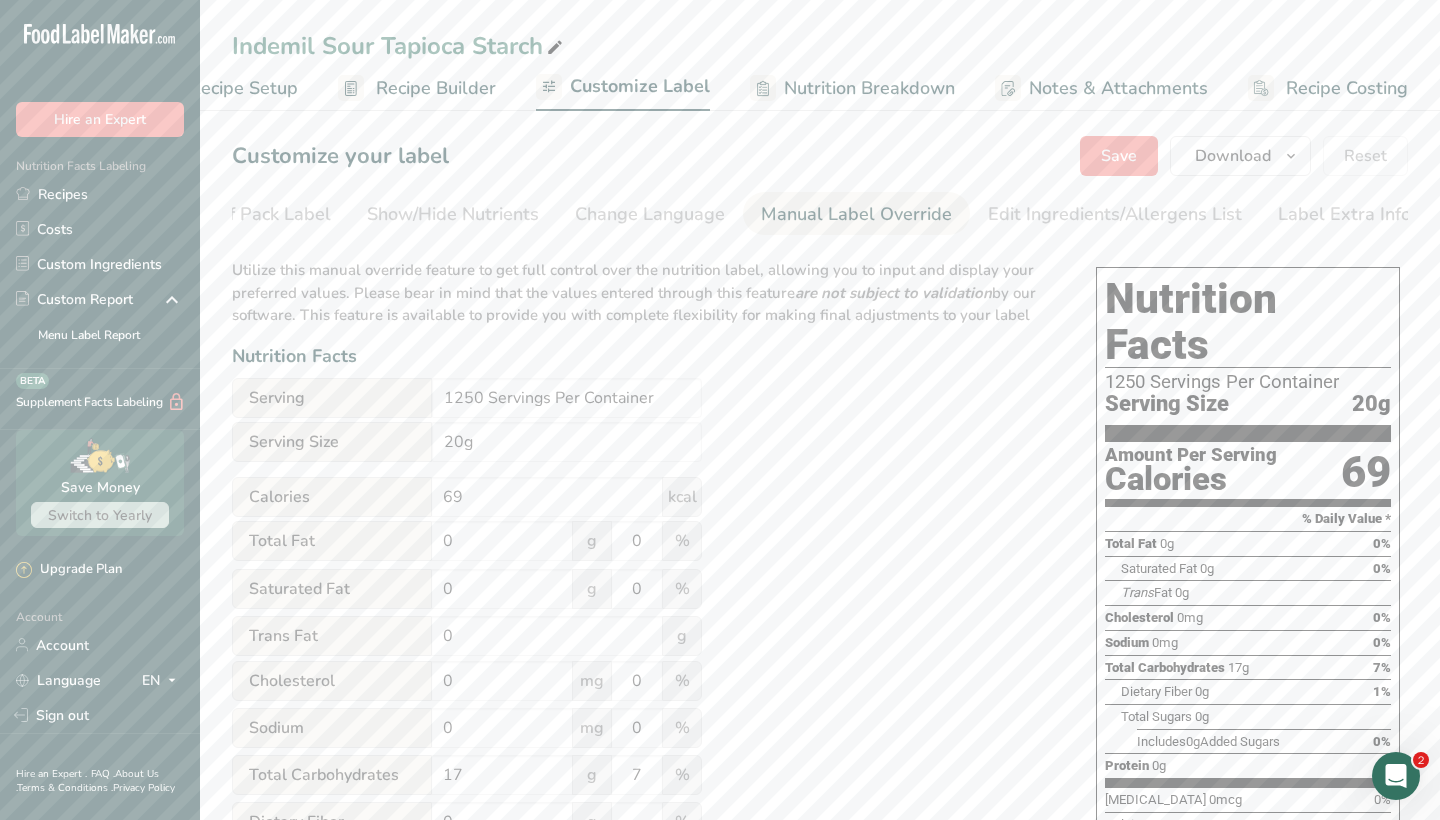 scroll, scrollTop: 0, scrollLeft: 0, axis: both 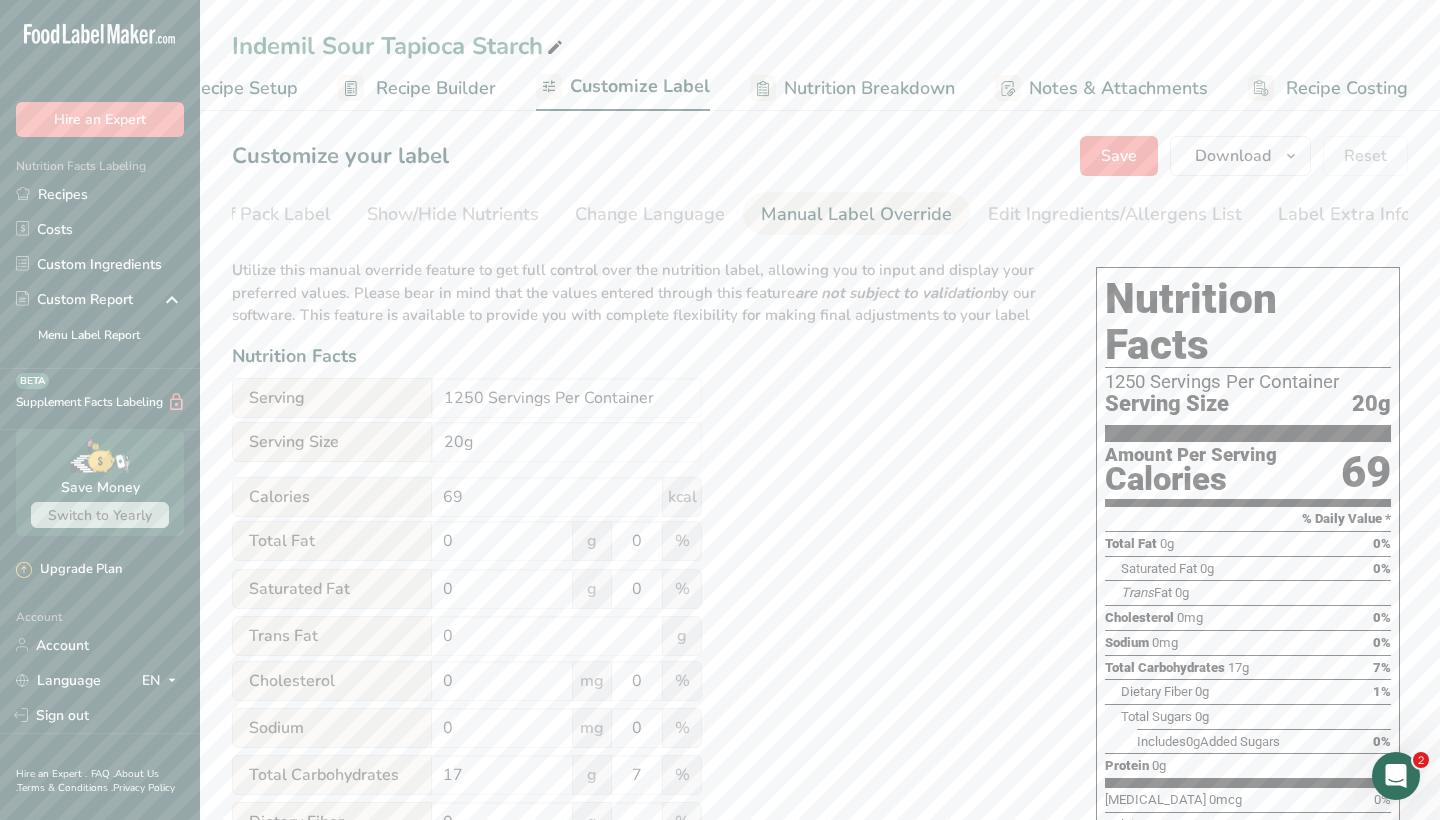 click on "Save" at bounding box center (1119, 156) 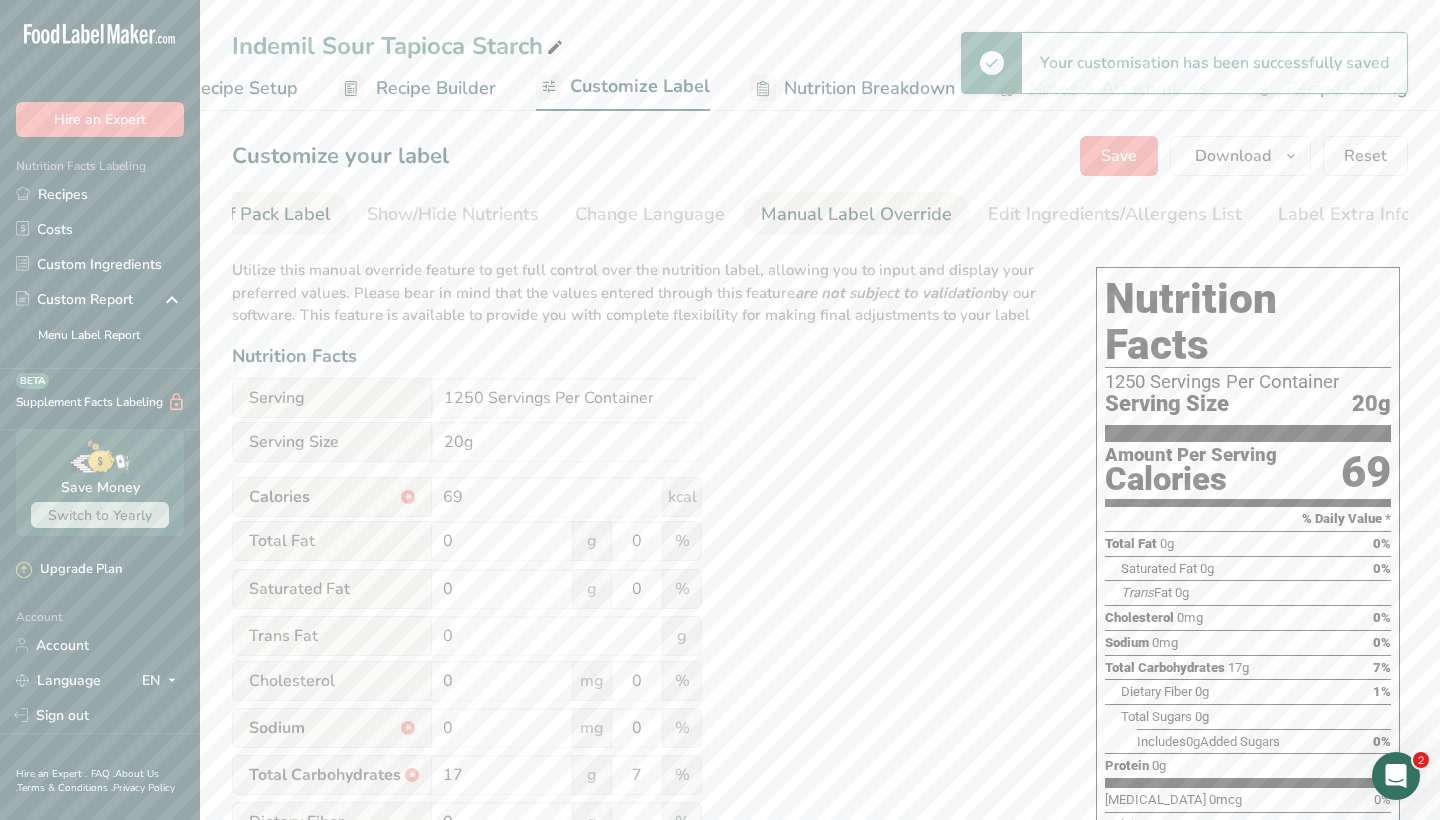 click on "Front of Pack Label" at bounding box center [250, 214] 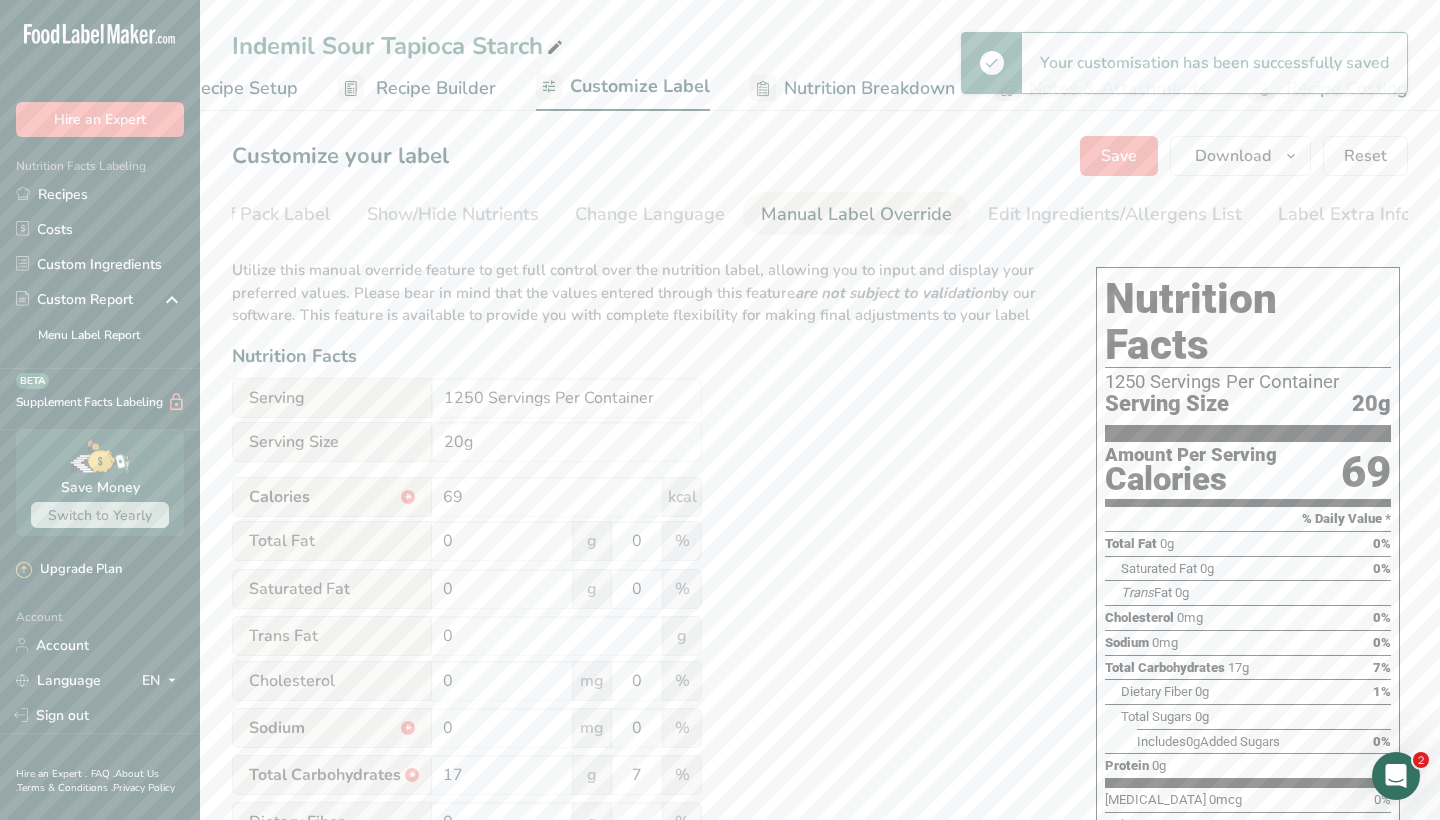 scroll, scrollTop: 0, scrollLeft: 194, axis: horizontal 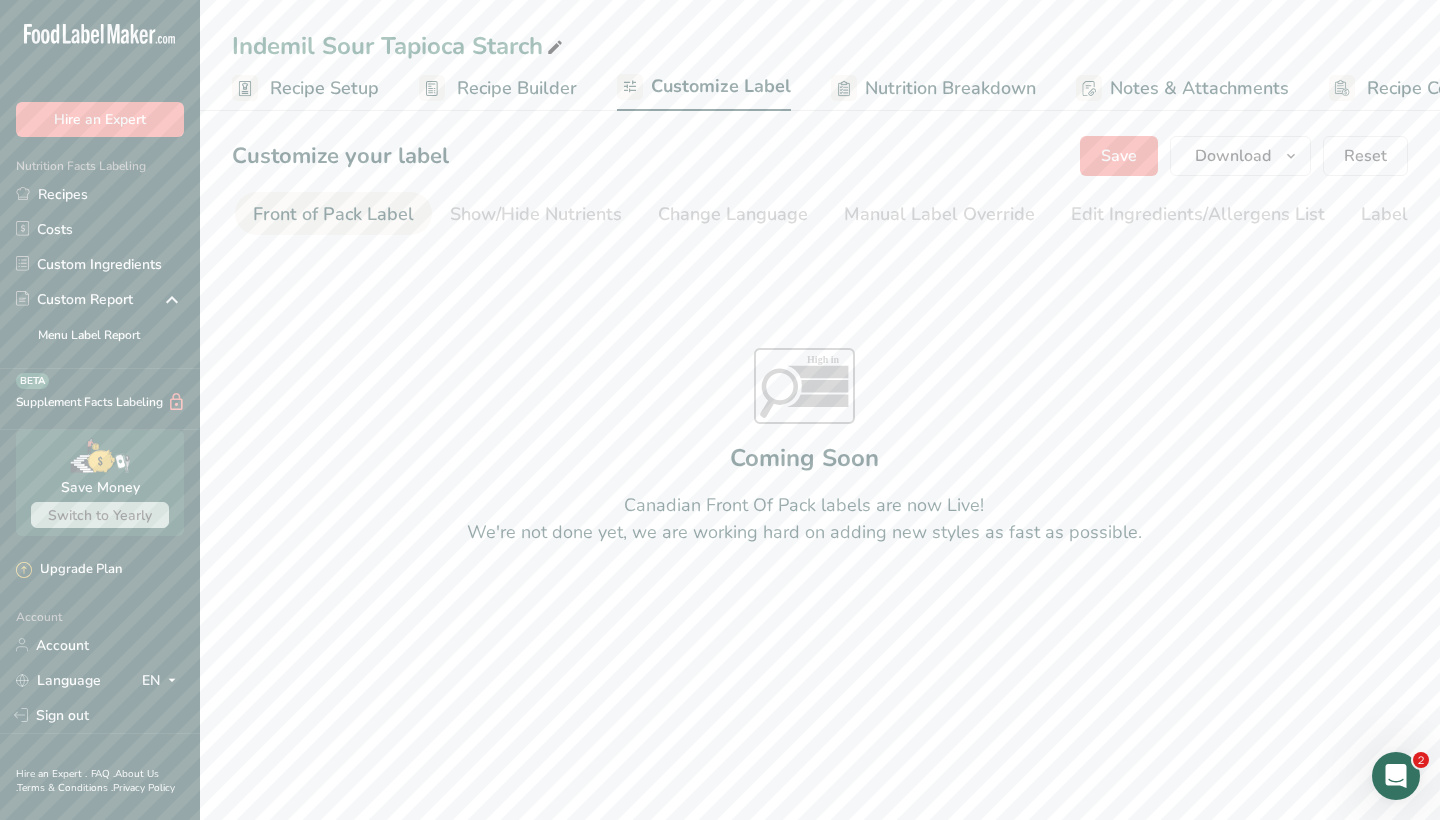 click on "Recipe Setup" at bounding box center (324, 88) 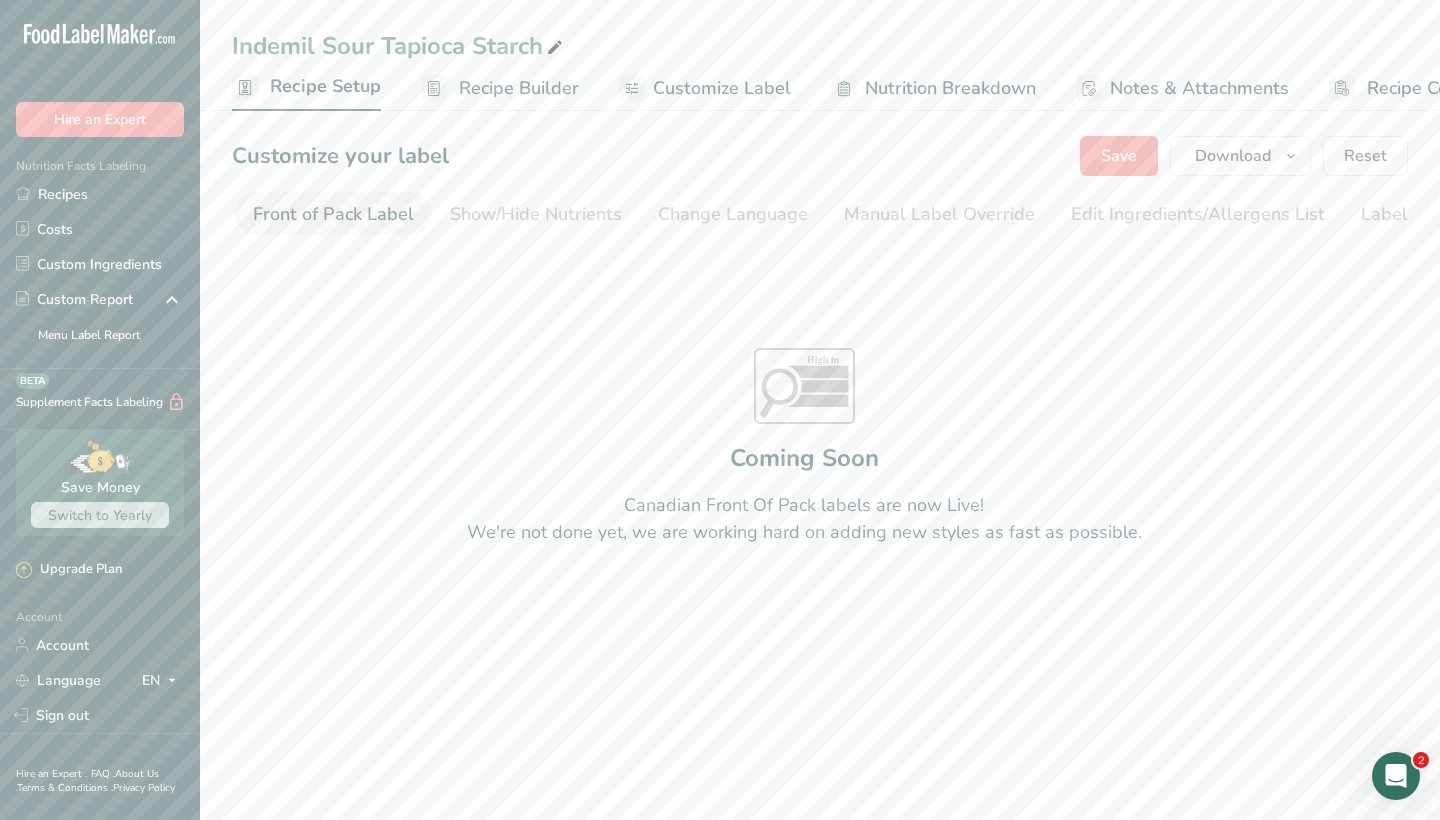 scroll, scrollTop: 0, scrollLeft: 7, axis: horizontal 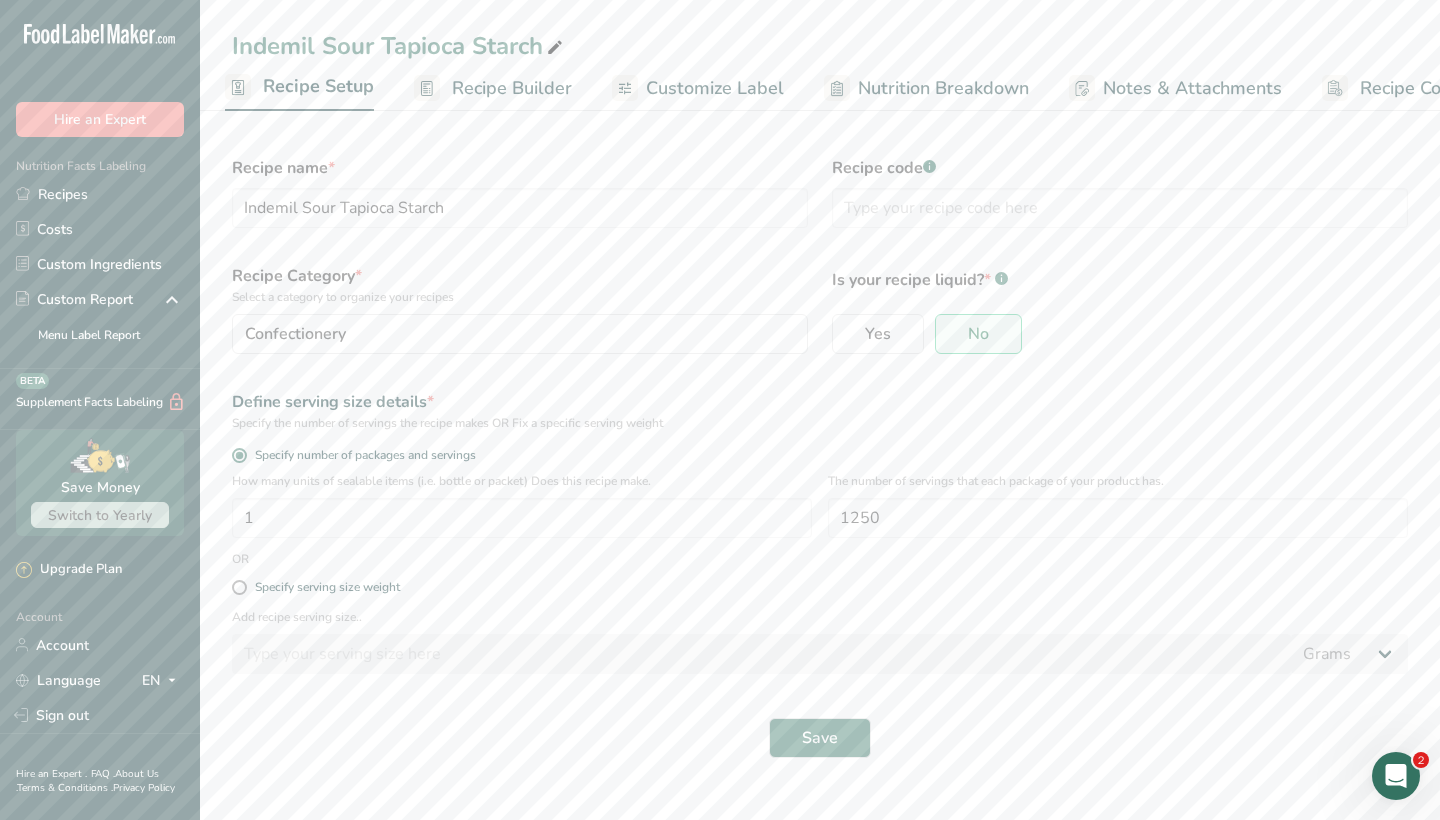 click on "Recipe Builder" at bounding box center (512, 88) 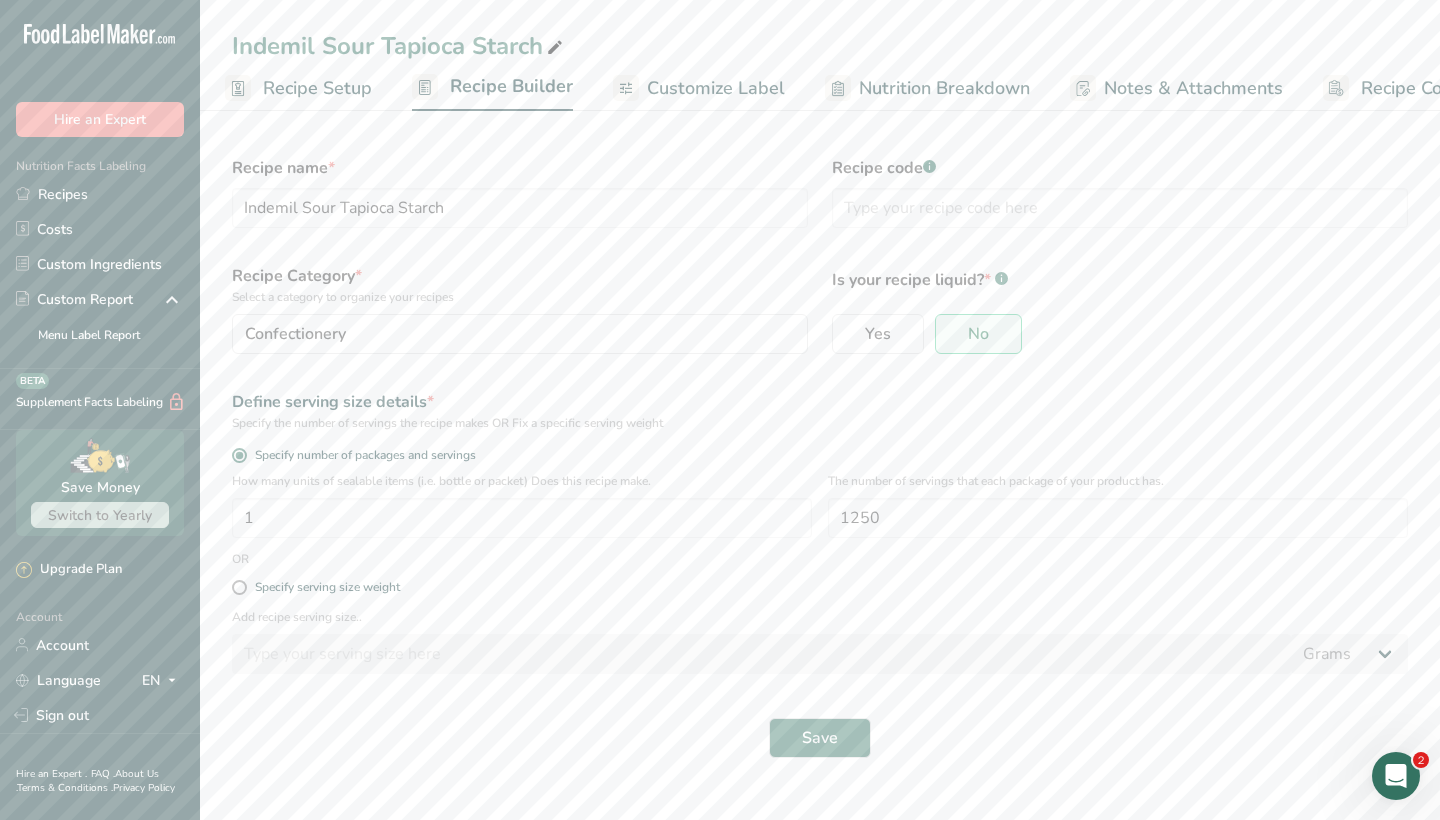 scroll, scrollTop: 0, scrollLeft: 81, axis: horizontal 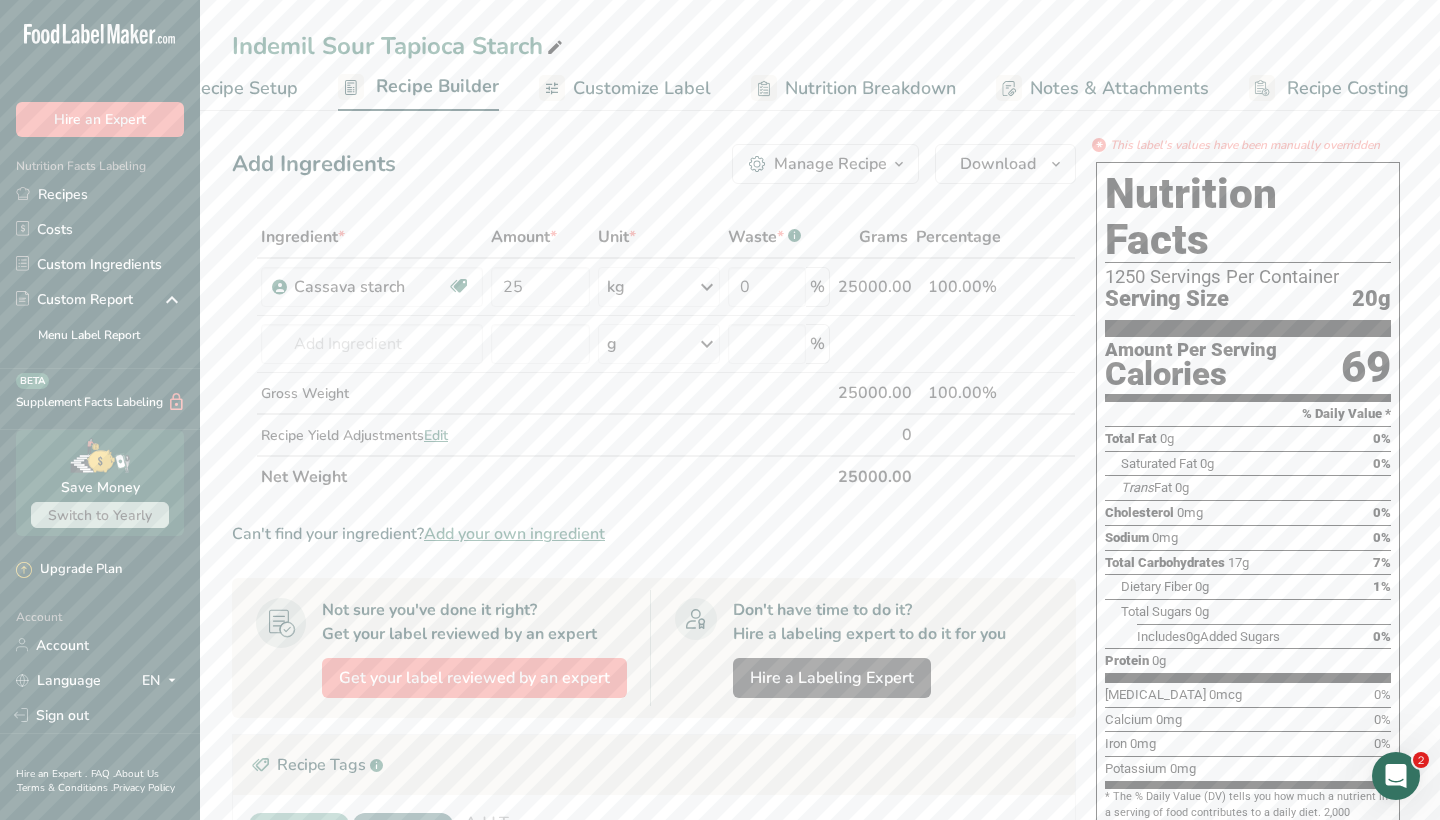 click on "*" at bounding box center (1099, 145) 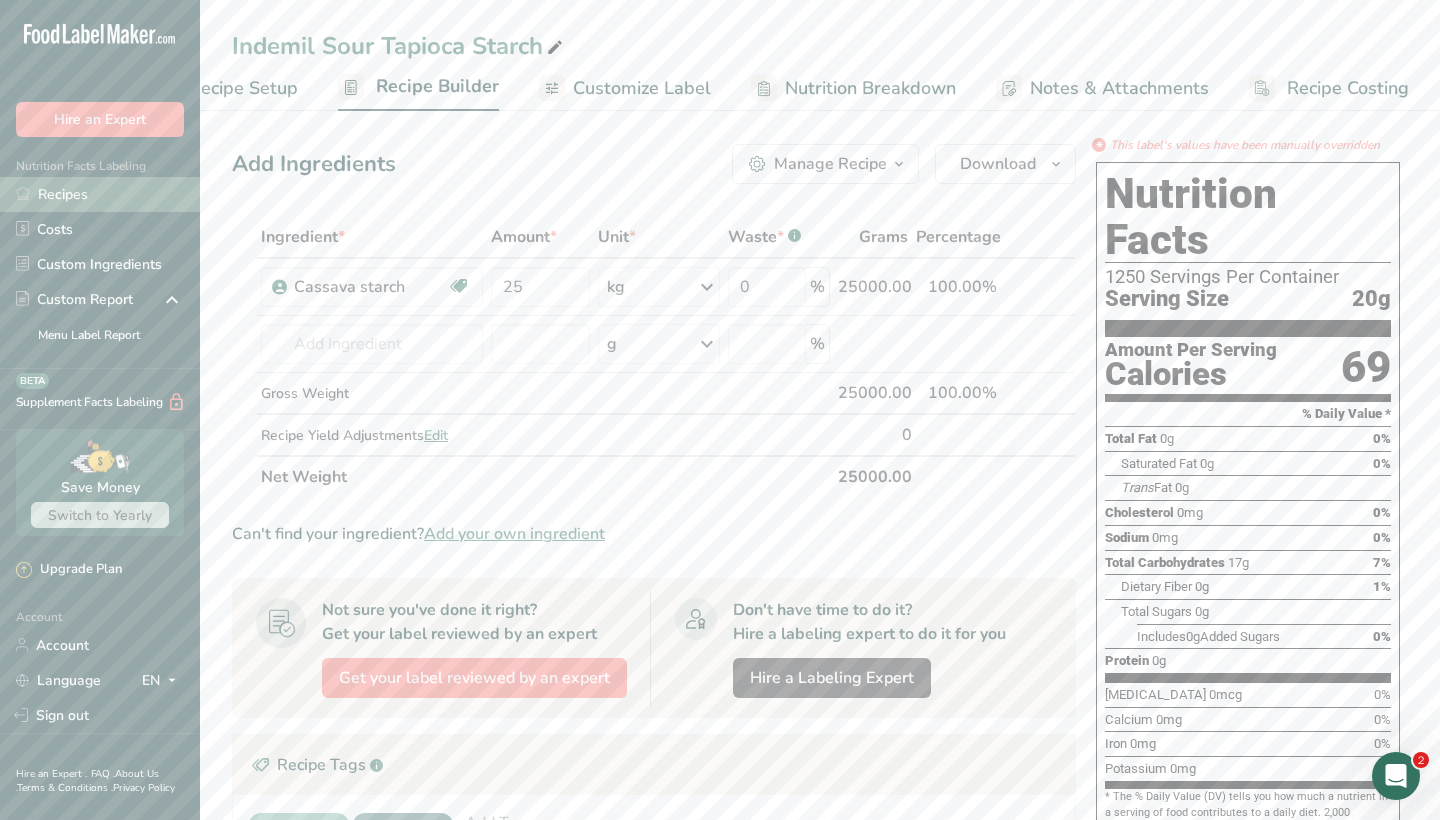 click on "Recipes" at bounding box center [100, 194] 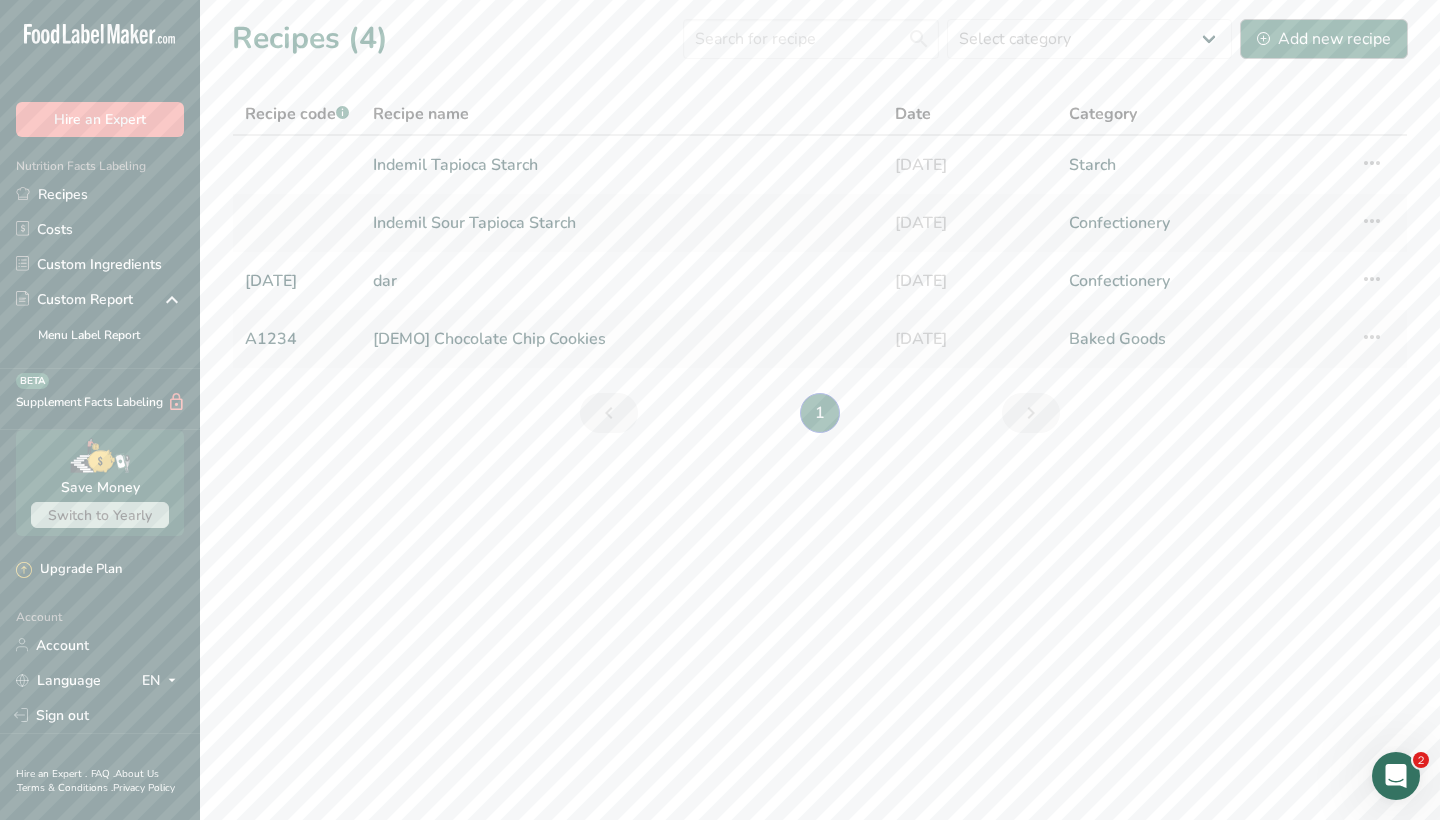 click on "Add new recipe" at bounding box center (1324, 39) 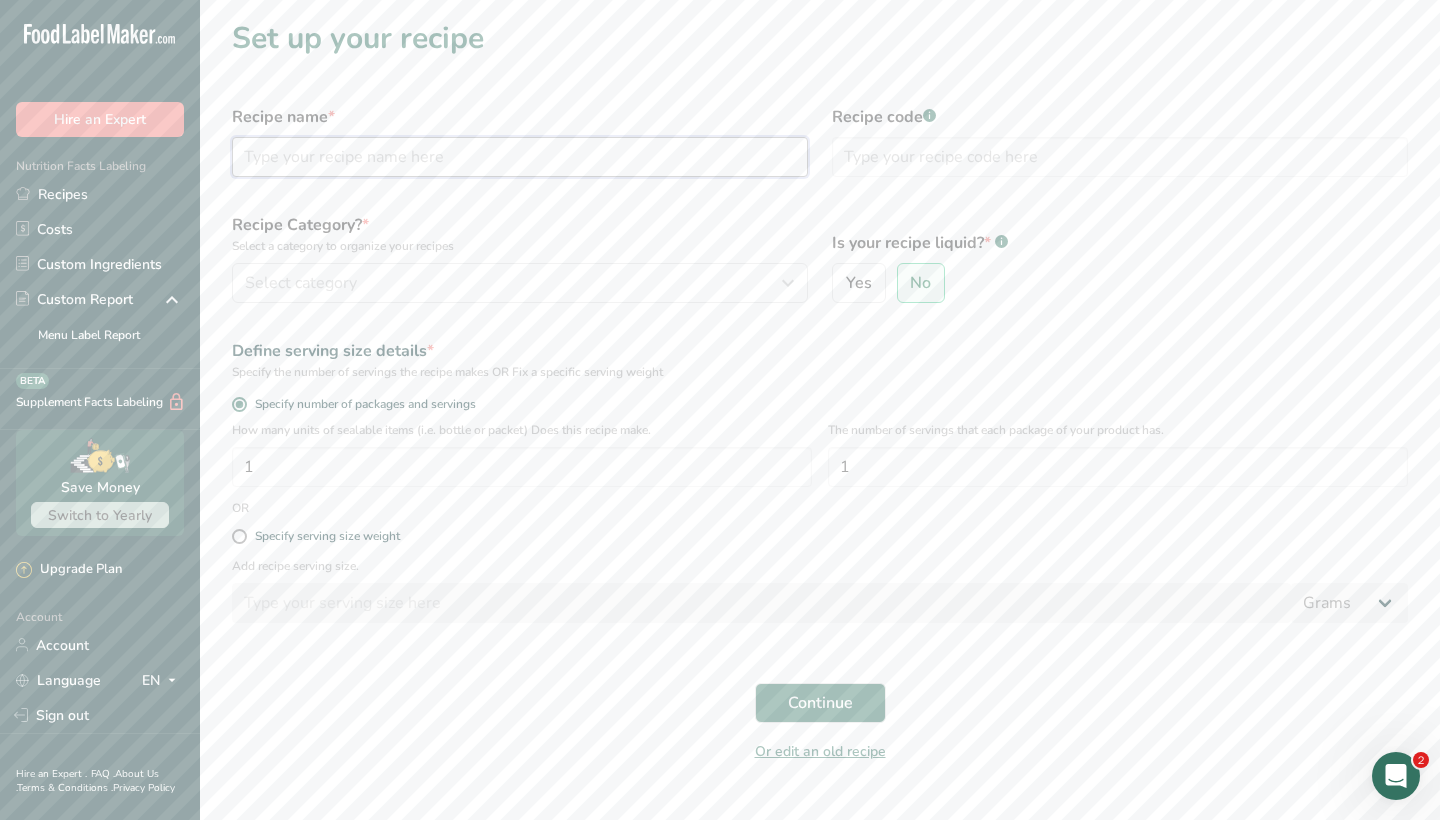click at bounding box center [520, 157] 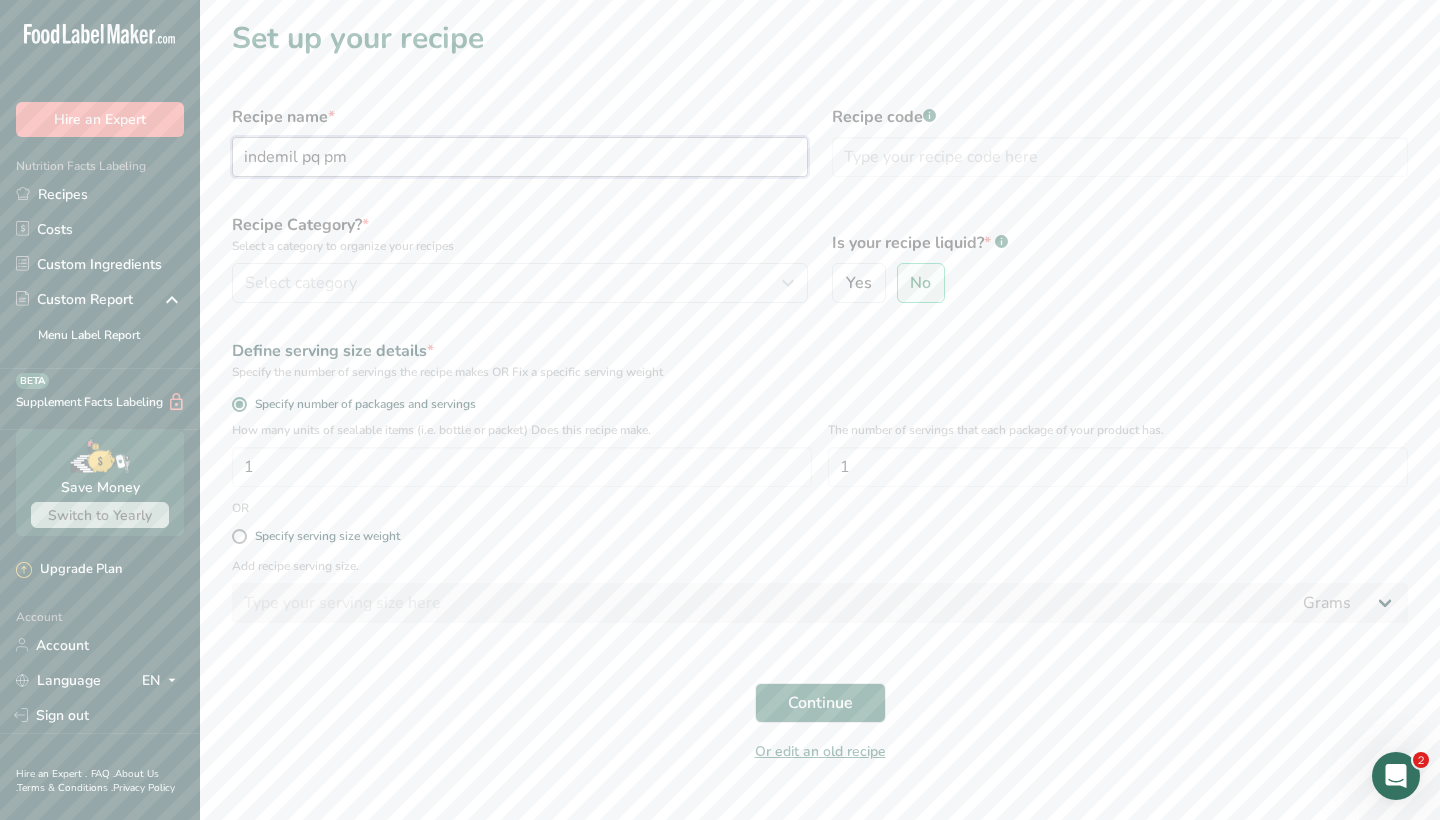 type on "indemil pq pm" 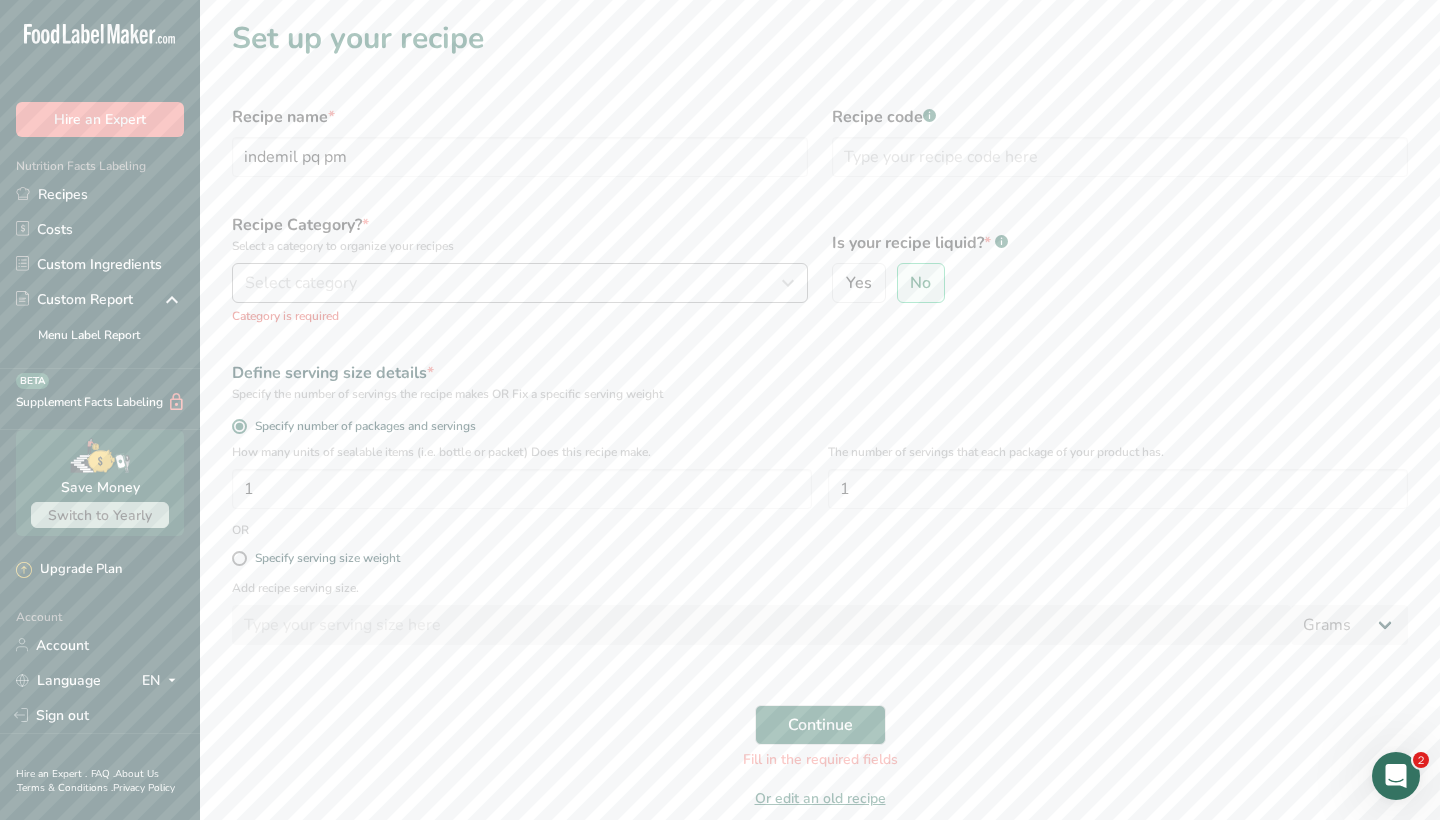 click on "Select category" at bounding box center (514, 283) 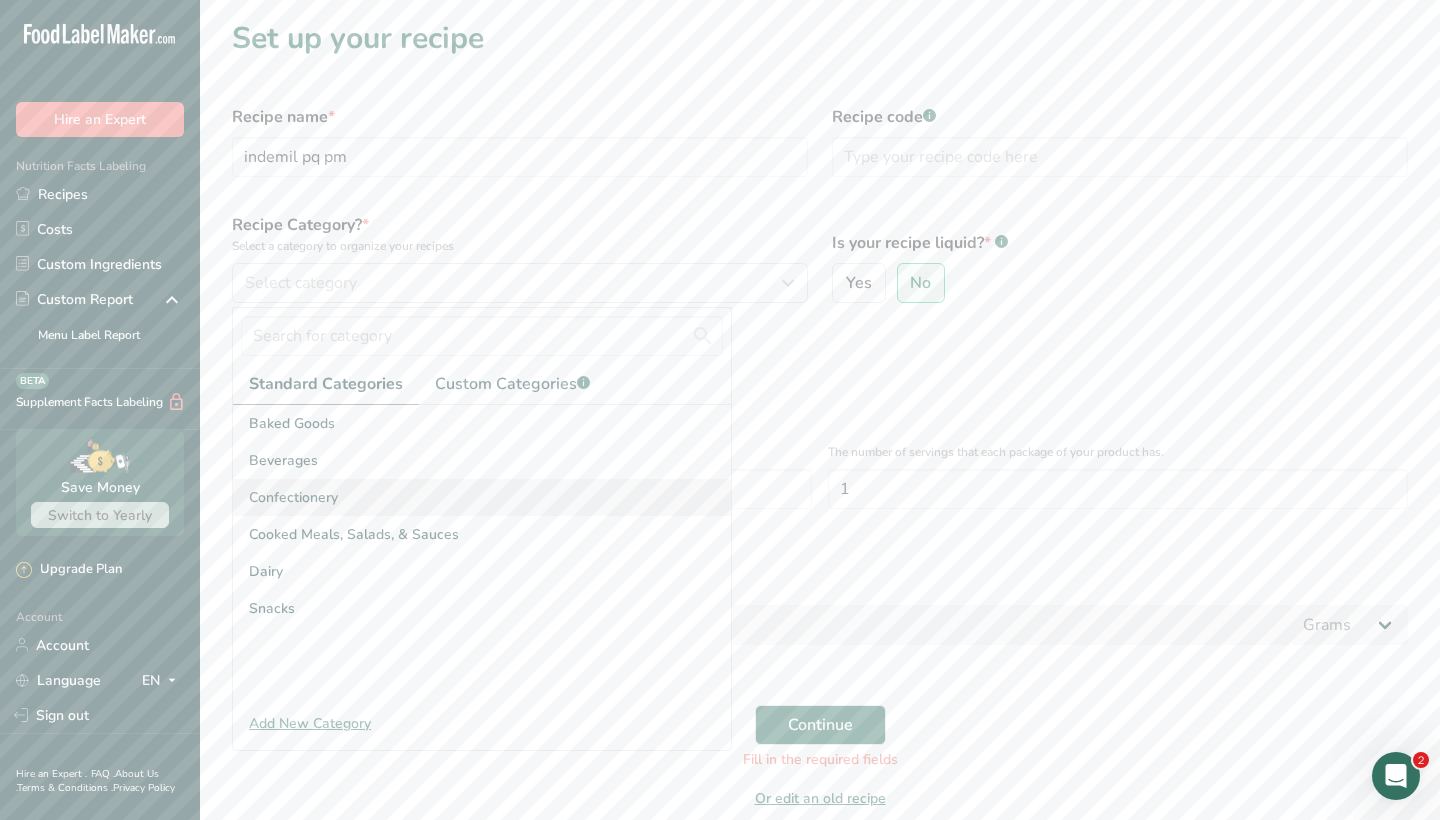 click on "Confectionery" at bounding box center (482, 497) 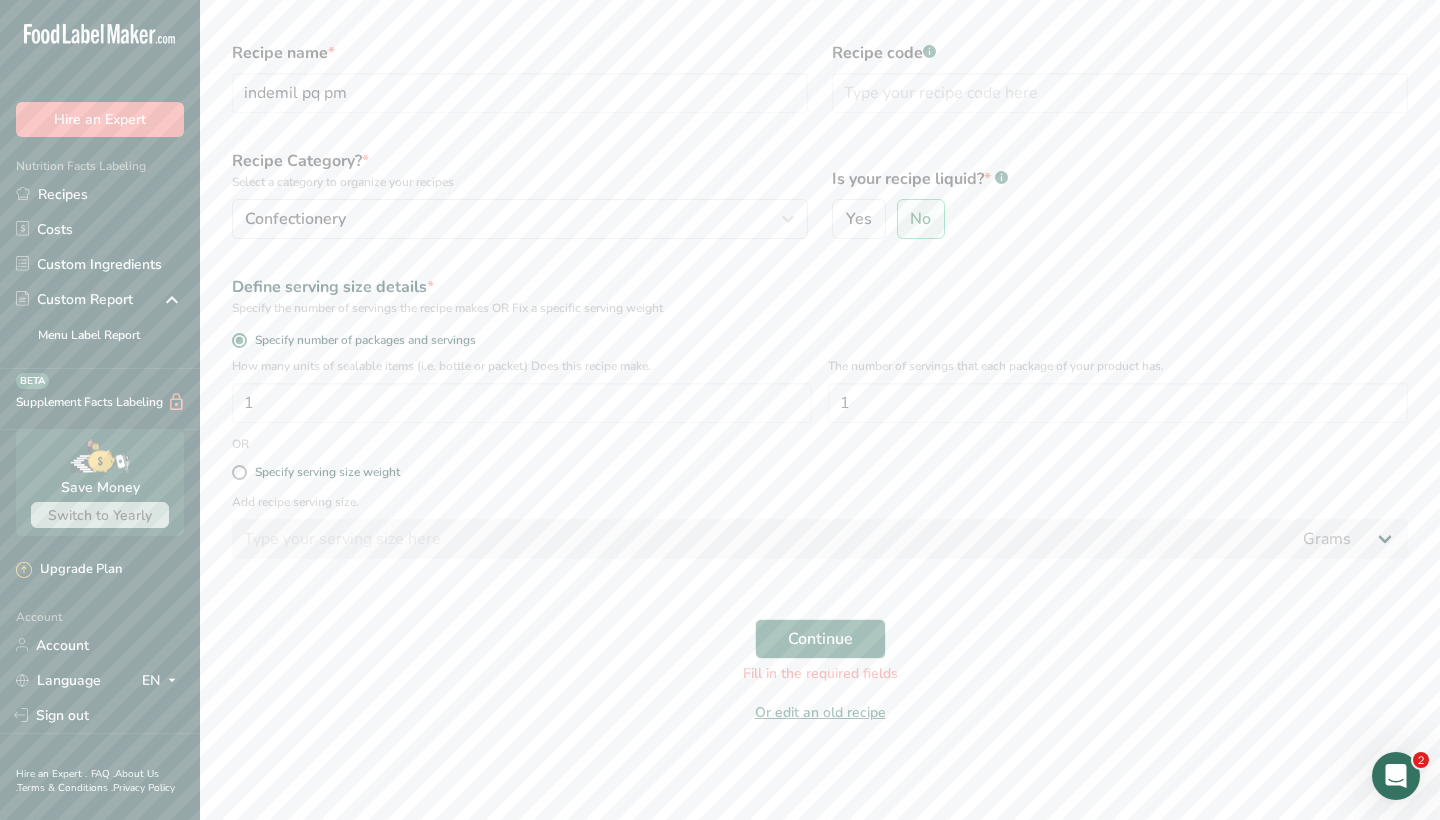 scroll, scrollTop: 64, scrollLeft: 0, axis: vertical 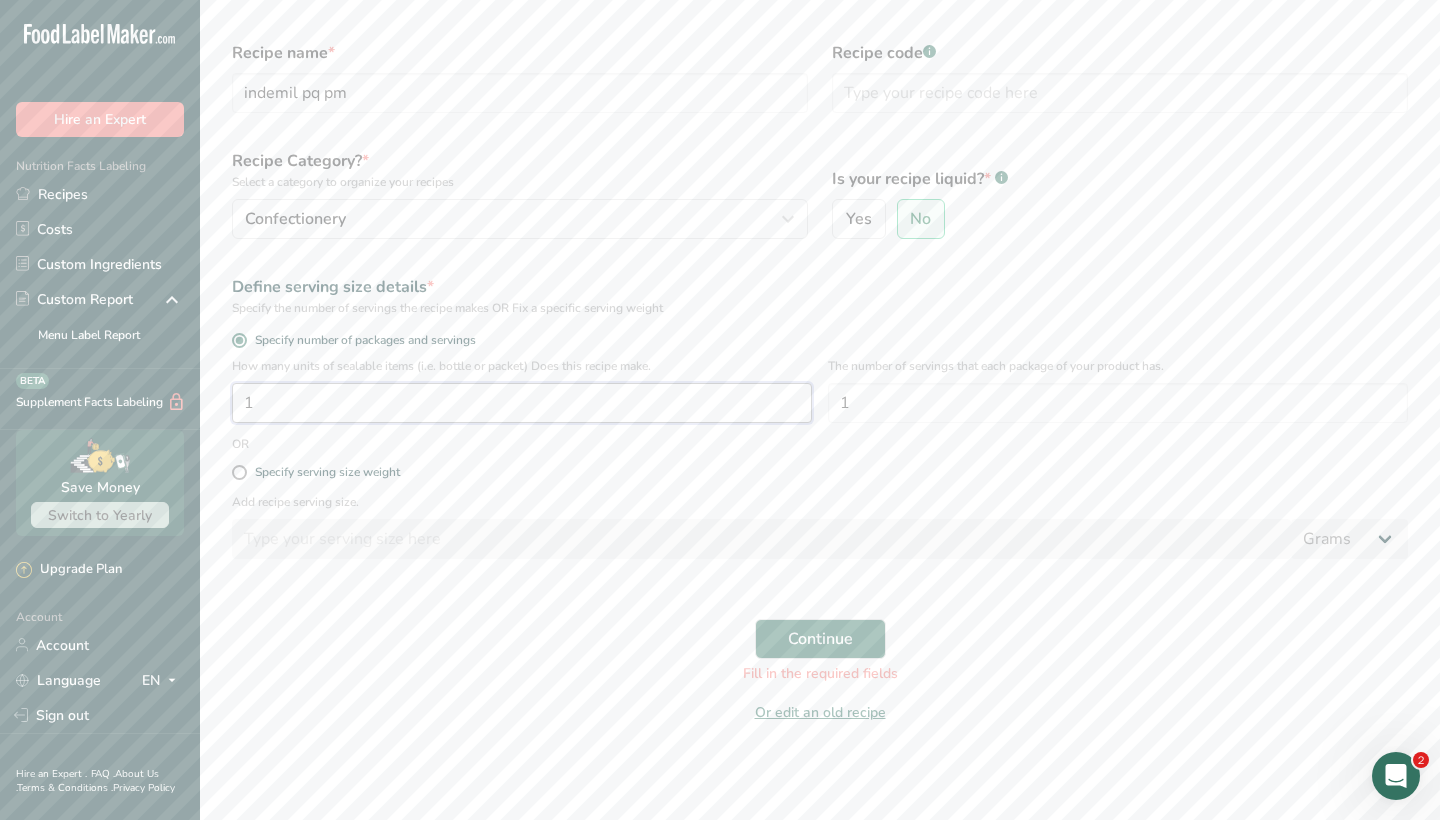 click on "1" at bounding box center (522, 403) 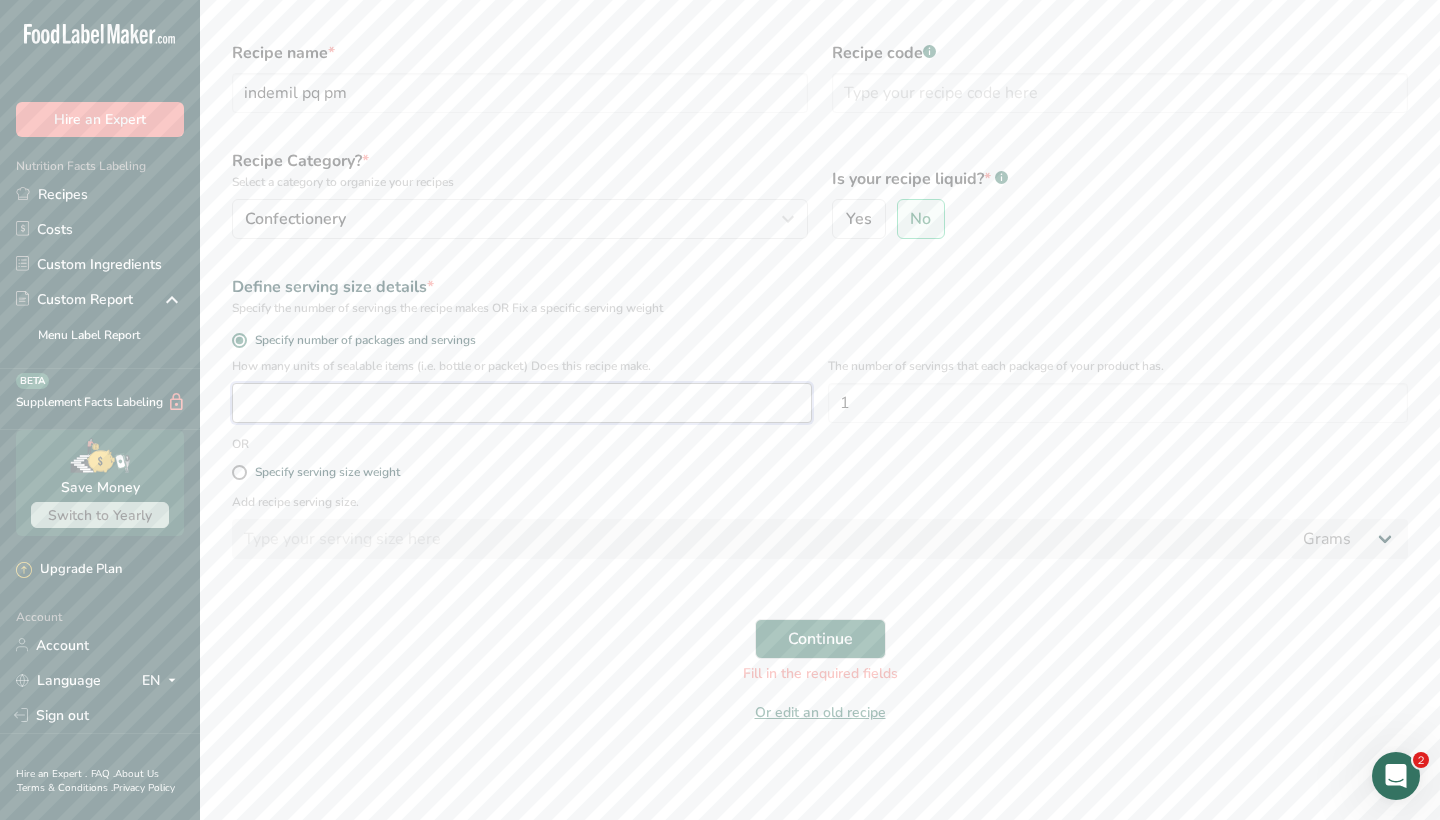 type on "1" 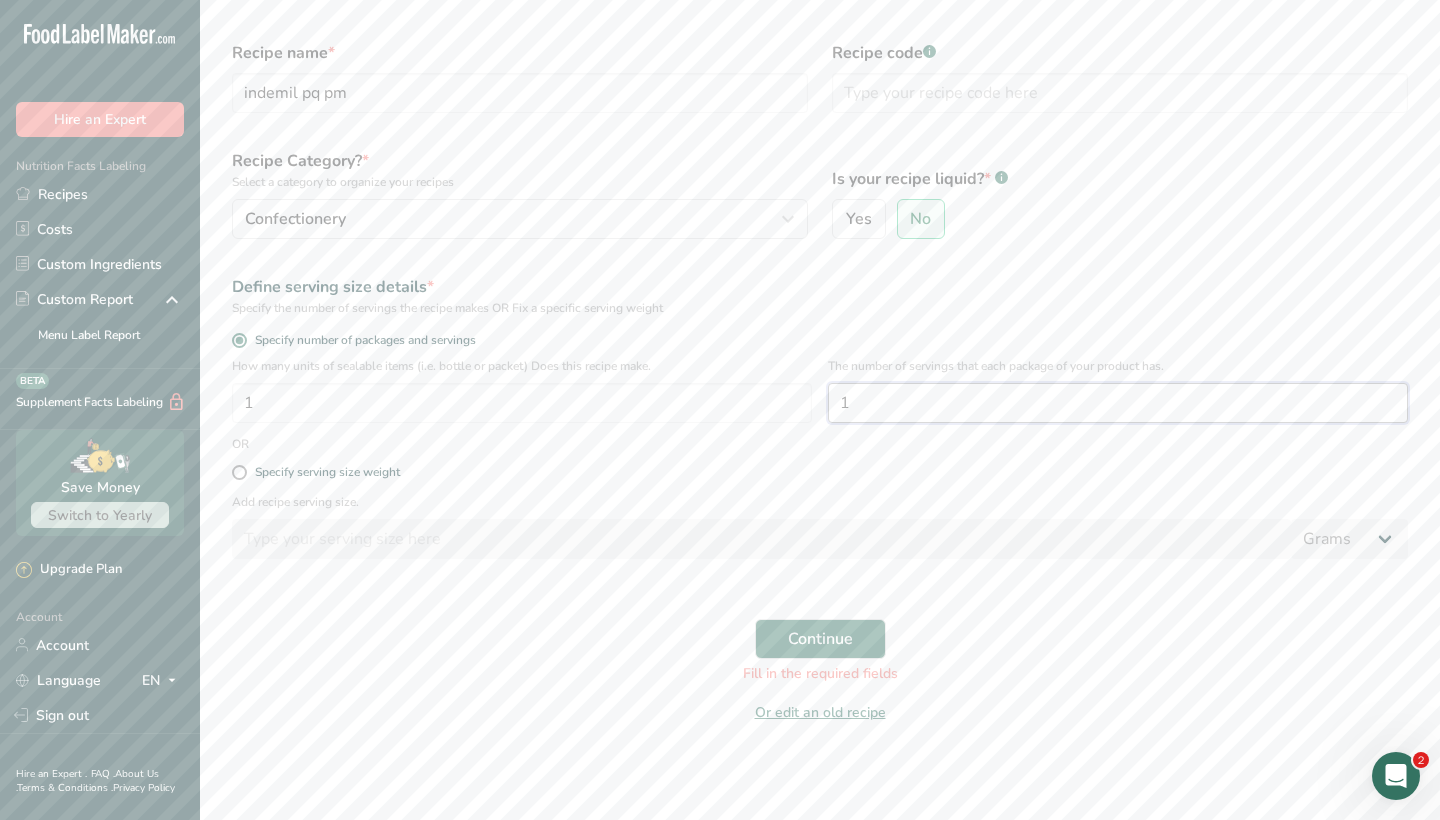 click on "1" at bounding box center [1118, 403] 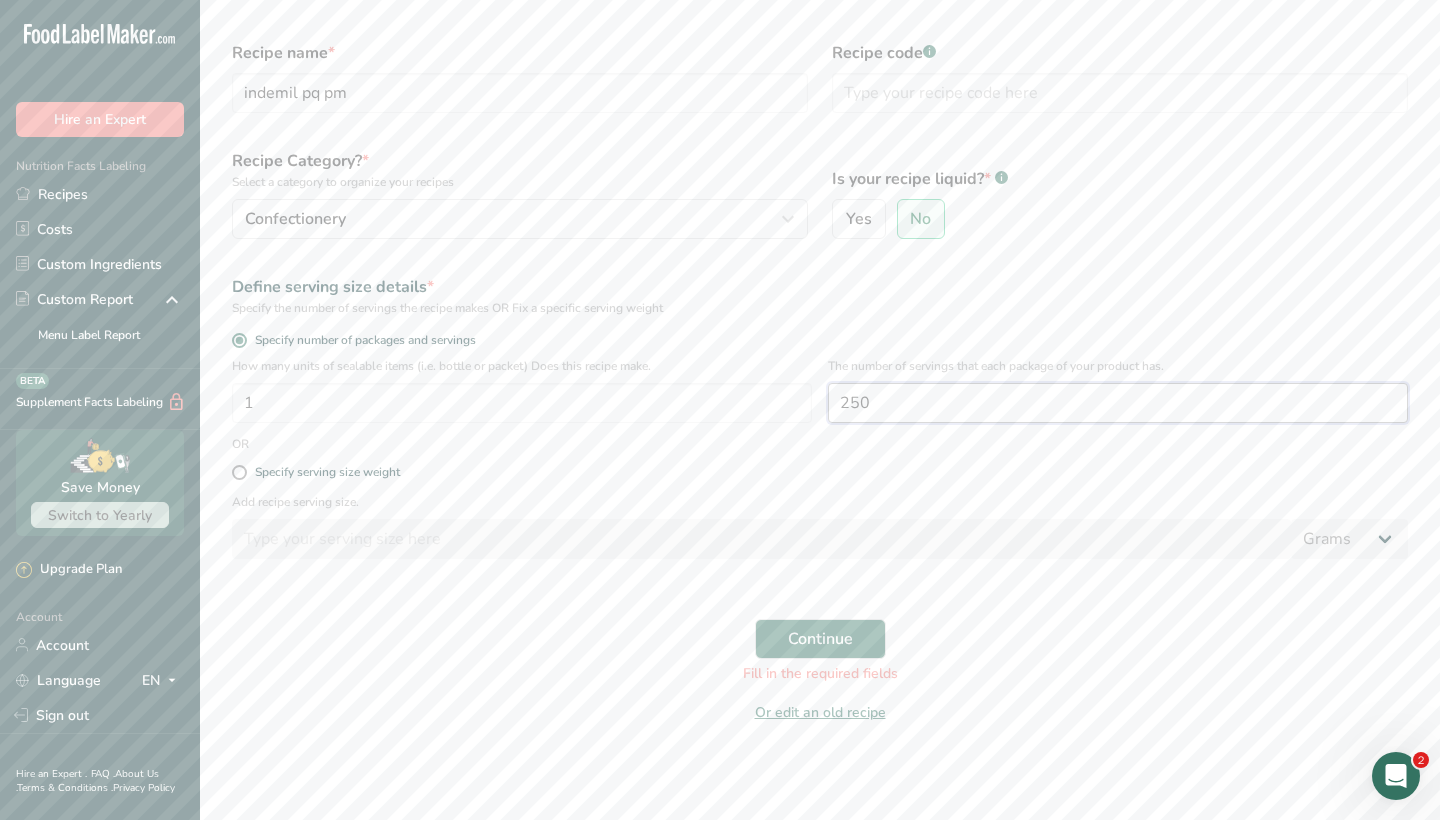 type on "250" 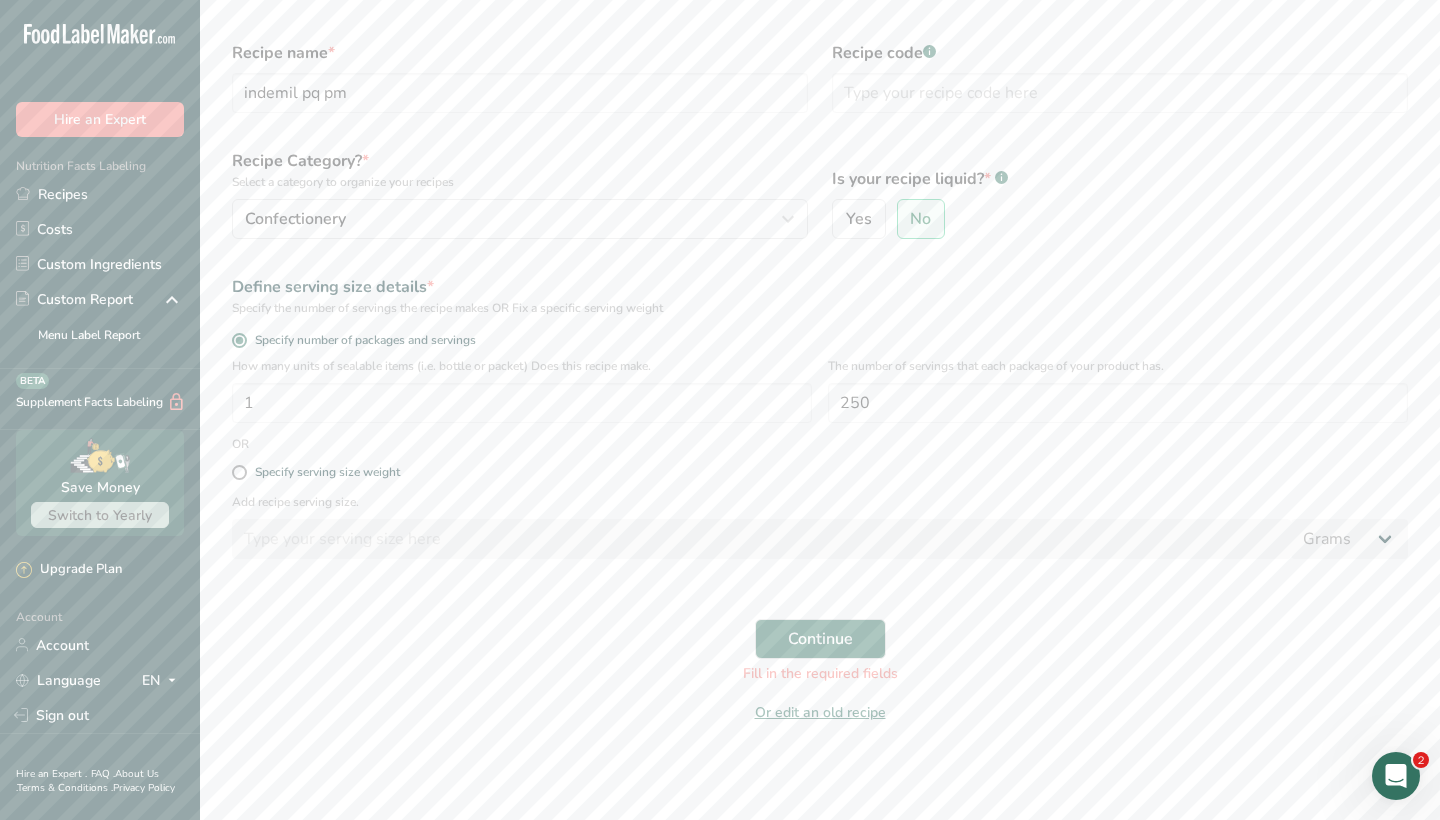 click on "Specify serving size weight" at bounding box center [820, 473] 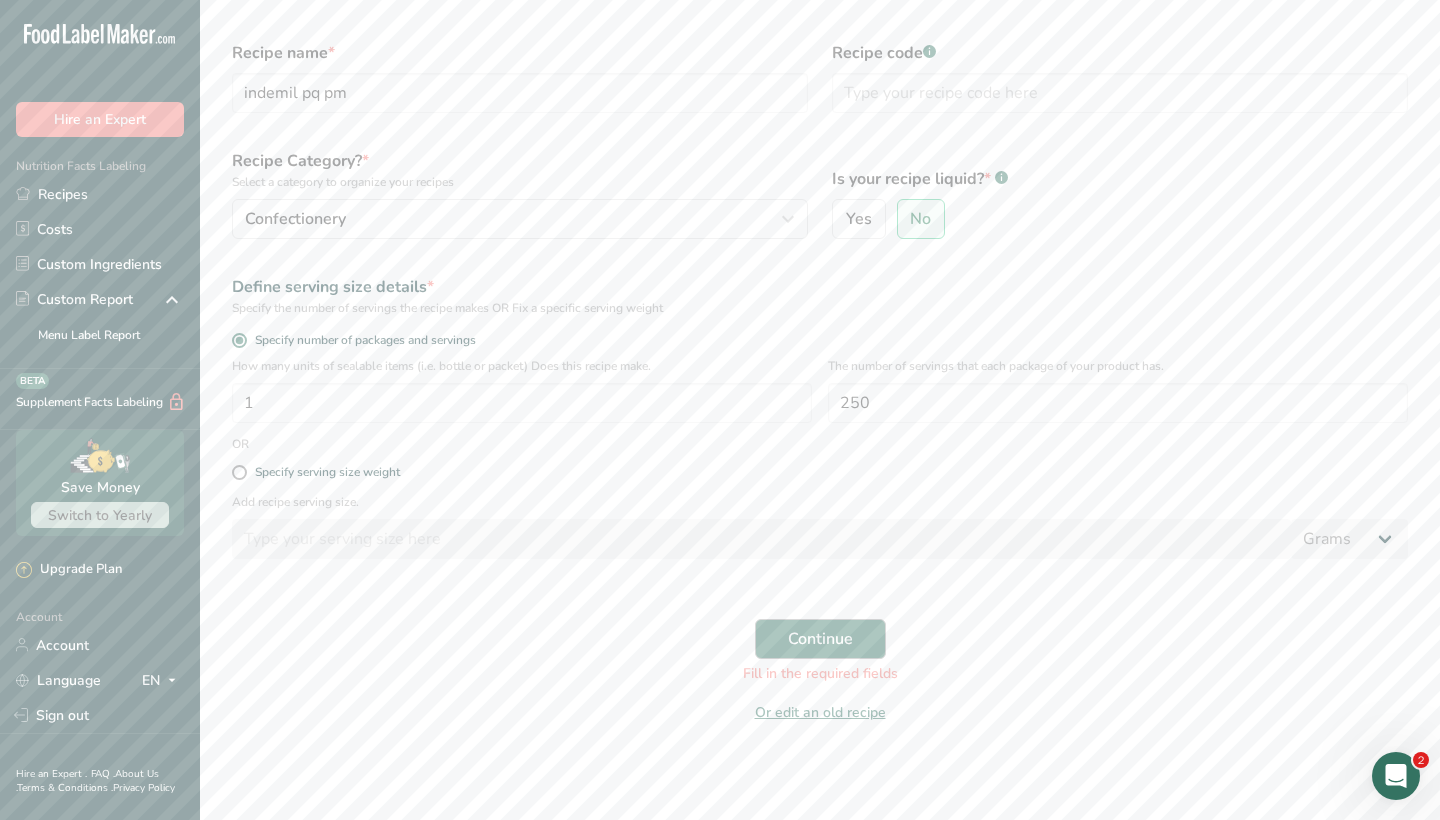 click on "Continue" at bounding box center (820, 639) 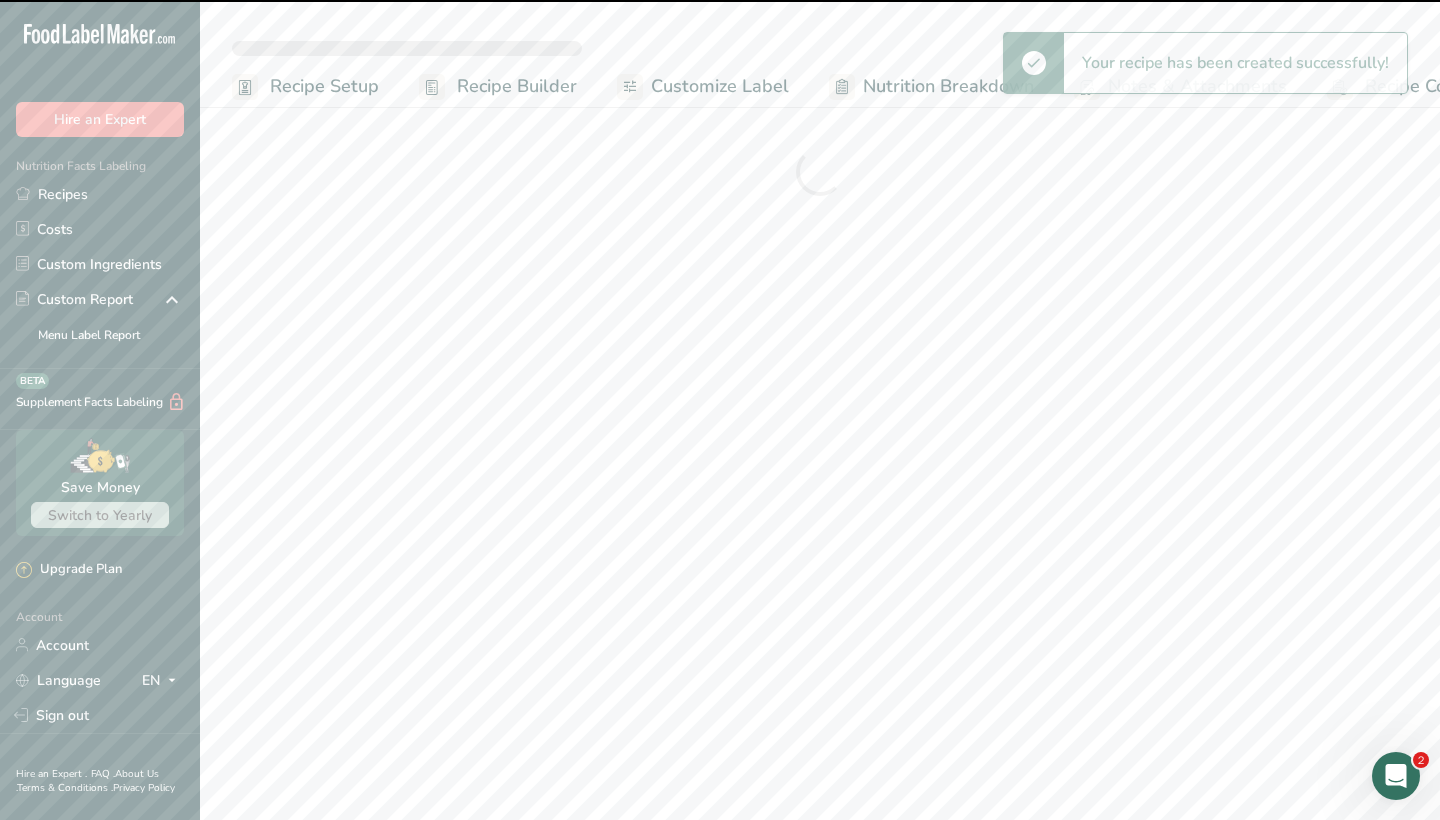 scroll, scrollTop: 0, scrollLeft: 0, axis: both 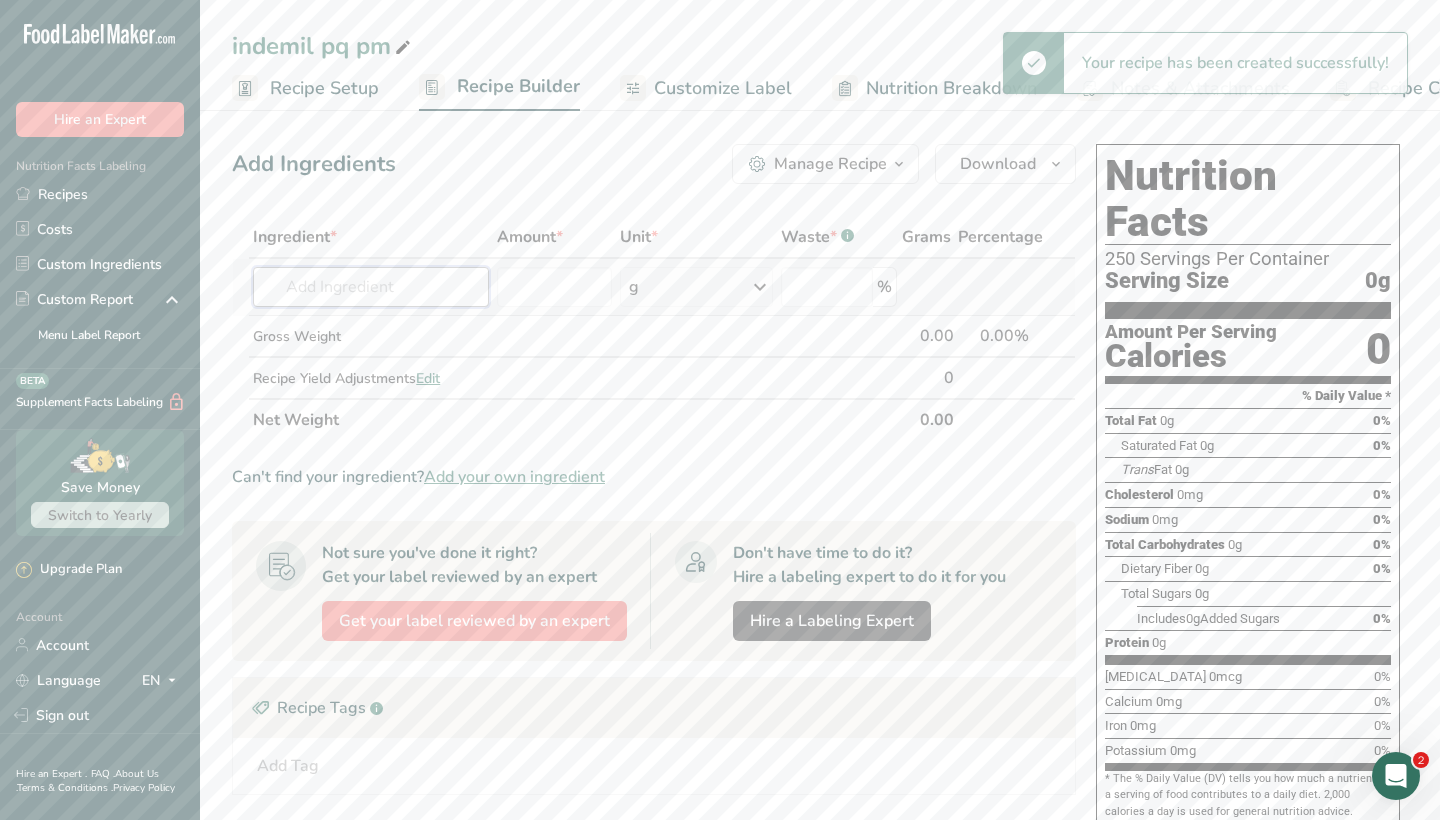 click at bounding box center [371, 287] 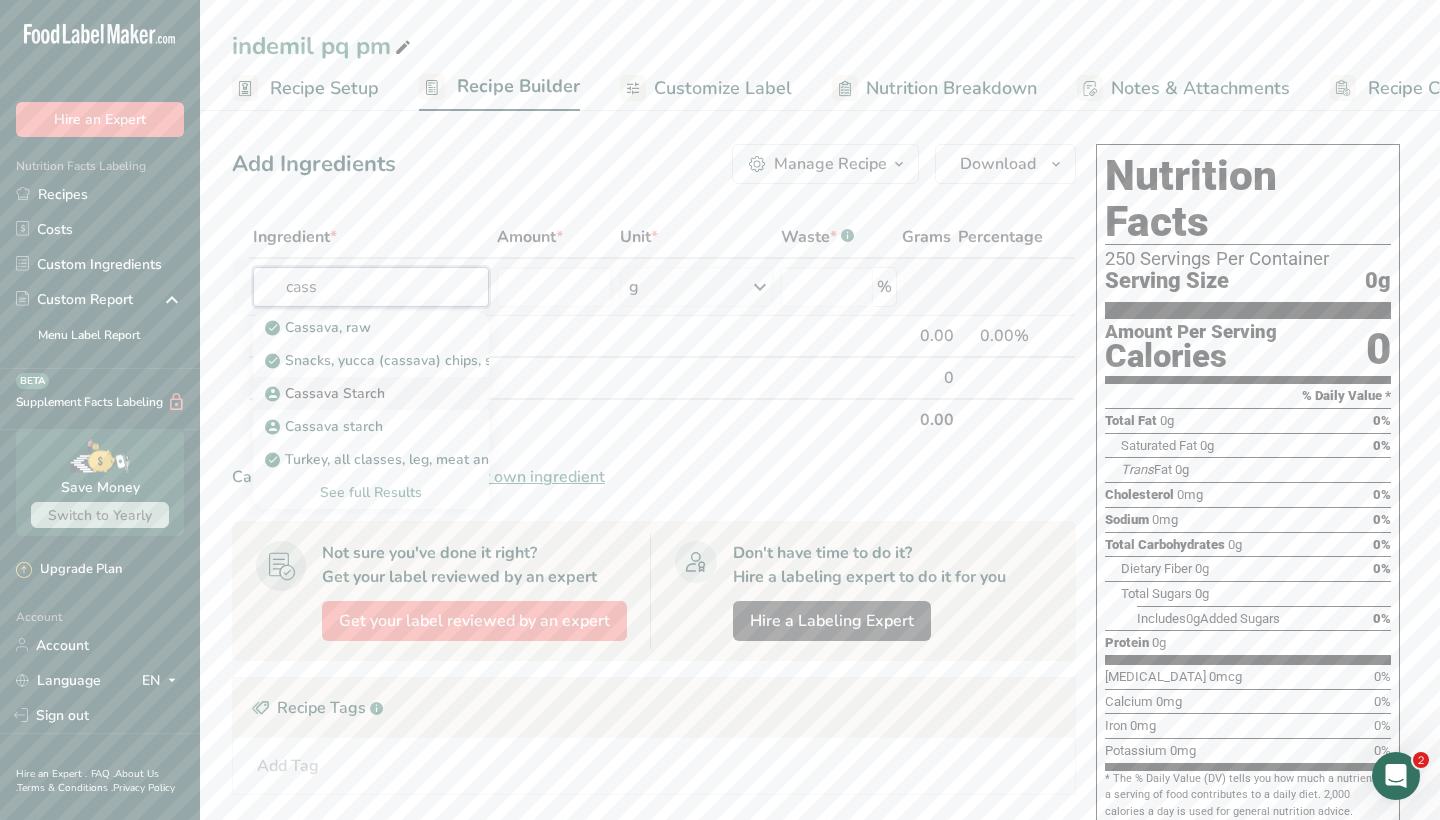 type on "cass" 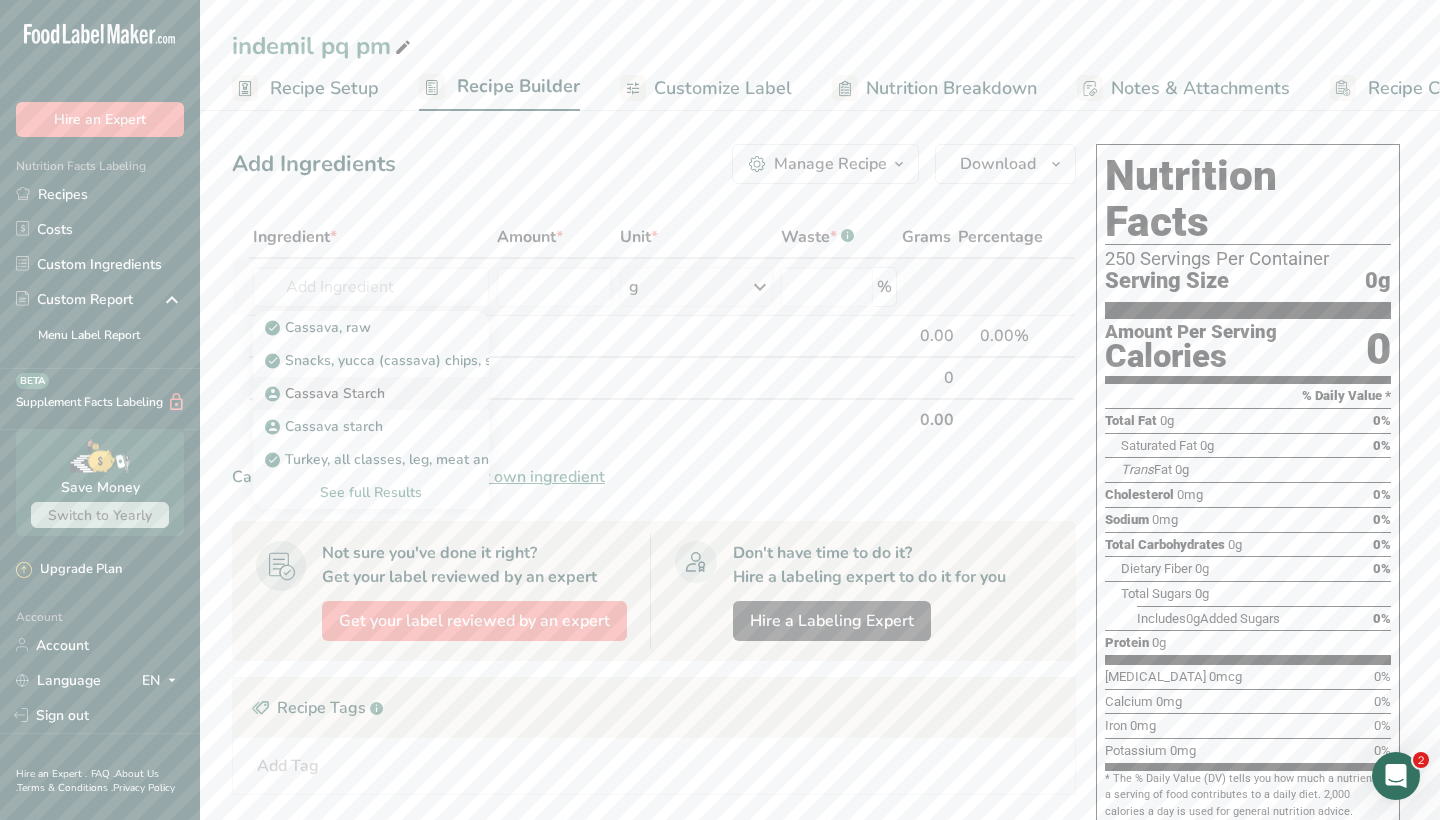 click on "Cassava Starch" at bounding box center (355, 393) 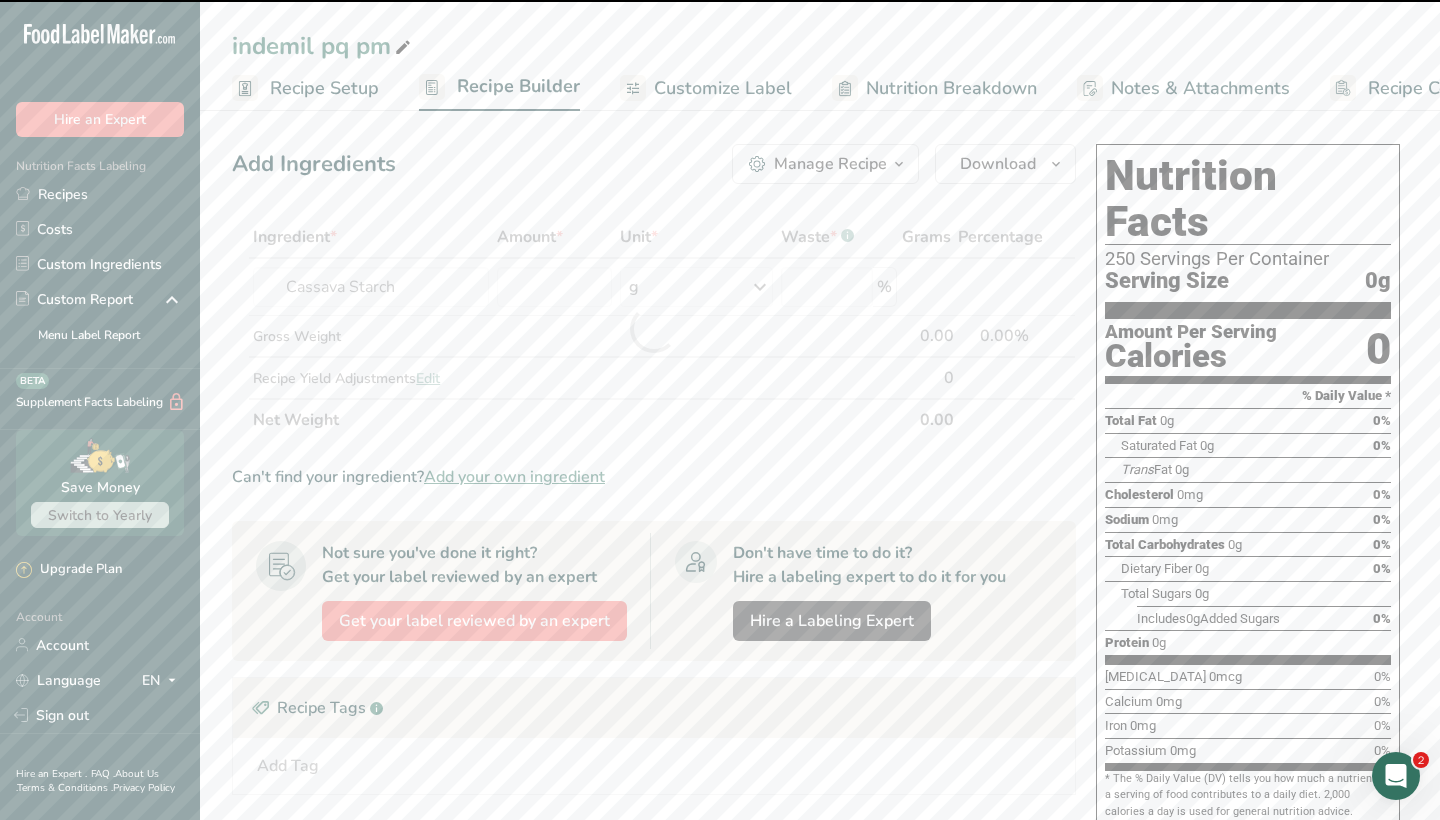 type on "0" 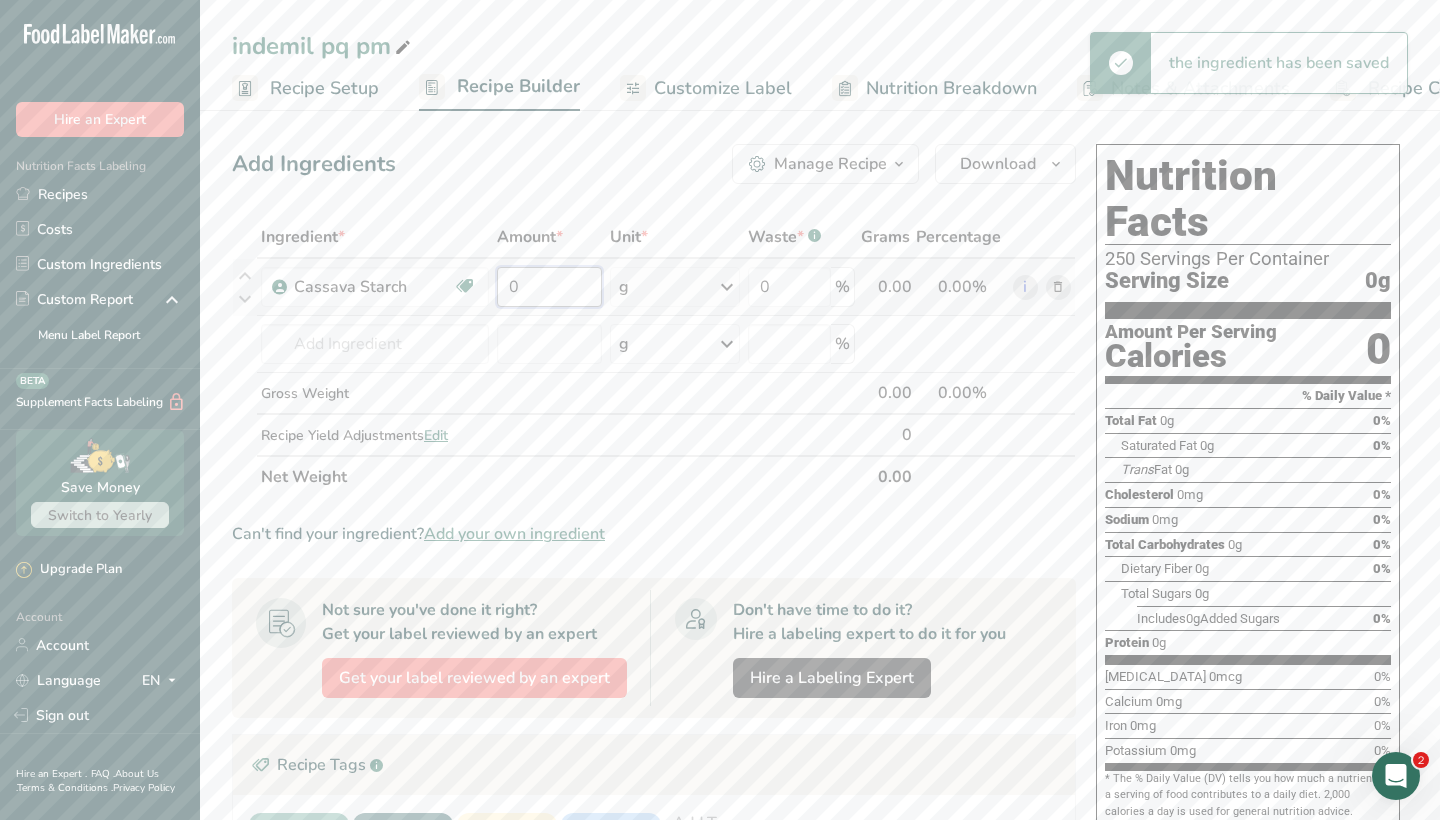 click on "0" at bounding box center [549, 287] 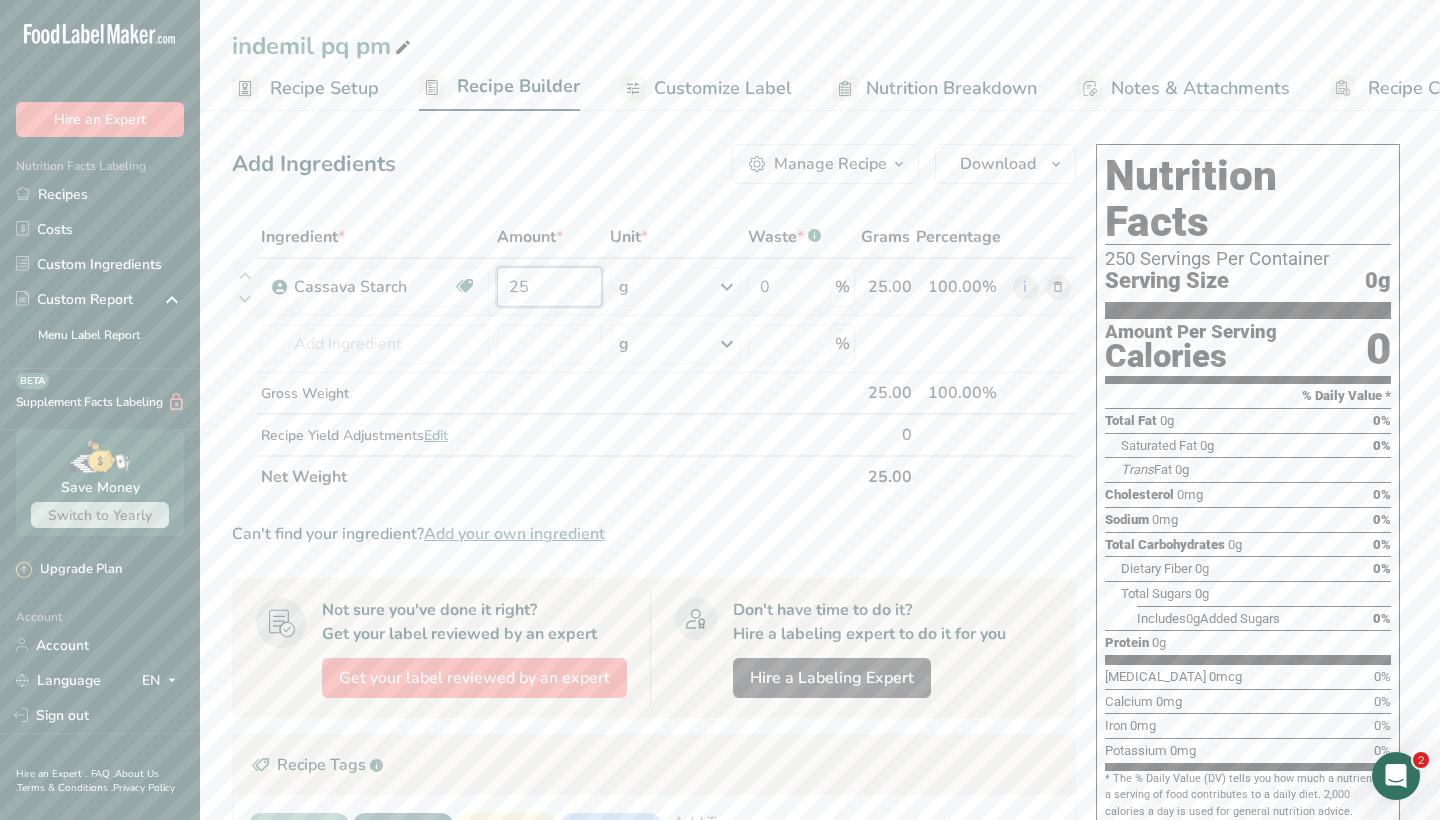 type on "25" 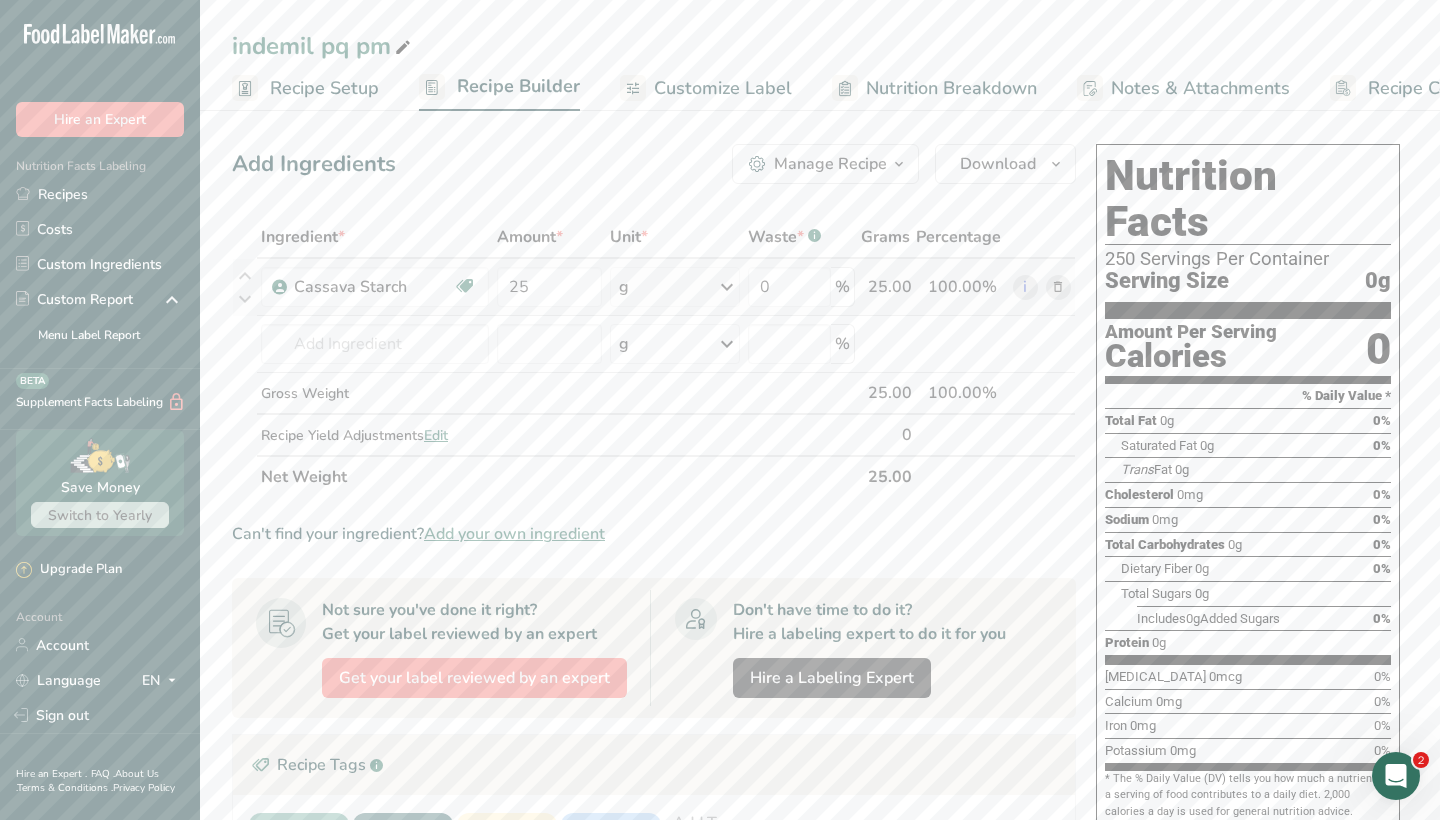 click on "Ingredient *
Amount *
Unit *
Waste *   .a-a{fill:#347362;}.b-a{fill:#fff;}          Grams
Percentage
Cassava Starch
Dairy free
Gluten free
Vegan
Vegetarian
Soy free
Non-GMO
Halal
25
g
Weight Units
g
kg
mg
See more
Volume Units
l
mL
fl oz
See more
0
%
25.00
100.00%
i
Cassava, raw
Snacks, yucca (cassava) chips, salted
Cassava Starch
Cassava starch
g" at bounding box center [654, 357] 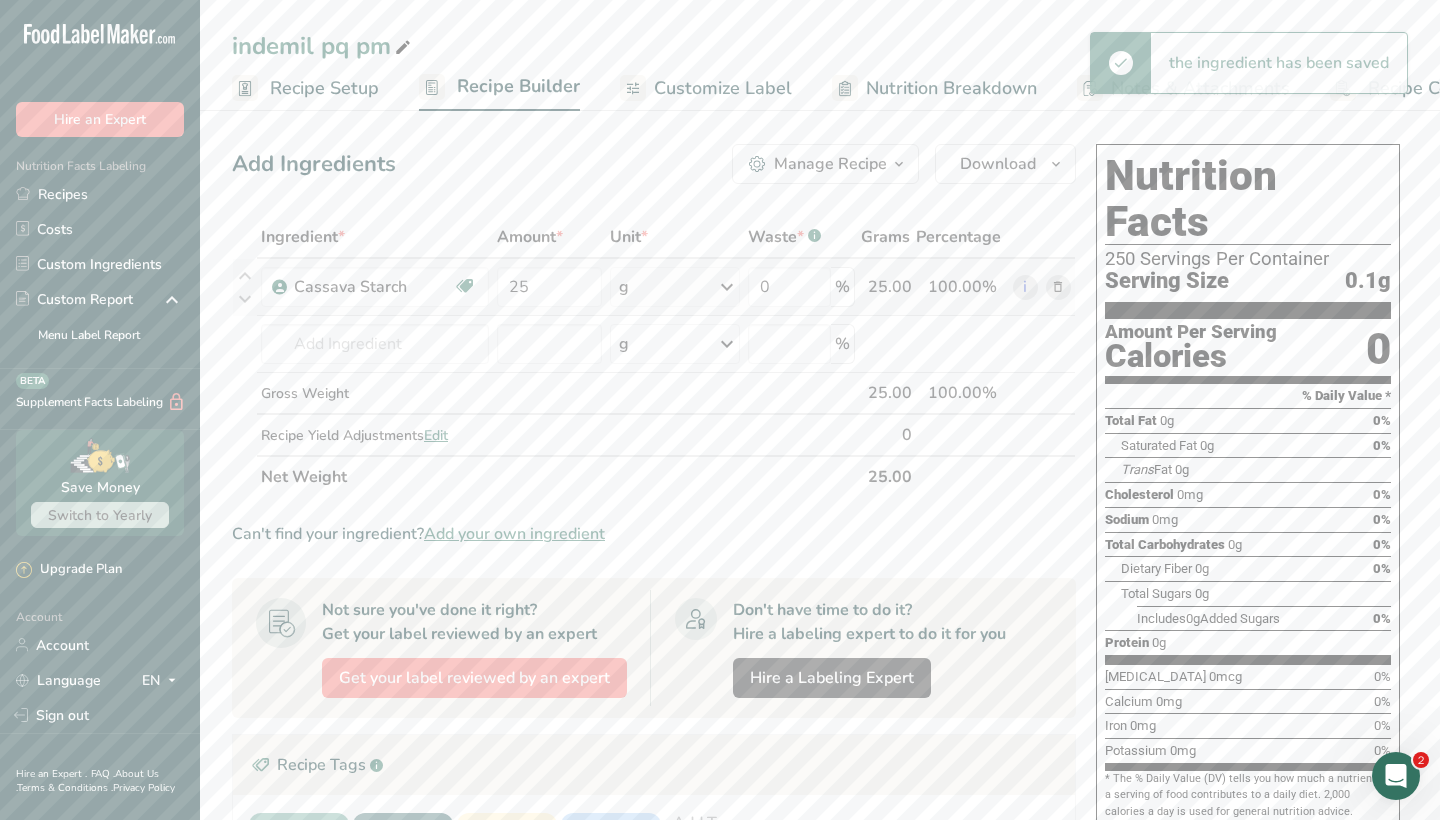 click at bounding box center (727, 287) 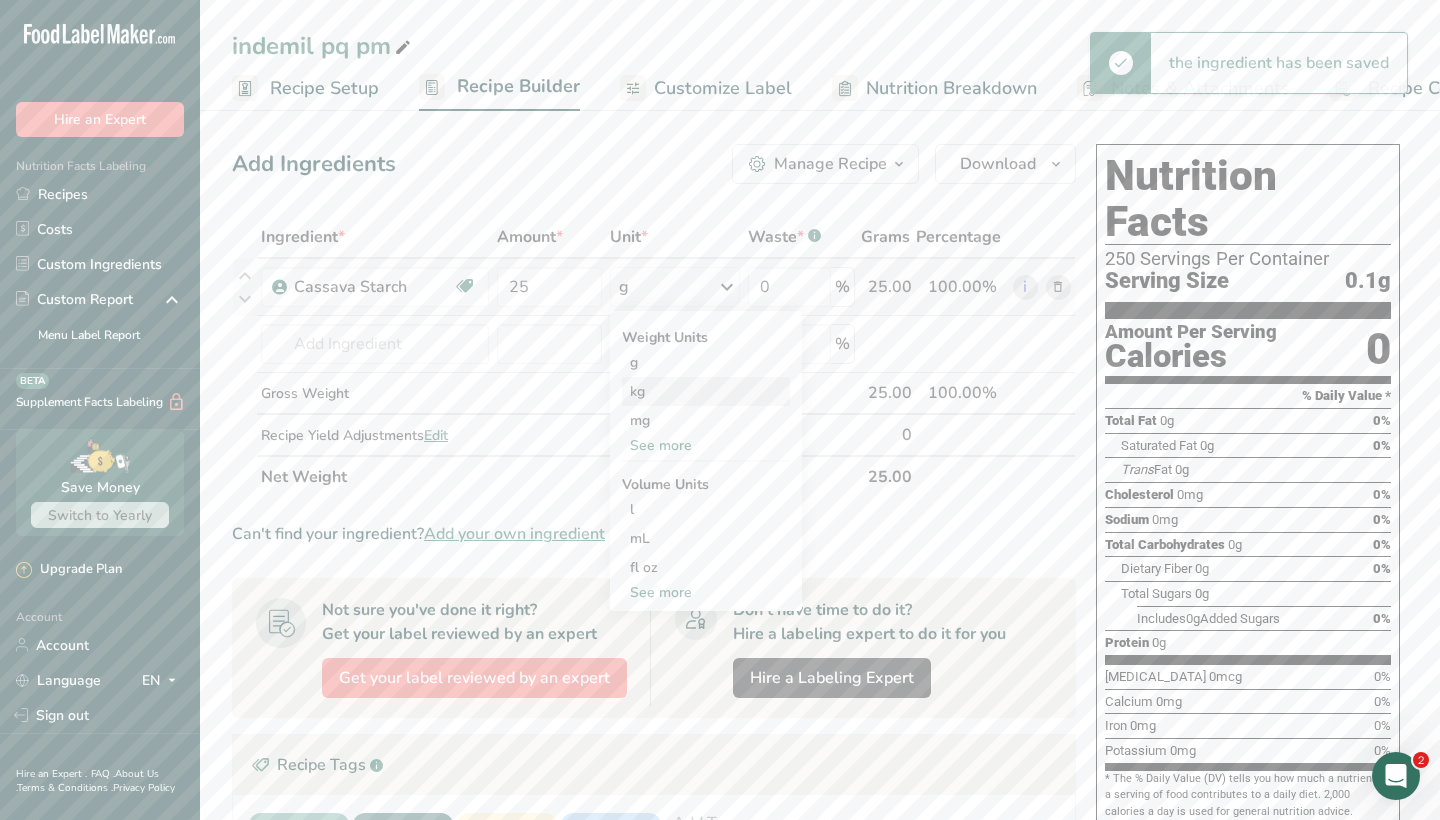 click on "kg" at bounding box center [706, 391] 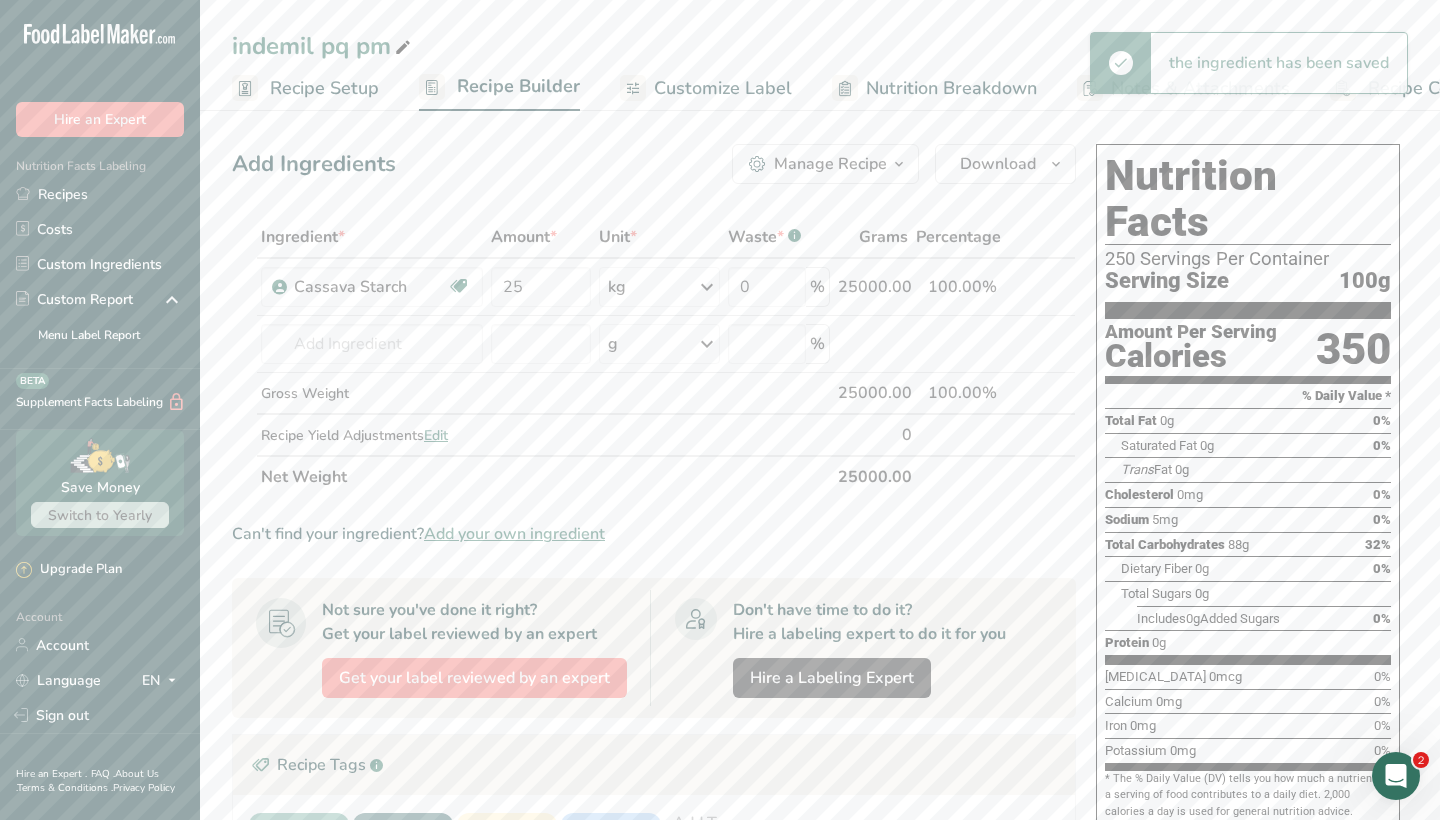 click on "Ingredient *
Amount *
Unit *
Waste *   .a-a{fill:#347362;}.b-a{fill:#fff;}          Grams
Percentage
Cassava Starch
Dairy free
Gluten free
Vegan
Vegetarian
Soy free
Non-GMO
Halal
25
kg
Weight Units
g
kg
mg
See more
Volume Units
l
mL
fl oz
See more
0
%
25000.00
100.00%
i
Cassava, raw
Snacks, yucca (cassava) chips, salted
Cassava Starch
Cassava starch" at bounding box center (654, 708) 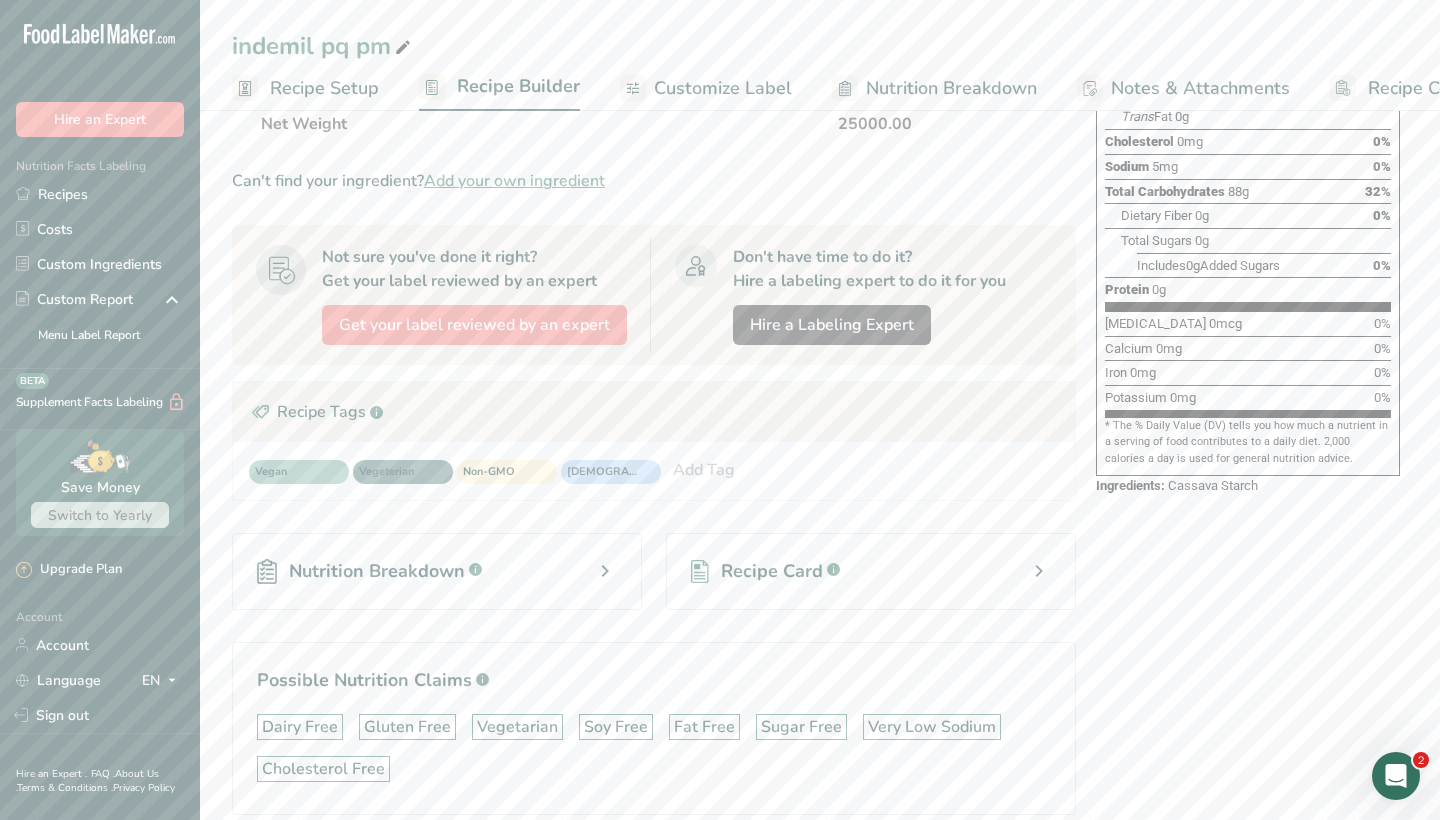 scroll, scrollTop: 349, scrollLeft: 0, axis: vertical 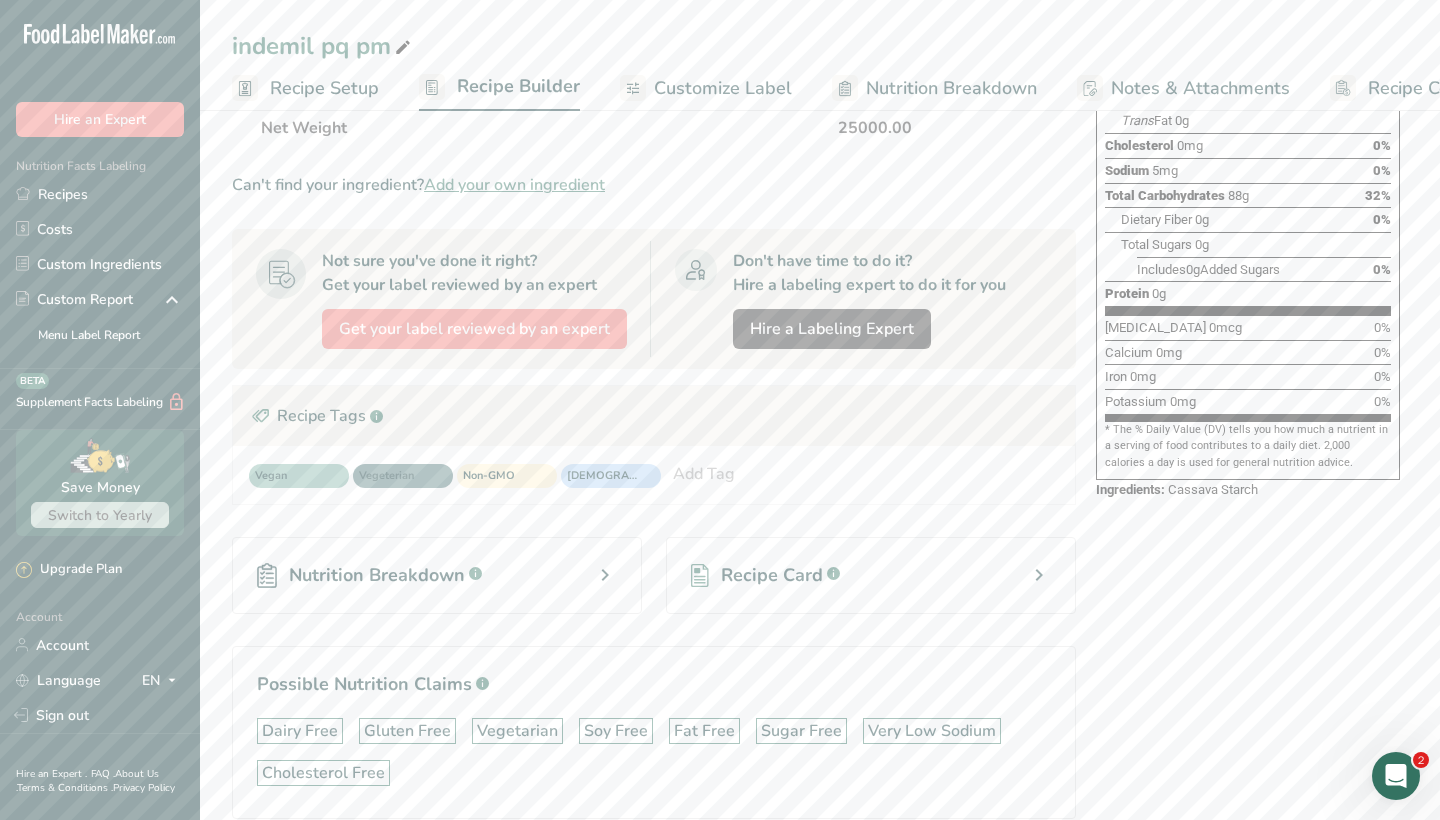 drag, startPoint x: 505, startPoint y: 481, endPoint x: 595, endPoint y: 521, distance: 98.48858 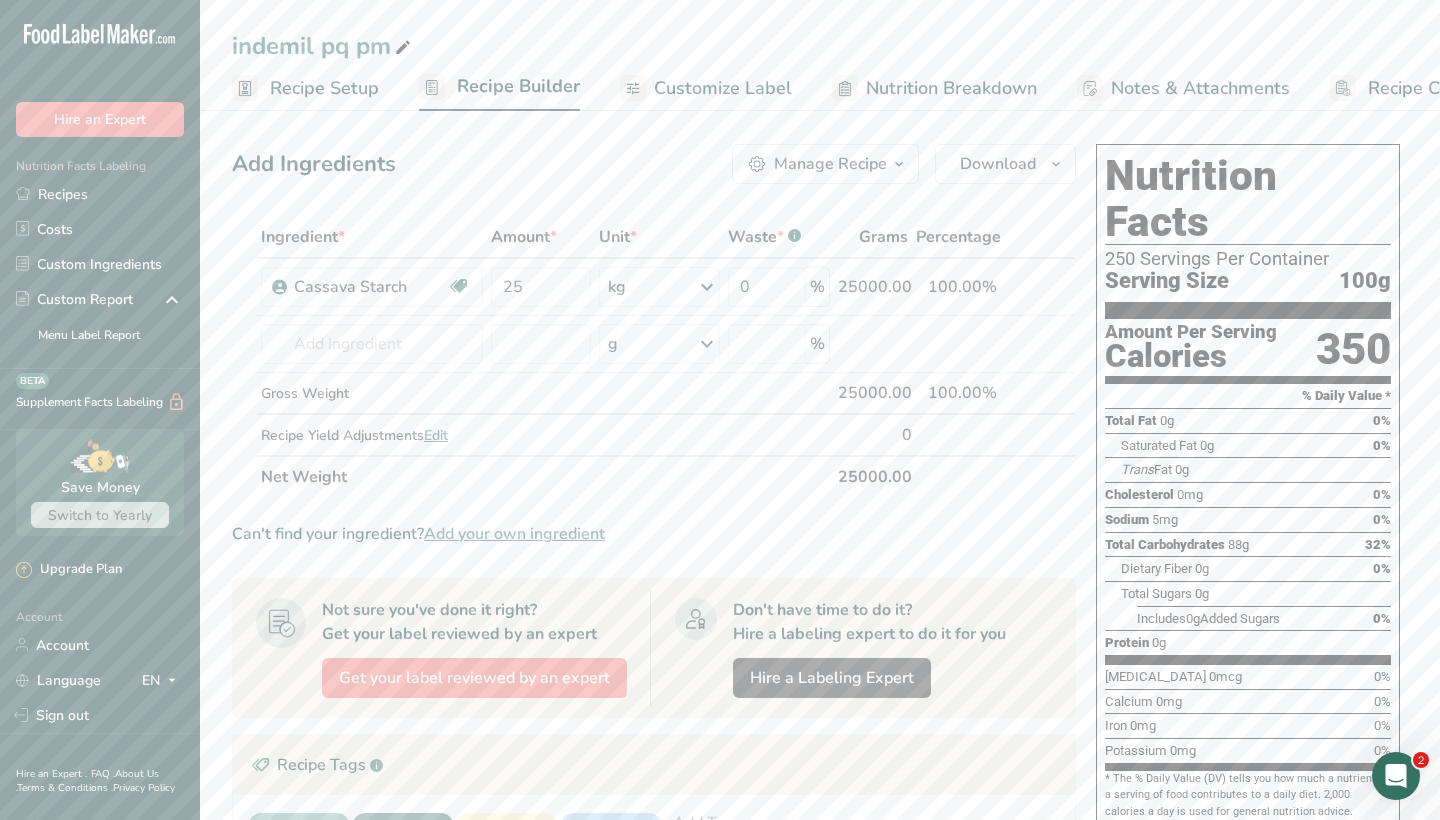 scroll, scrollTop: 0, scrollLeft: 0, axis: both 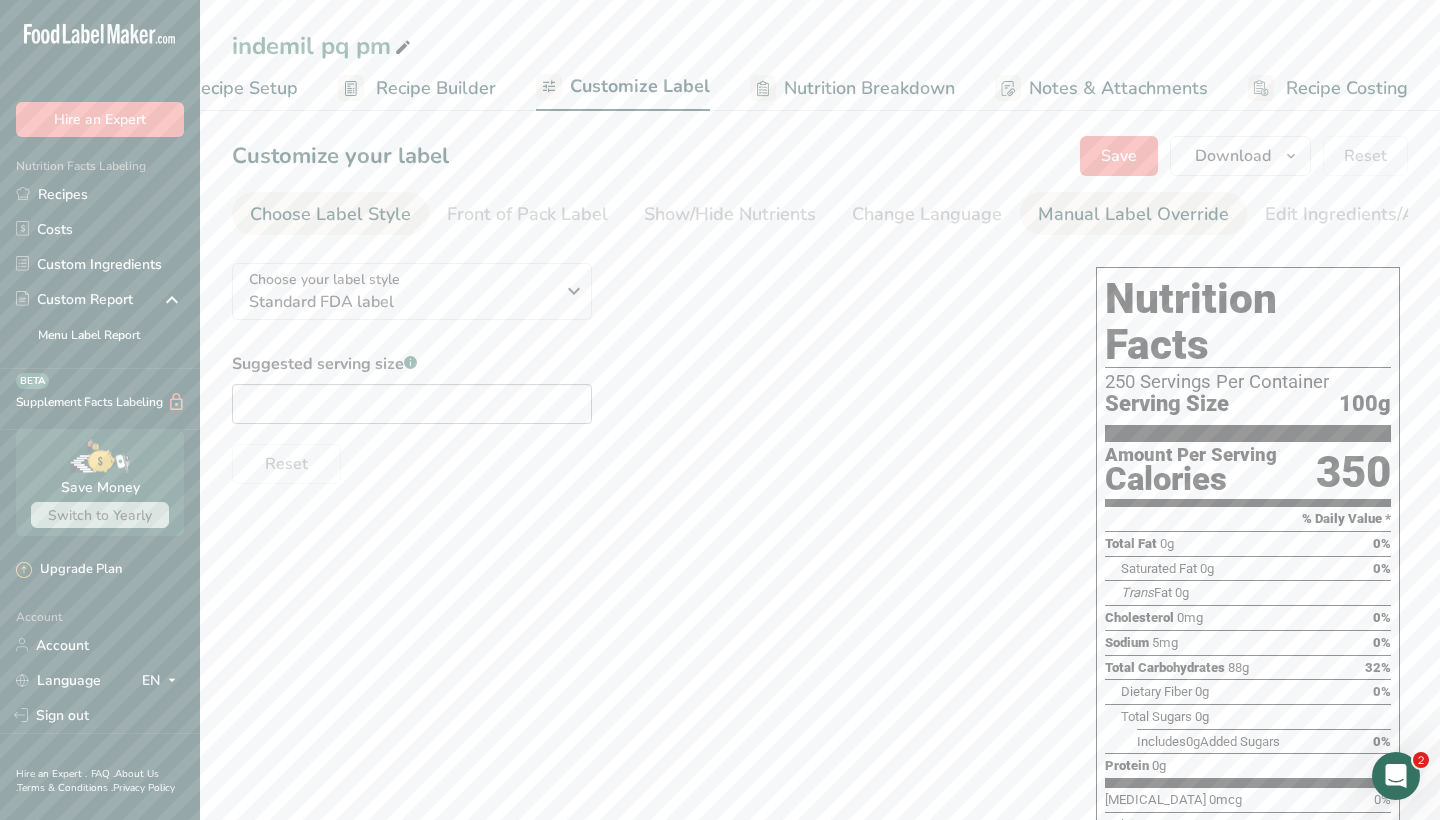 click on "Manual Label Override" at bounding box center [1133, 214] 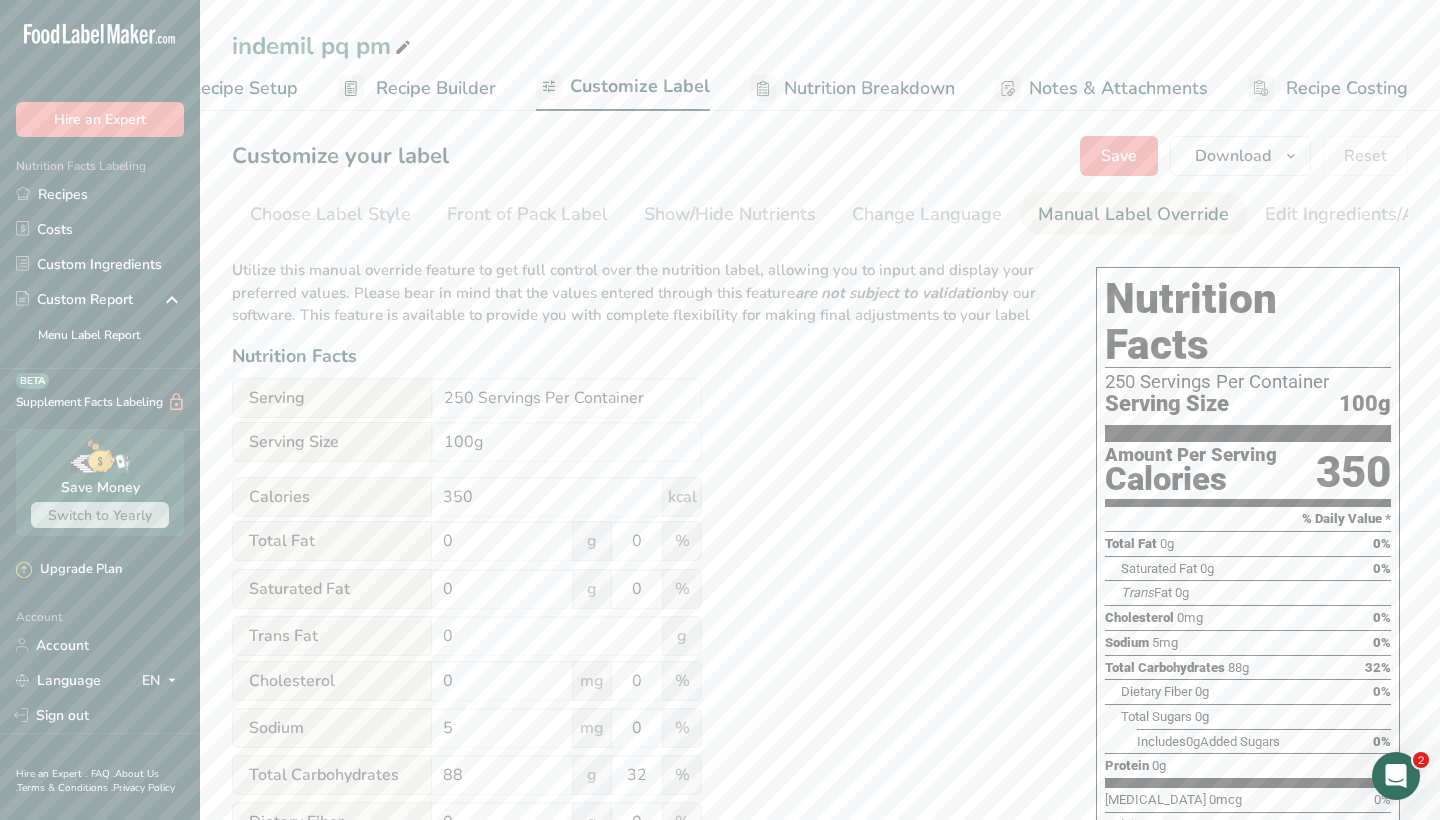 scroll, scrollTop: 0, scrollLeft: 277, axis: horizontal 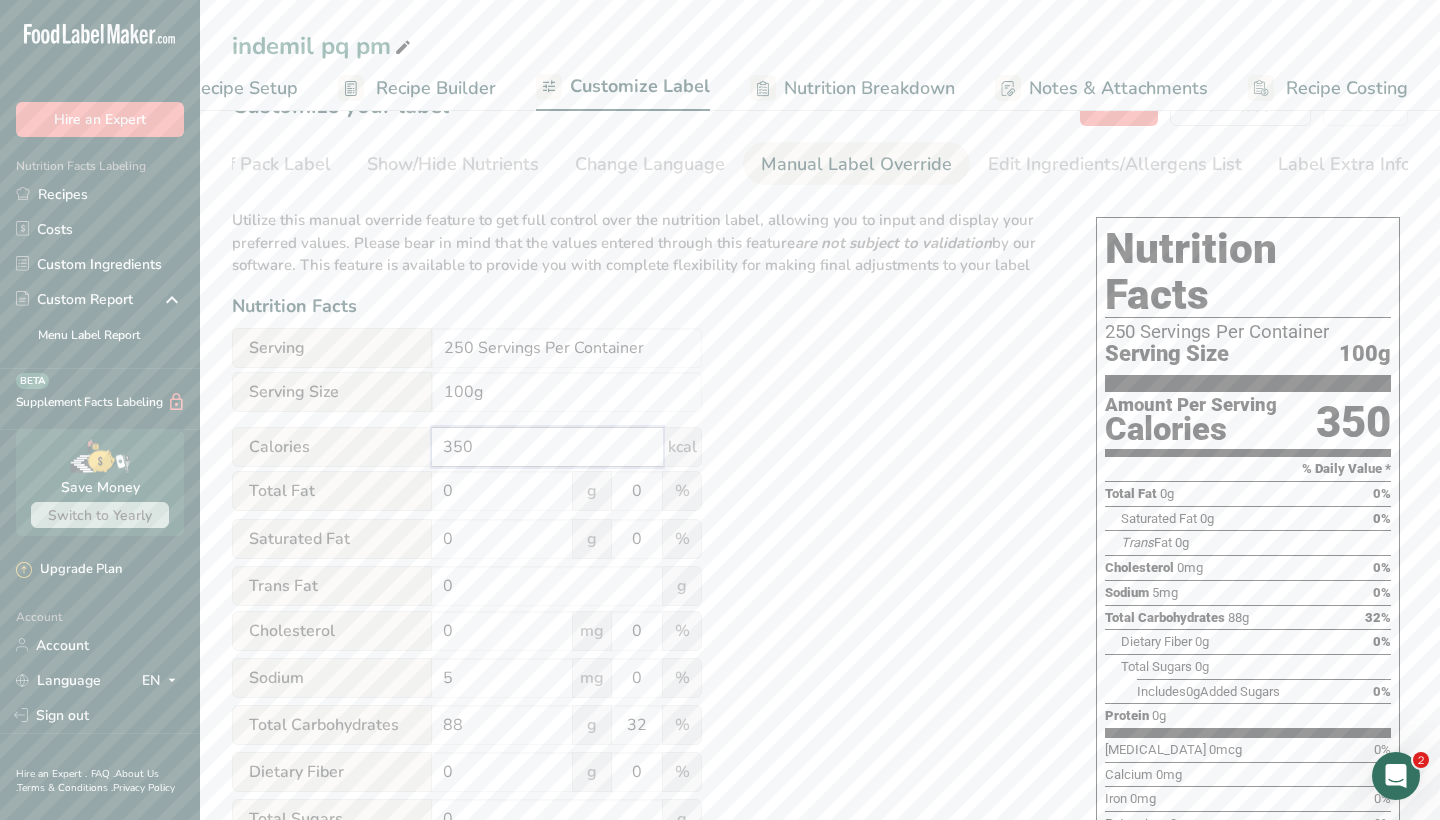 click on "350" at bounding box center [547, 447] 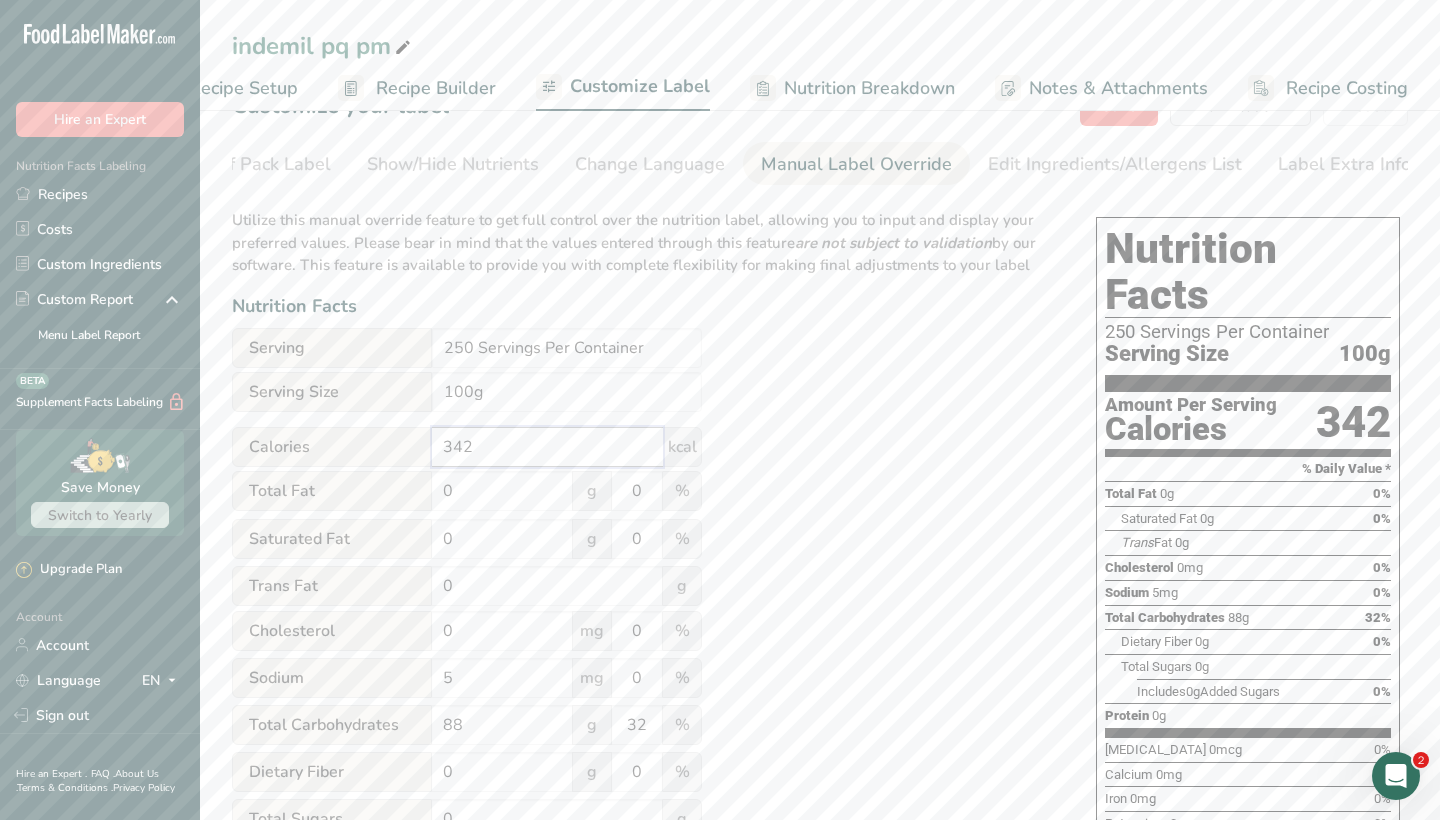 type on "342" 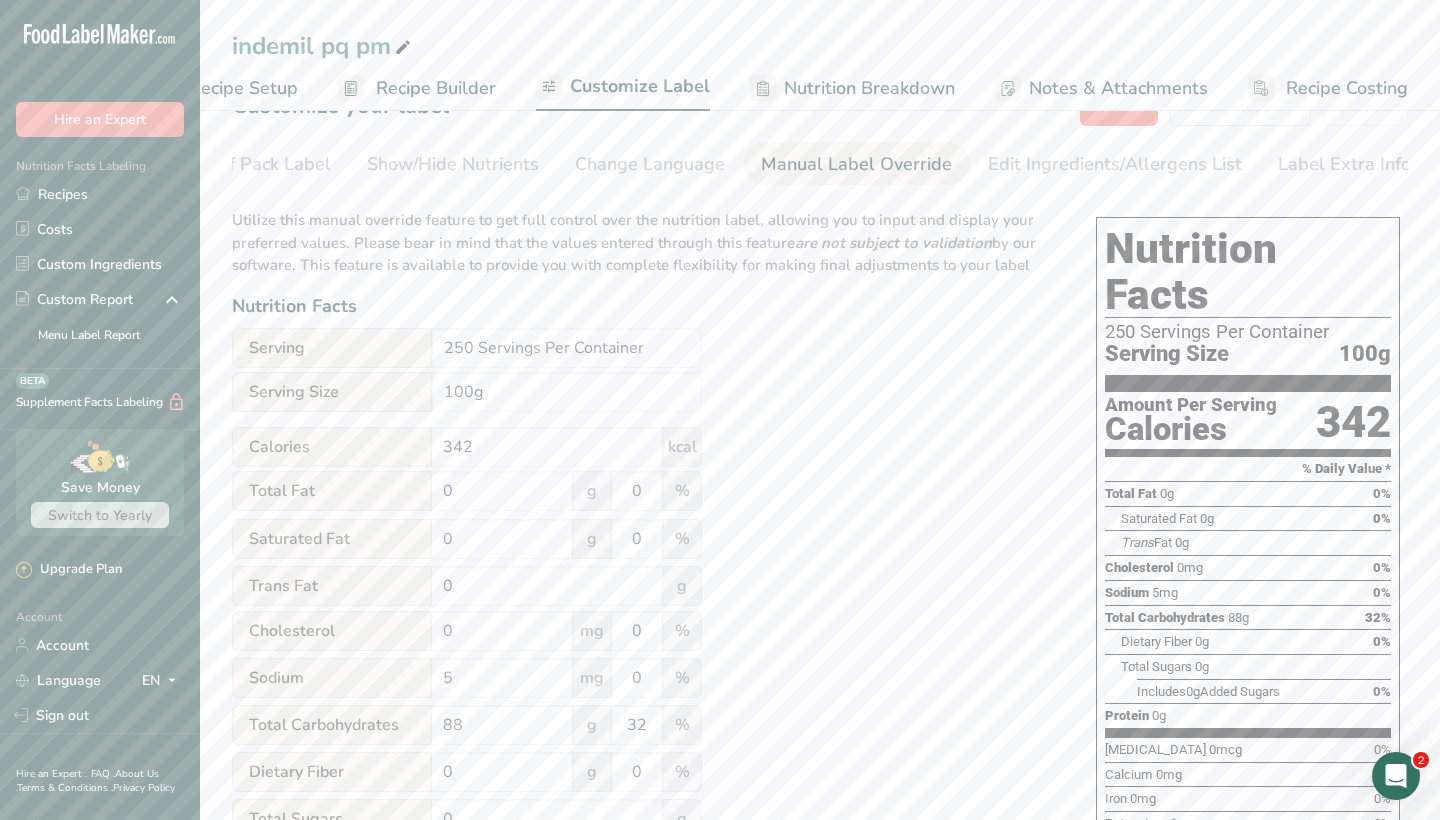 click on "Utilize this manual override feature to get full control over the nutrition label, allowing you to input and display your preferred values. Please bear in mind that the values entered through this feature
are not subject to validation
by our software. This feature is available to provide you with complete flexibility for making final adjustments to your label
Nutrition Facts
Serving
250 Servings Per Container
Serving Size
100g
Calories
342
kcal
Total Fat
0
g
0
%
Saturated Fat
0
g
0
%
Trans Fat
0
g
[MEDICAL_DATA]
0
mg
0
%
Sodium
5
mg
0
%
88     32" at bounding box center [644, 687] 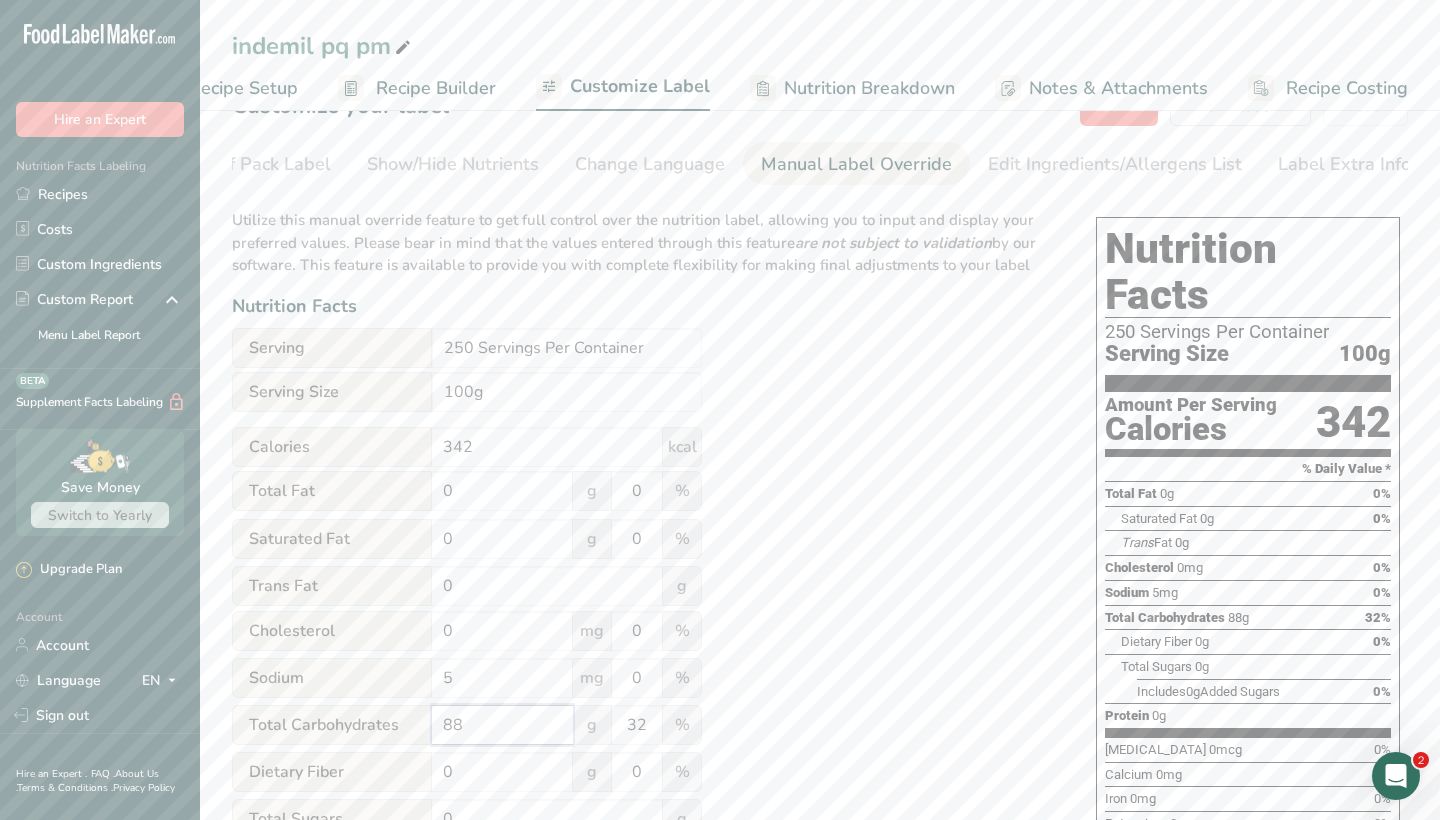 click on "88" at bounding box center (502, 725) 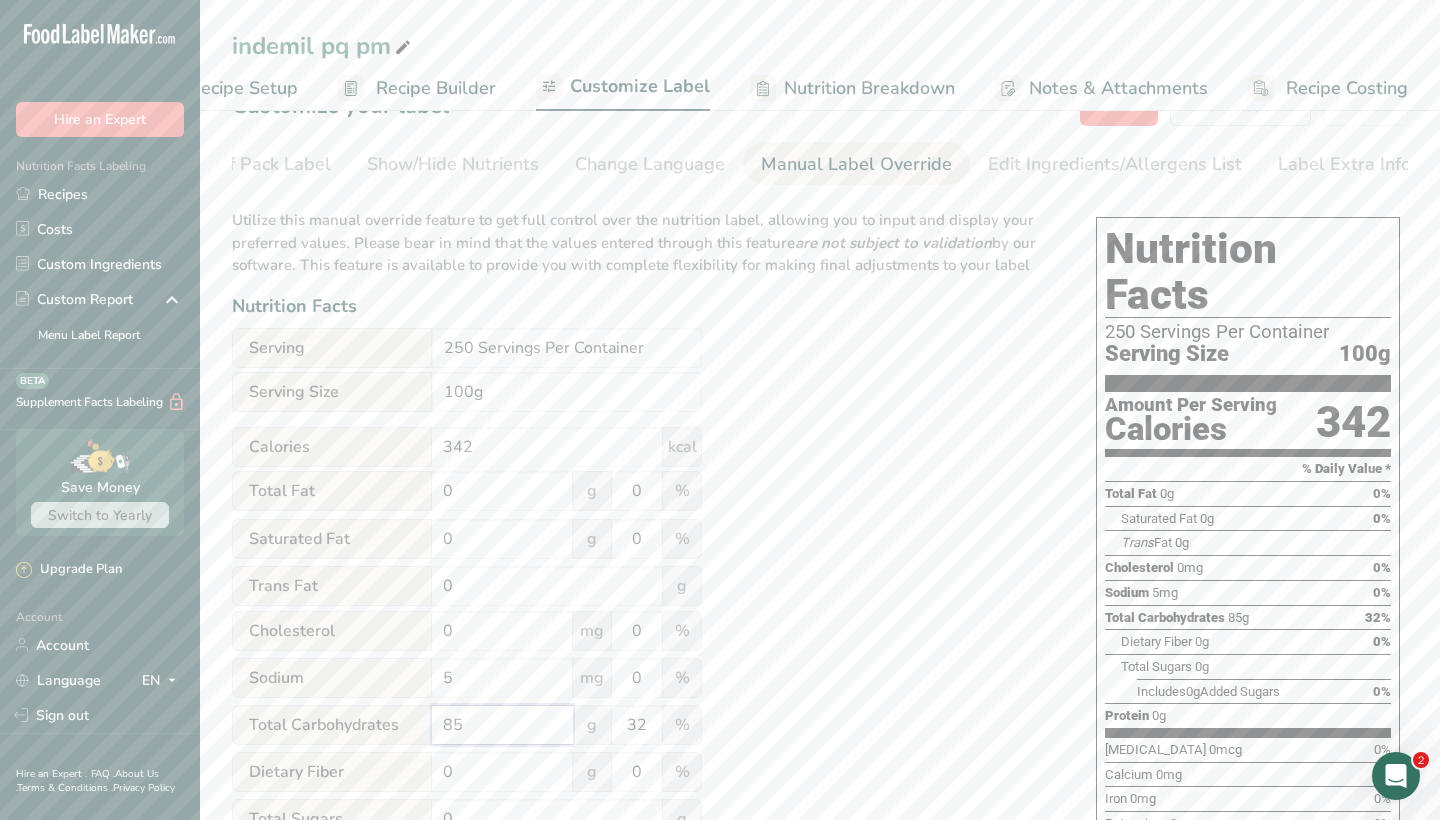 type on "85" 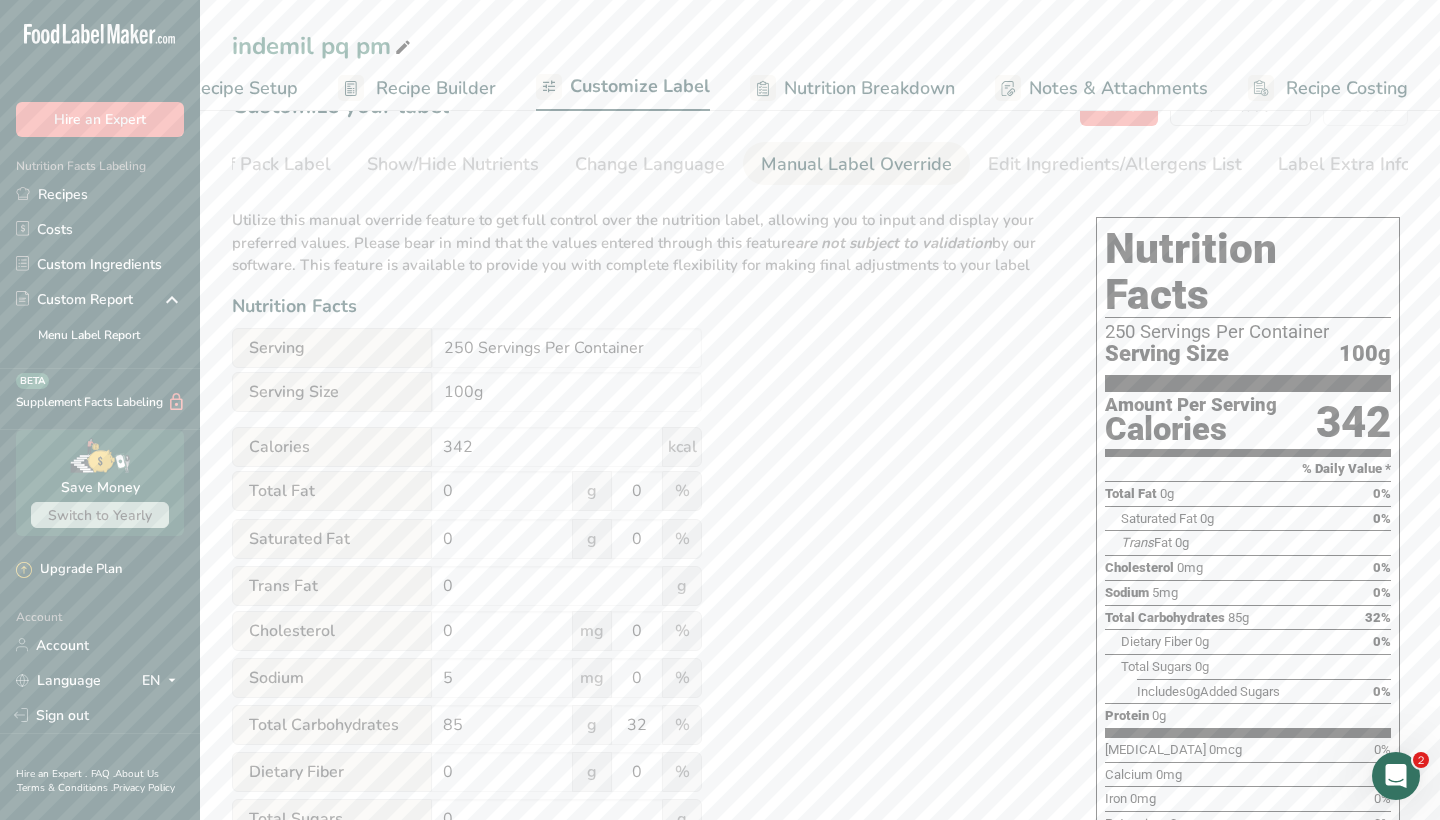 click on "Utilize this manual override feature to get full control over the nutrition label, allowing you to input and display your preferred values. Please bear in mind that the values entered through this feature
are not subject to validation
by our software. This feature is available to provide you with complete flexibility for making final adjustments to your label
Nutrition Facts
Serving
250 Servings Per Container
Serving Size
100g
Calories
342
kcal
Total Fat
0
g
0
%
Saturated Fat
0
g
0
%
Trans Fat
0
g
[MEDICAL_DATA]
0
mg
0
%
Sodium
5
mg
0
%
85     32" at bounding box center [644, 687] 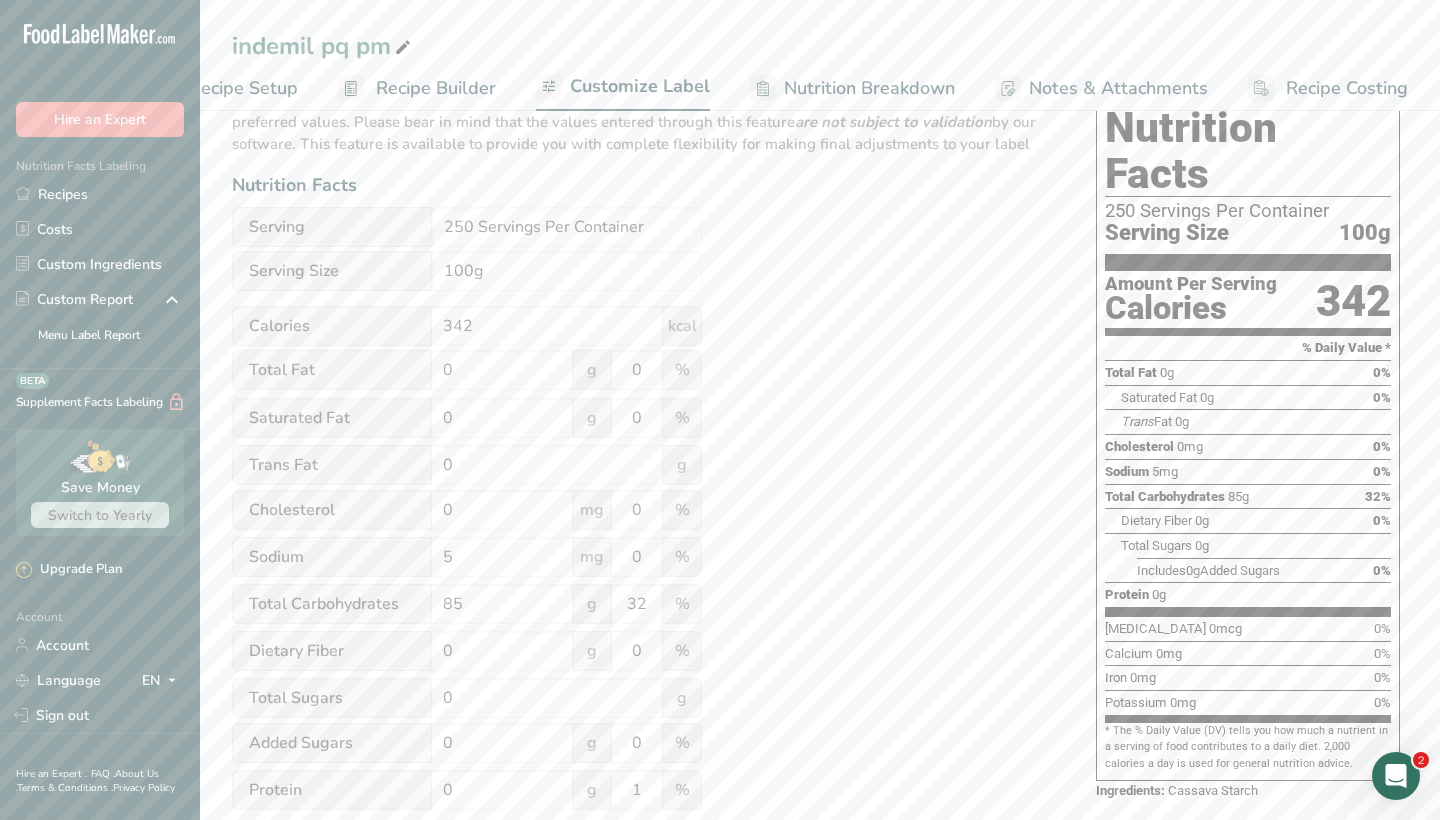 scroll, scrollTop: 181, scrollLeft: 0, axis: vertical 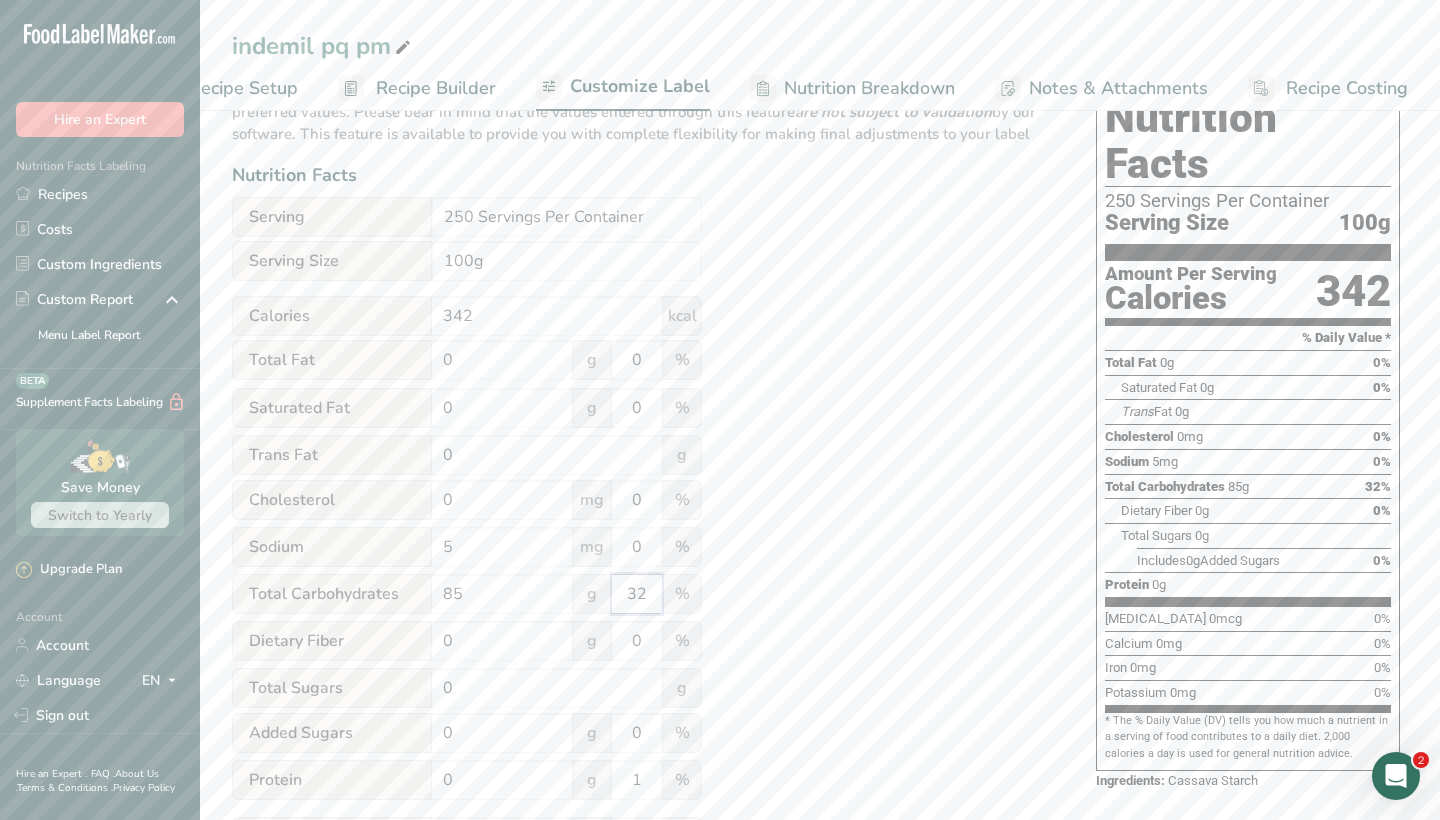 click on "32" at bounding box center (637, 594) 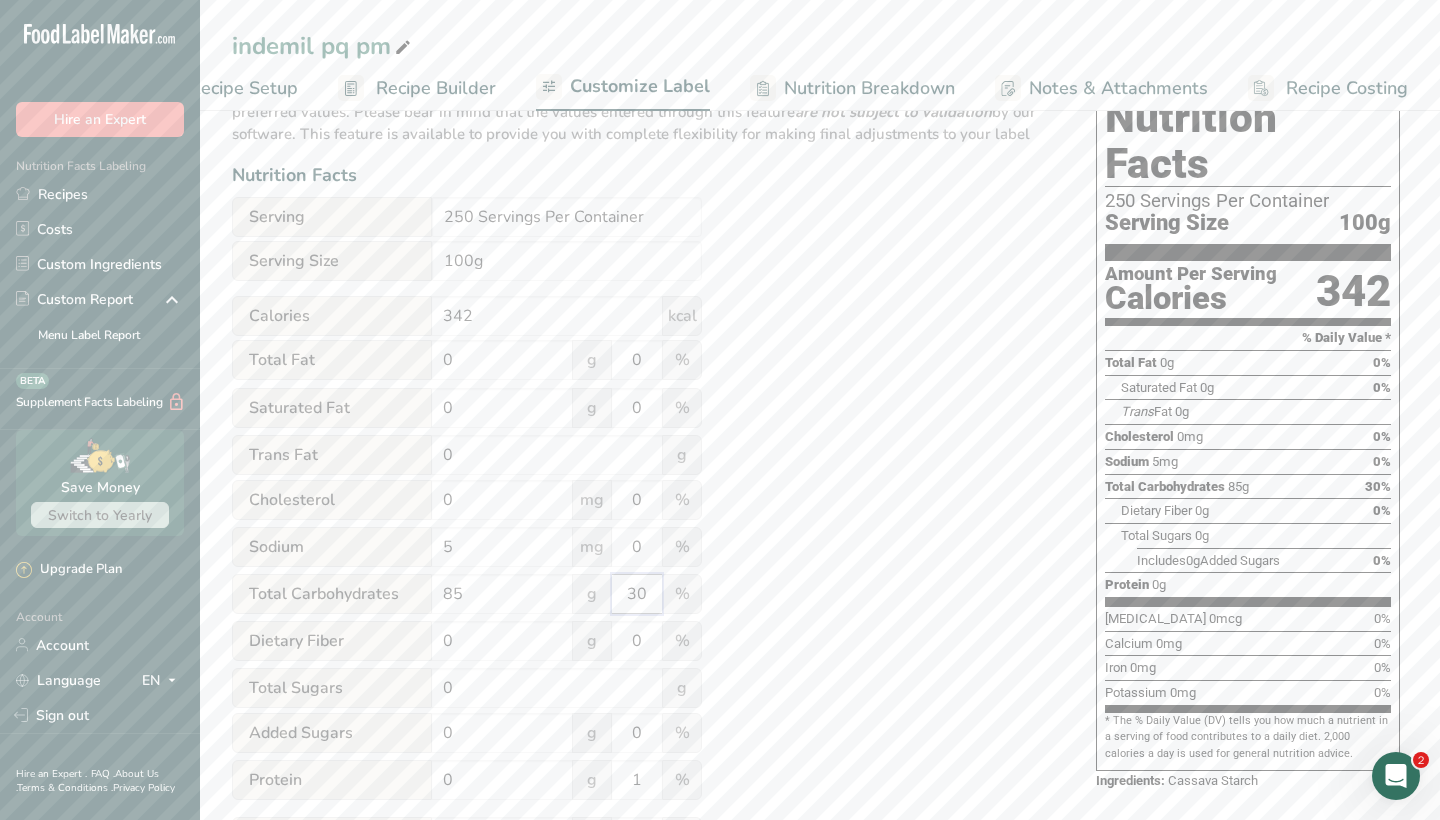 type on "30" 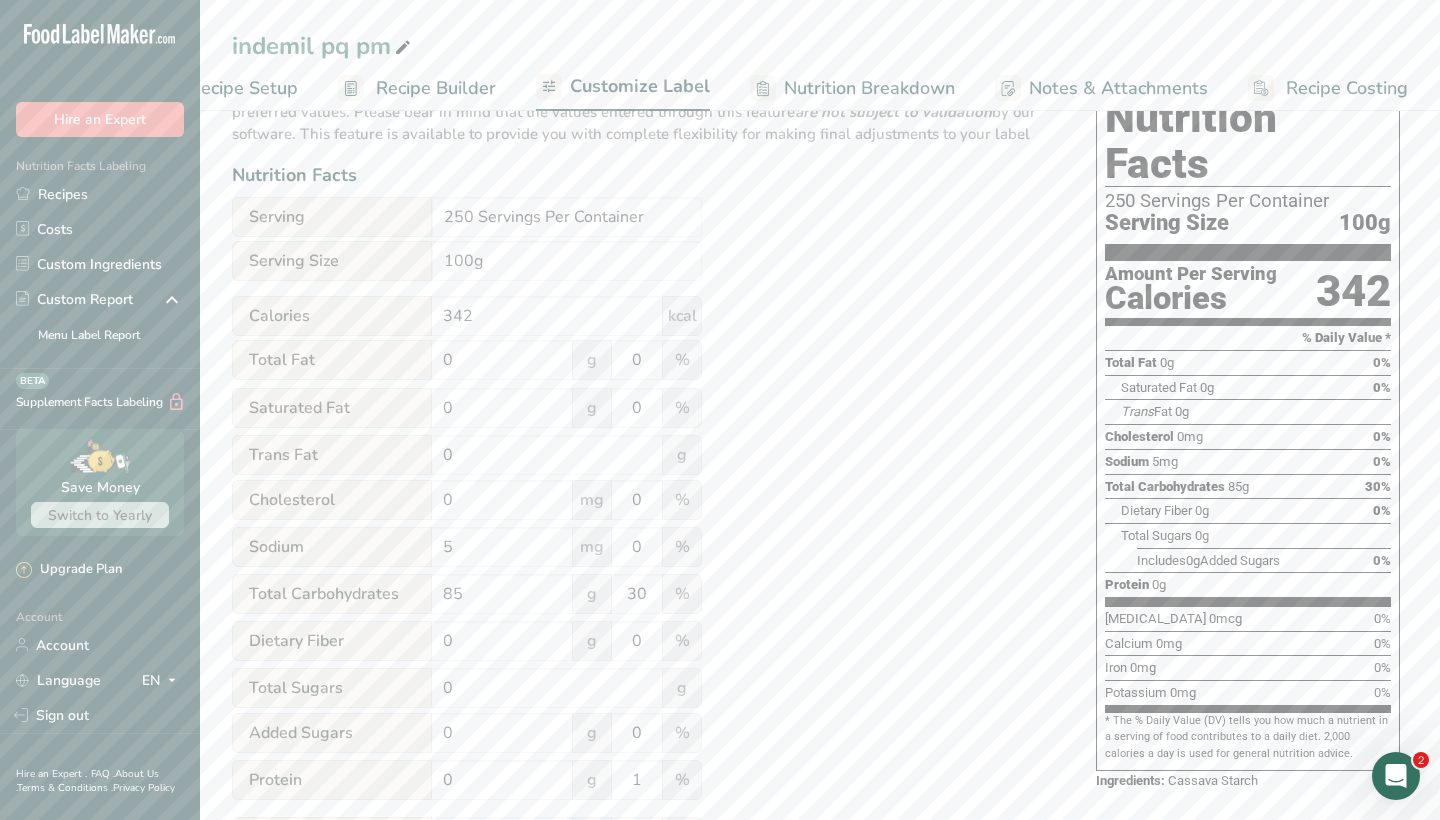 click on "Utilize this manual override feature to get full control over the nutrition label, allowing you to input and display your preferred values. Please bear in mind that the values entered through this feature
are not subject to validation
by our software. This feature is available to provide you with complete flexibility for making final adjustments to your label
Nutrition Facts
Serving
250 Servings Per Container
Serving Size
100g
Calories
342
kcal
Total Fat
0
g
0
%
Saturated Fat
0
g
0
%
Trans Fat
0
g
[MEDICAL_DATA]
0
mg
0
%
Sodium
5
mg
0
%
85     30" at bounding box center (644, 556) 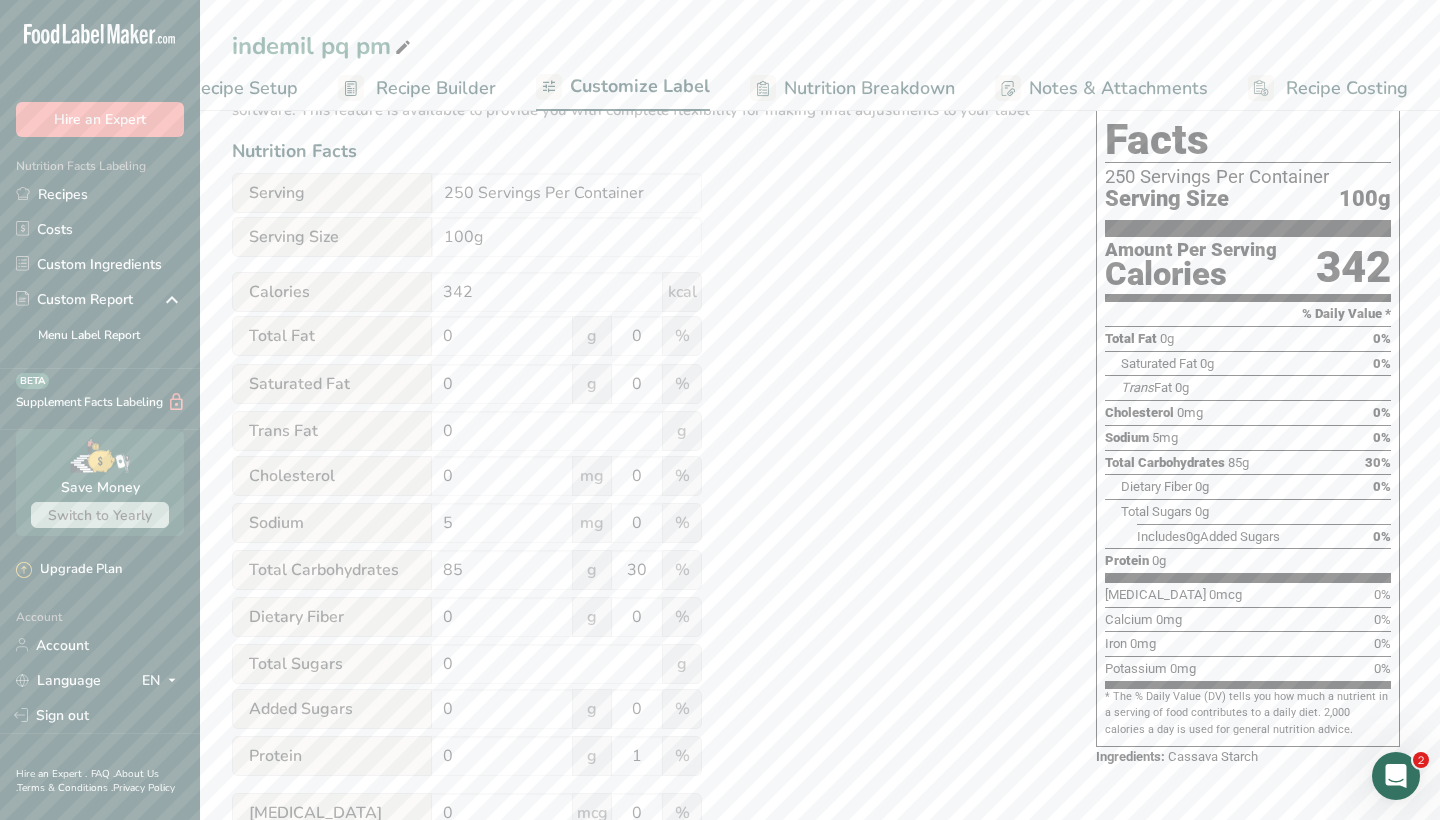scroll, scrollTop: 224, scrollLeft: 0, axis: vertical 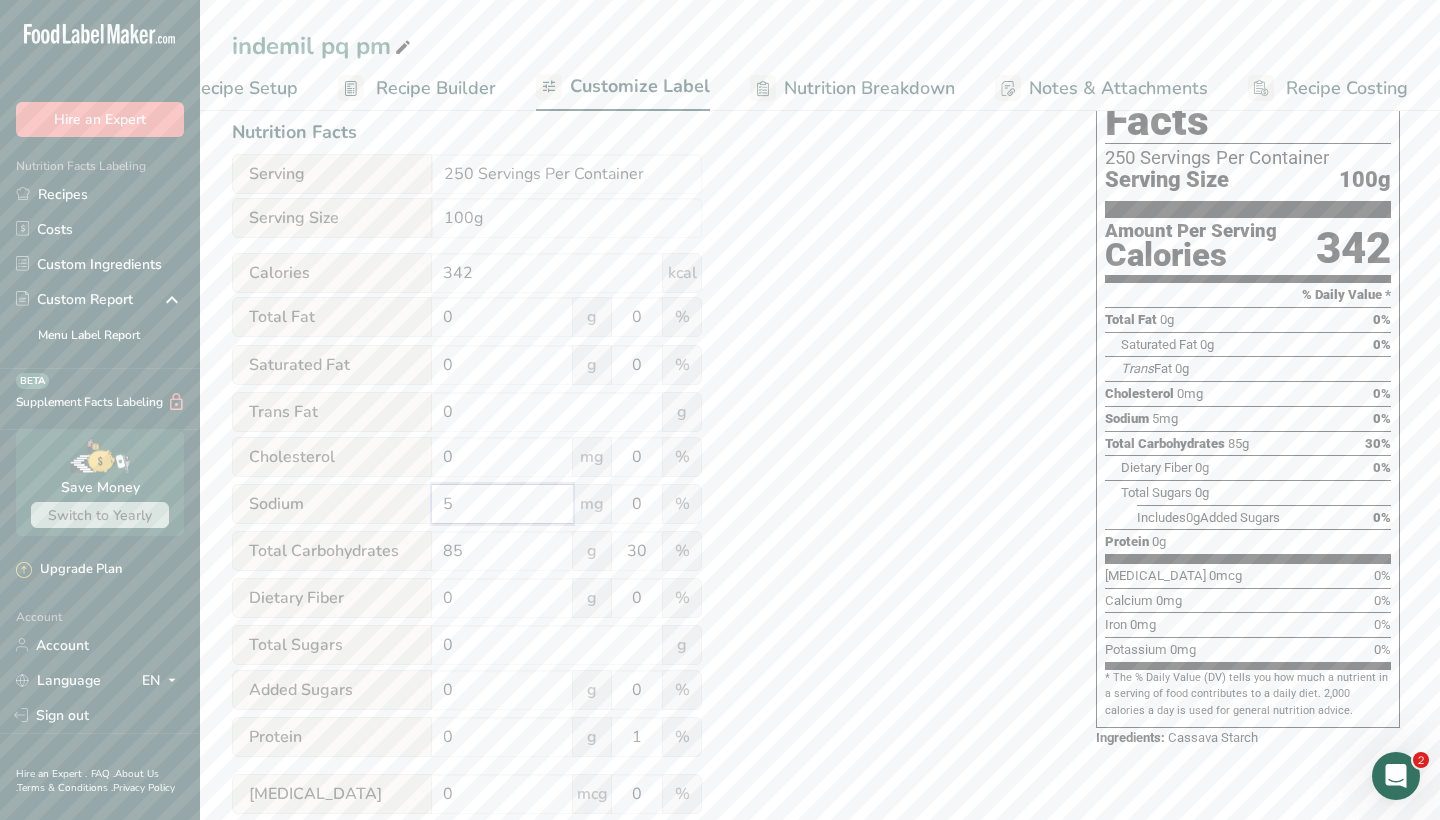 click on "5" at bounding box center [502, 504] 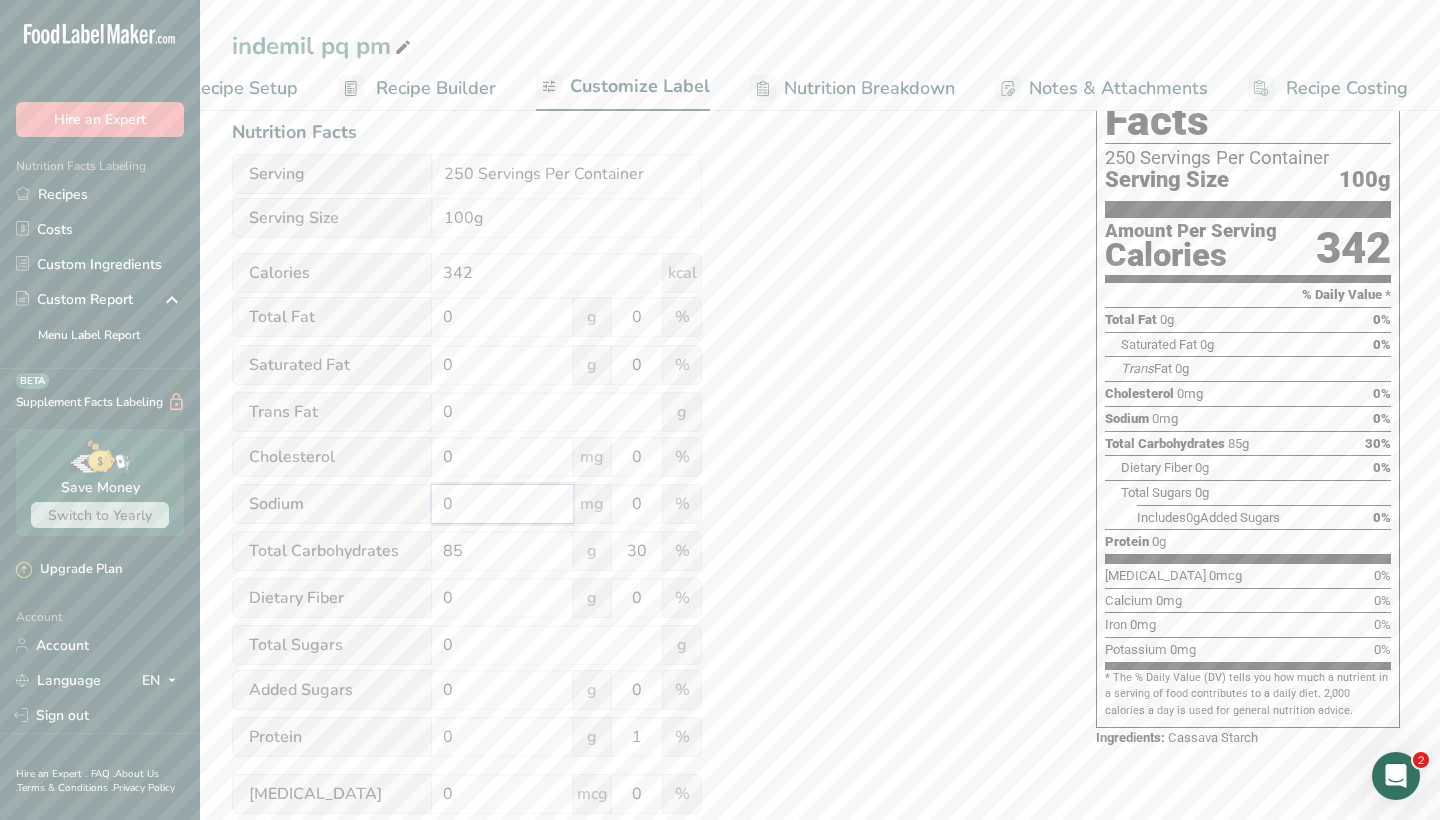 type on "0" 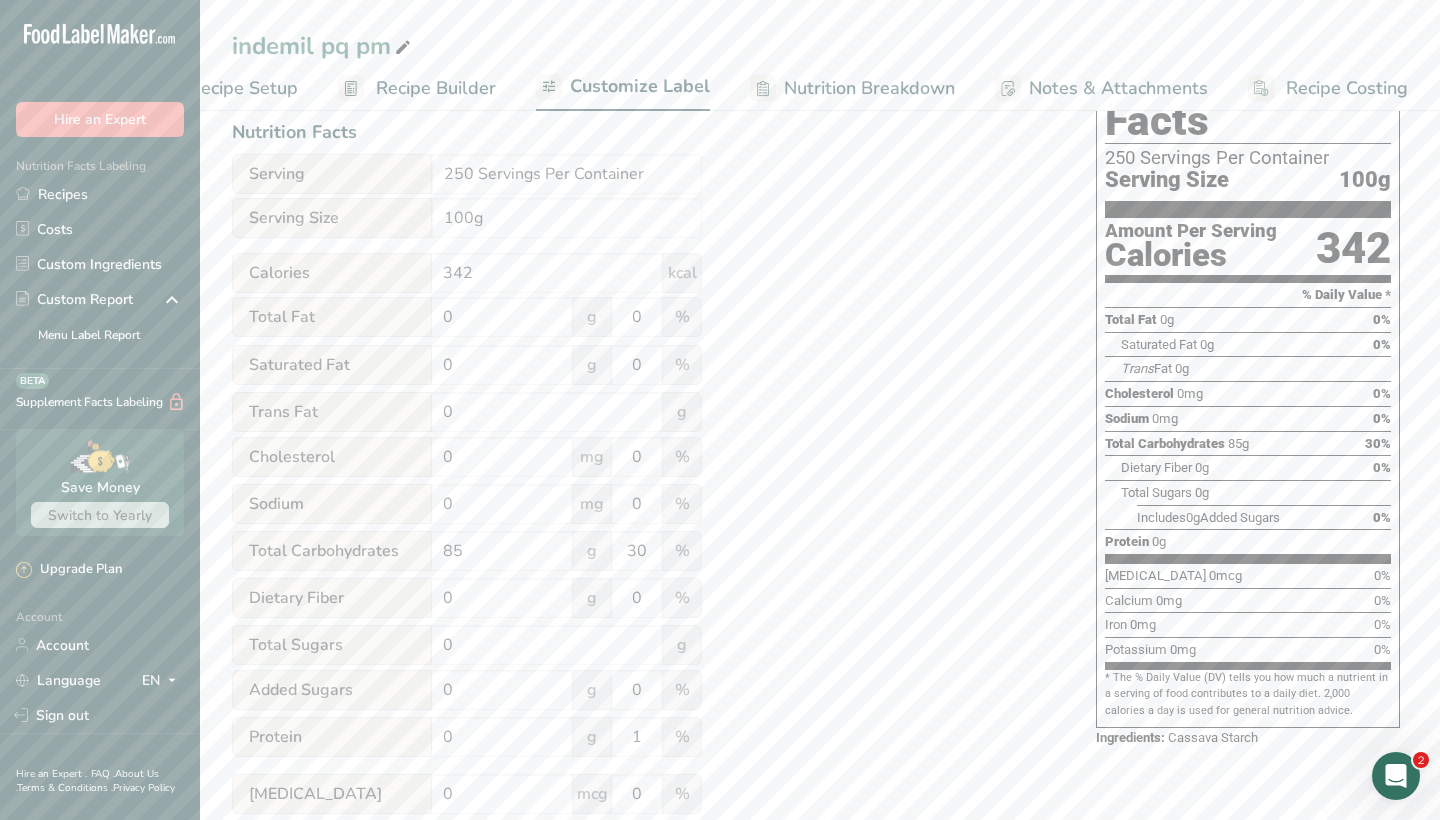 click on "Utilize this manual override feature to get full control over the nutrition label, allowing you to input and display your preferred values. Please bear in mind that the values entered through this feature
are not subject to validation
by our software. This feature is available to provide you with complete flexibility for making final adjustments to your label
Nutrition Facts
Serving
250 Servings Per Container
Serving Size
100g
Calories
342
kcal
Total Fat
0
g
0
%
Saturated Fat
0
g
0
%
Trans Fat
0
g
[MEDICAL_DATA]
0
mg
0
%
Sodium
0
mg
0
%
85     30" at bounding box center (644, 513) 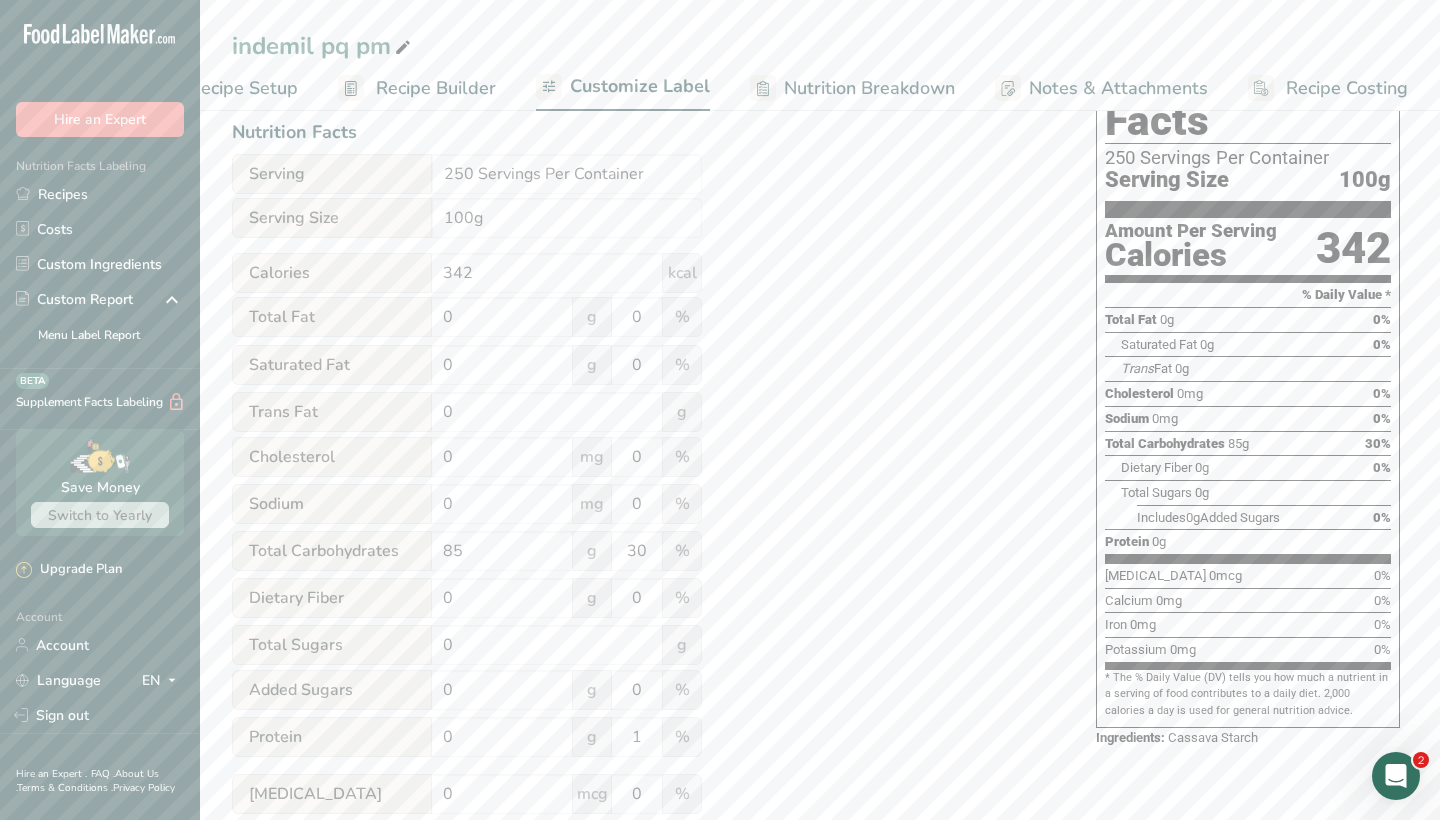 click on "Utilize this manual override feature to get full control over the nutrition label, allowing you to input and display your preferred values. Please bear in mind that the values entered through this feature
are not subject to validation
by our software. This feature is available to provide you with complete flexibility for making final adjustments to your label
Nutrition Facts
Serving
250 Servings Per Container
Serving Size
100g
Calories
342
kcal
Total Fat
0
g
0
%
Saturated Fat
0
g
0
%
Trans Fat
0
g
[MEDICAL_DATA]
0
mg
0
%
Sodium
0
mg
0
%
85     30" at bounding box center [644, 513] 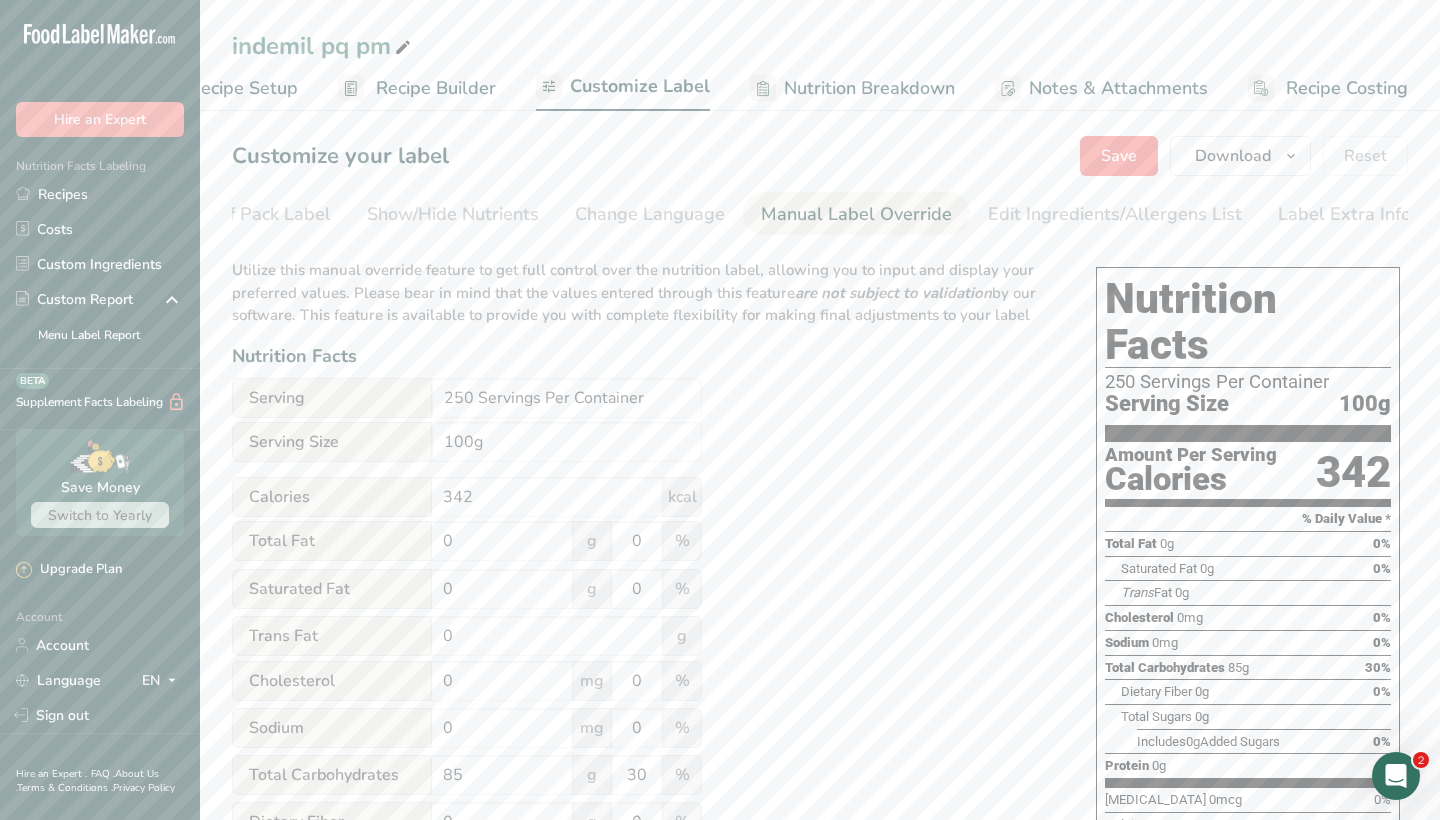 scroll, scrollTop: 0, scrollLeft: 0, axis: both 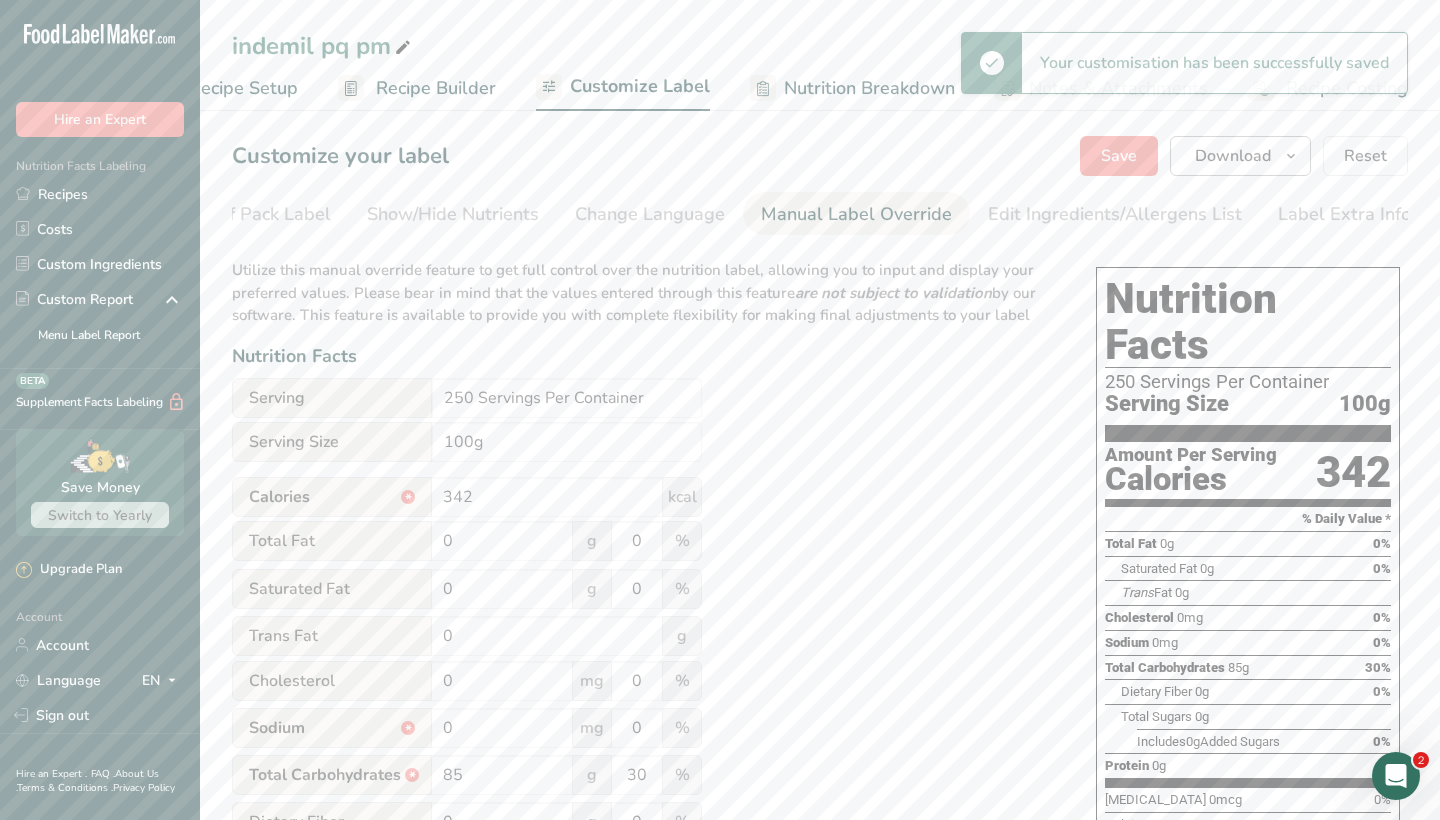 click on "Download" at bounding box center [1233, 156] 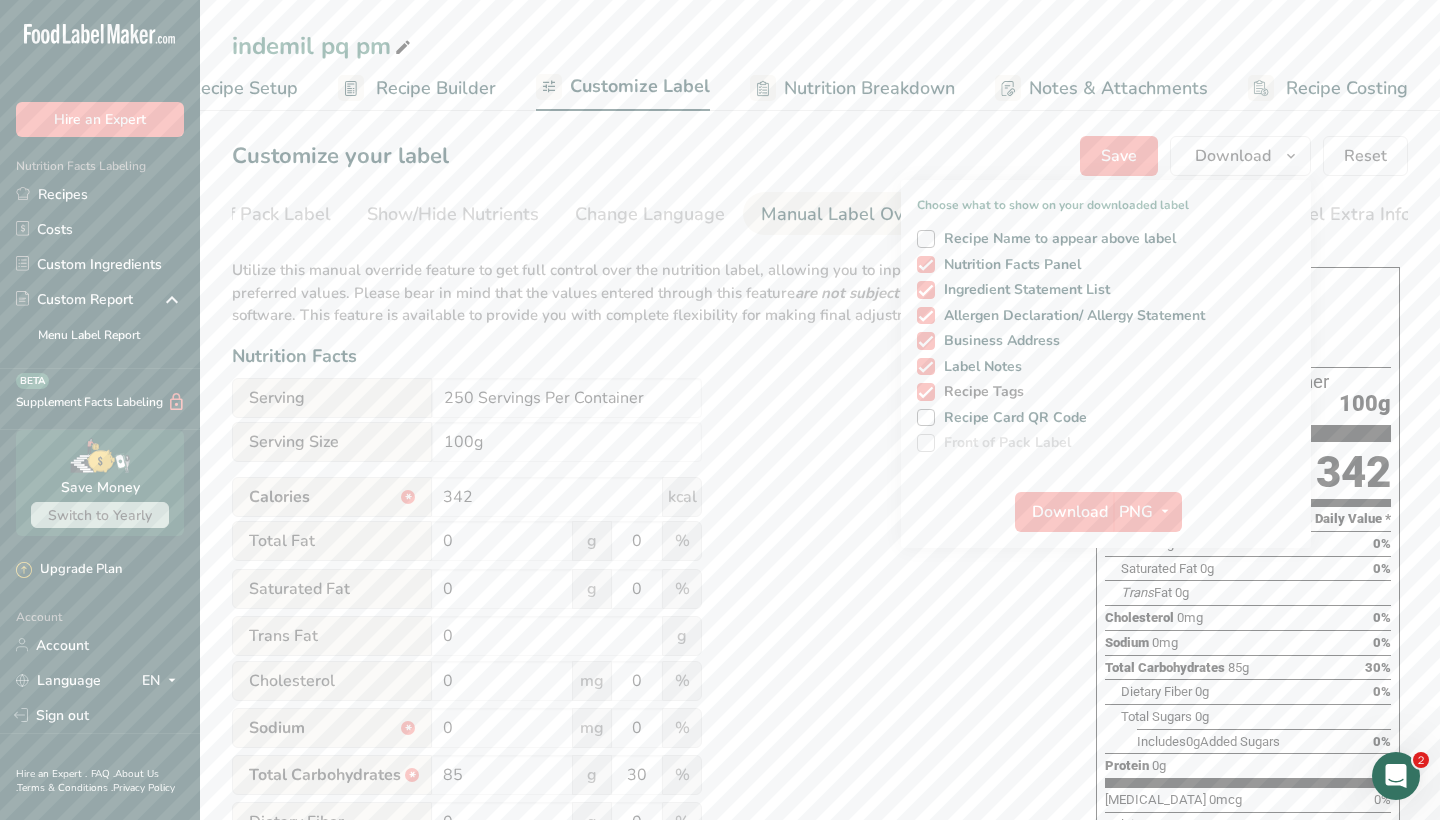 click on "Recipe Tags" at bounding box center (980, 392) 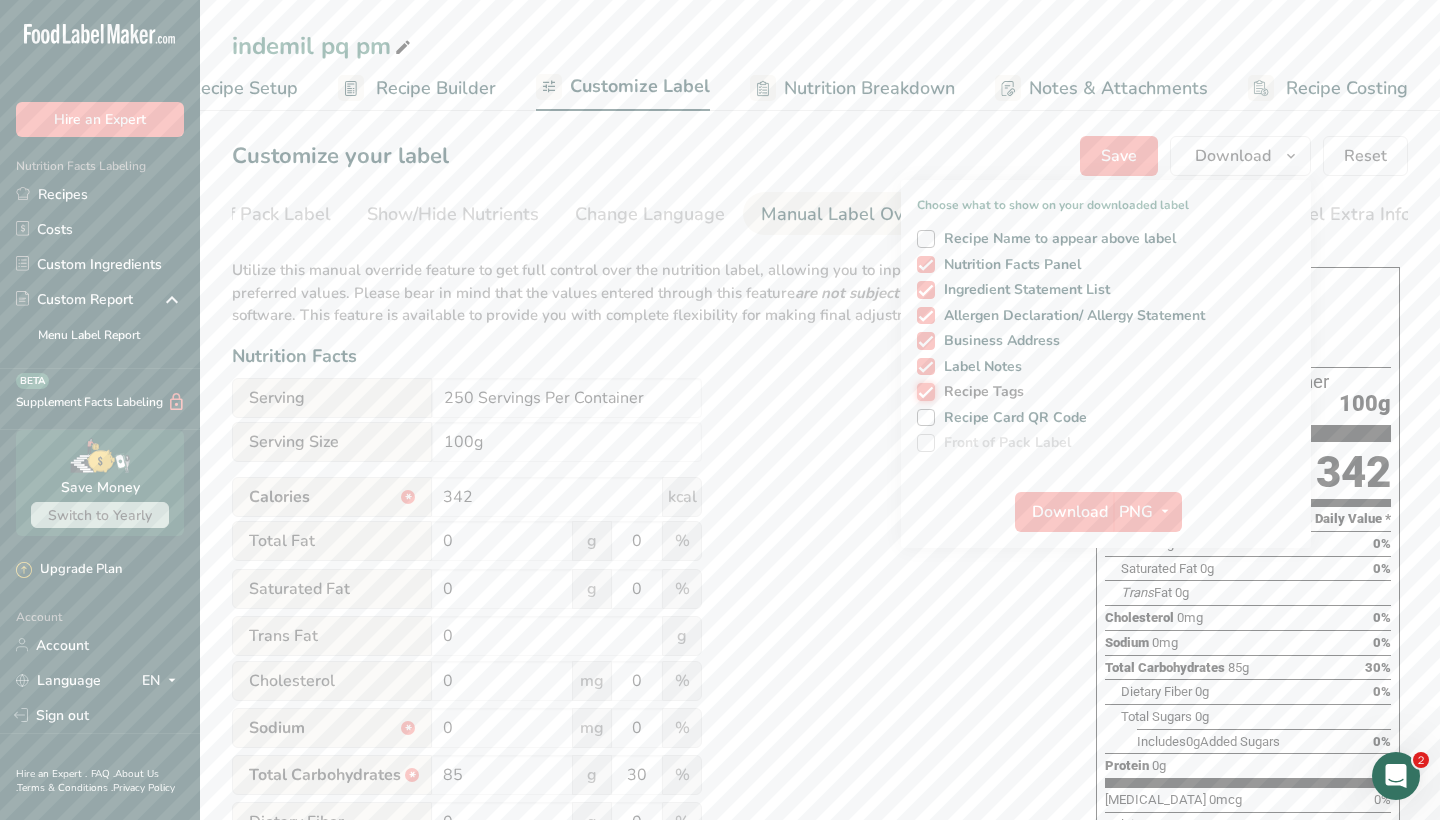 click on "Recipe Tags" at bounding box center (923, 391) 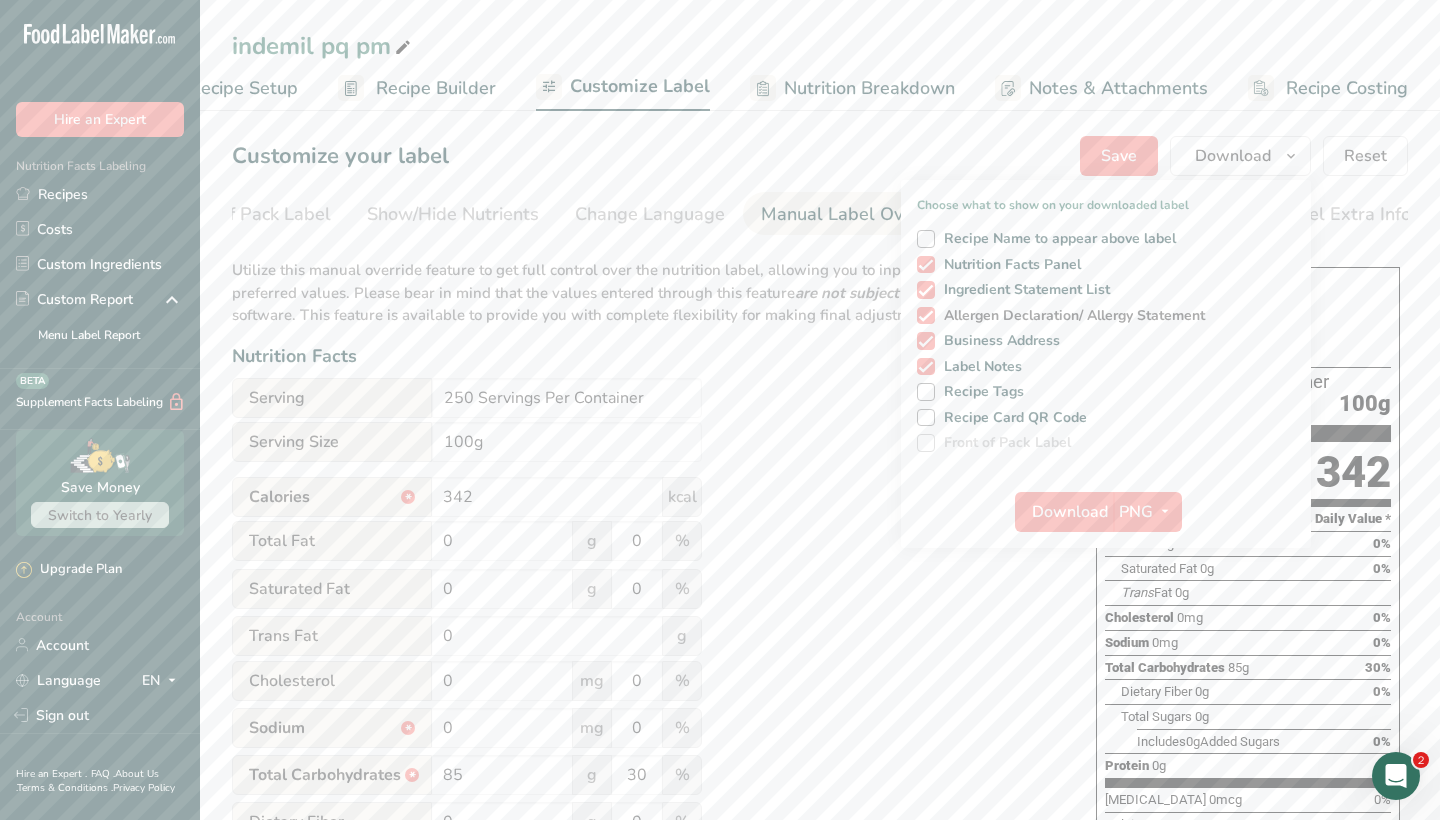 click on "Allergen Declaration/ Allergy Statement" at bounding box center [1070, 316] 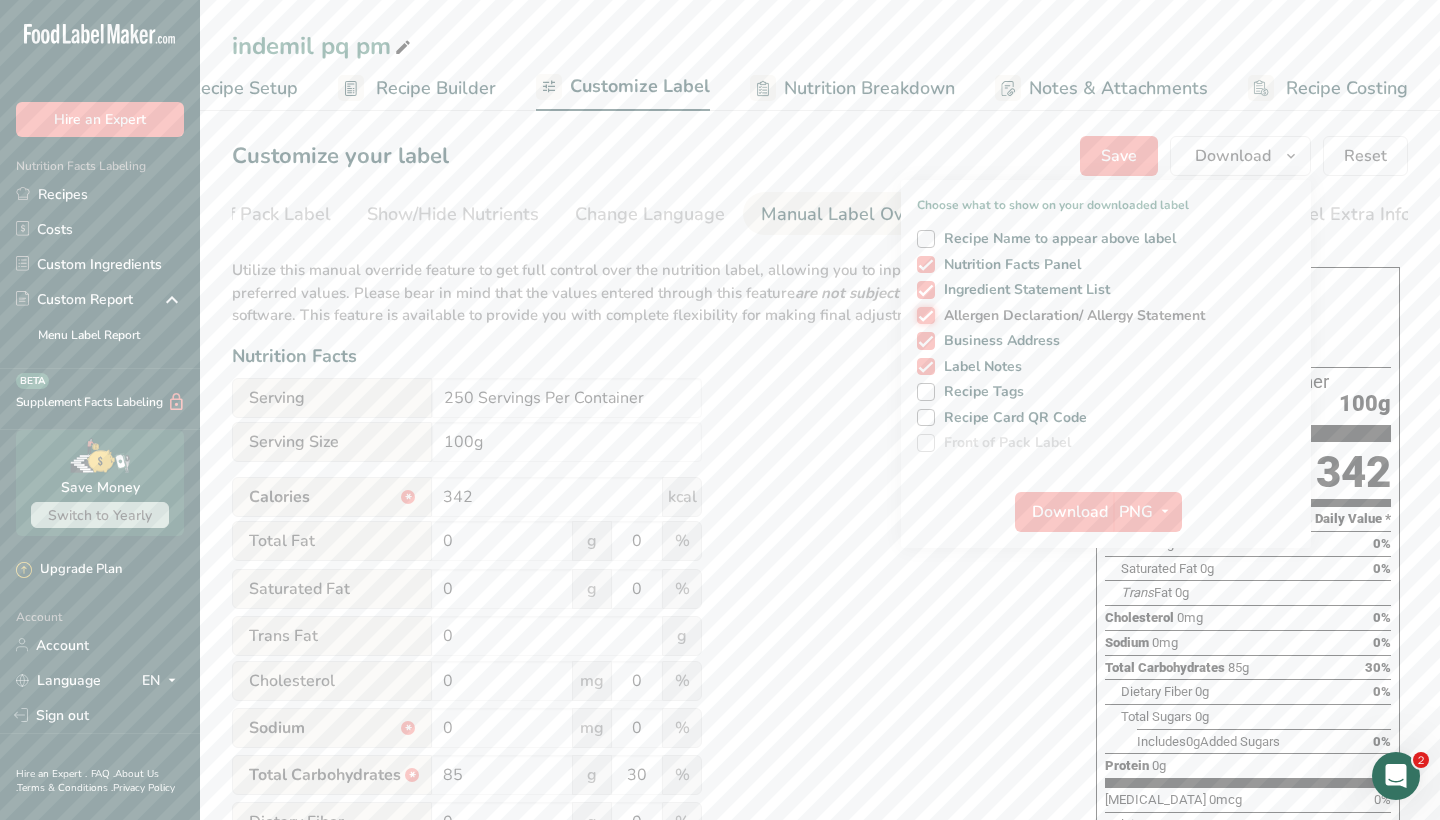checkbox on "false" 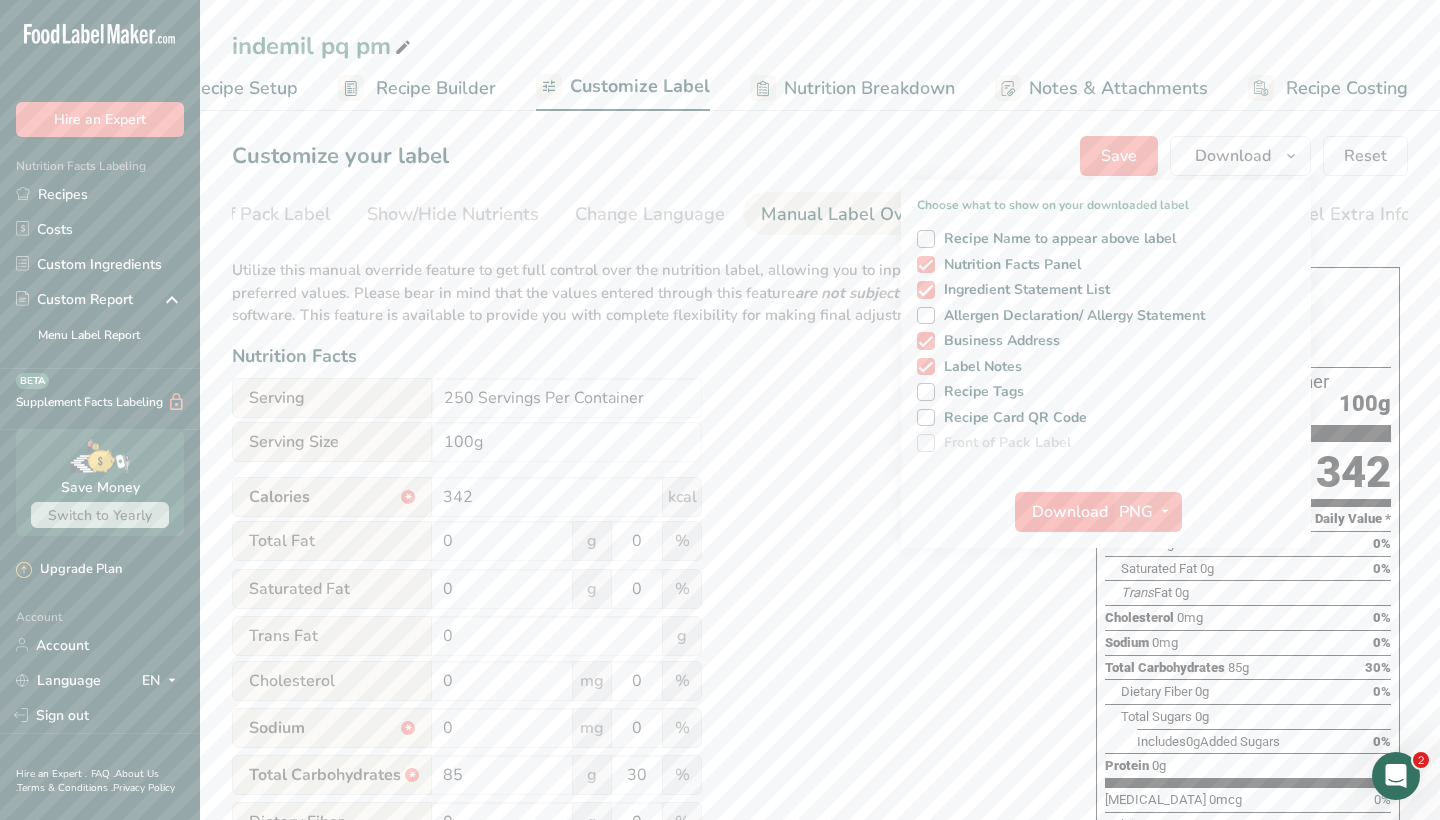 click on "Download" at bounding box center (1070, 512) 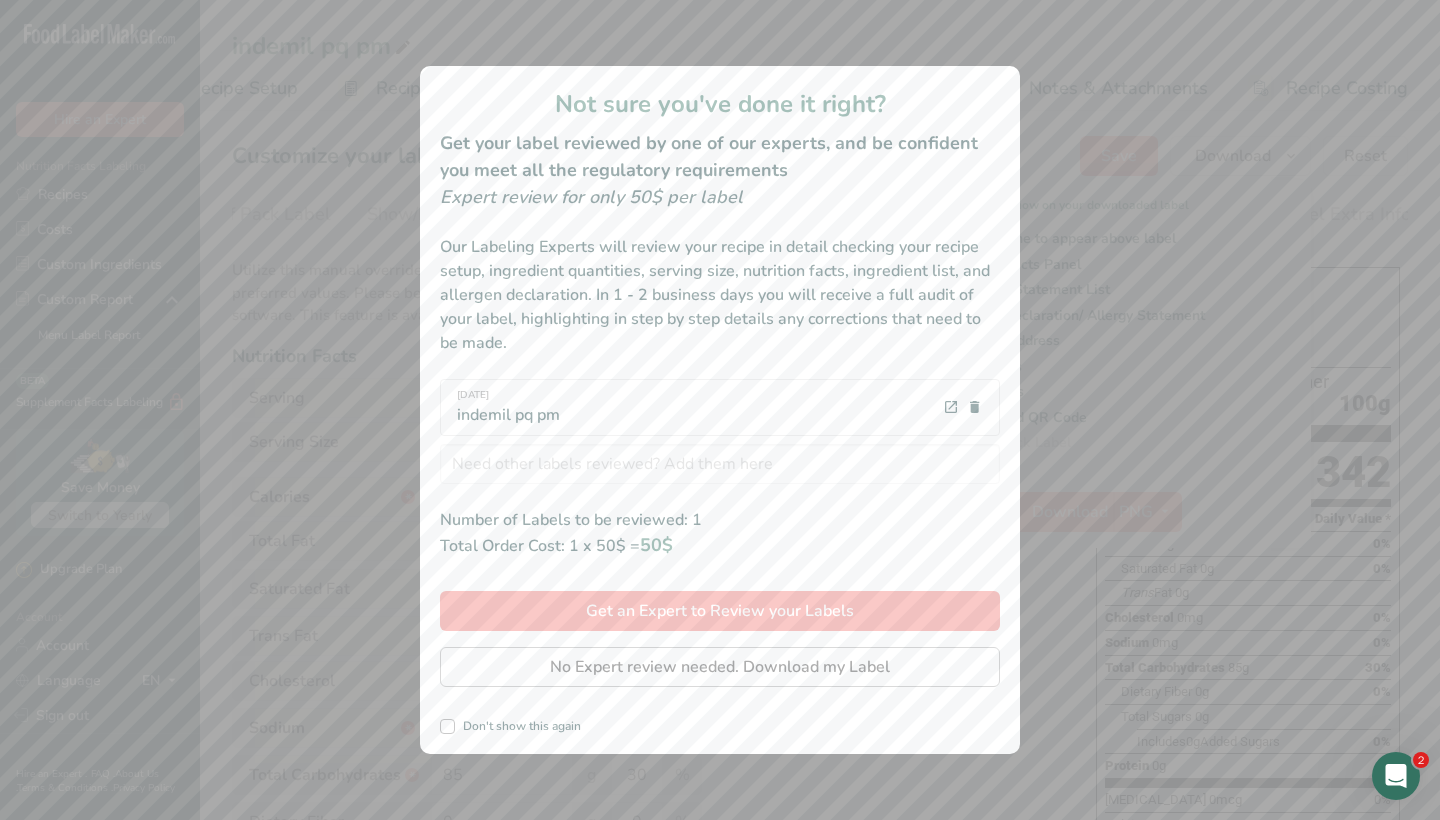 click on "No Expert review needed. Download my Label" at bounding box center (720, 667) 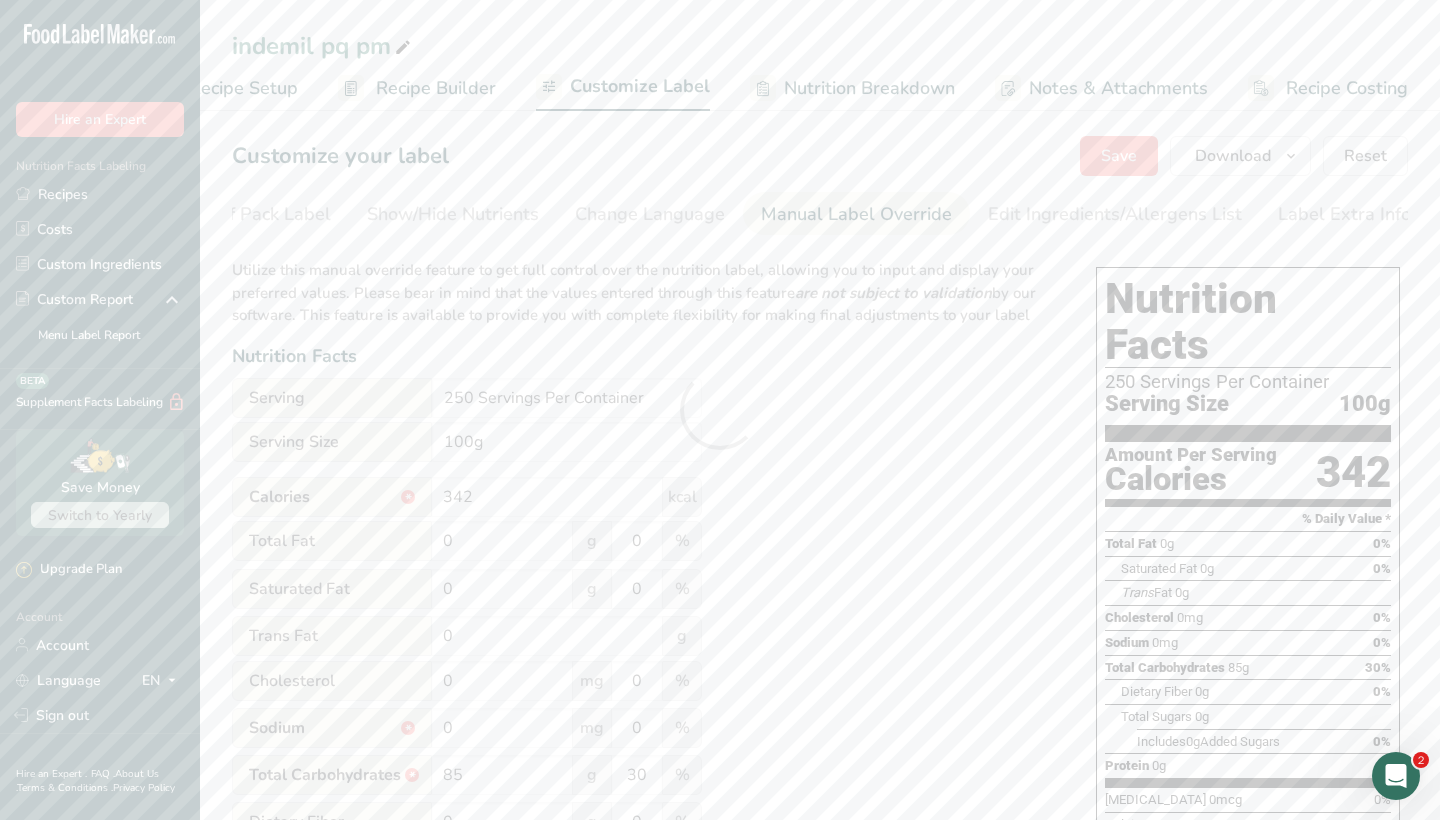 scroll, scrollTop: 0, scrollLeft: 0, axis: both 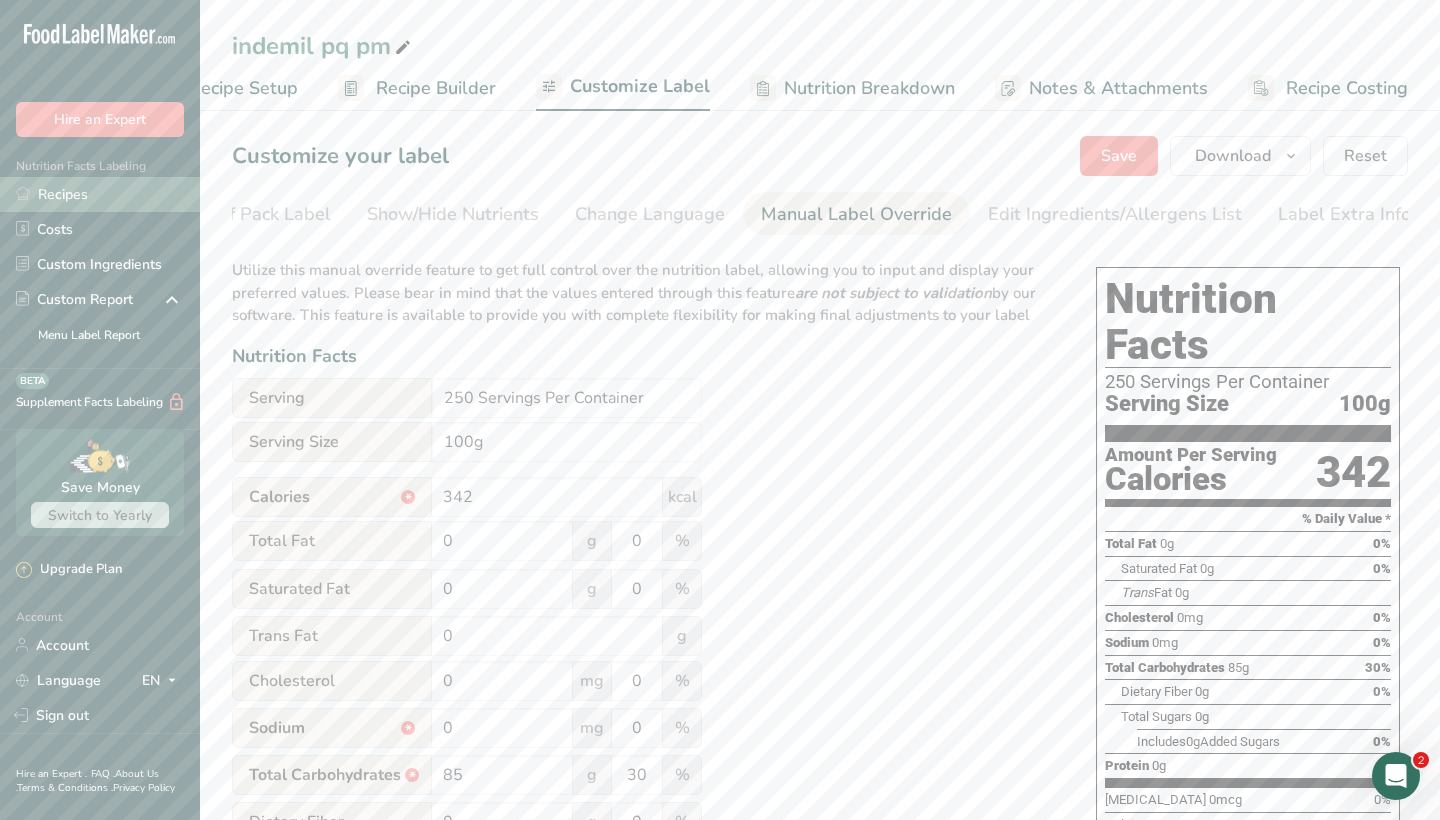 click on "Recipes" at bounding box center [100, 194] 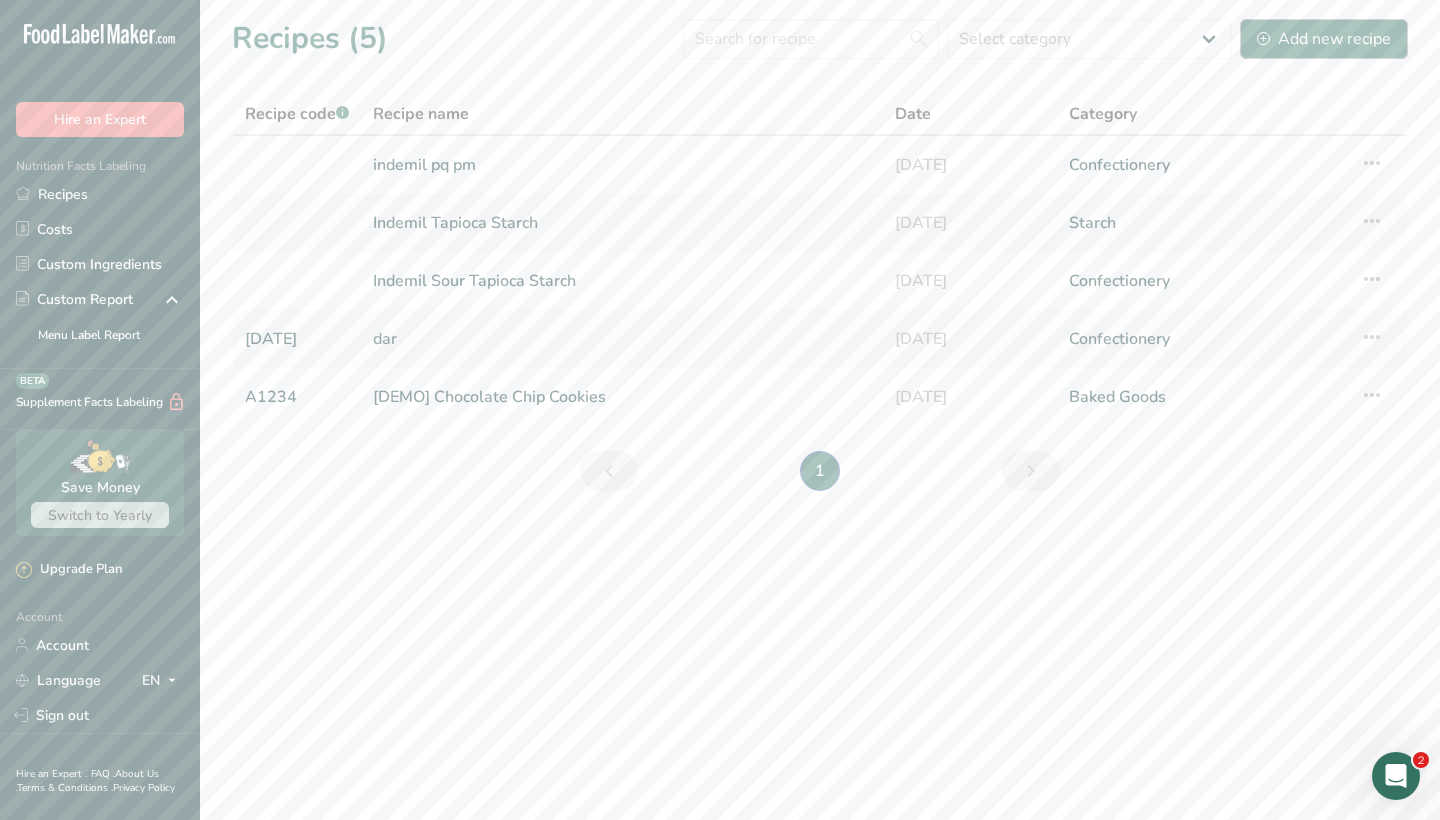 click on "Add new recipe" at bounding box center (1324, 39) 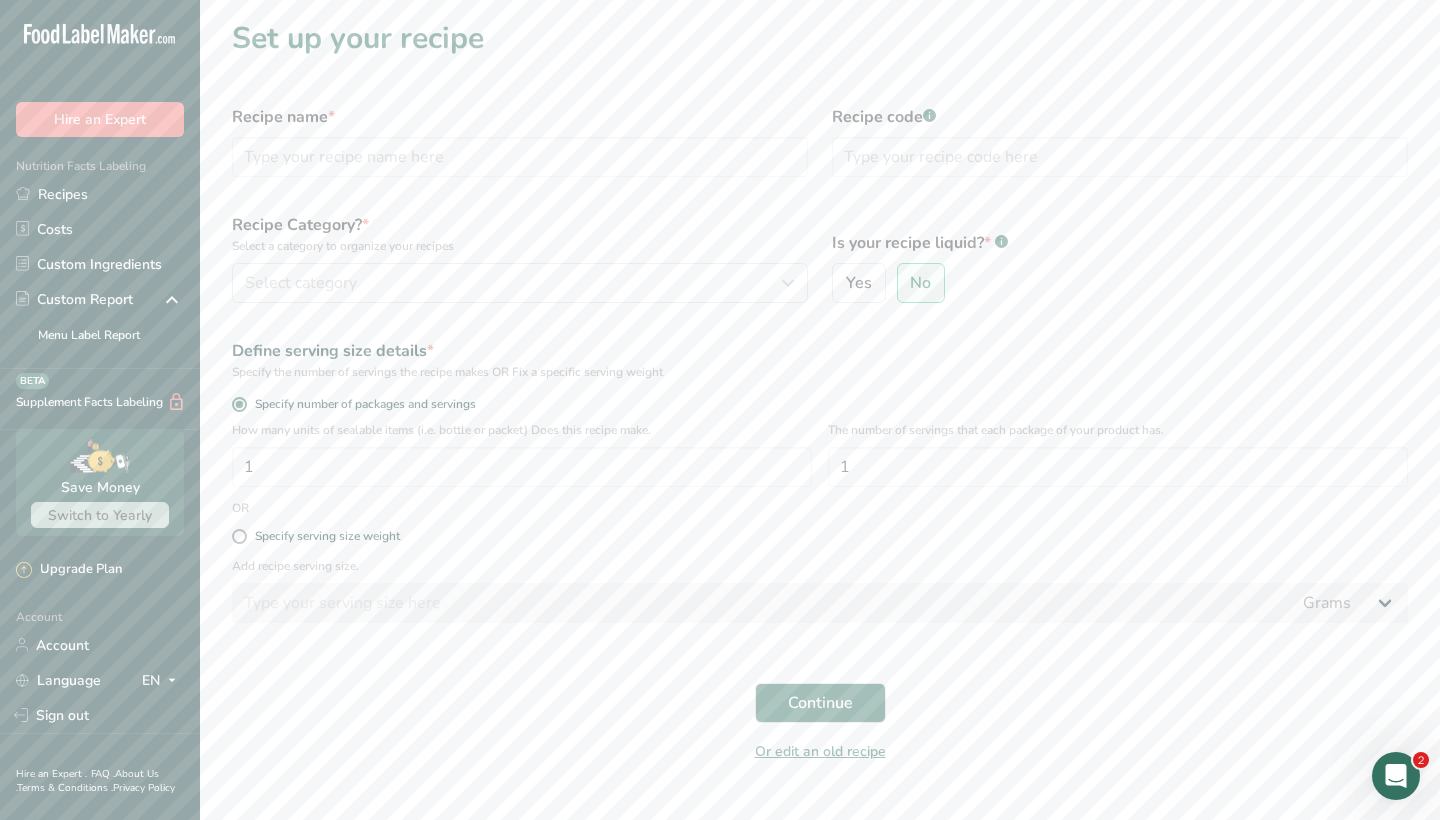click on "Recipe name *
Recipe code
.a-a{fill:#347362;}.b-a{fill:#fff;}
Recipe Category? *
Select a category to organize your recipes
Select category
Standard Categories
Custom Categories
.a-a{fill:#347362;}.b-a{fill:#fff;}
Baked Goods
[GEOGRAPHIC_DATA]
Confectionery
Cooked Meals, Salads, & Sauces
[GEOGRAPHIC_DATA]
Snacks
Add New Category
Is your recipe liquid? *   .a-a{fill:#347362;}.b-a{fill:#fff;}           Yes   No
Define serving size details *
Specify the number of servings the recipe makes OR Fix a specific serving weight
Specify number of packages and servings
1     1
OR
Specify serving size weight" at bounding box center [820, 434] 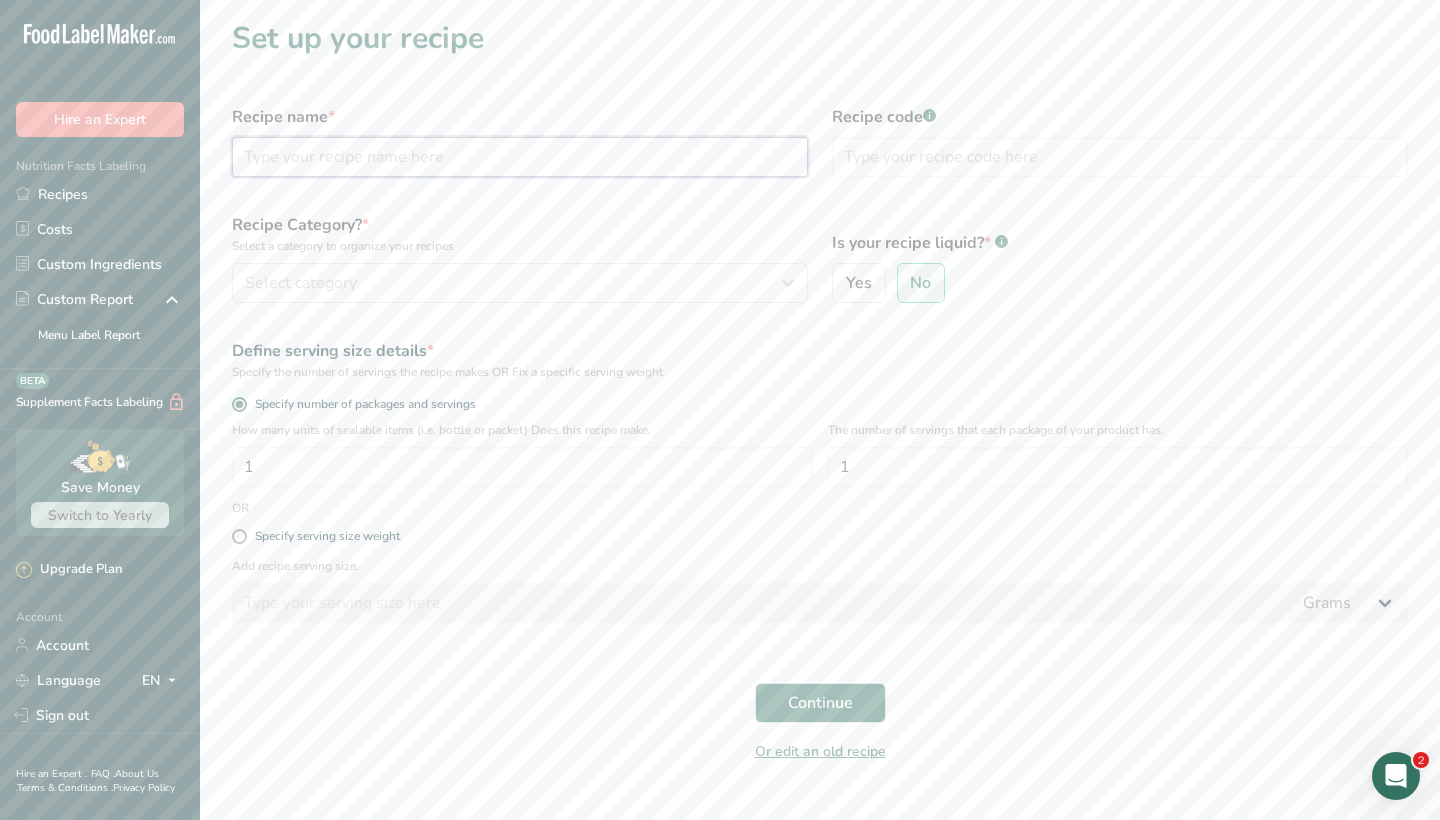 click at bounding box center [520, 157] 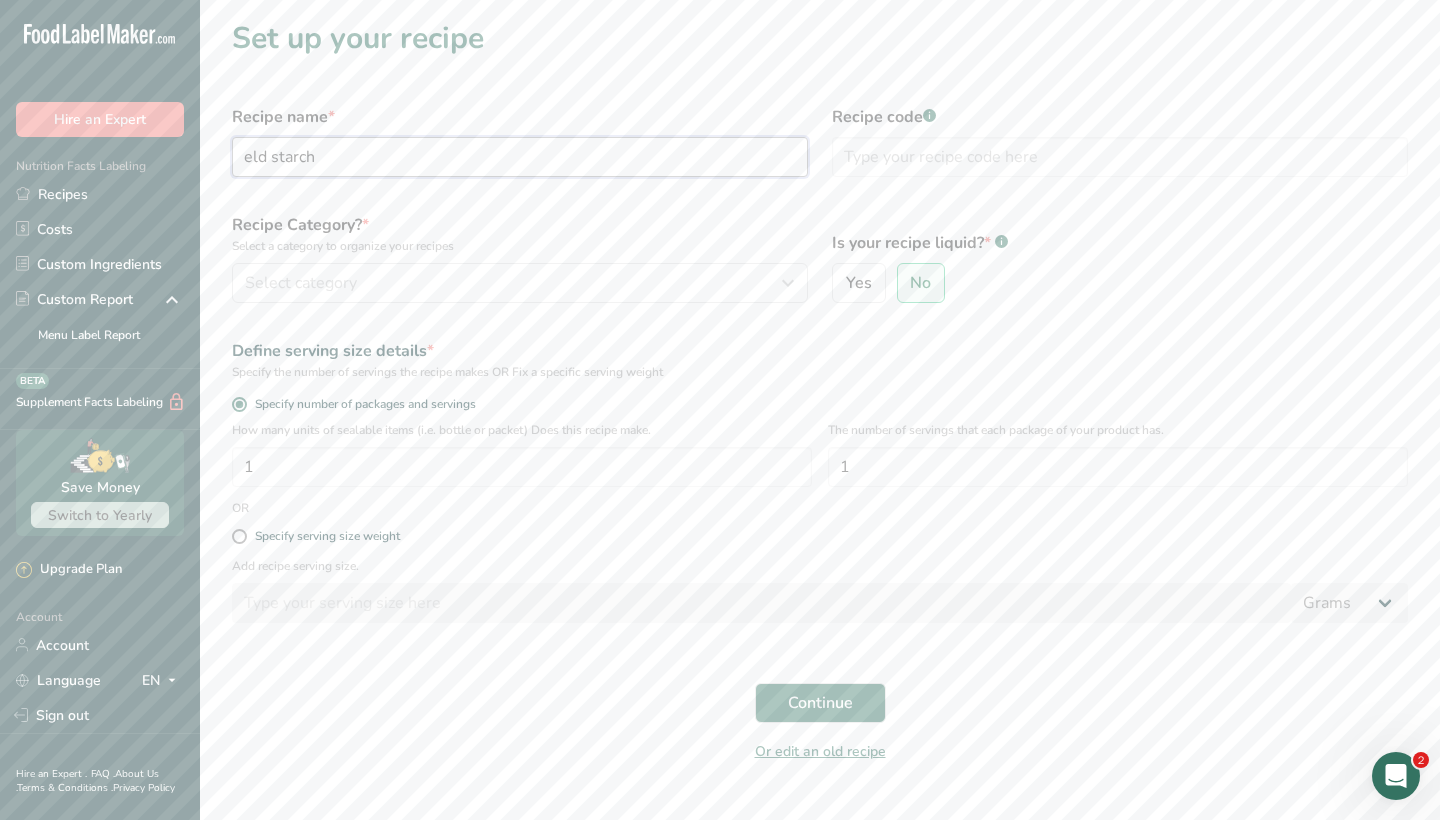 type on "eld starch" 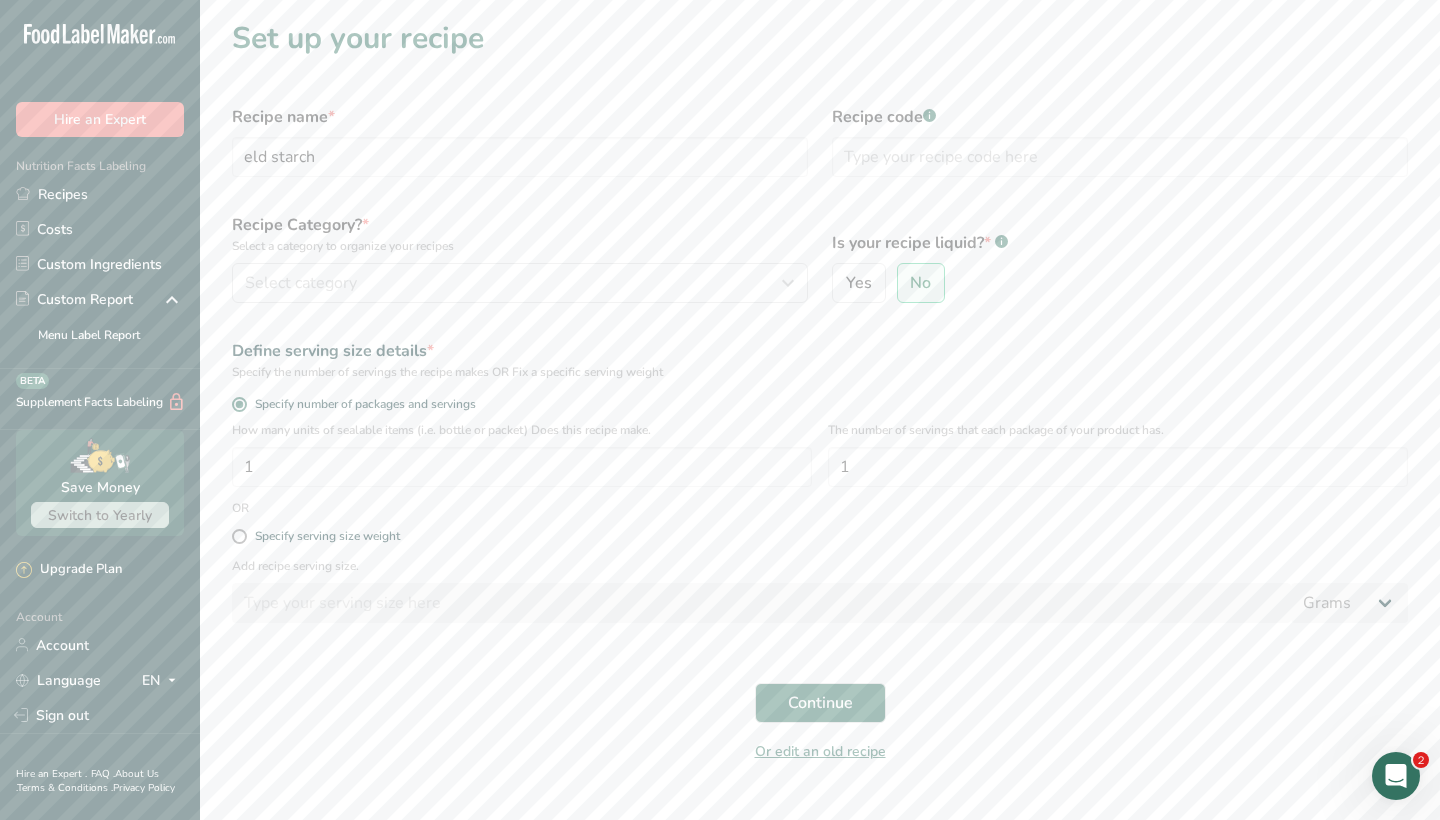 click on "Recipe name *   eld starch
Recipe code
.a-a{fill:#347362;}.b-a{fill:#fff;}
Recipe Category? *
Select a category to organize your recipes
Select category
Standard Categories
Custom Categories
.a-a{fill:#347362;}.b-a{fill:#fff;}
Baked Goods
[GEOGRAPHIC_DATA]
Confectionery
Cooked Meals, Salads, & Sauces
[GEOGRAPHIC_DATA]
Snacks
Add New Category
Is your recipe liquid? *   .a-a{fill:#347362;}.b-a{fill:#fff;}           Yes   No
Define serving size details *
Specify the number of servings the recipe makes OR Fix a specific serving weight
Specify number of packages and servings
1     1
OR
Specify serving size weight" at bounding box center [820, 434] 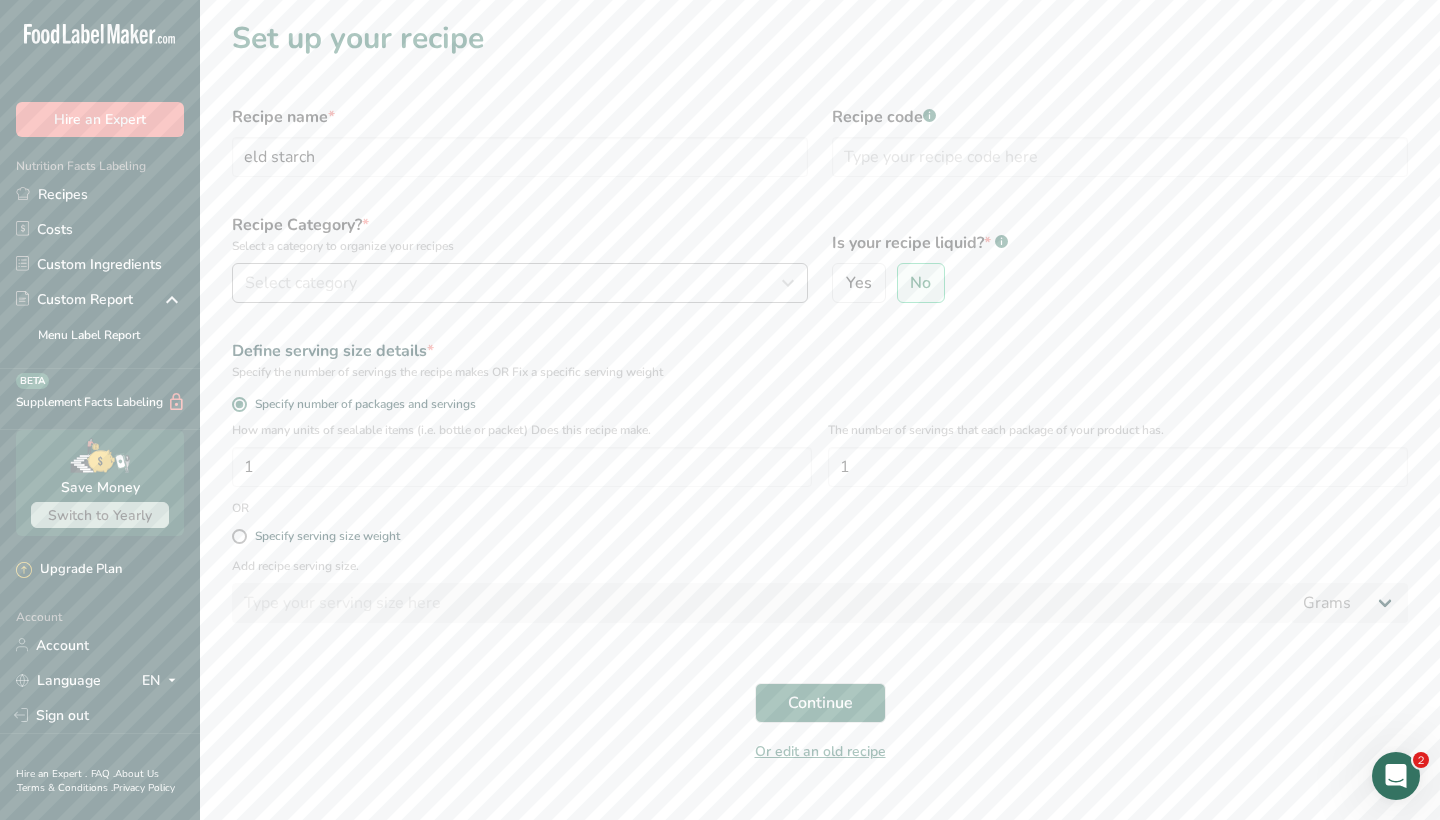click on "Select category" at bounding box center [514, 283] 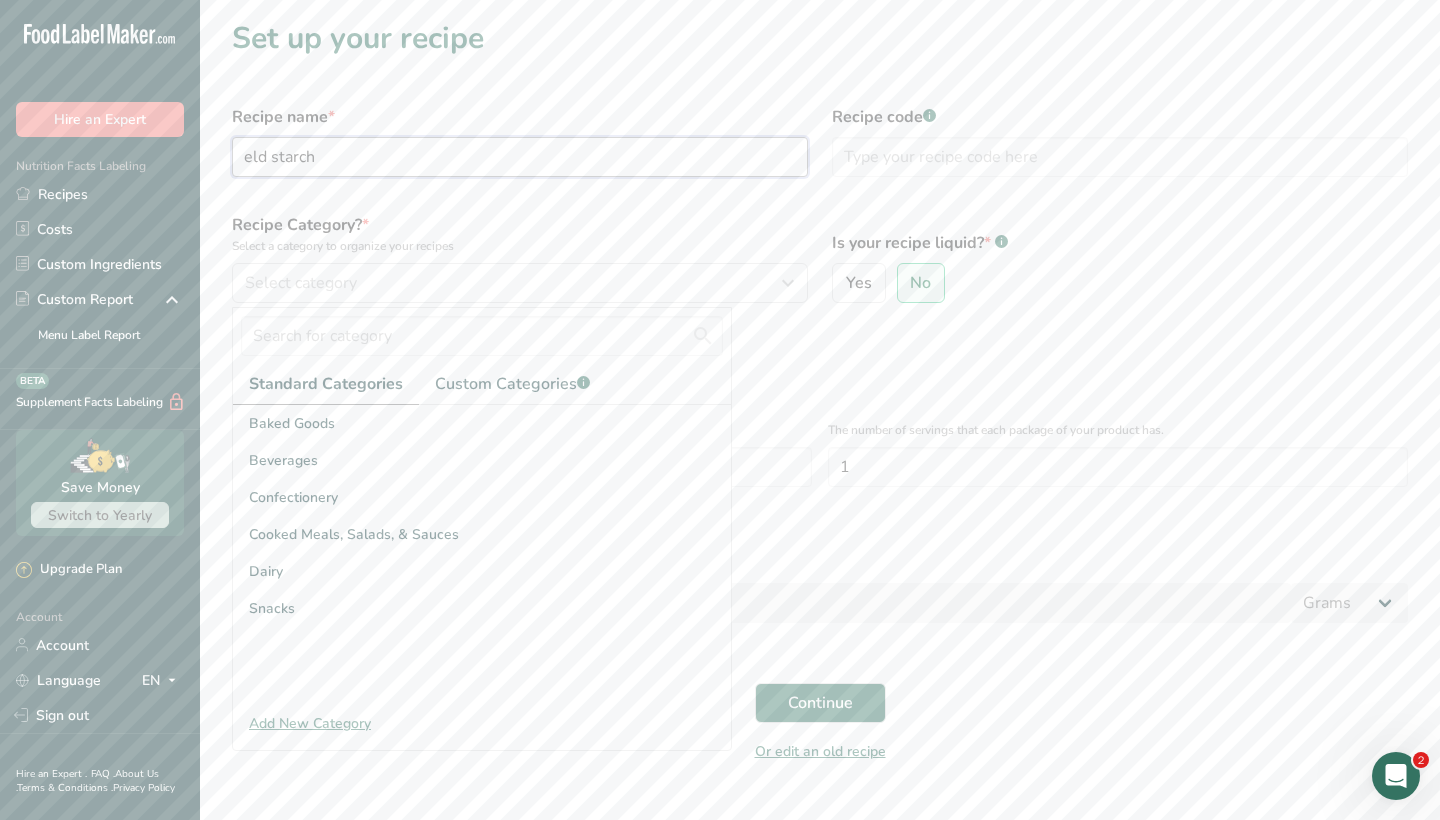 click on "eld starch" at bounding box center (520, 157) 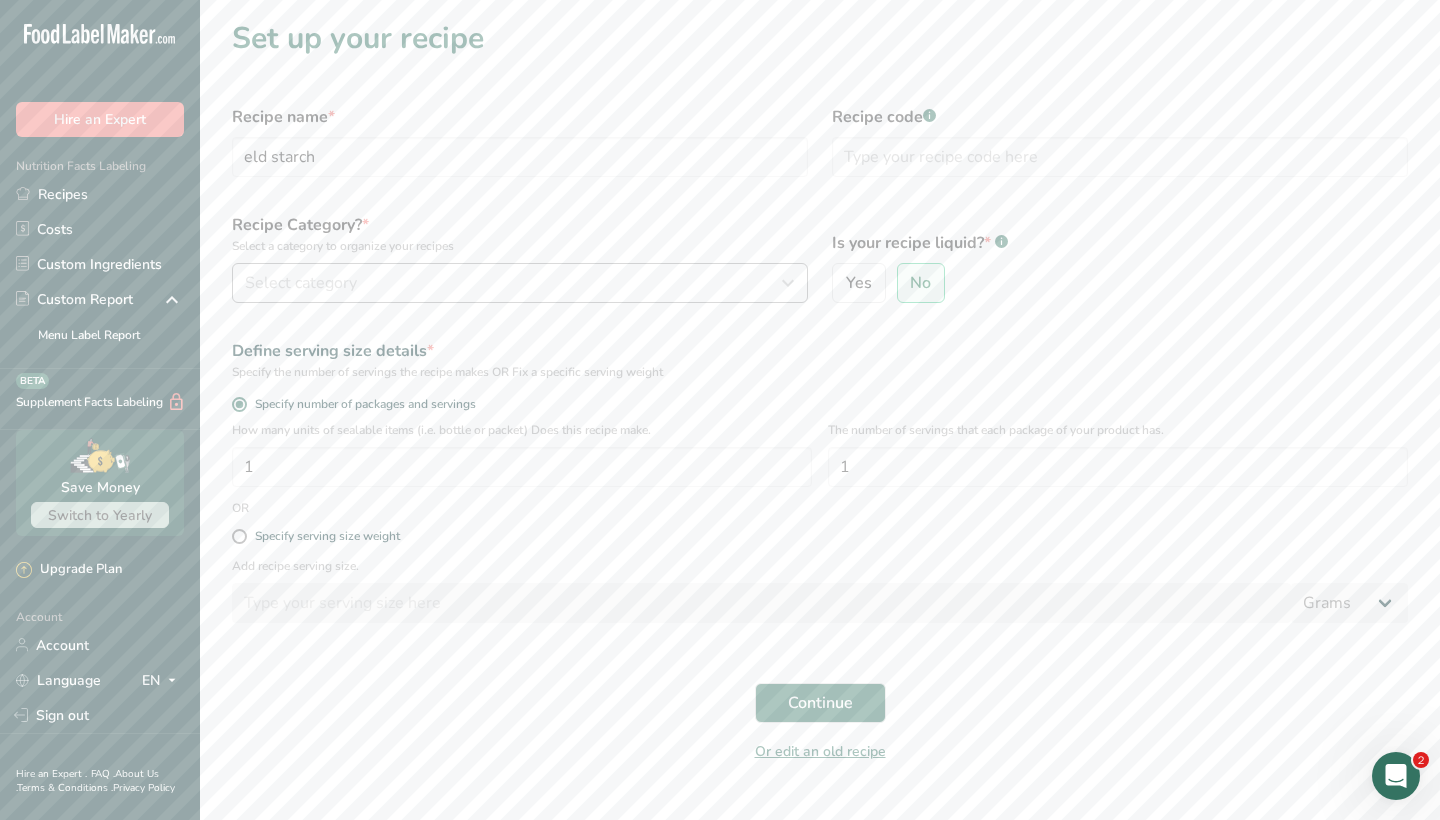 click on "Select category" at bounding box center (514, 283) 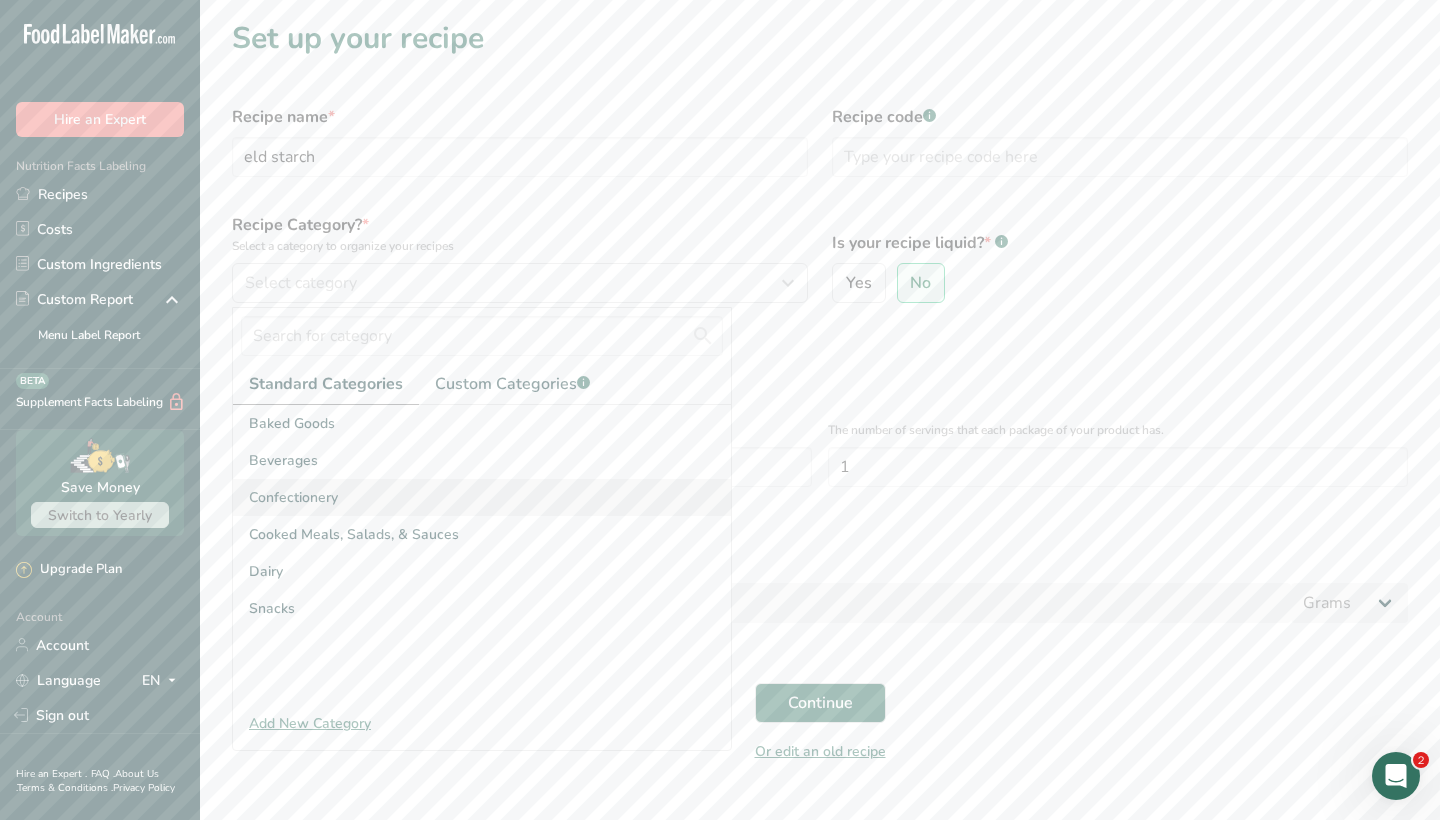 click on "Confectionery" at bounding box center (293, 497) 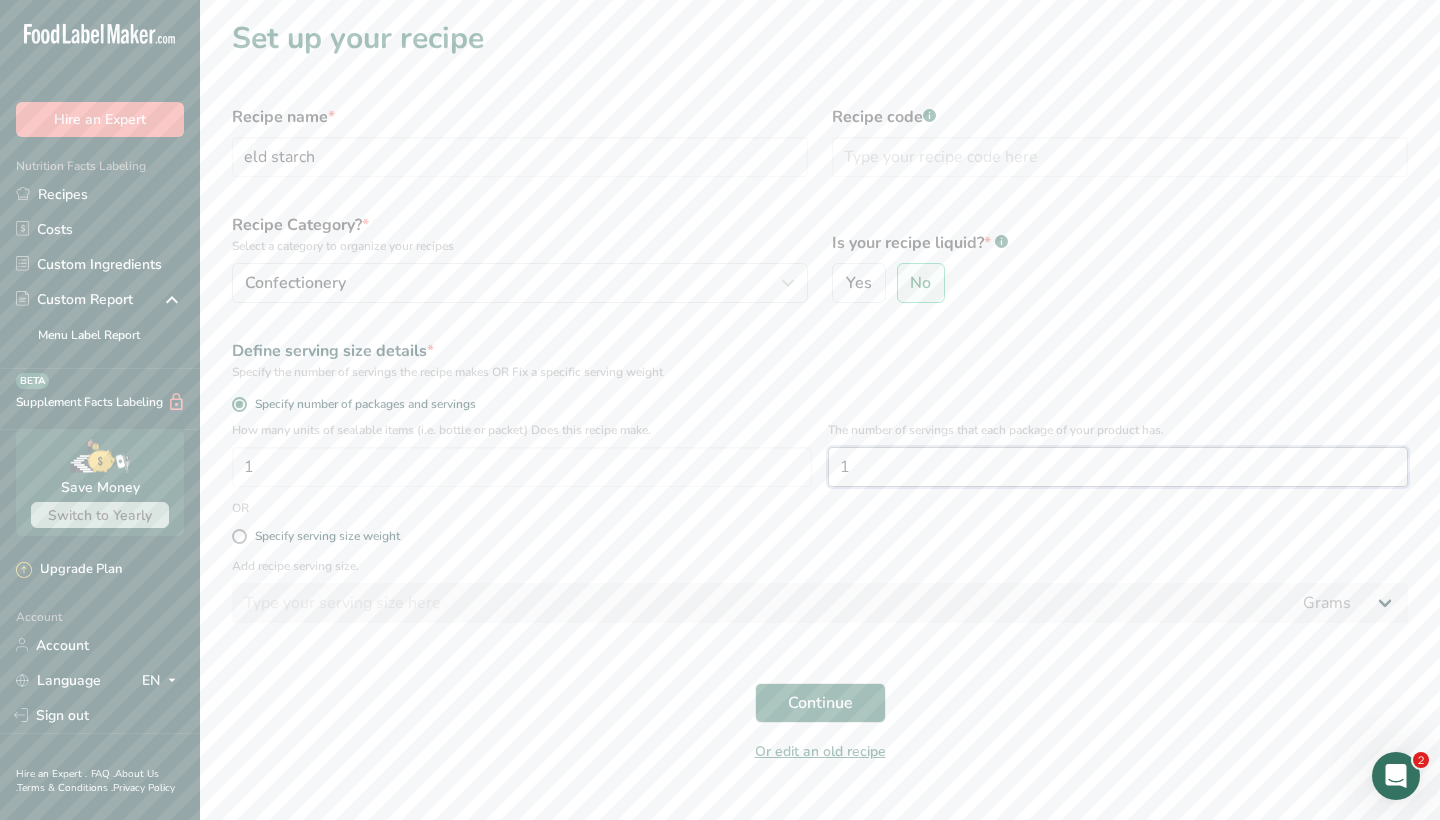 click on "1" at bounding box center [1118, 467] 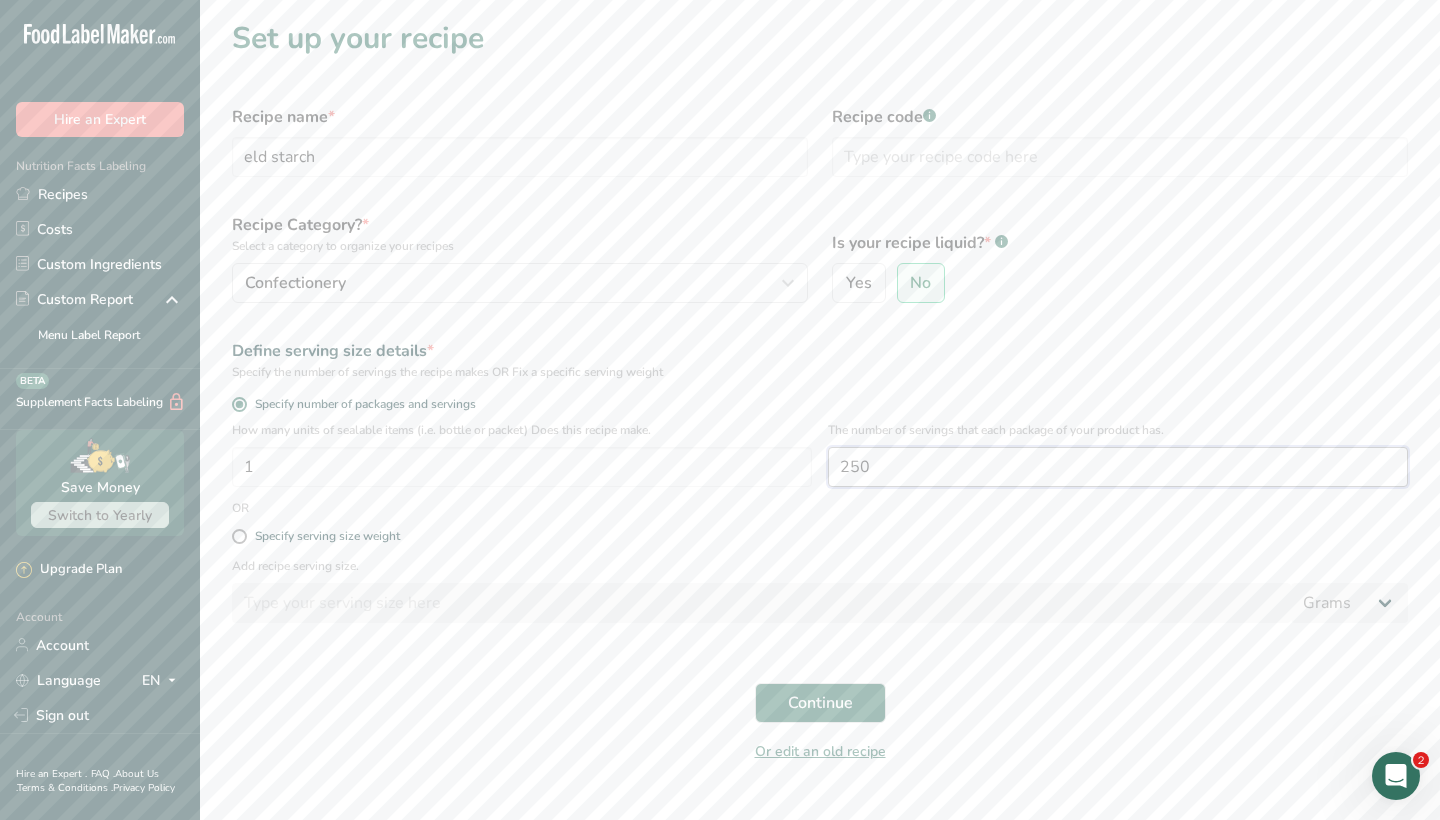type on "250" 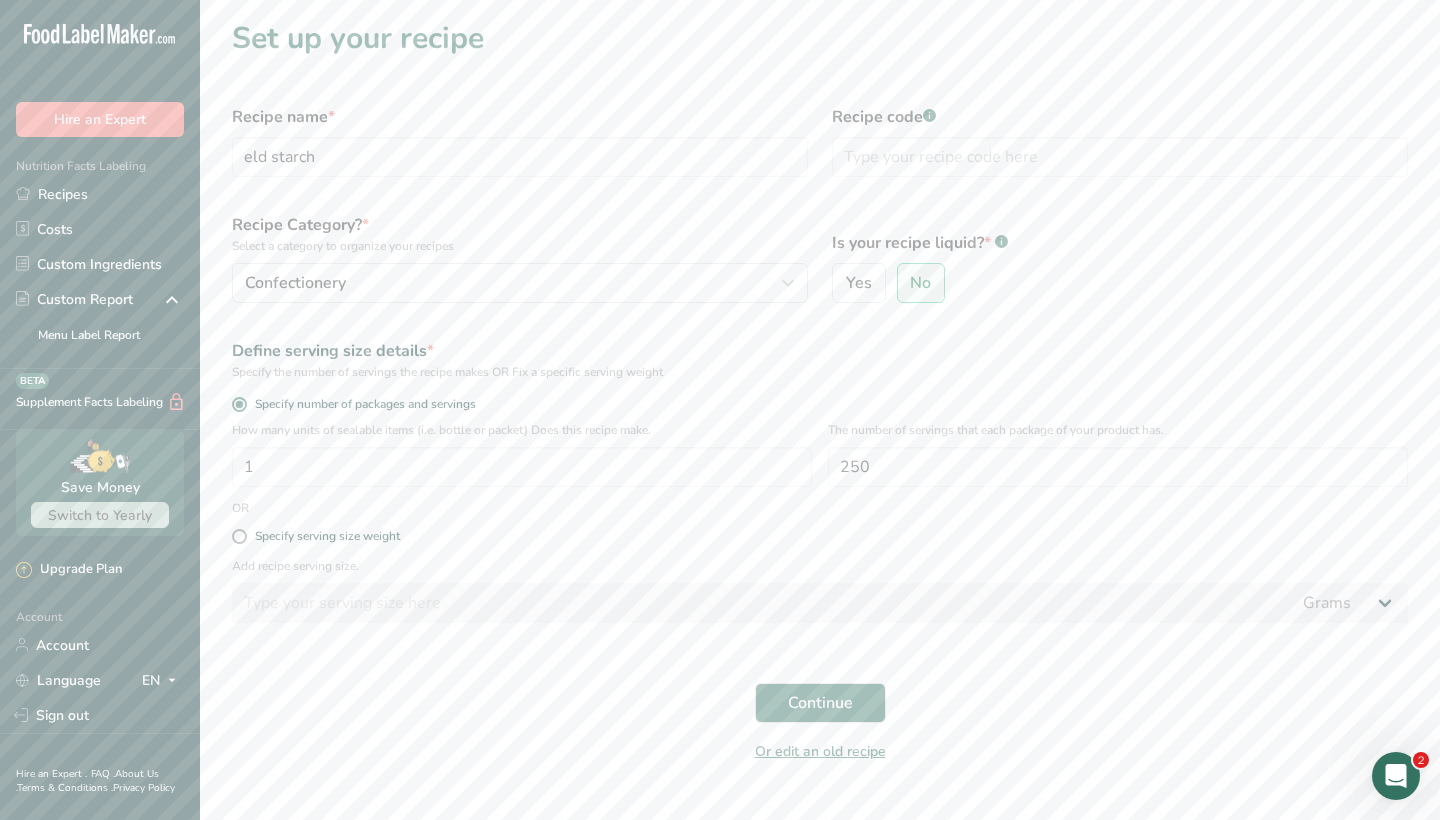 click on "Specify serving size weight" at bounding box center (820, 537) 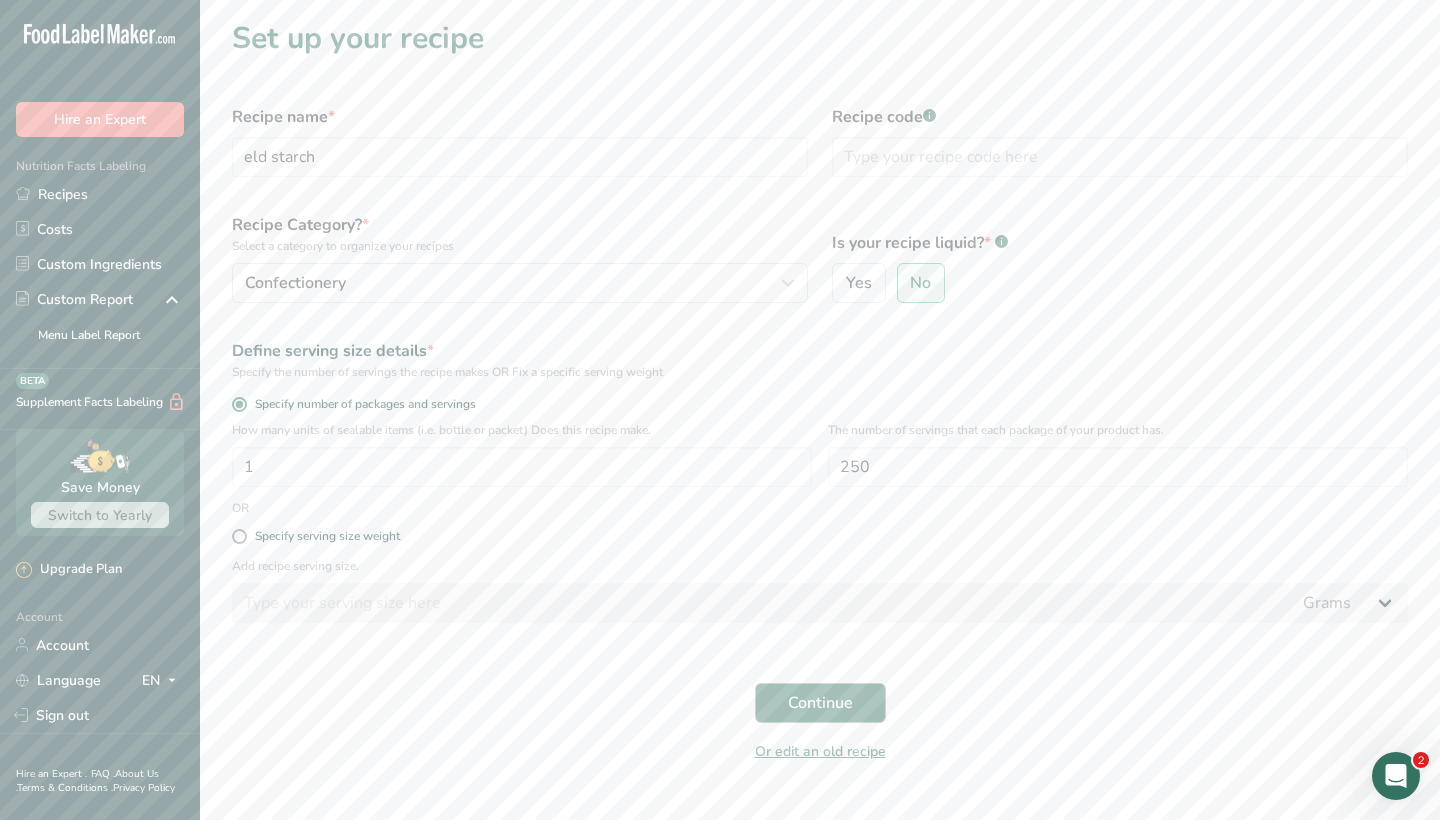 click on "Continue" at bounding box center (820, 703) 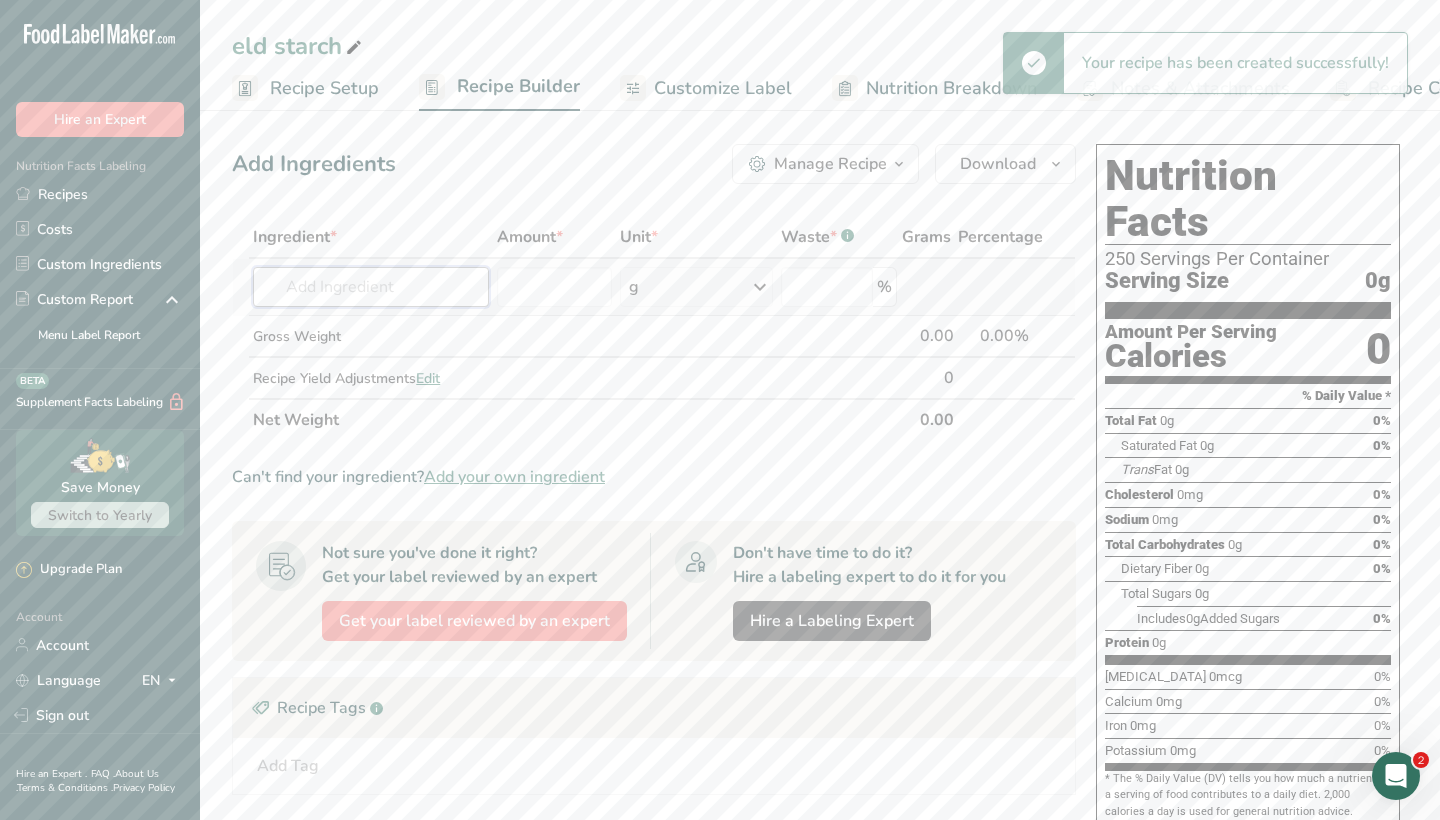 click at bounding box center [371, 287] 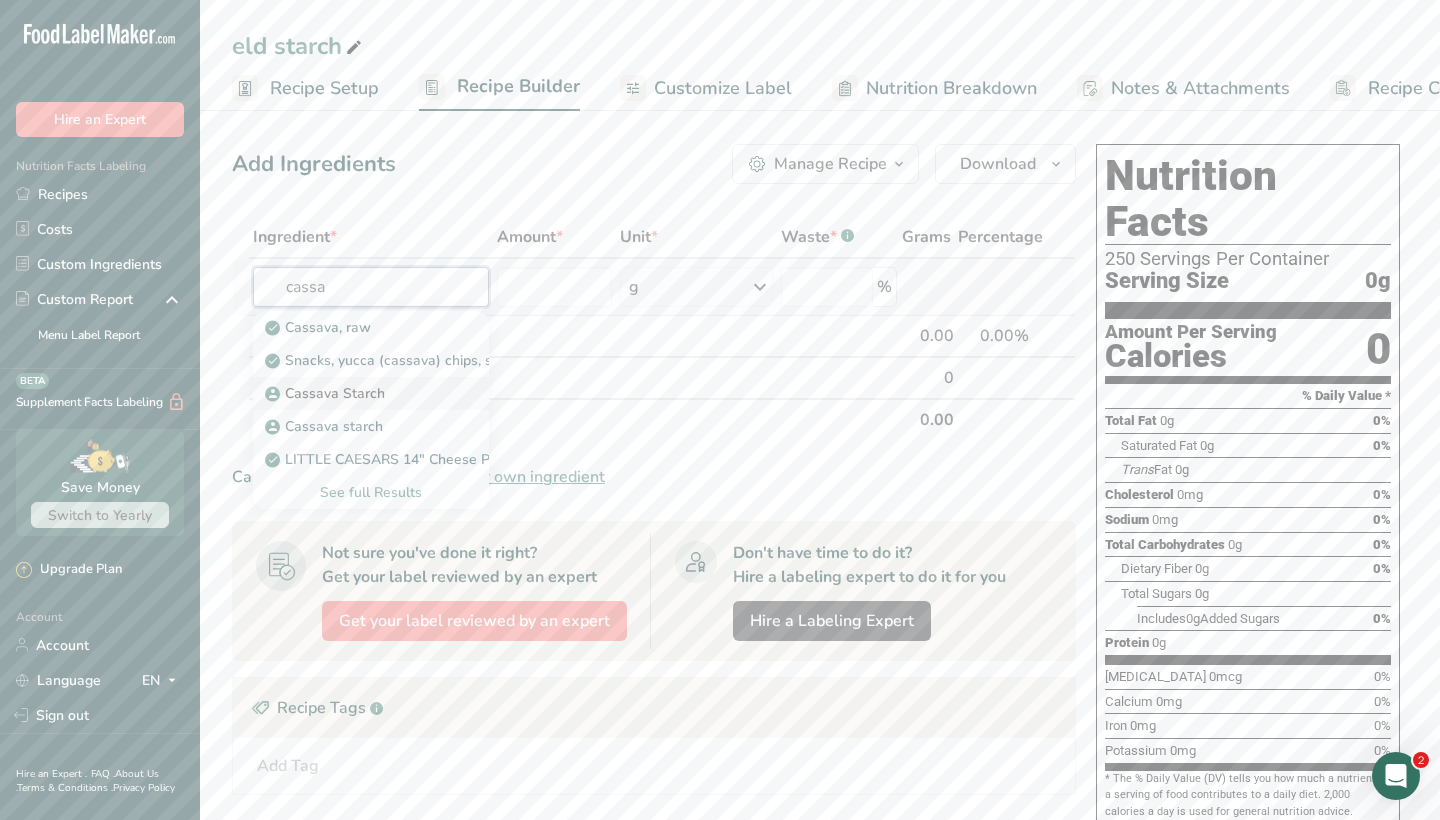 type on "cassa" 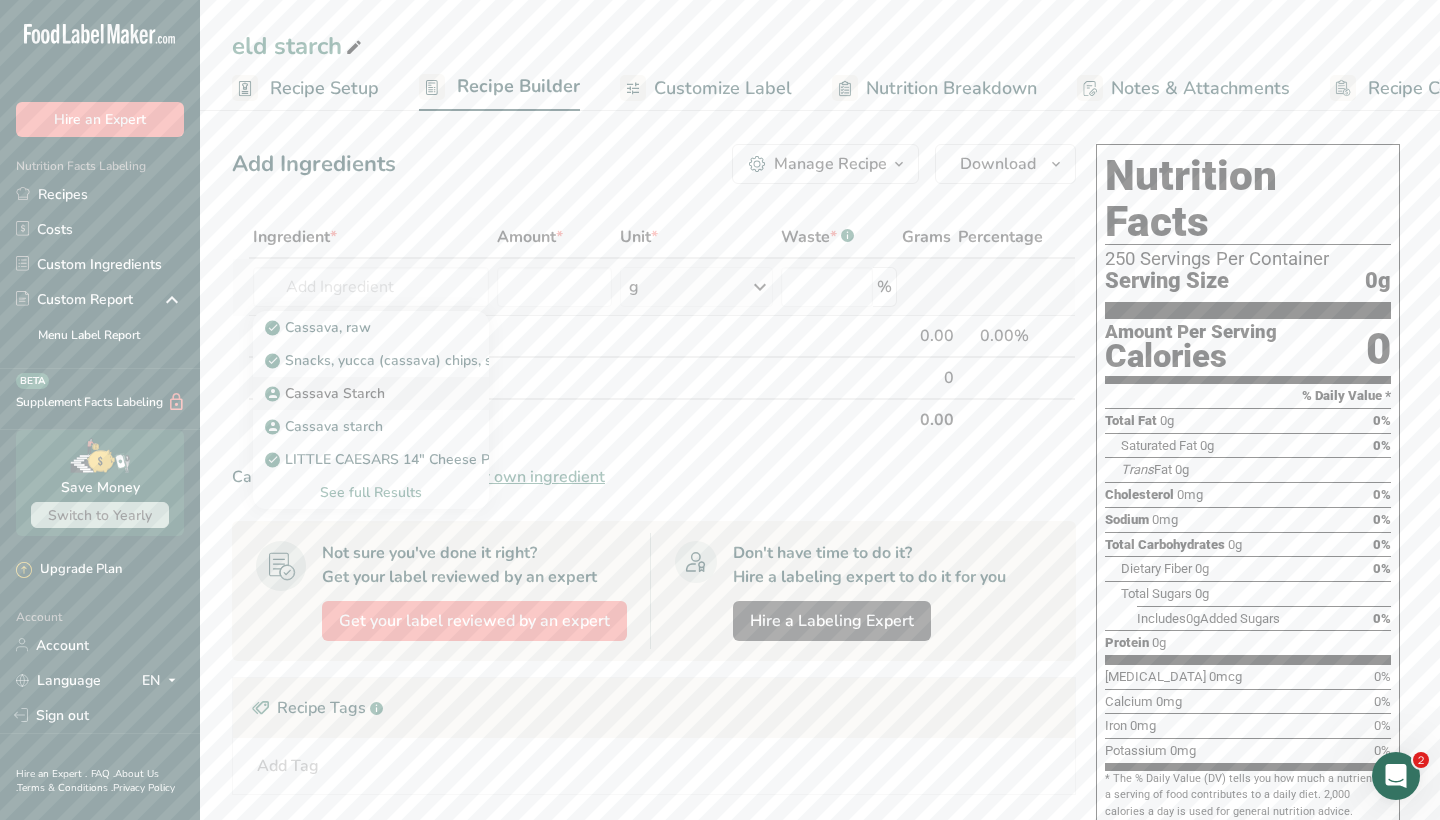 click on "Cassava Starch" at bounding box center (355, 393) 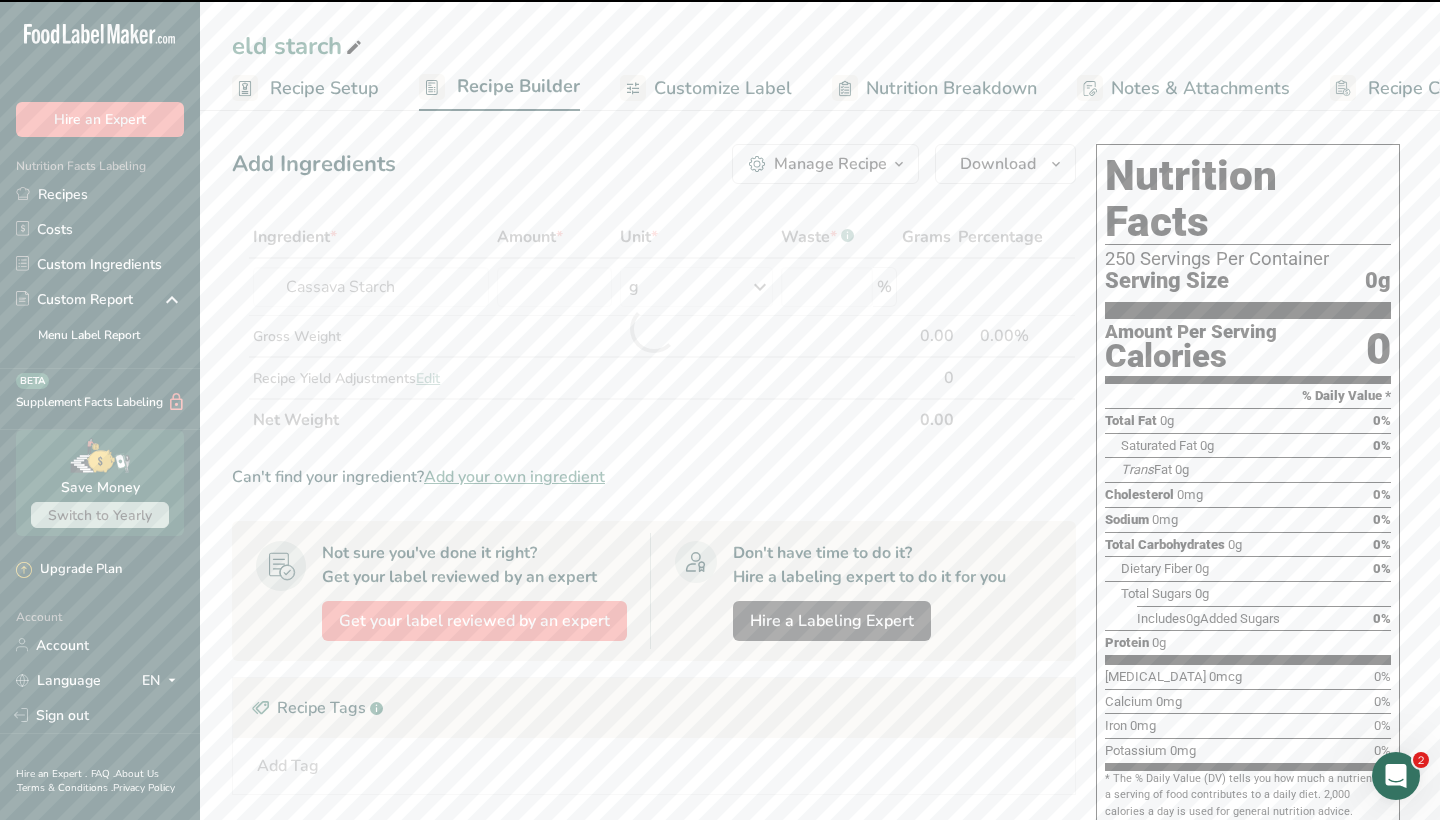 type on "0" 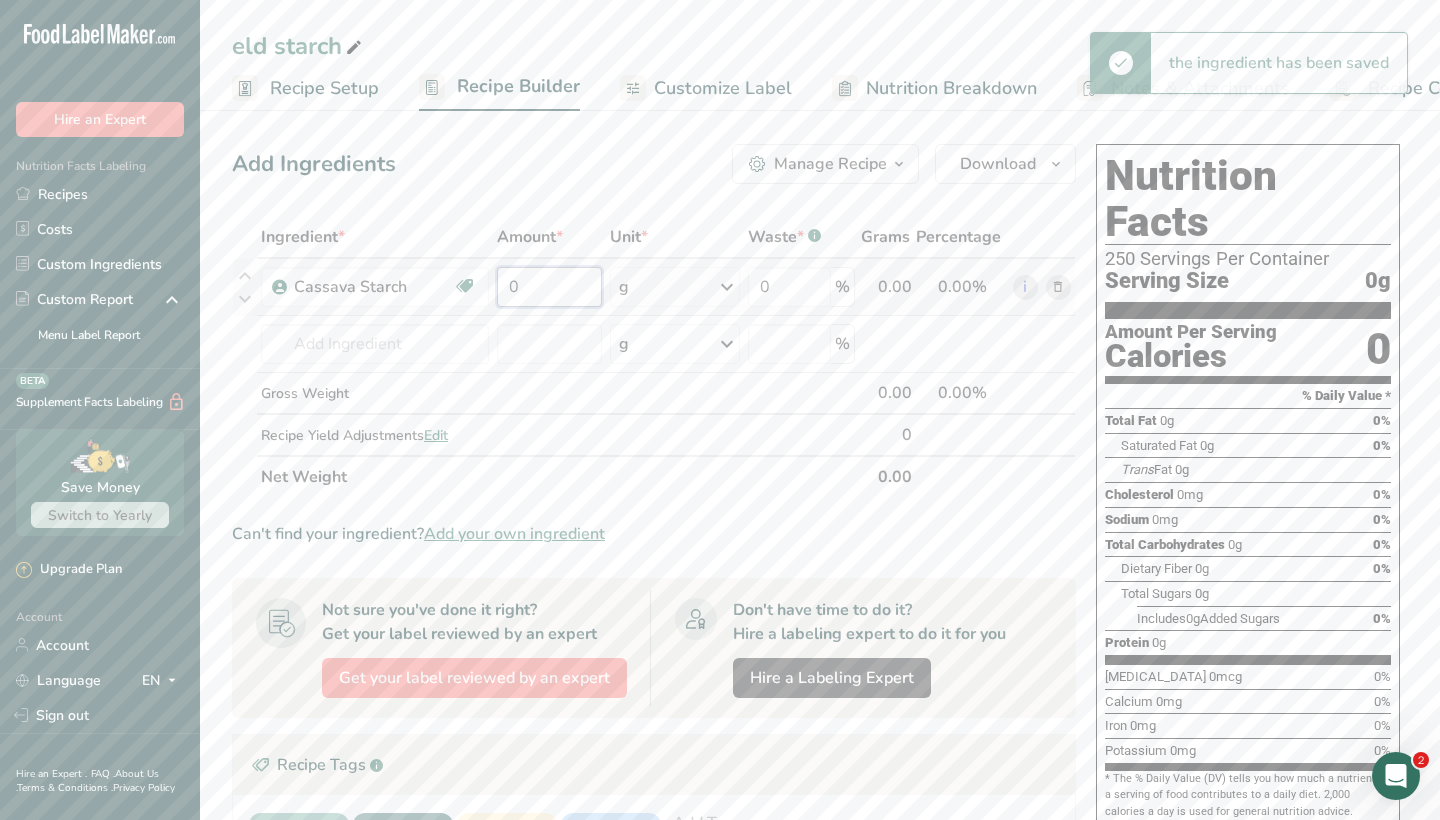 click on "0" at bounding box center [549, 287] 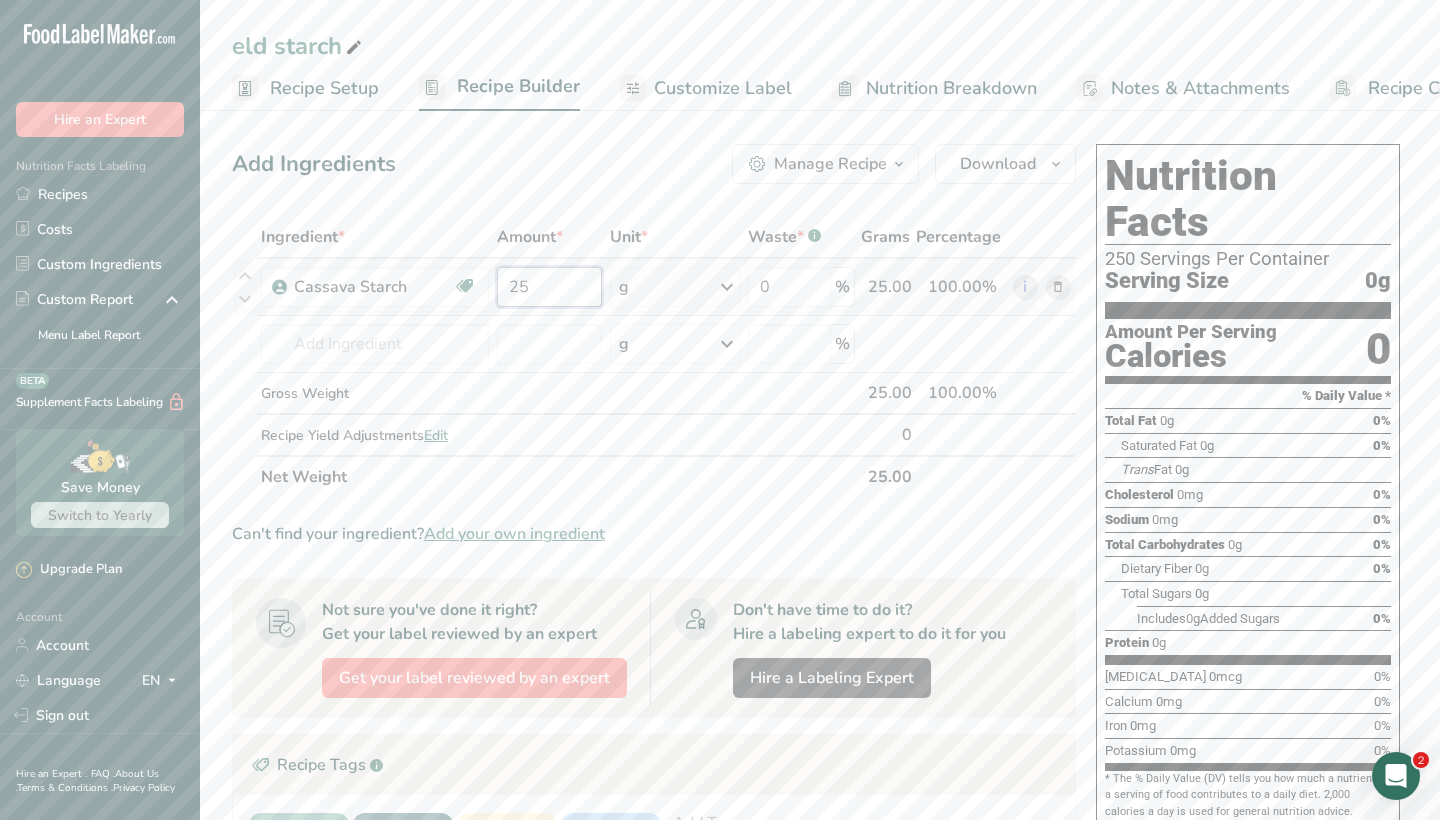 type on "25" 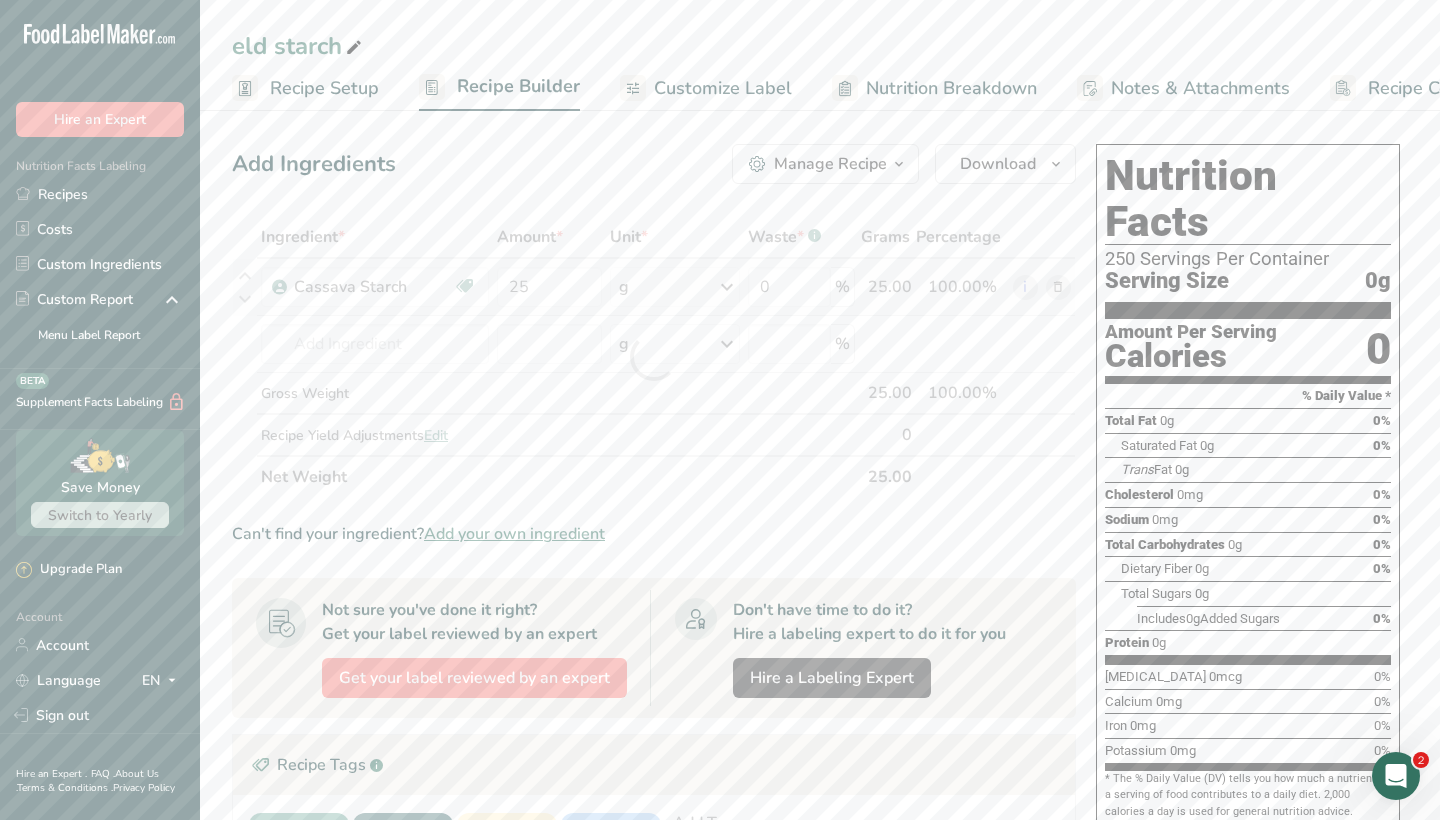 click on "Ingredient *
Amount *
Unit *
Waste *   .a-a{fill:#347362;}.b-a{fill:#fff;}          Grams
Percentage
Cassava Starch
Dairy free
Gluten free
Vegan
Vegetarian
Soy free
Non-GMO
Halal
25
g
Weight Units
g
kg
mg
See more
Volume Units
l
mL
fl oz
See more
0
%
25.00
100.00%
i
Cassava, raw
Snacks, yucca (cassava) chips, salted
Cassava Starch
Cassava starch
g" at bounding box center [654, 357] 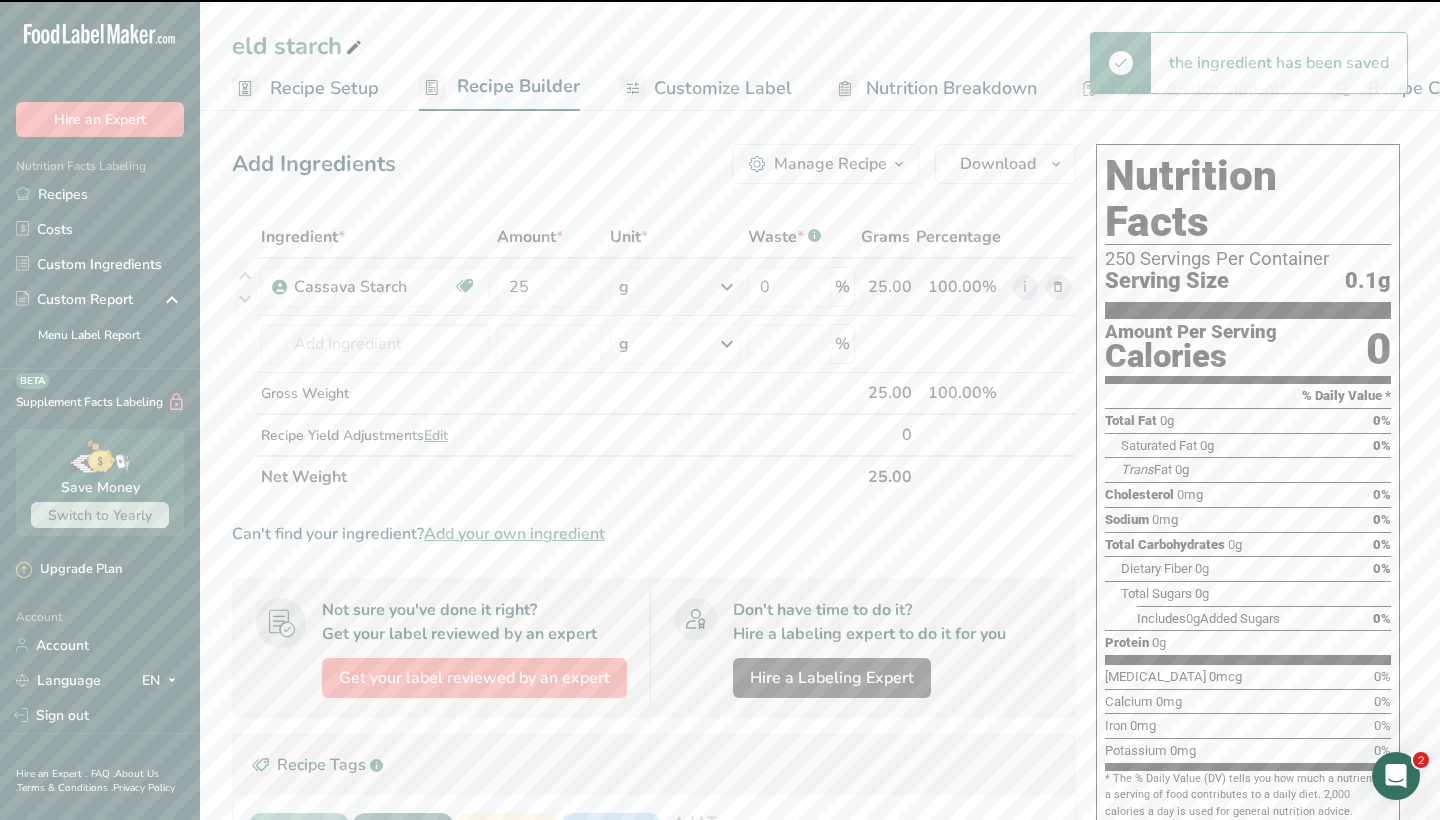 click at bounding box center [727, 287] 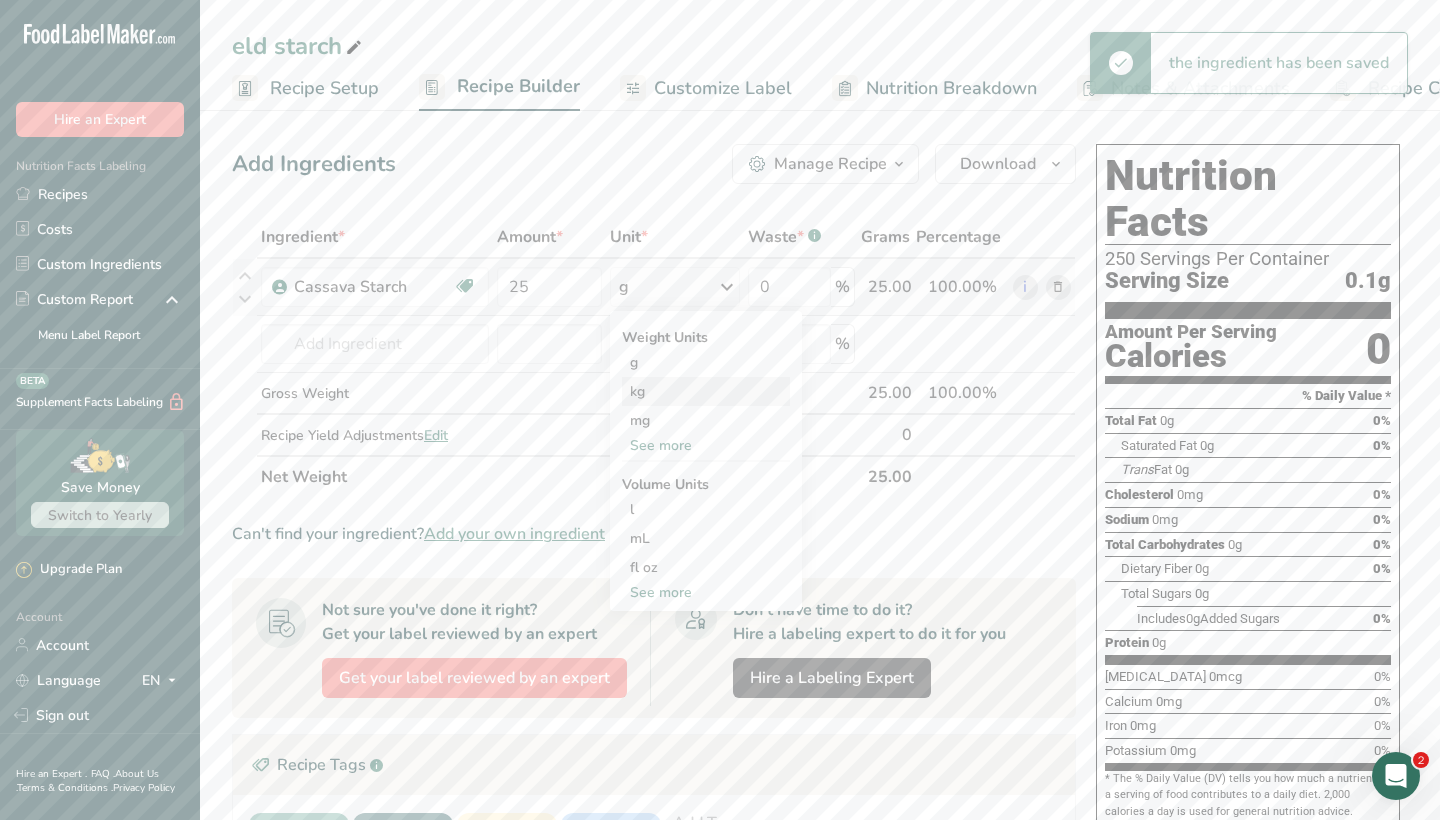 click on "kg" at bounding box center (706, 391) 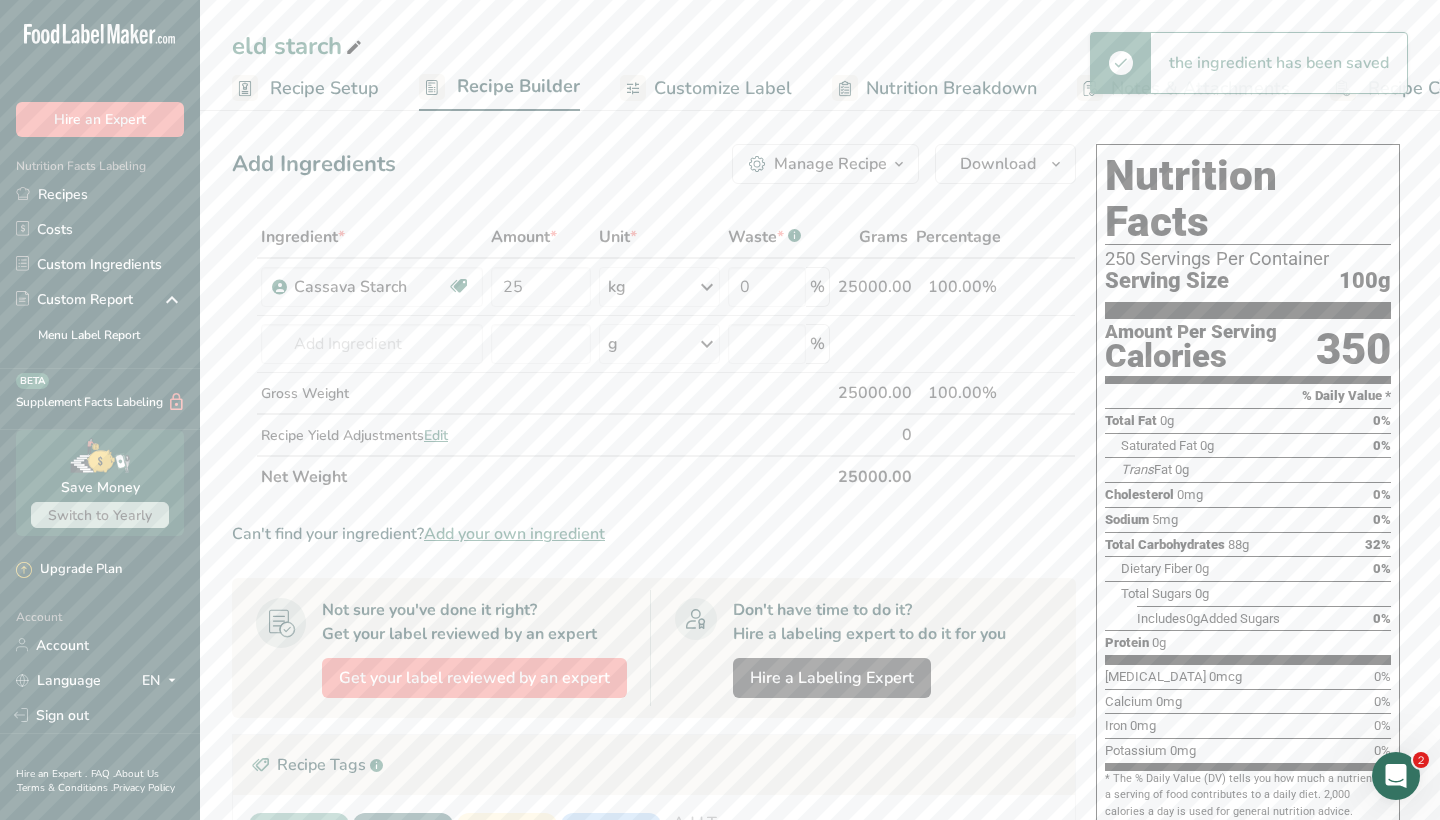 click on "Net Weight" at bounding box center [545, 476] 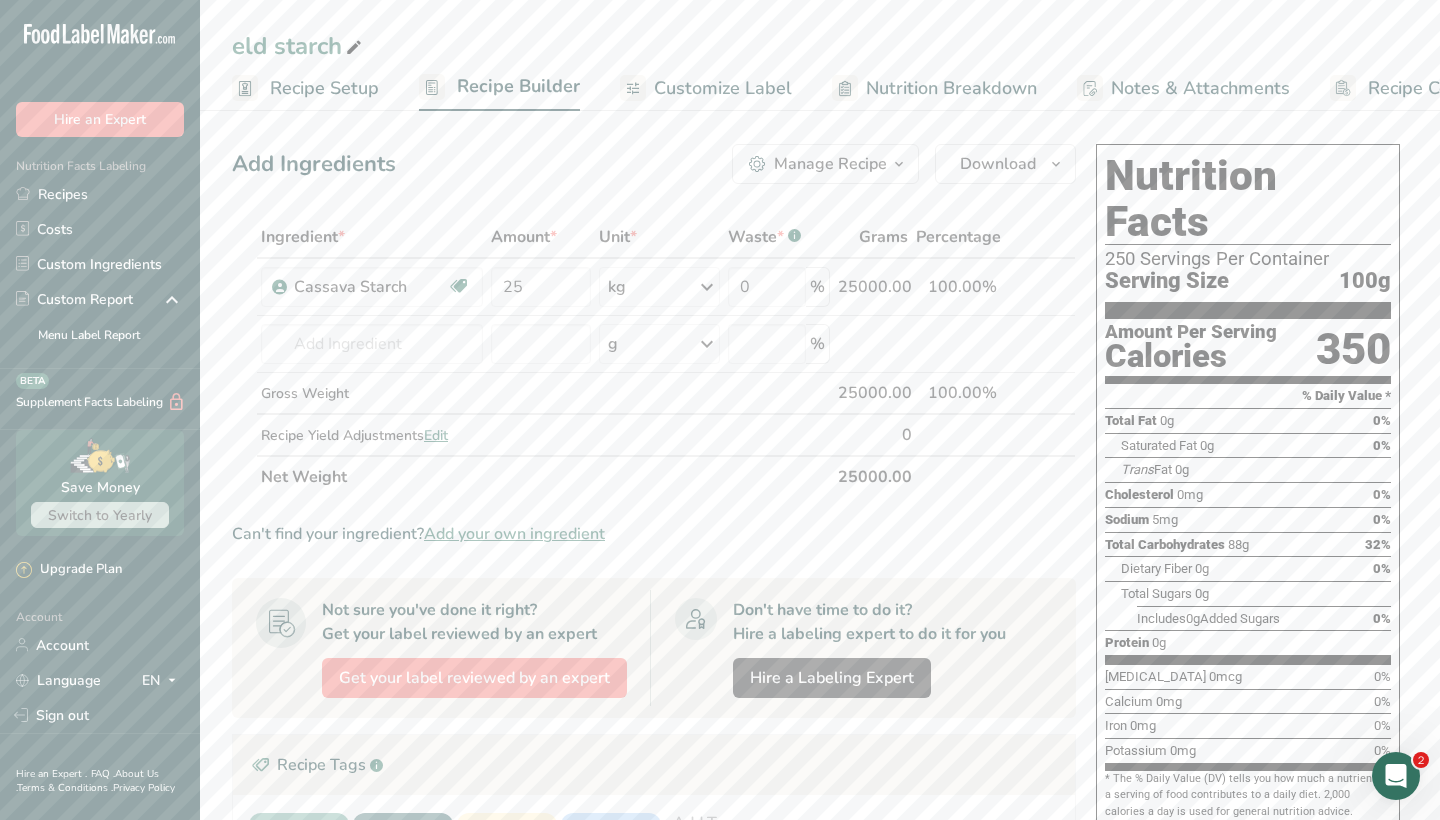 scroll, scrollTop: 0, scrollLeft: 0, axis: both 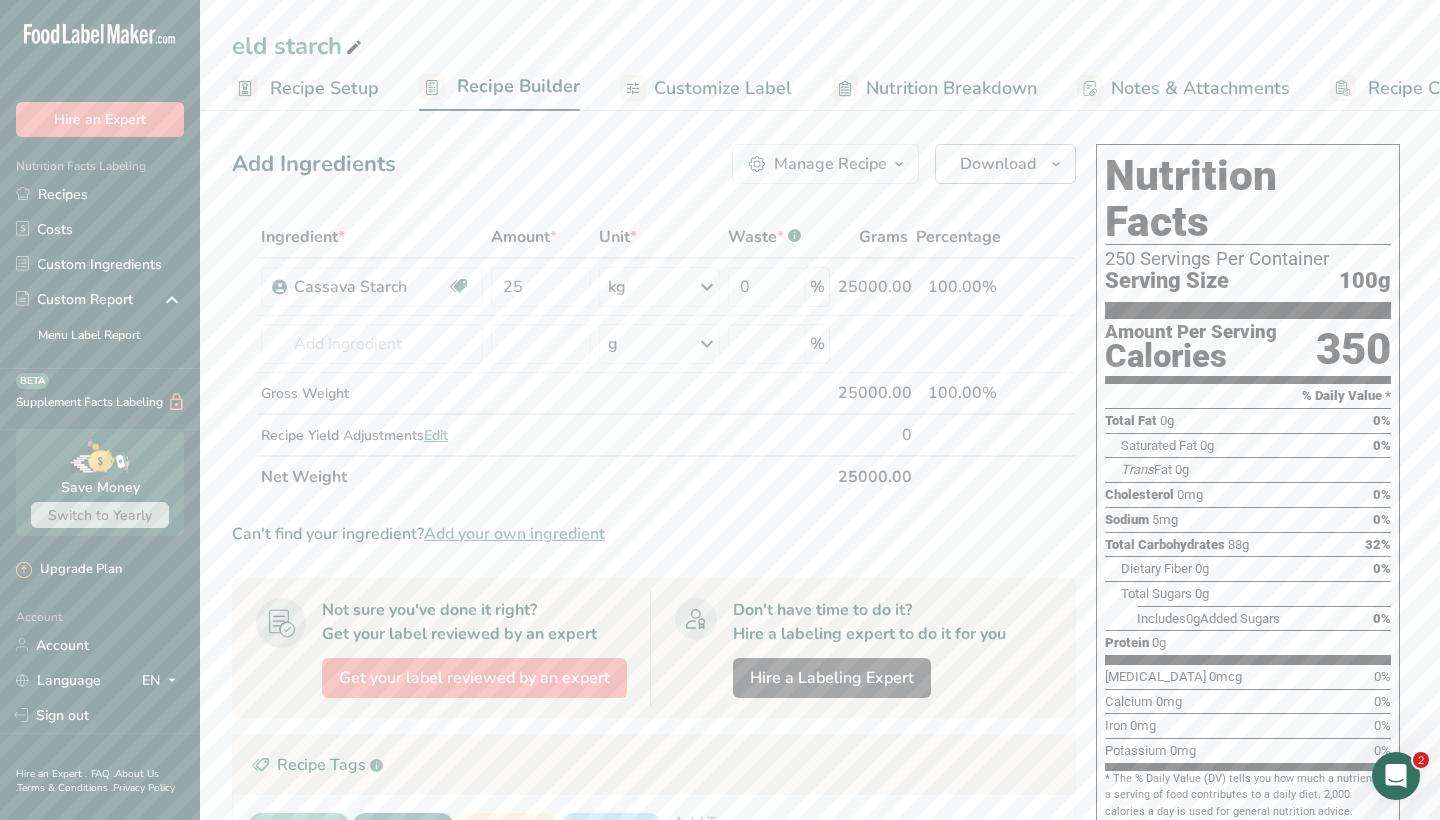 click on "Download" at bounding box center [998, 164] 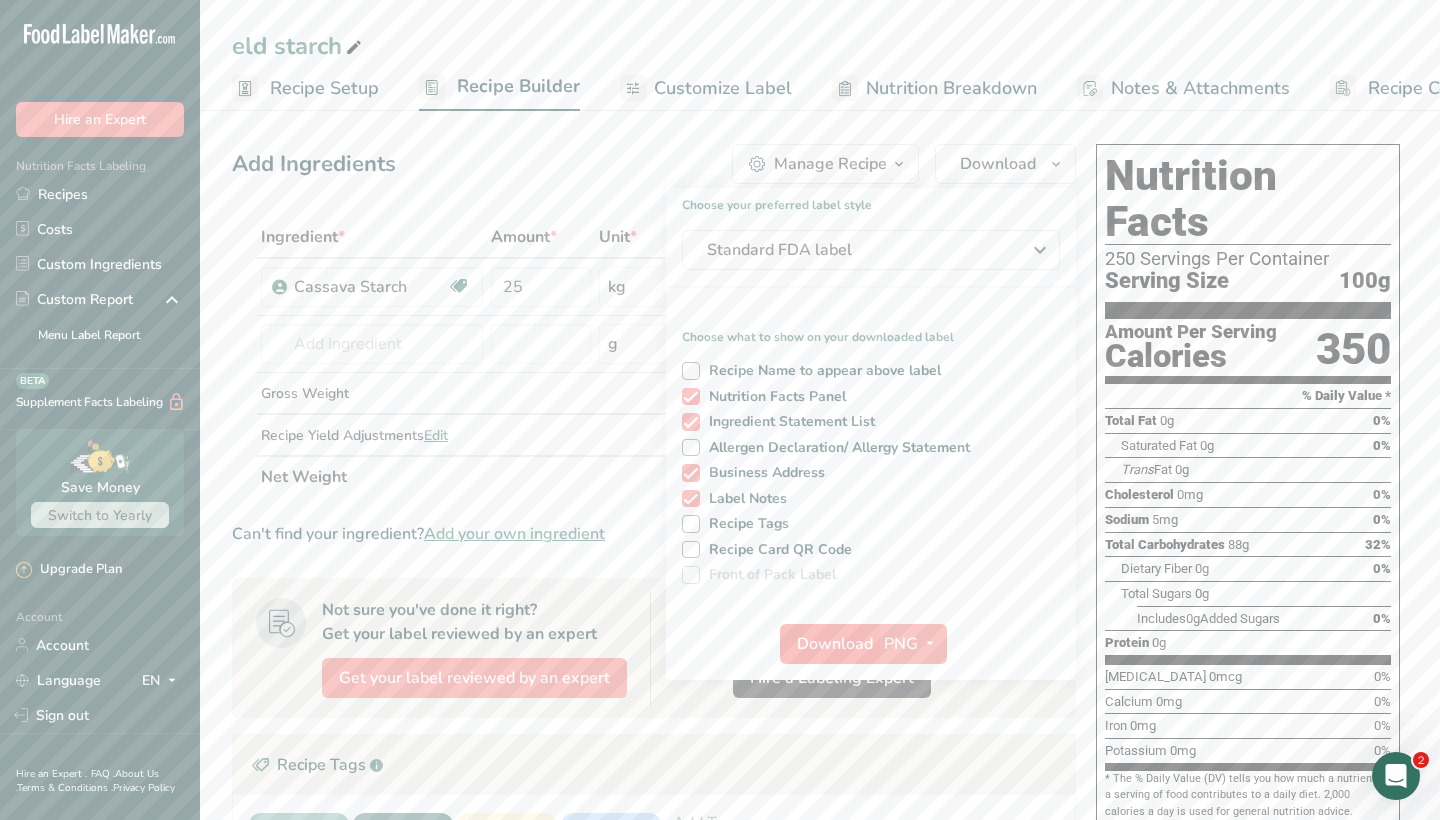 click on "Download" at bounding box center [835, 644] 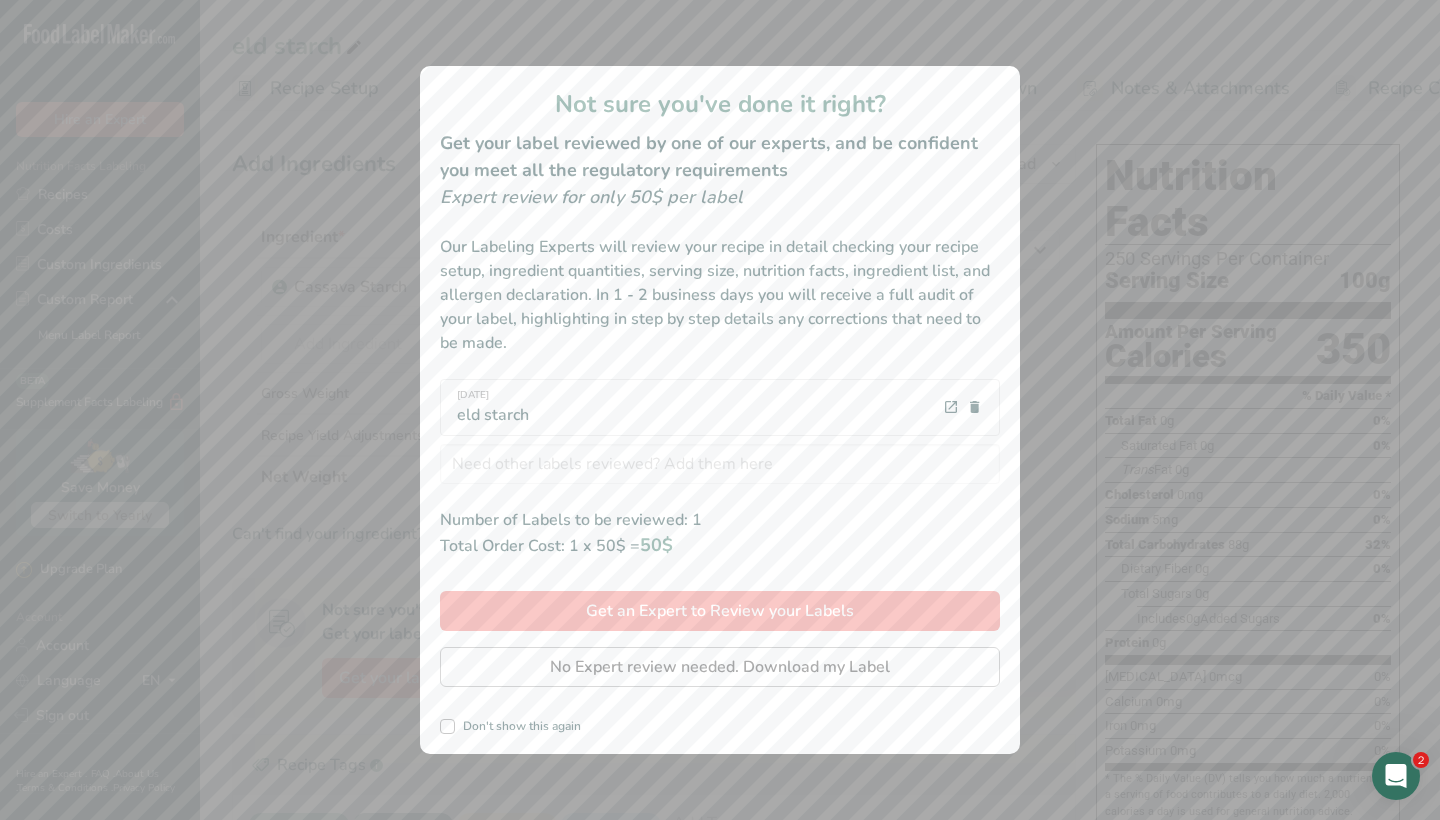 click on "No Expert review needed. Download my Label" at bounding box center [720, 667] 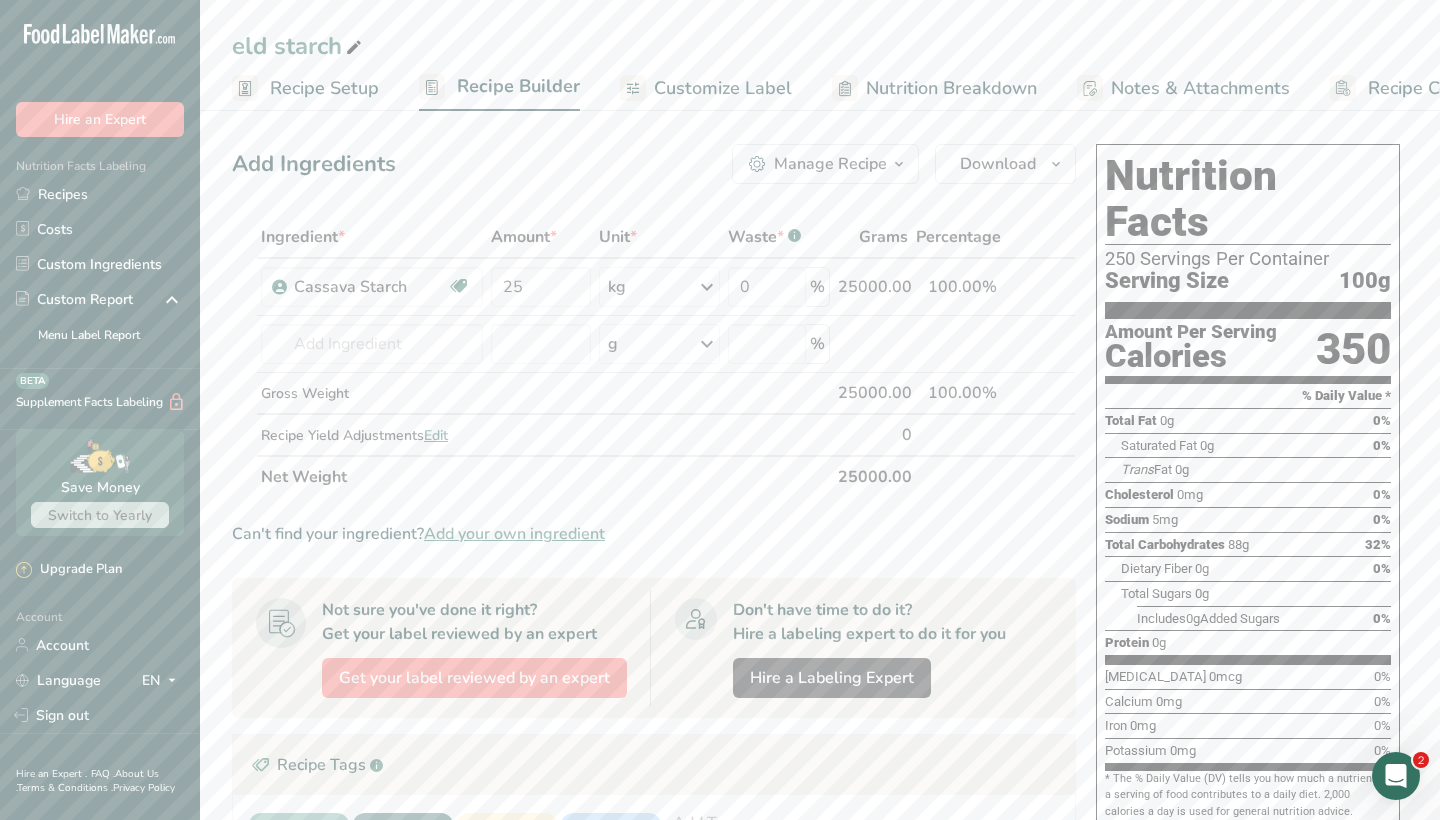 click on "eld starch" at bounding box center (299, 46) 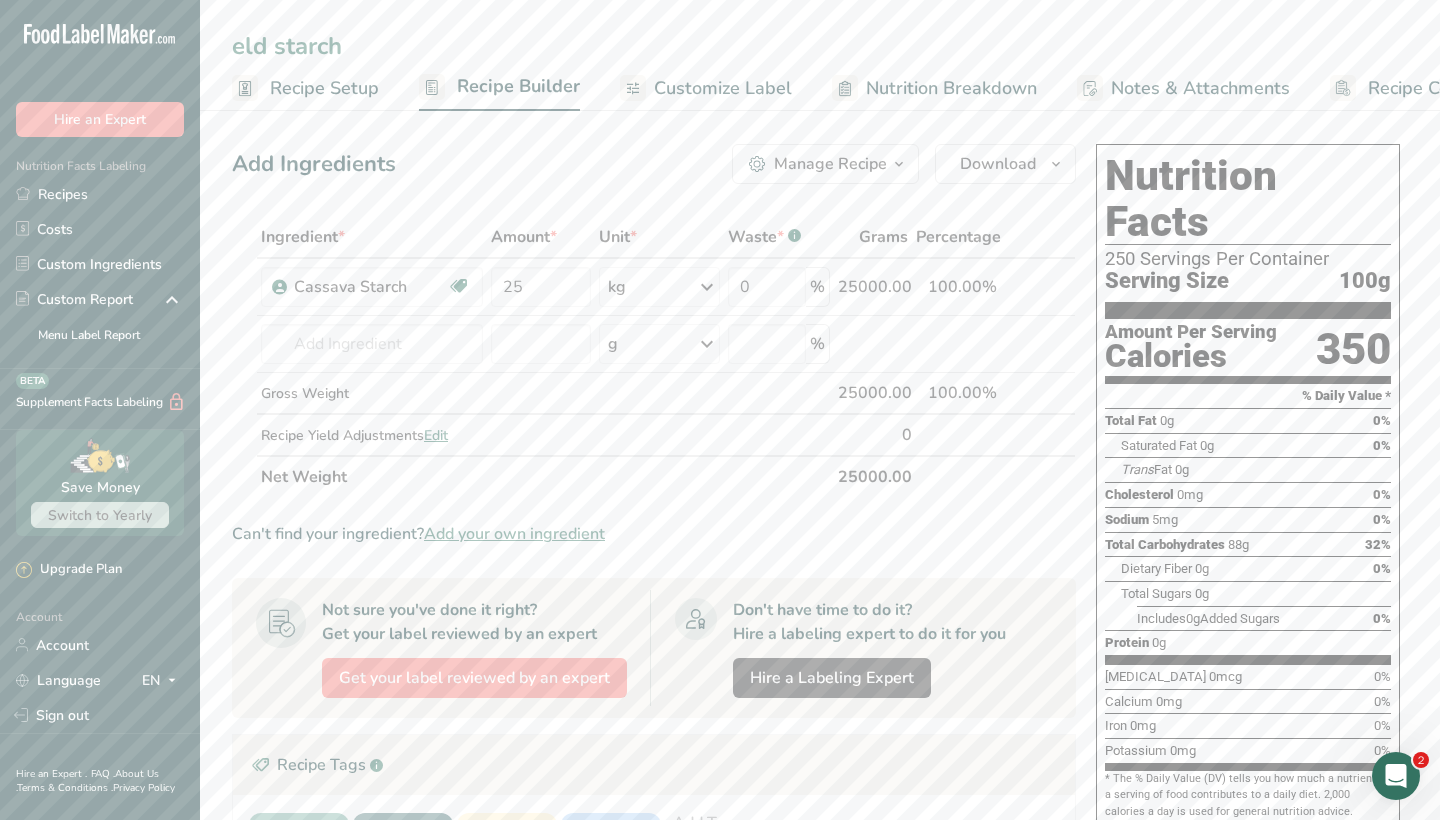 click on "eld starch" at bounding box center [820, 46] 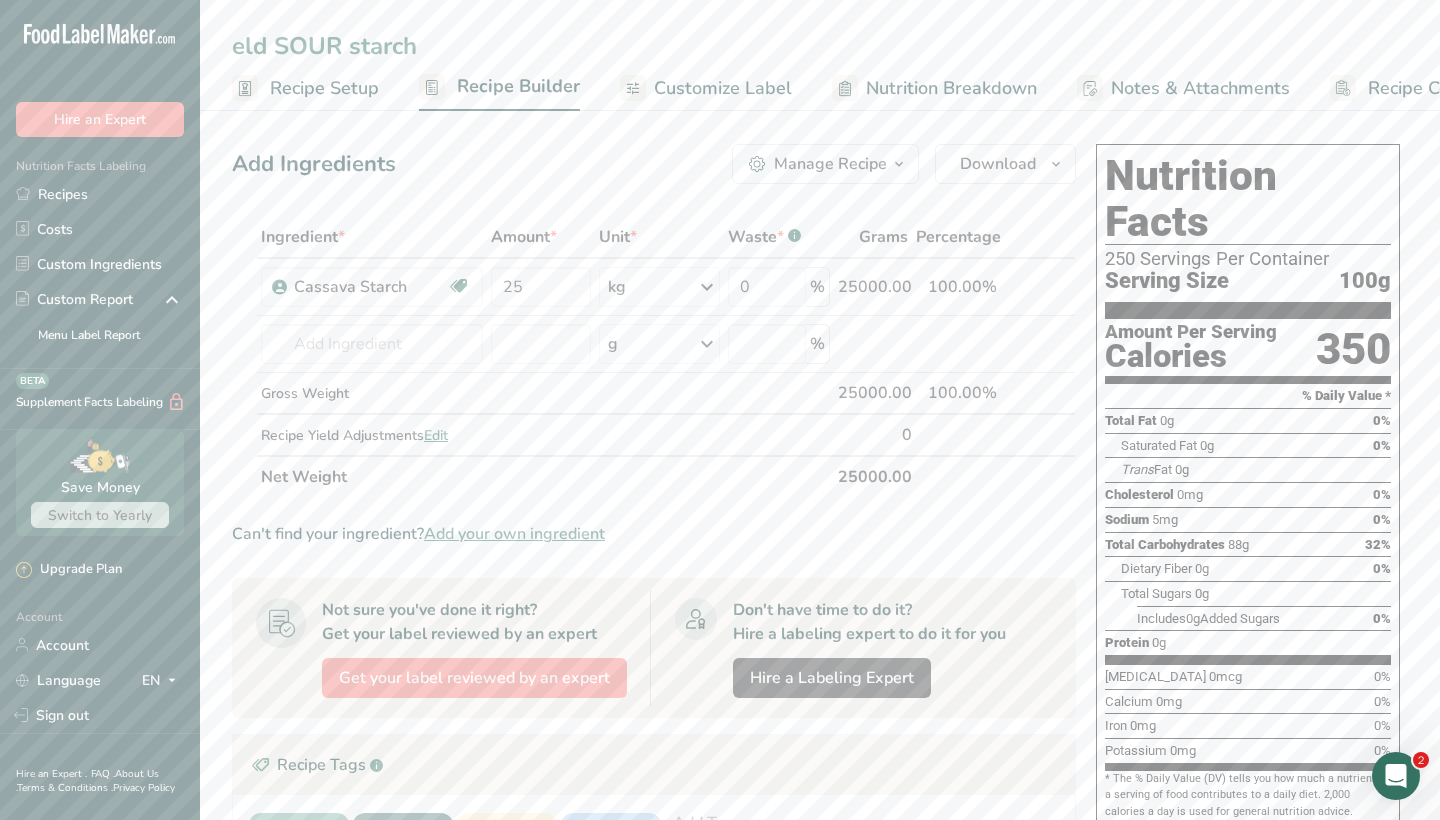 type on "eld SOUR starch" 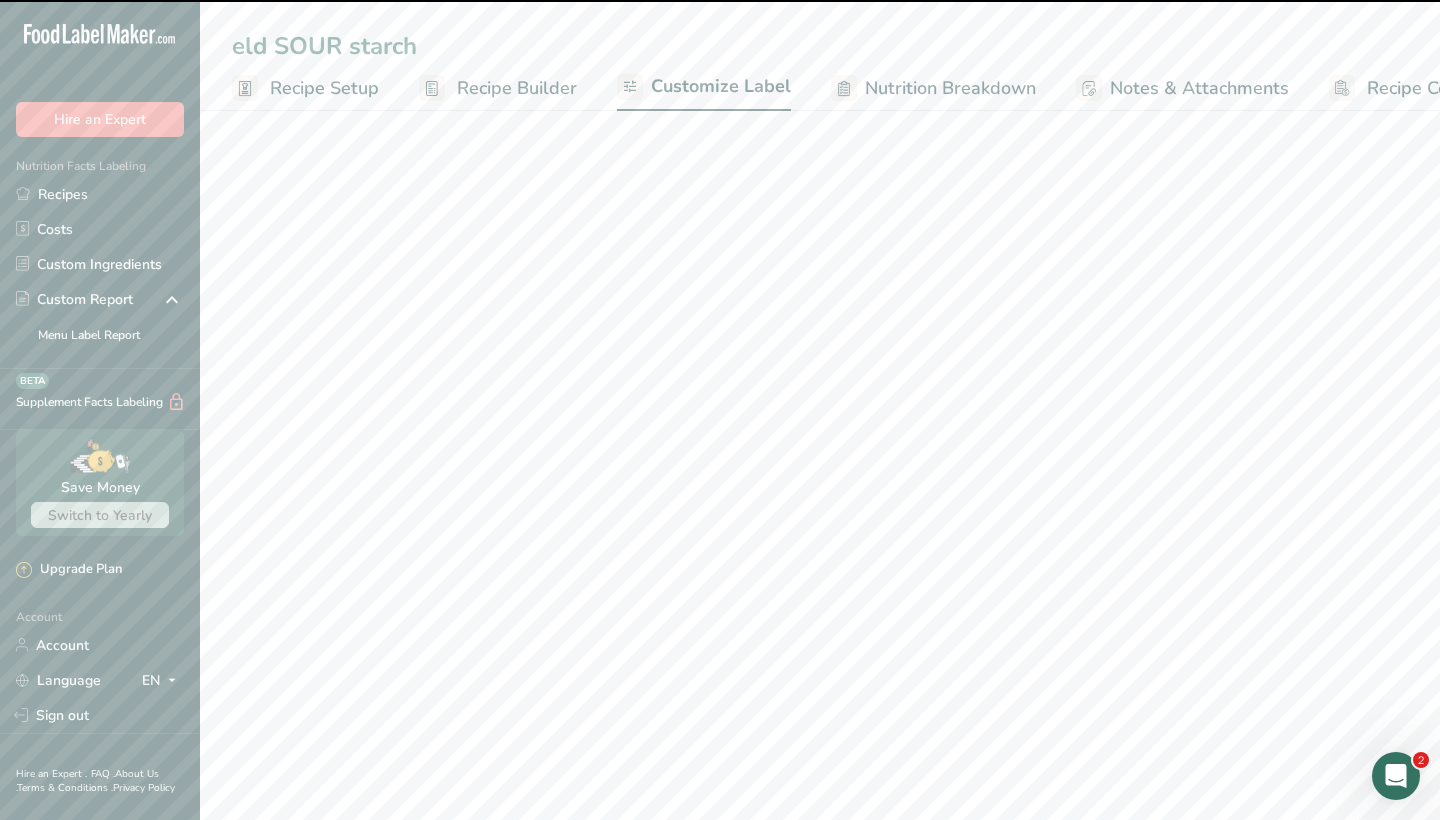 scroll, scrollTop: 0, scrollLeft: 81, axis: horizontal 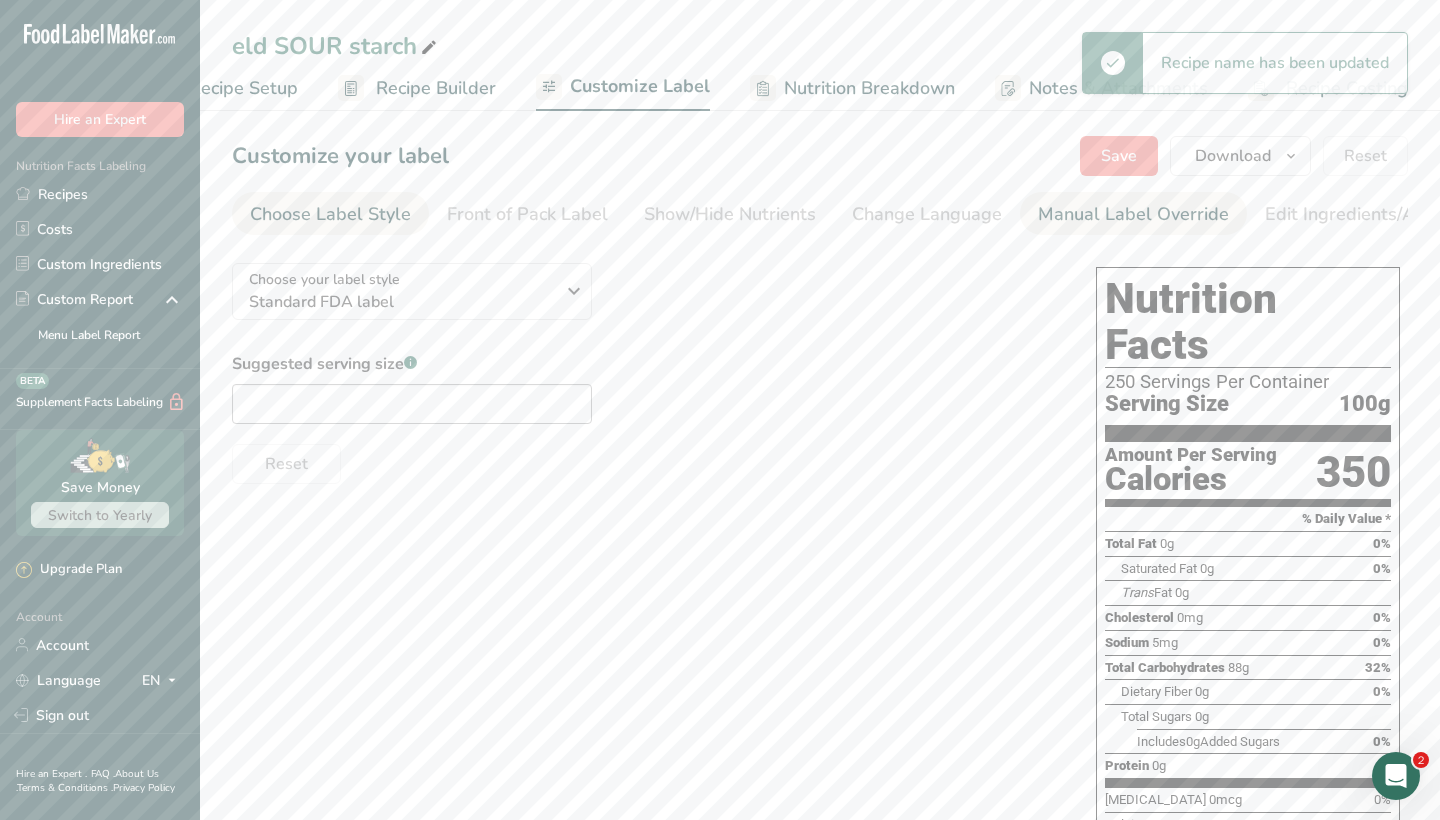 click on "Manual Label Override" at bounding box center [1133, 214] 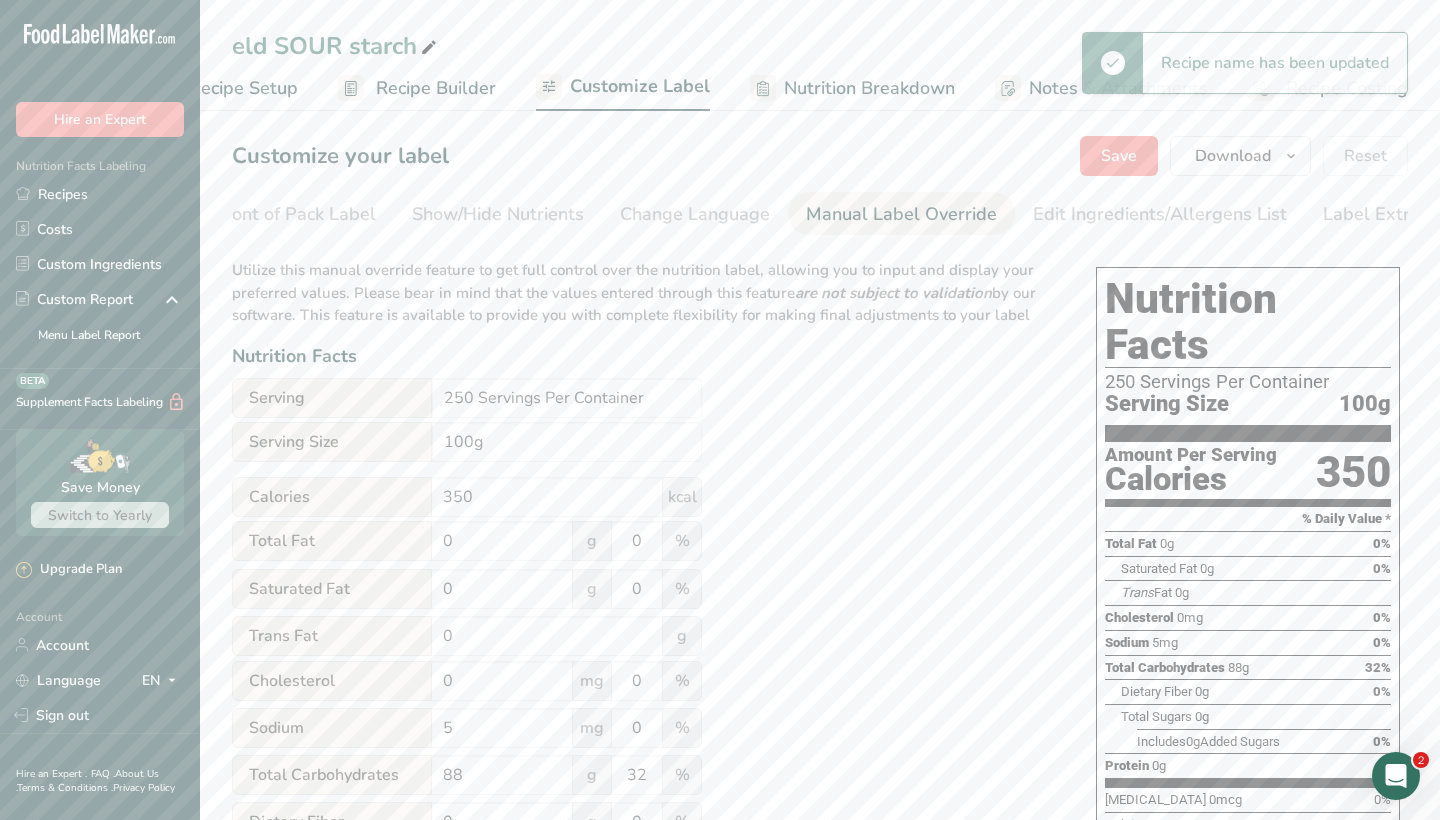 scroll, scrollTop: 0, scrollLeft: 277, axis: horizontal 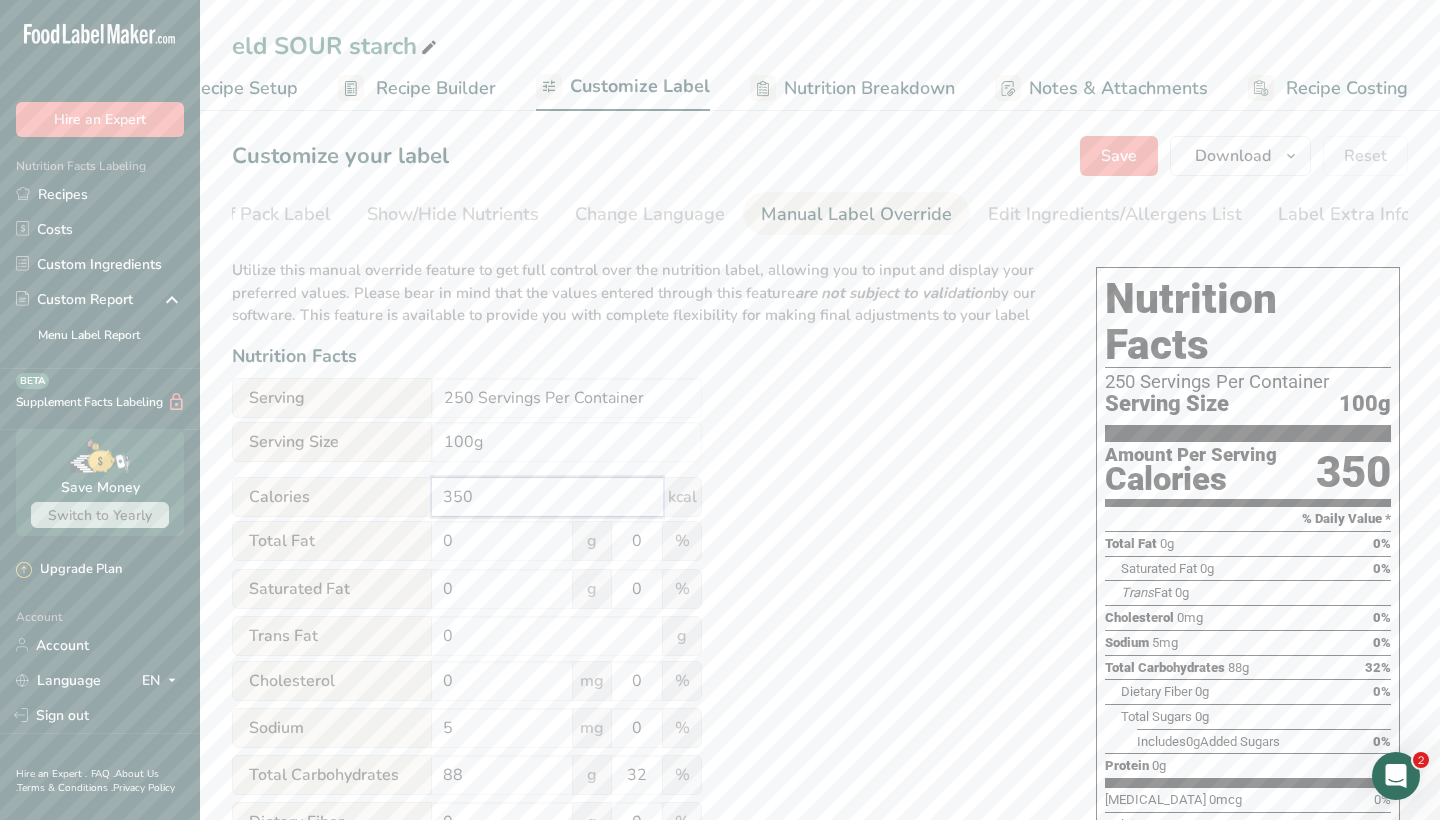 click on "350" at bounding box center (547, 497) 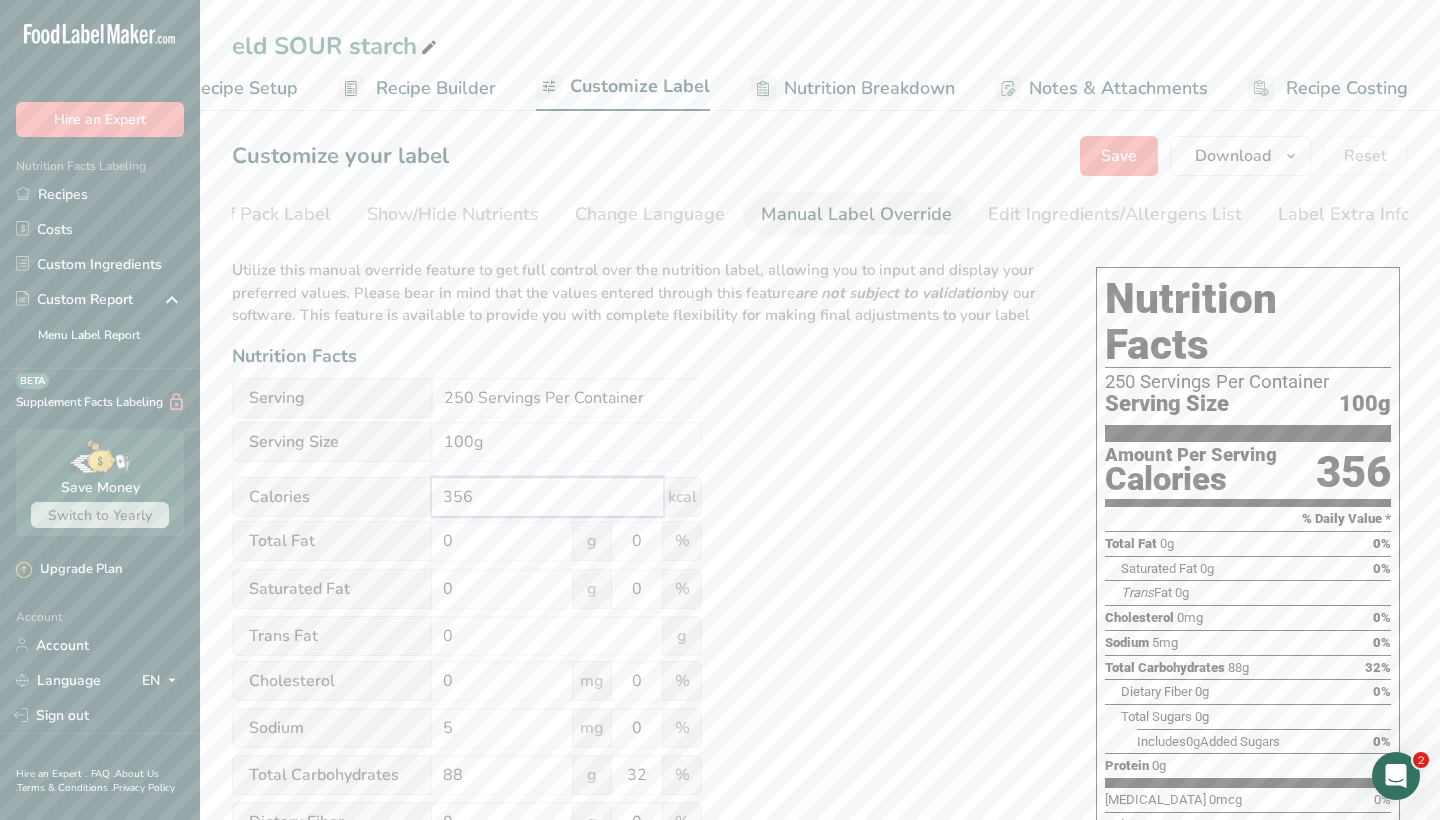type on "356" 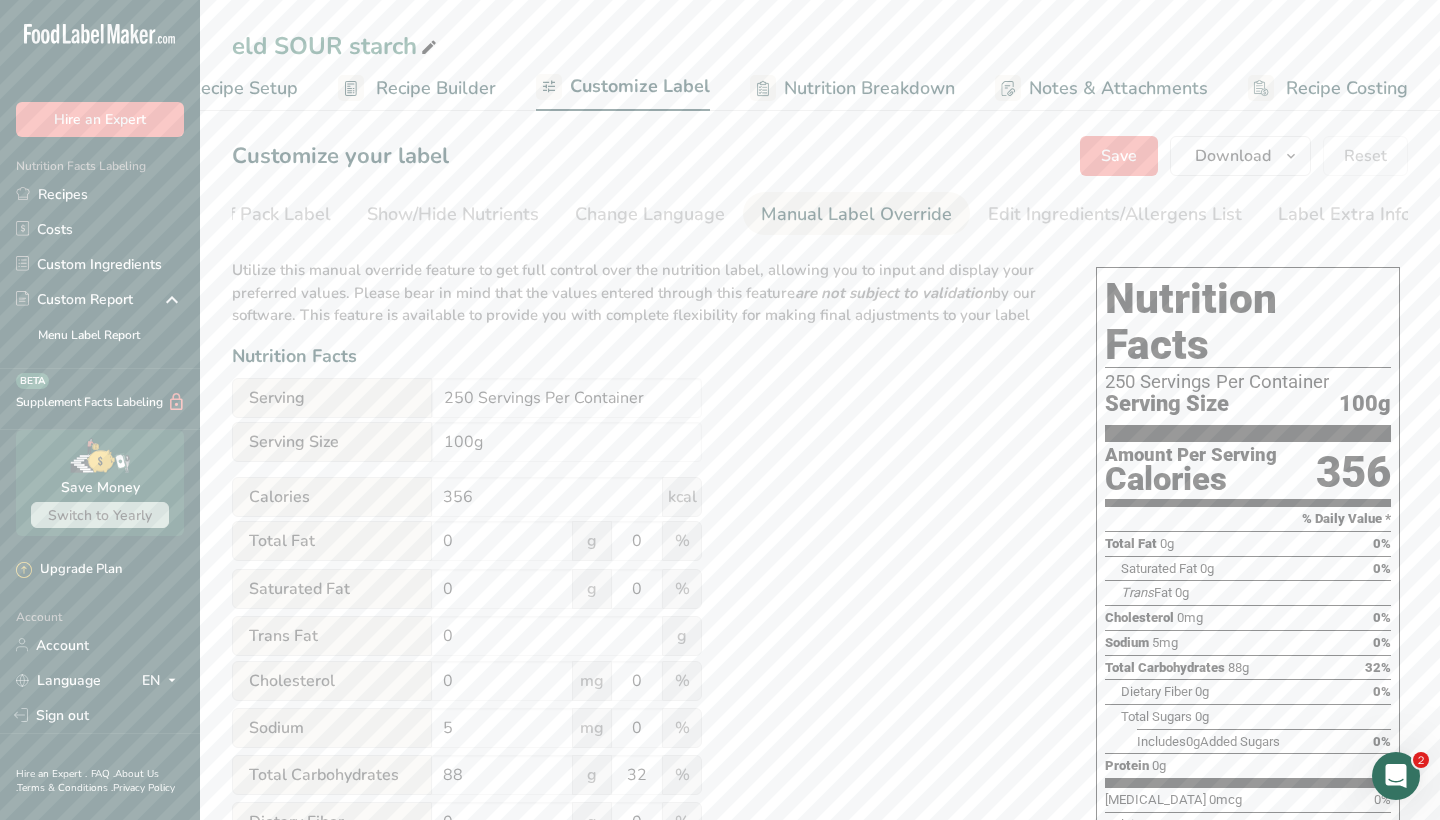 click on "Utilize this manual override feature to get full control over the nutrition label, allowing you to input and display your preferred values. Please bear in mind that the values entered through this feature
are not subject to validation
by our software. This feature is available to provide you with complete flexibility for making final adjustments to your label
Nutrition Facts
Serving
250 Servings Per Container
Serving Size
100g
Calories
356
kcal
Total Fat
0
g
0
%
Saturated Fat
0
g
0
%
Trans Fat
0
g
[MEDICAL_DATA]
0
mg
0
%
Sodium
5
mg
0
%
88     32" at bounding box center [644, 737] 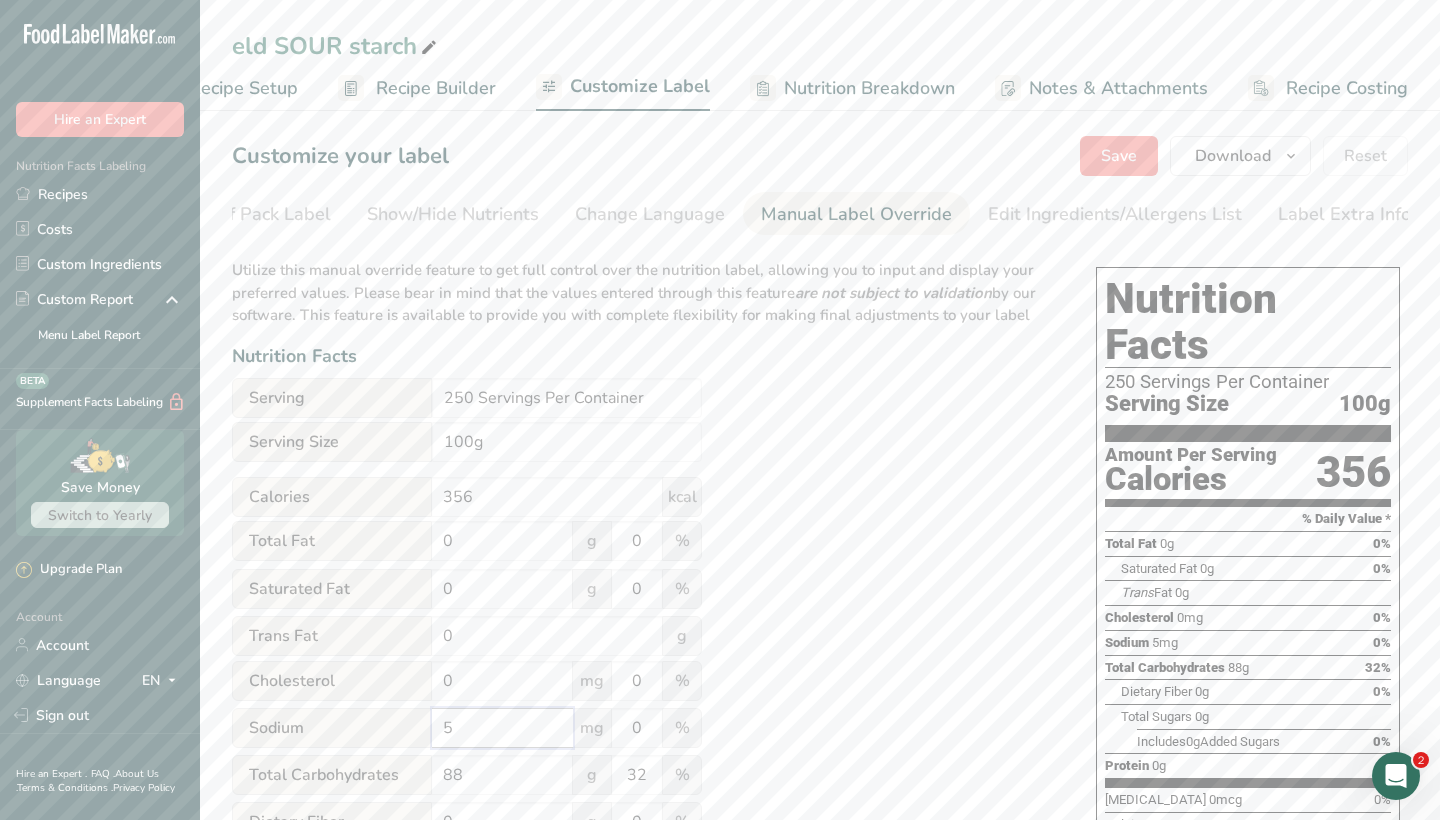 click on "5" at bounding box center [502, 728] 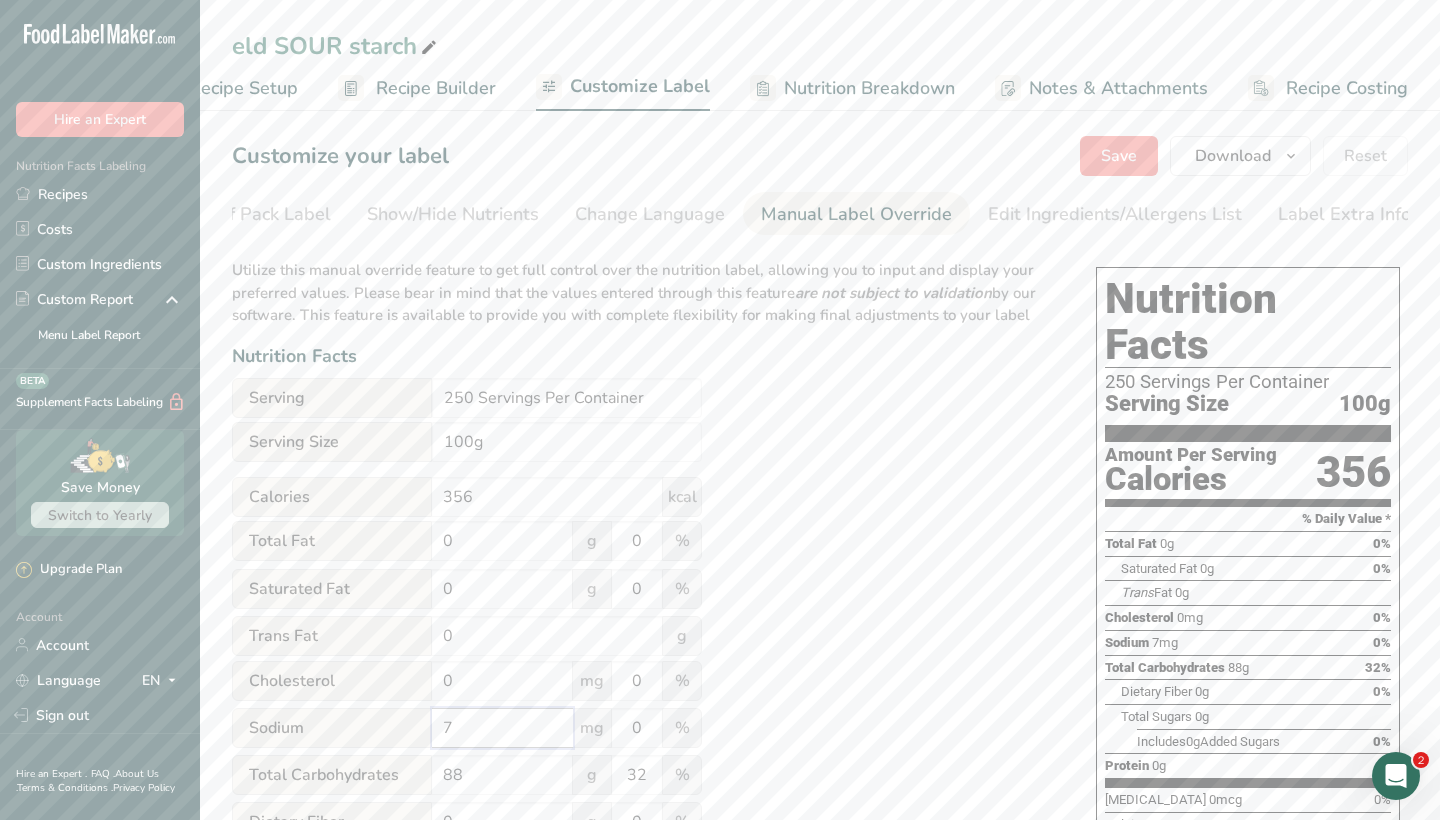 type on "7" 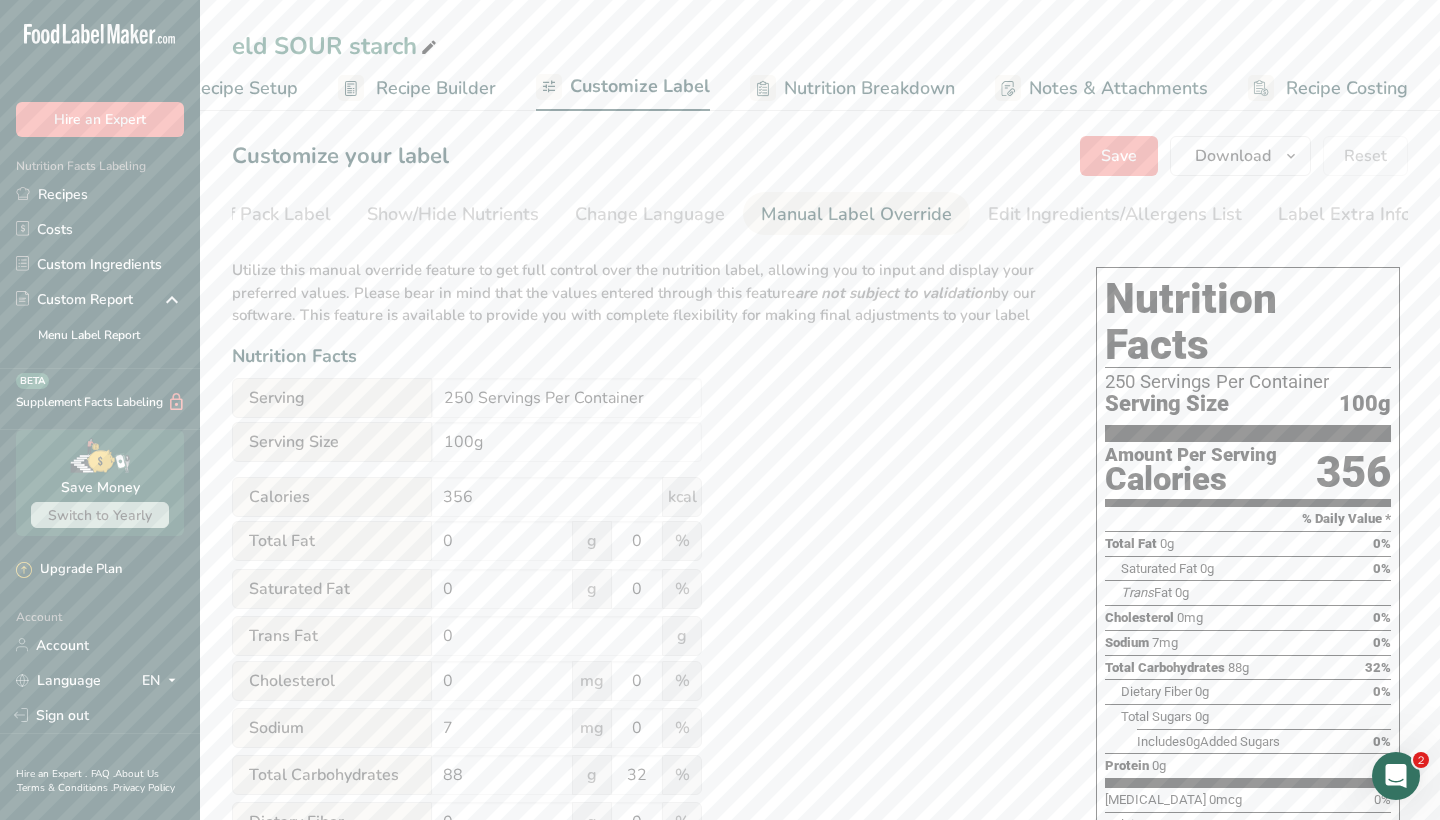 click on "Utilize this manual override feature to get full control over the nutrition label, allowing you to input and display your preferred values. Please bear in mind that the values entered through this feature
are not subject to validation
by our software. This feature is available to provide you with complete flexibility for making final adjustments to your label
Nutrition Facts
Serving
250 Servings Per Container
Serving Size
100g
Calories
356
kcal
Total Fat
0
g
0
%
Saturated Fat
0
g
0
%
Trans Fat
0
g
[MEDICAL_DATA]
0
mg
0
%
Sodium
7
mg
0
%
88     32" at bounding box center [644, 737] 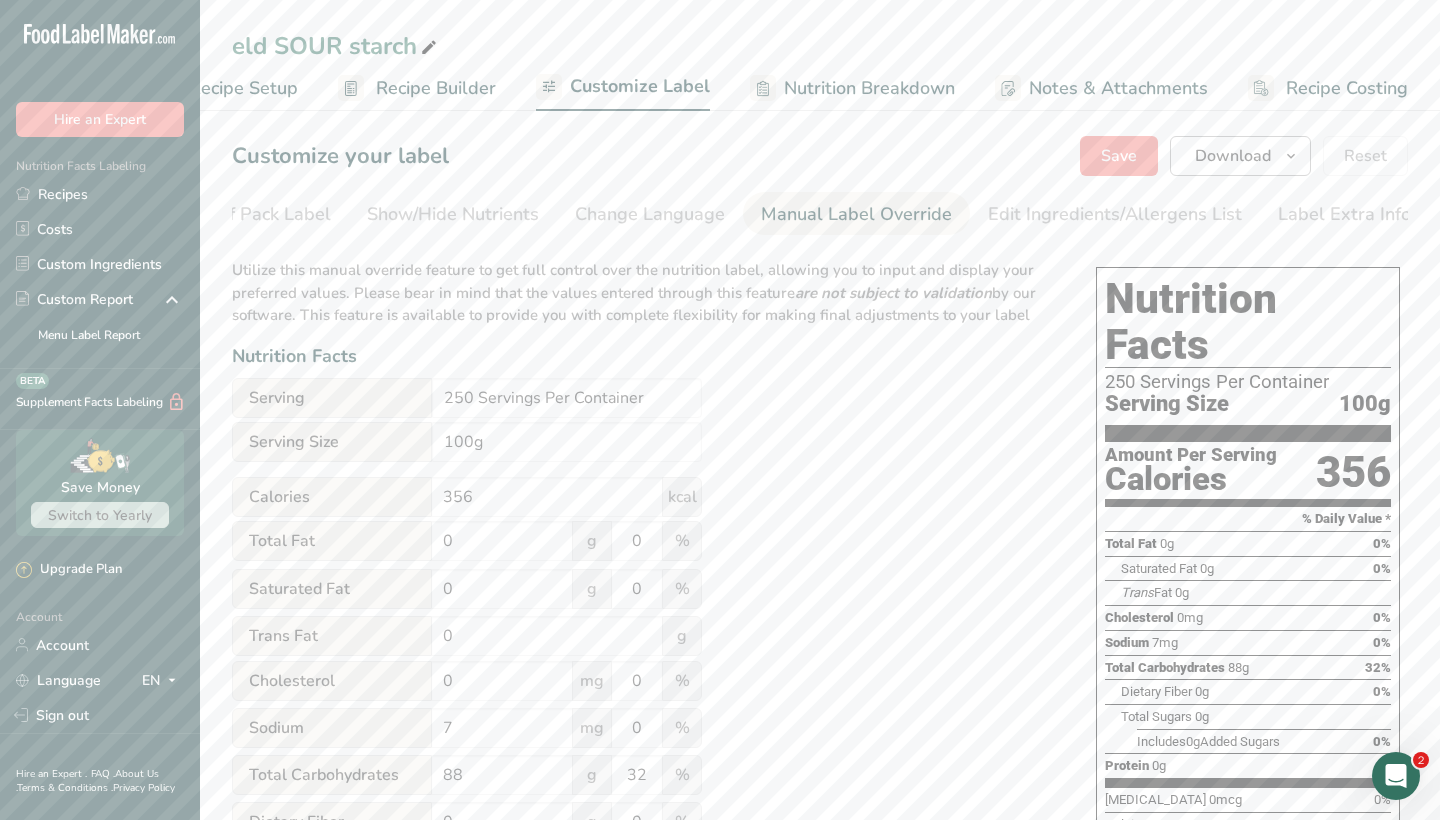 click on "Download" at bounding box center (1233, 156) 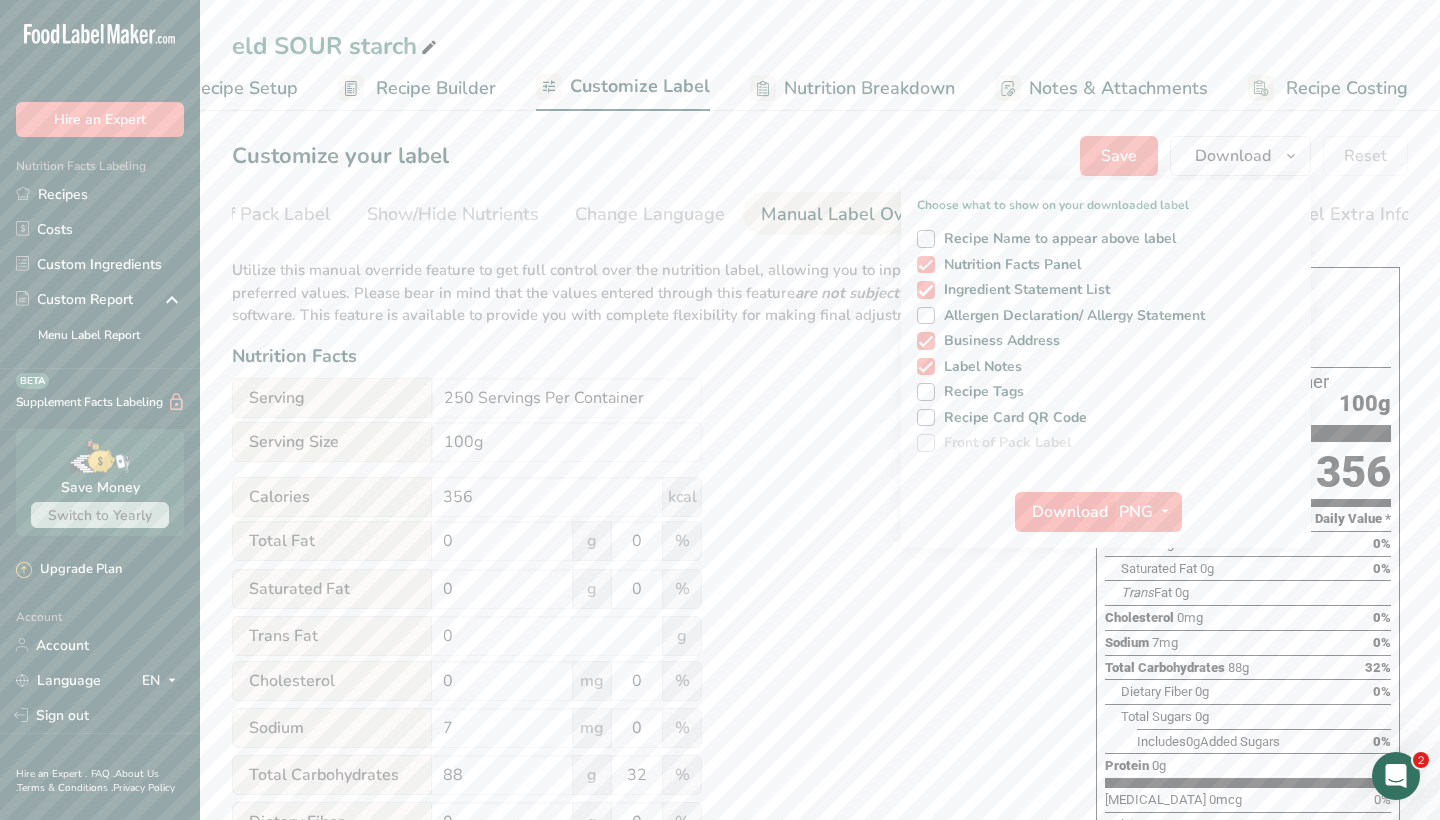 click on "Download" at bounding box center (1064, 512) 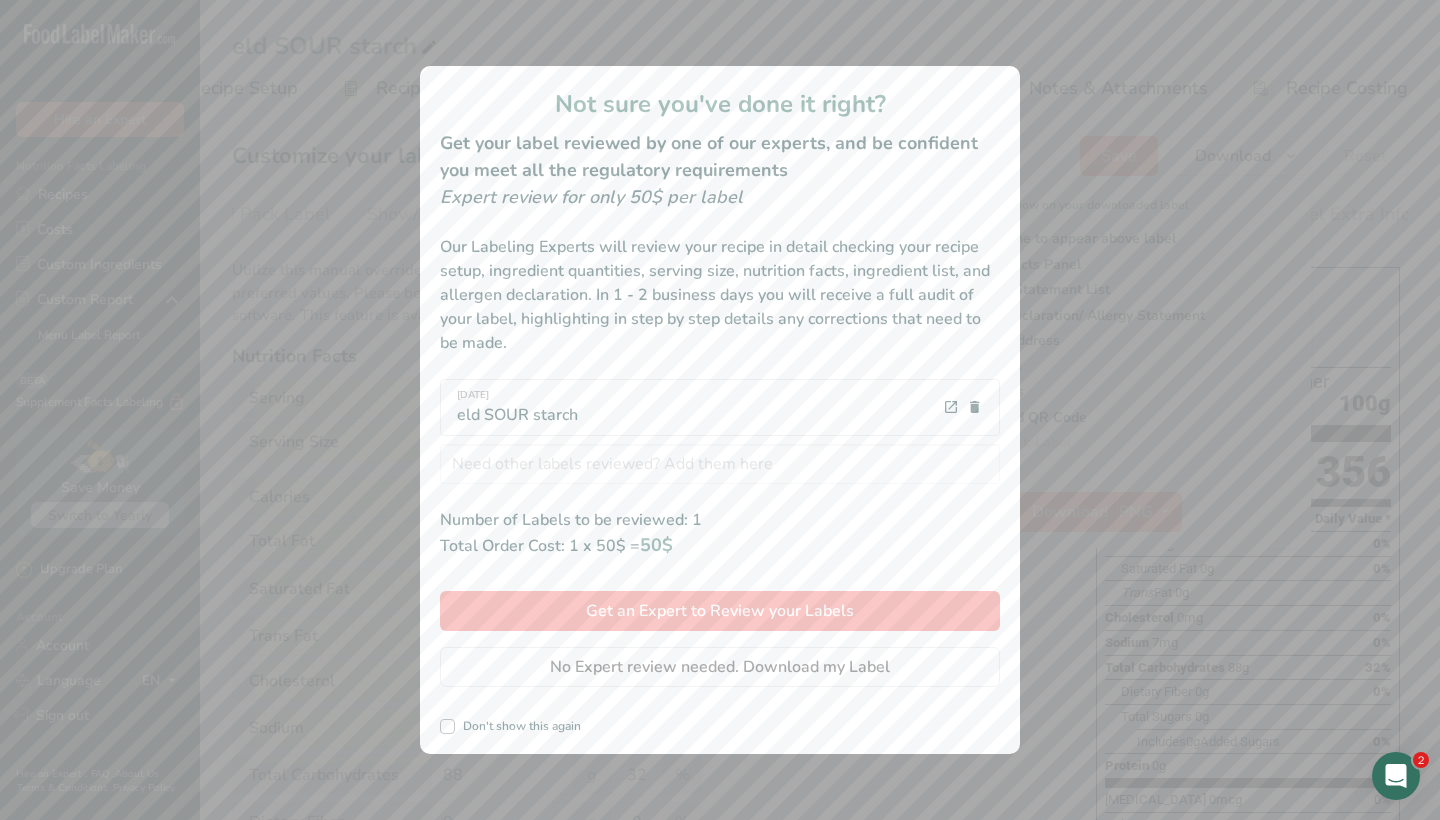 click on "Not sure you've done it right?
Get your label reviewed by one of our experts, and be confident you meet all the regulatory requirements
Expert review for only 50$ per label
Our Labeling Experts will review your recipe in detail checking your recipe setup, ingredient quantities, serving size, nutrition facts, ingredient list, and allergen declaration. In 1 - 2 business days you will receive a full audit of your label, highlighting in step by step details any corrections that need to be made.
[DATE]
eld SOUR starch
indemil pq pm   Indemil Tapioca Starch   Indemil Sour Tapioca Starch   dar   [DEMO] Chocolate Chip Cookies
Number of Labels to be reviewed: 1
Total Order Cost: 1 x 50$
=
50$
Get an Expert to Review your Labels" at bounding box center (720, 410) 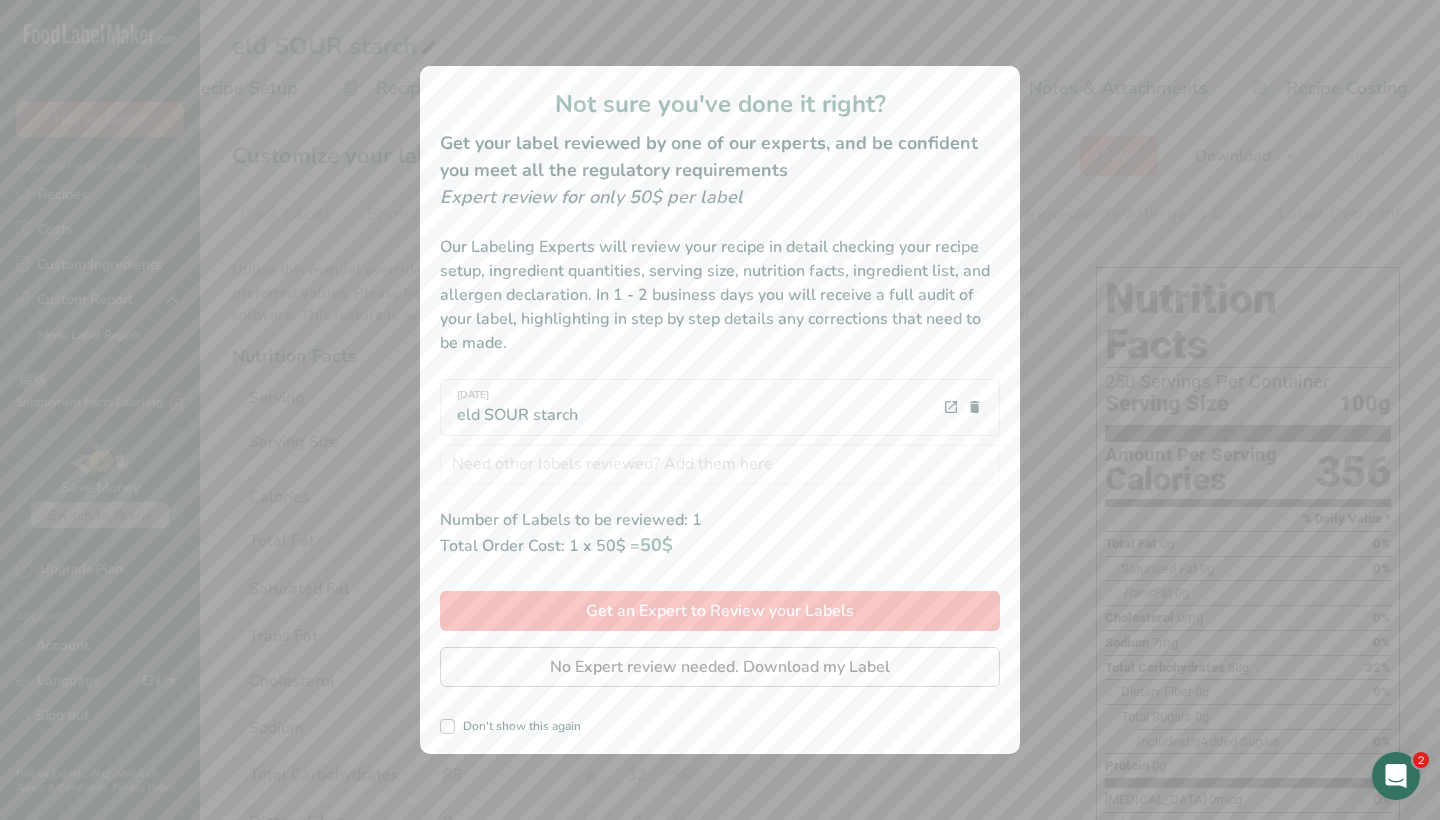 click on "No Expert review needed. Download my Label" at bounding box center (720, 667) 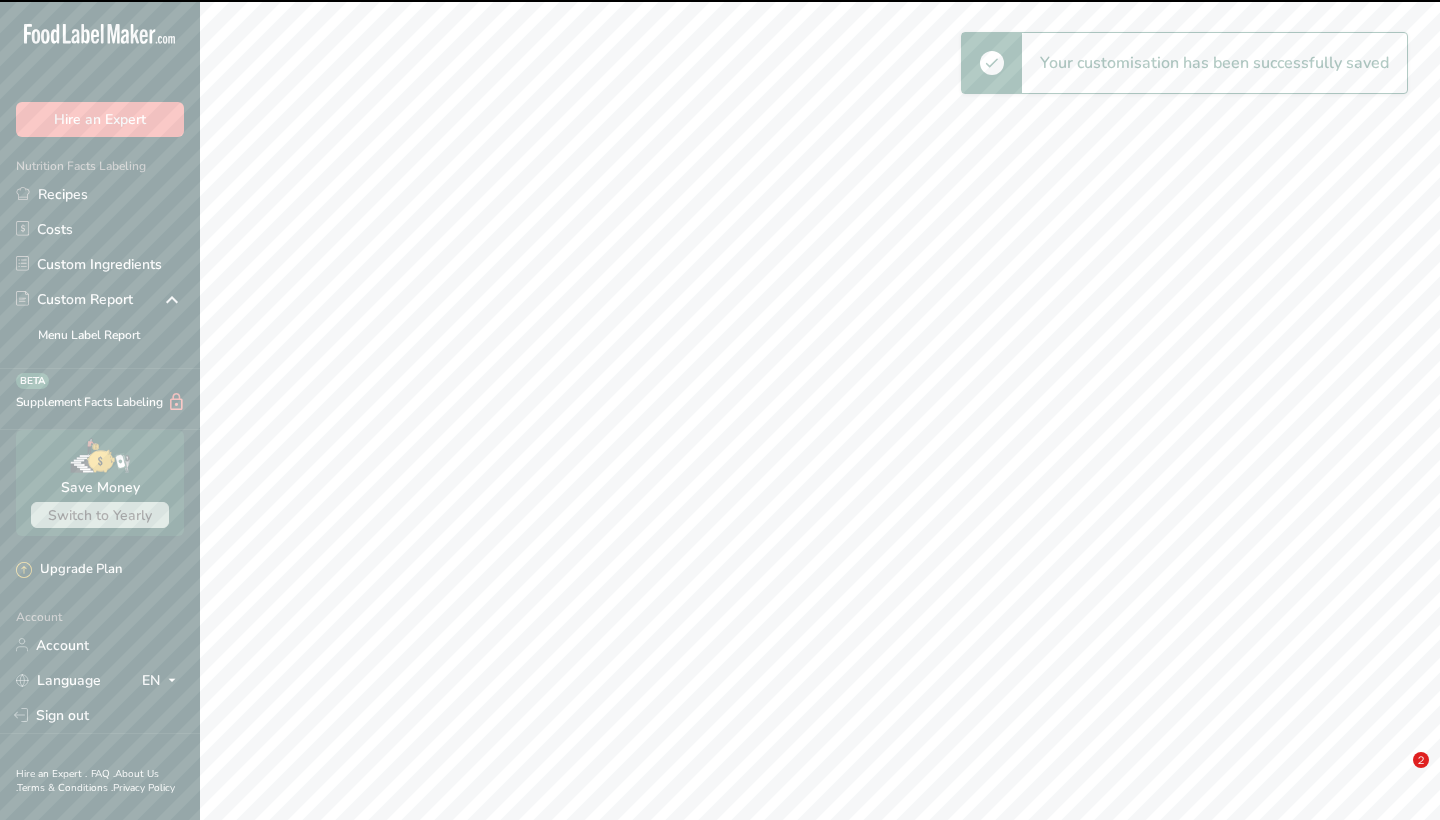 scroll, scrollTop: 0, scrollLeft: 0, axis: both 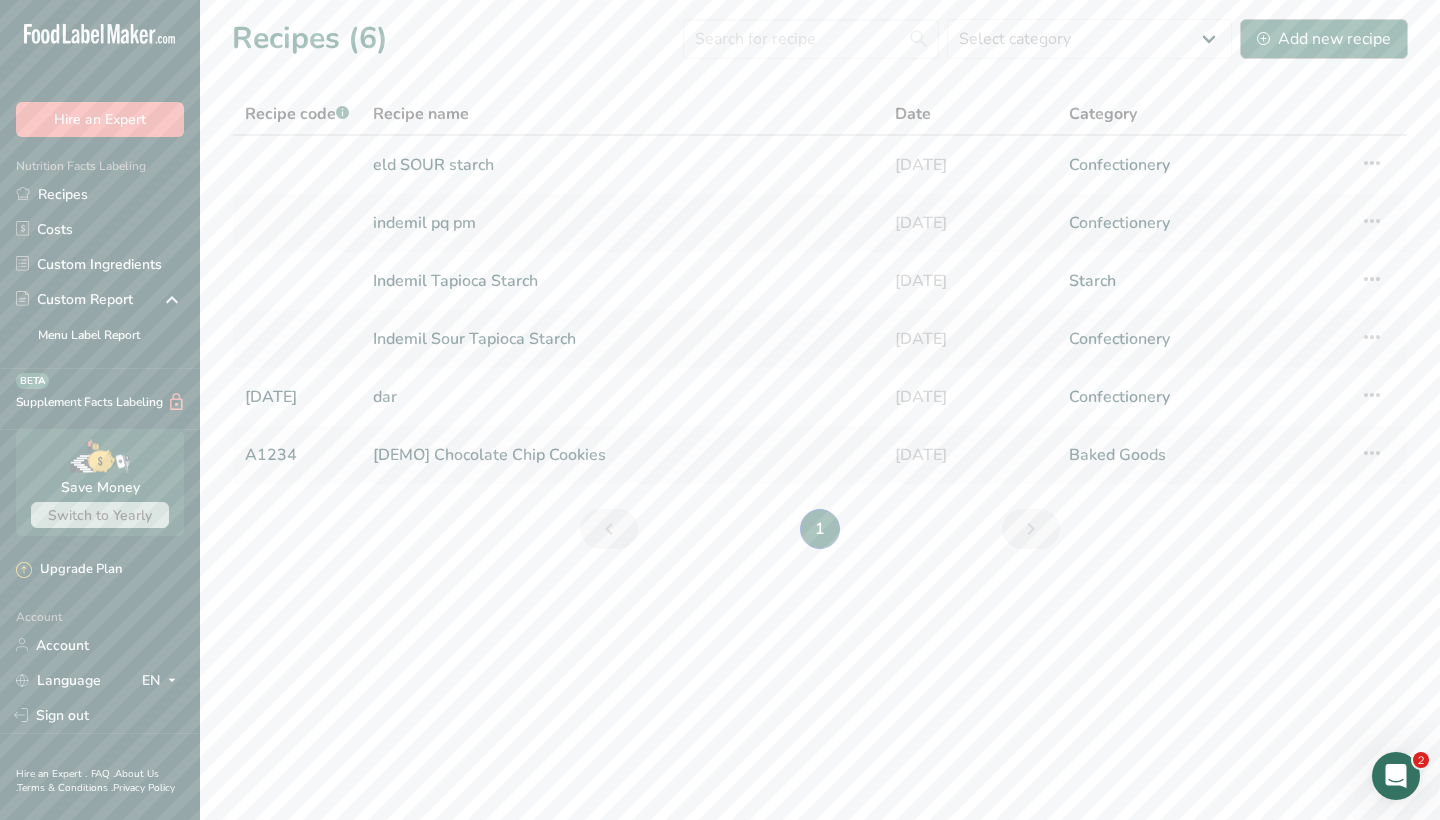 click on "Add new recipe" at bounding box center [1324, 39] 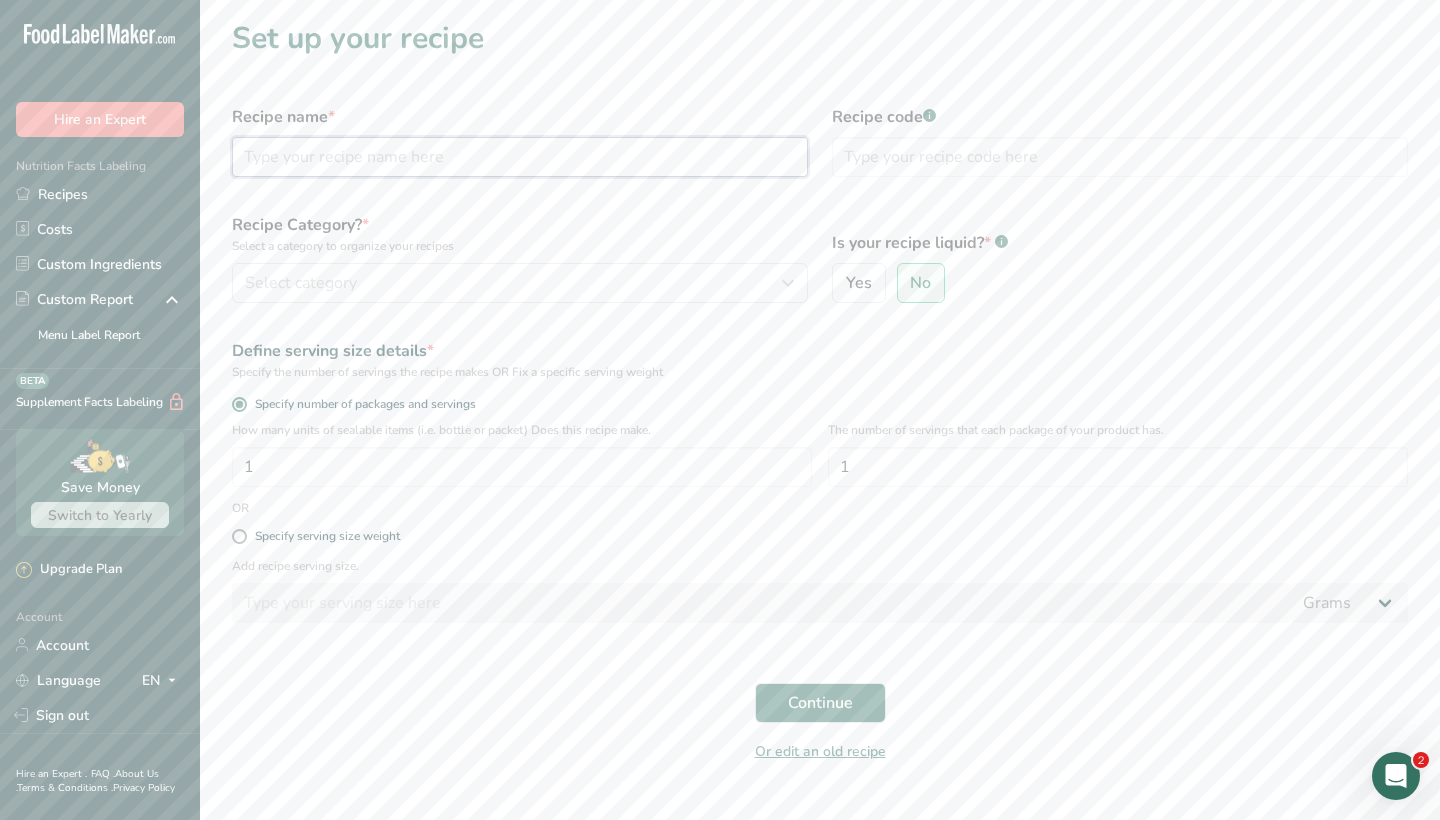 click at bounding box center (520, 157) 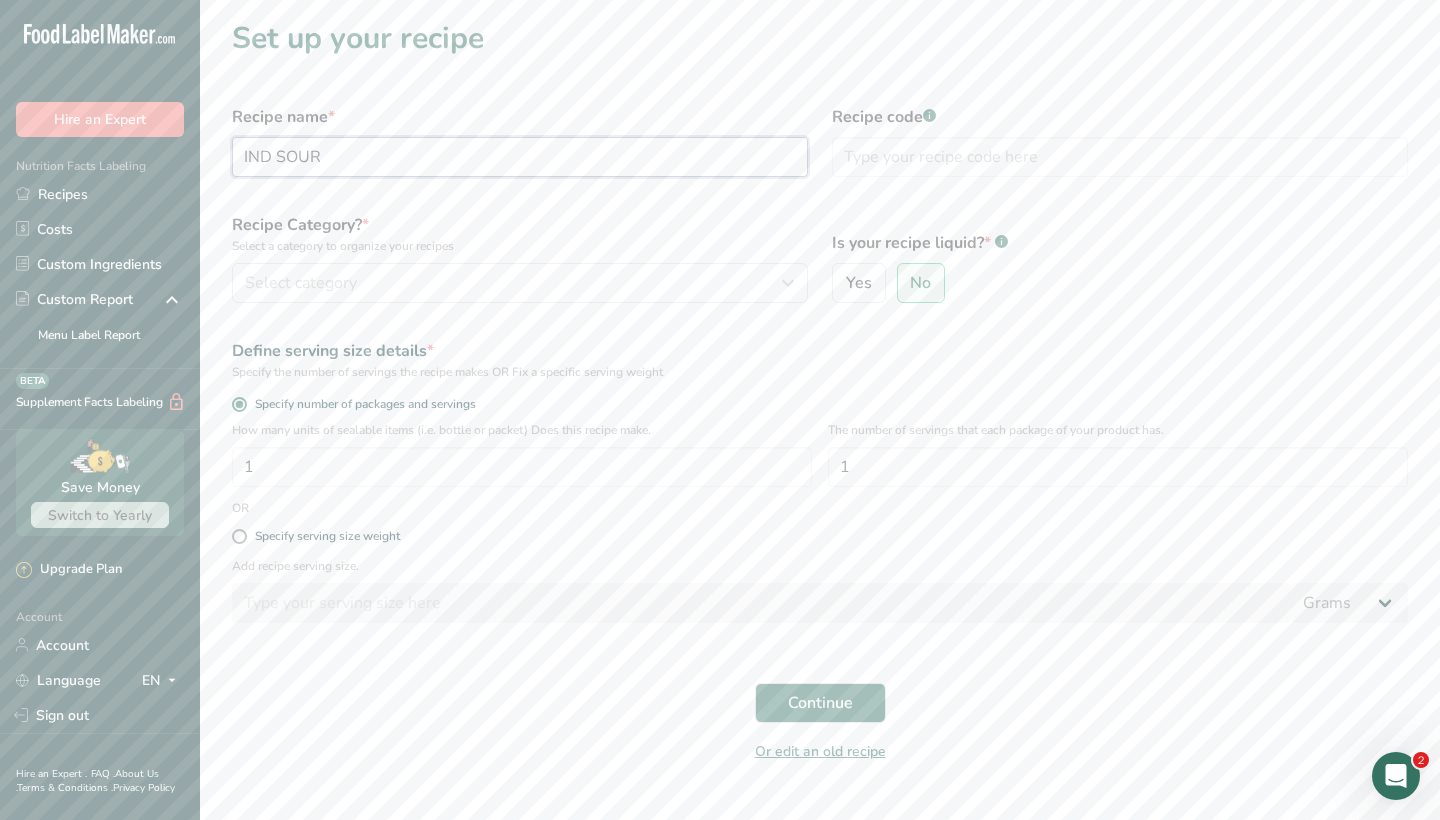 type on "IND SOUR" 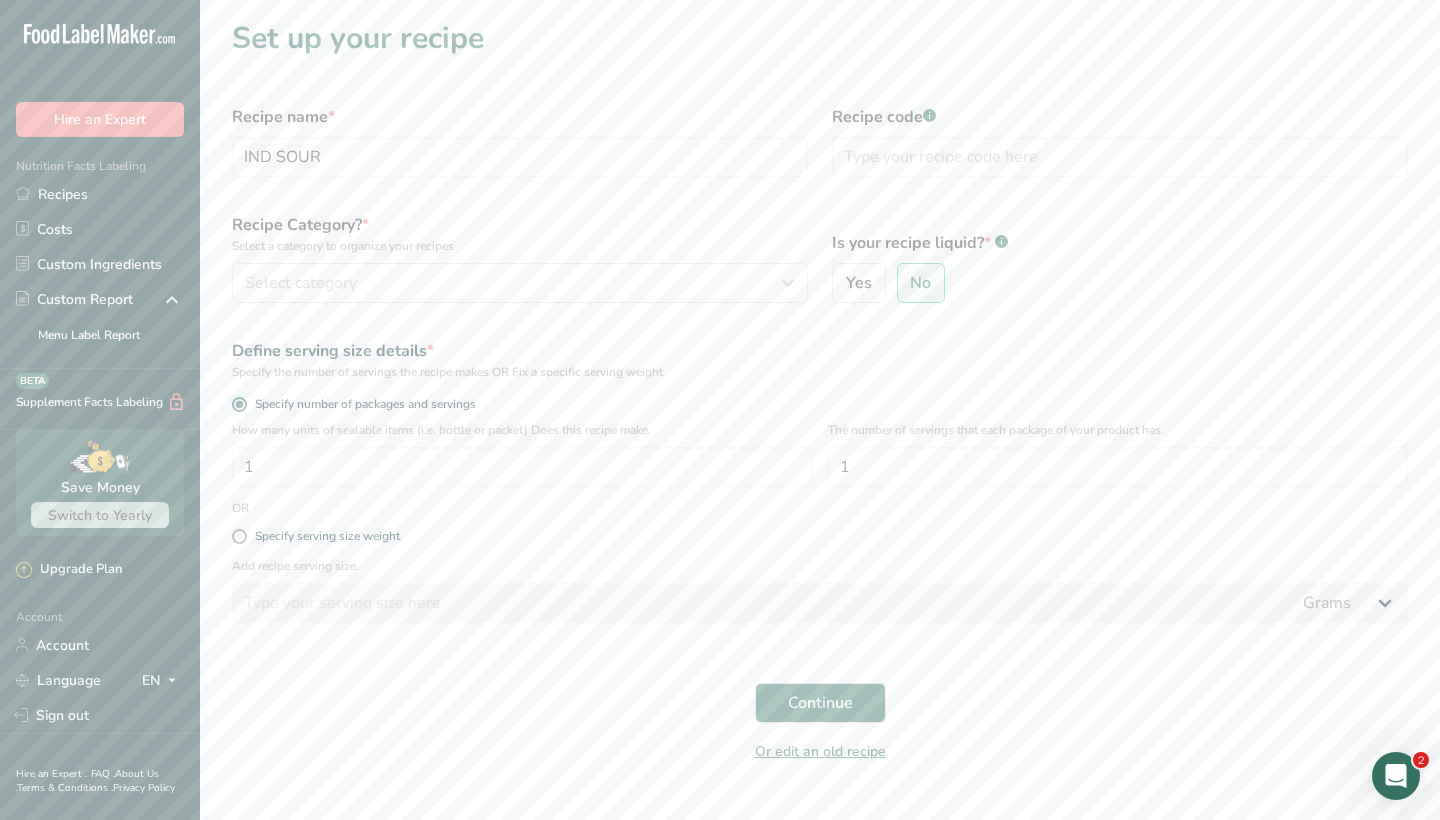 drag, startPoint x: 1044, startPoint y: 819, endPoint x: 689, endPoint y: 547, distance: 447.22366 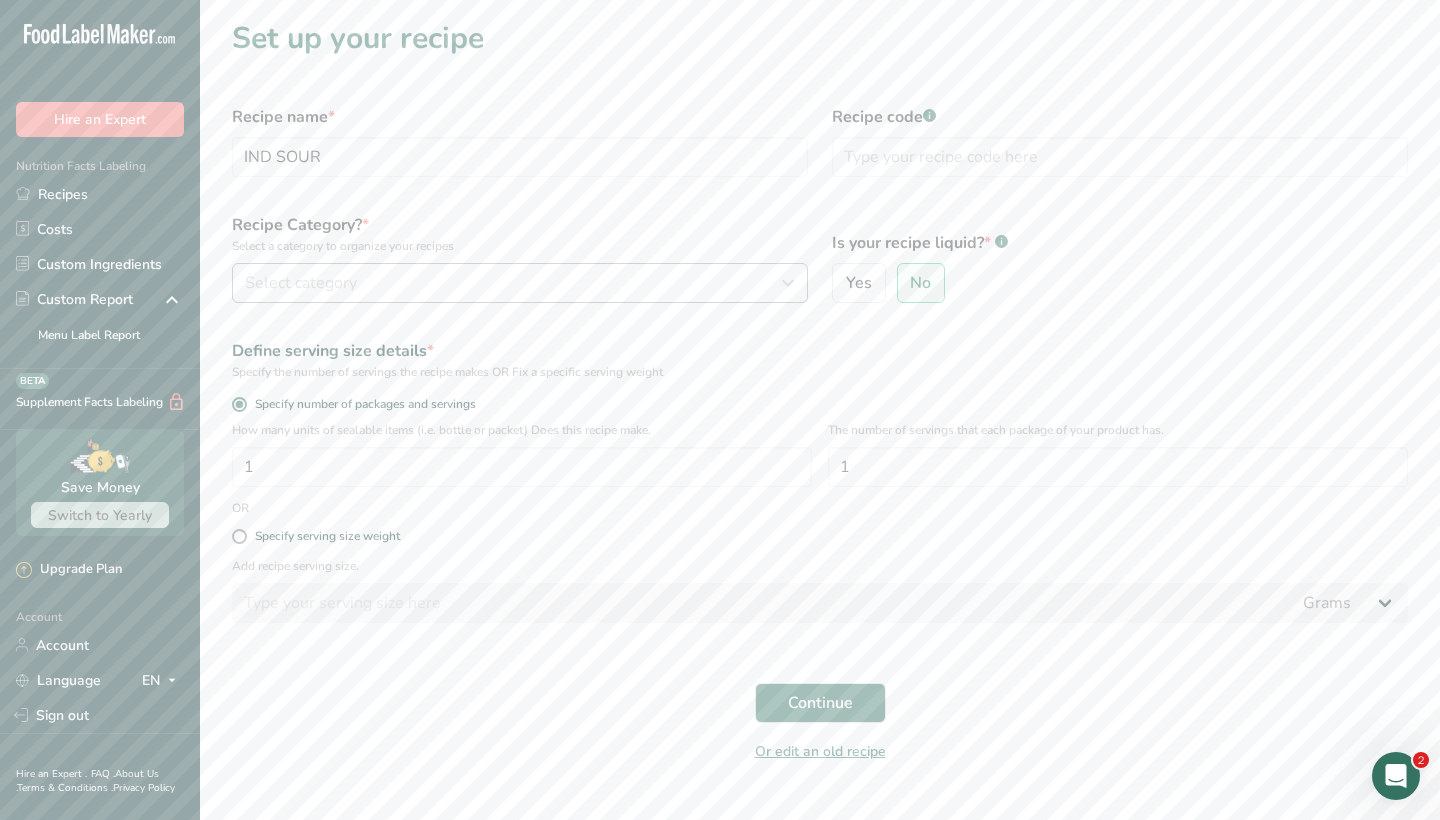 click on "Select category" at bounding box center [514, 283] 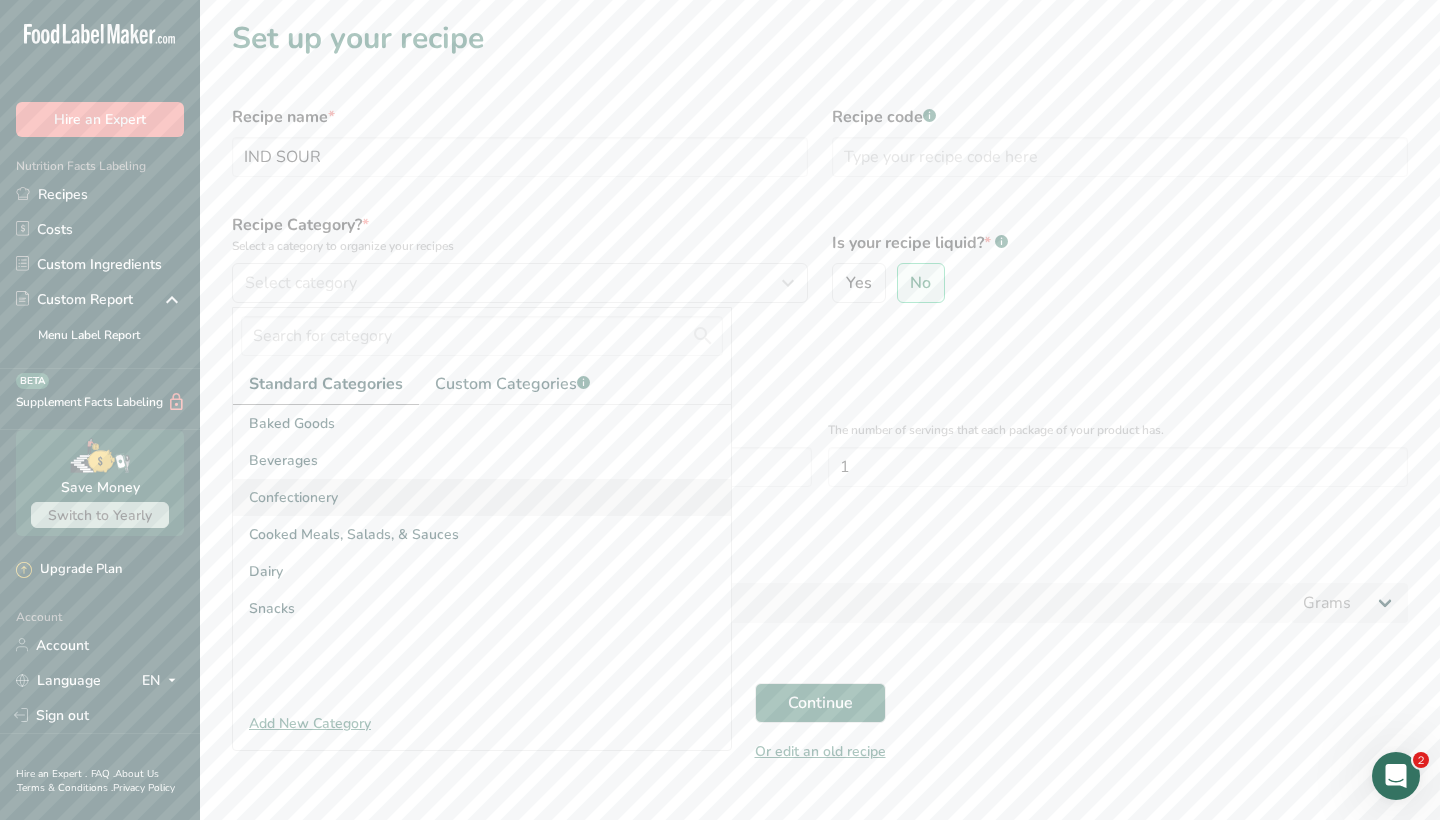click on "Confectionery" at bounding box center [482, 497] 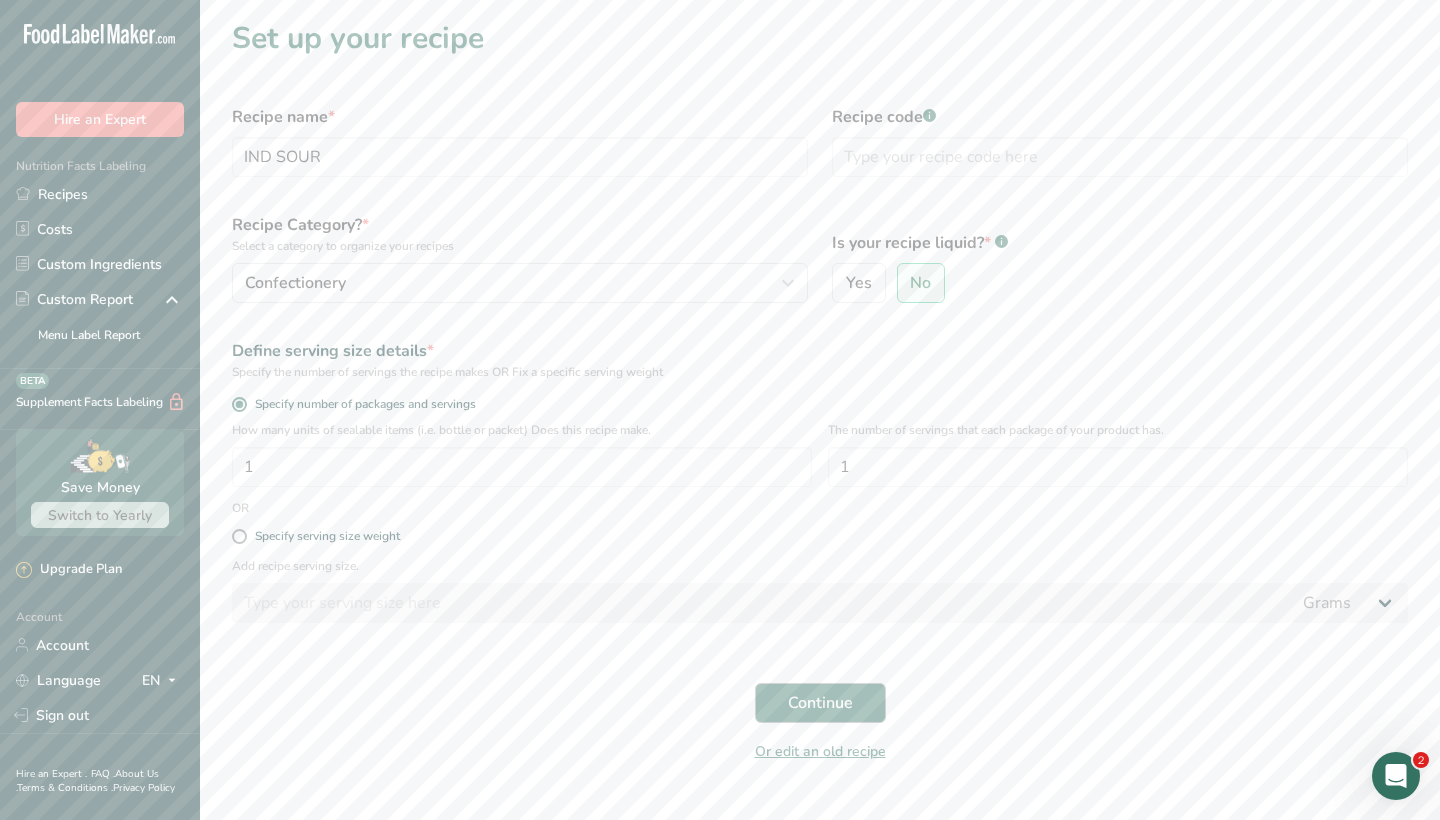click on "Continue" at bounding box center (820, 703) 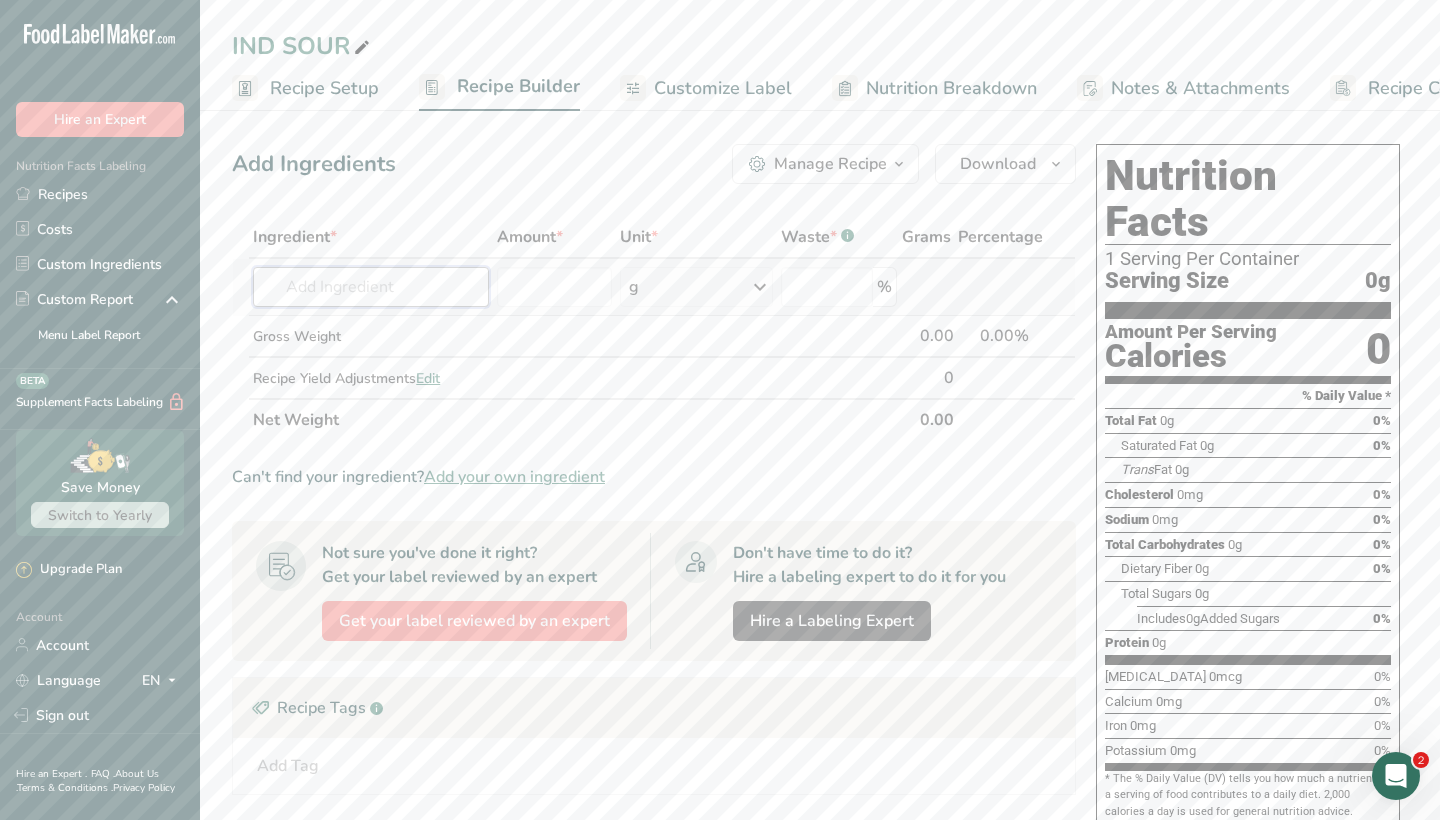 click at bounding box center [371, 287] 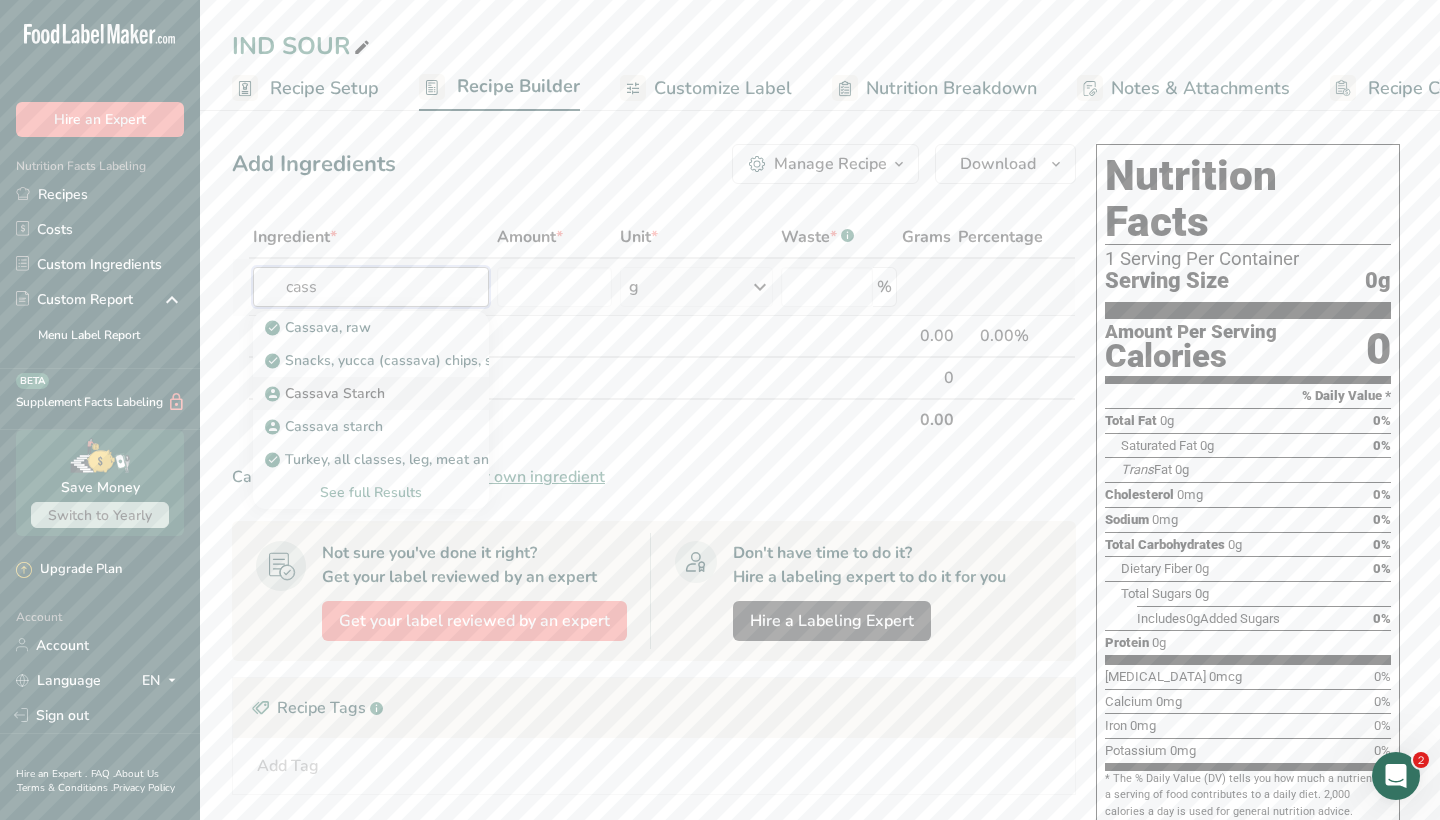 type on "cass" 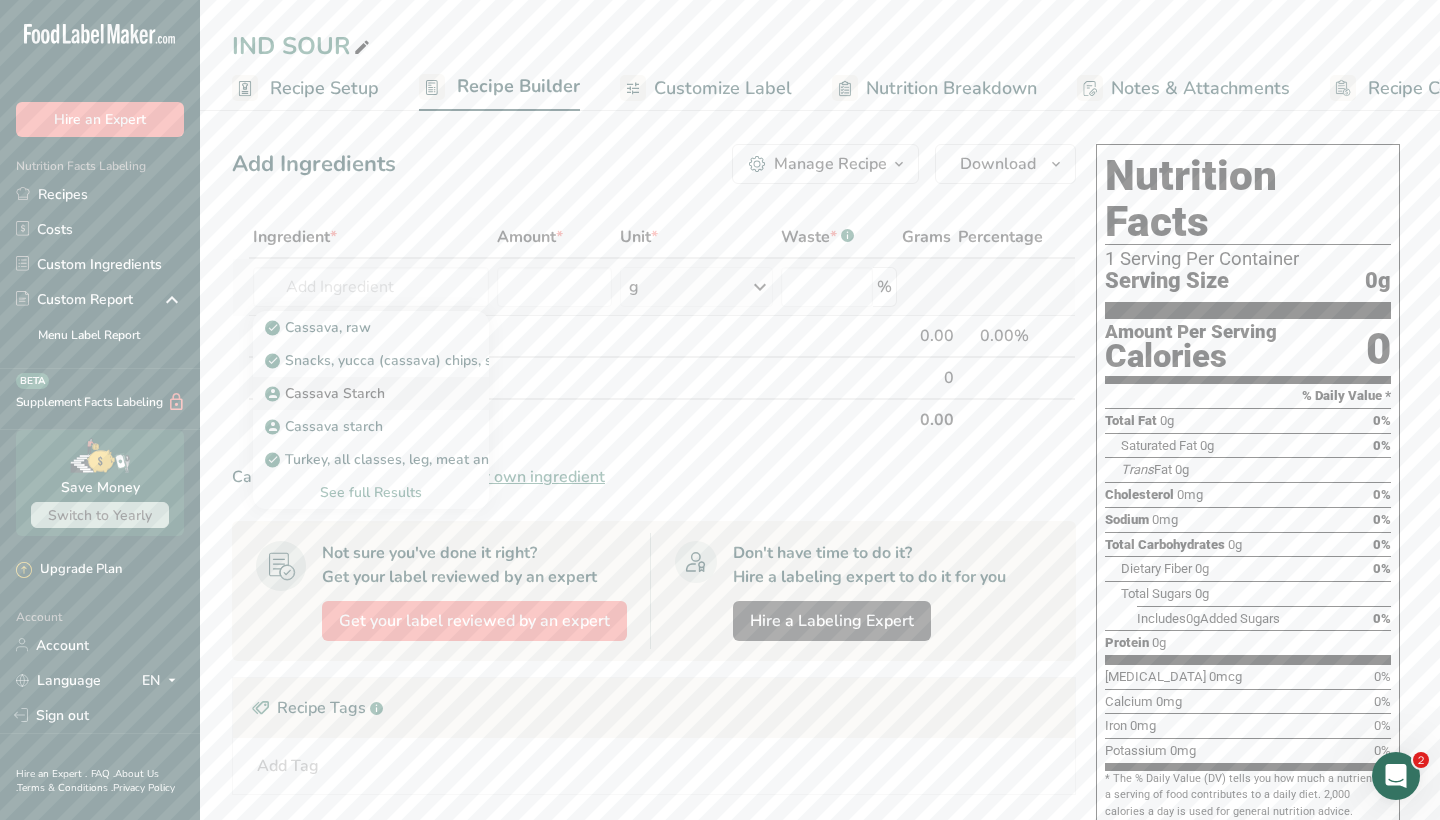 click on "Cassava Starch" at bounding box center [355, 393] 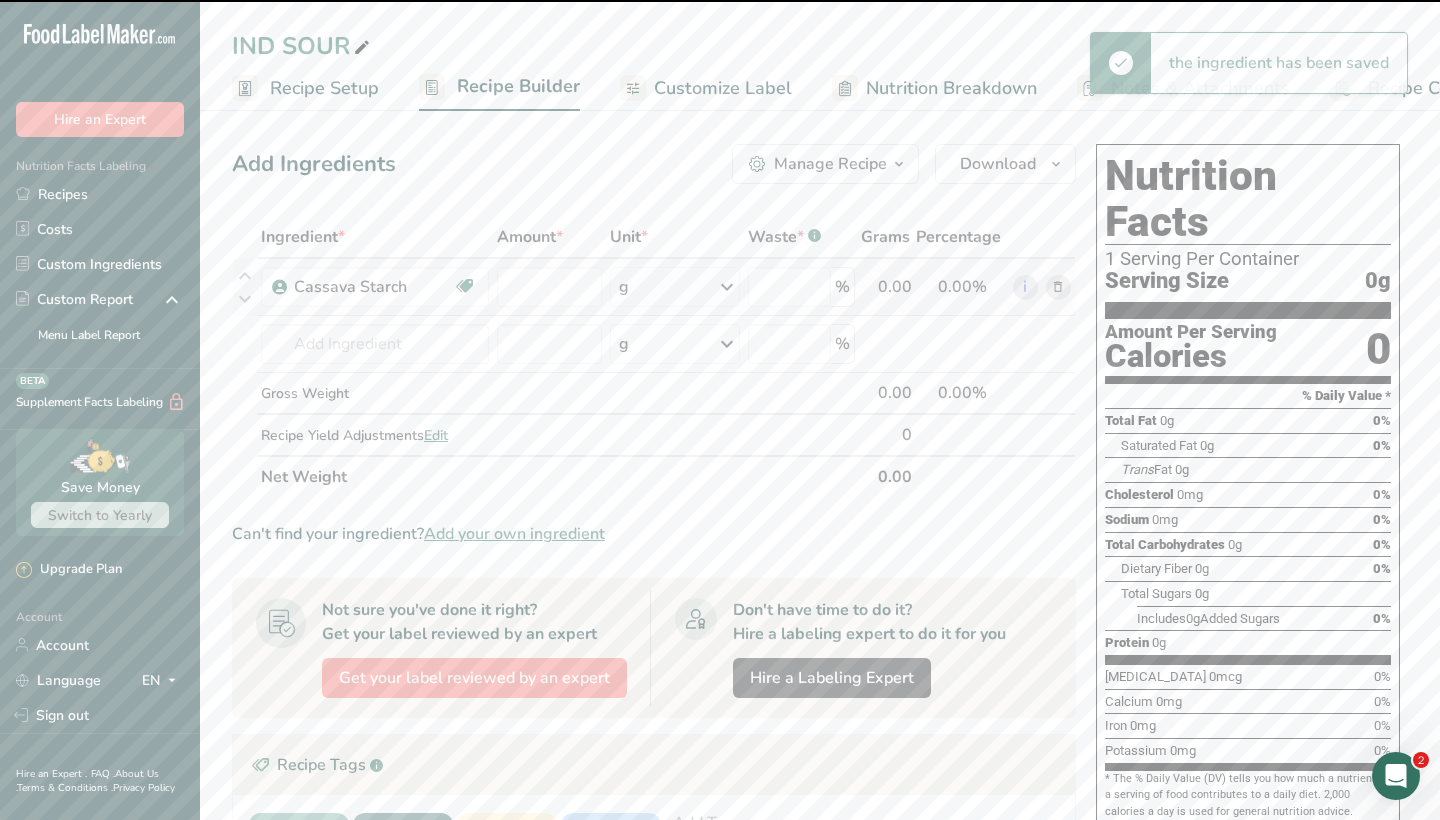 type on "0" 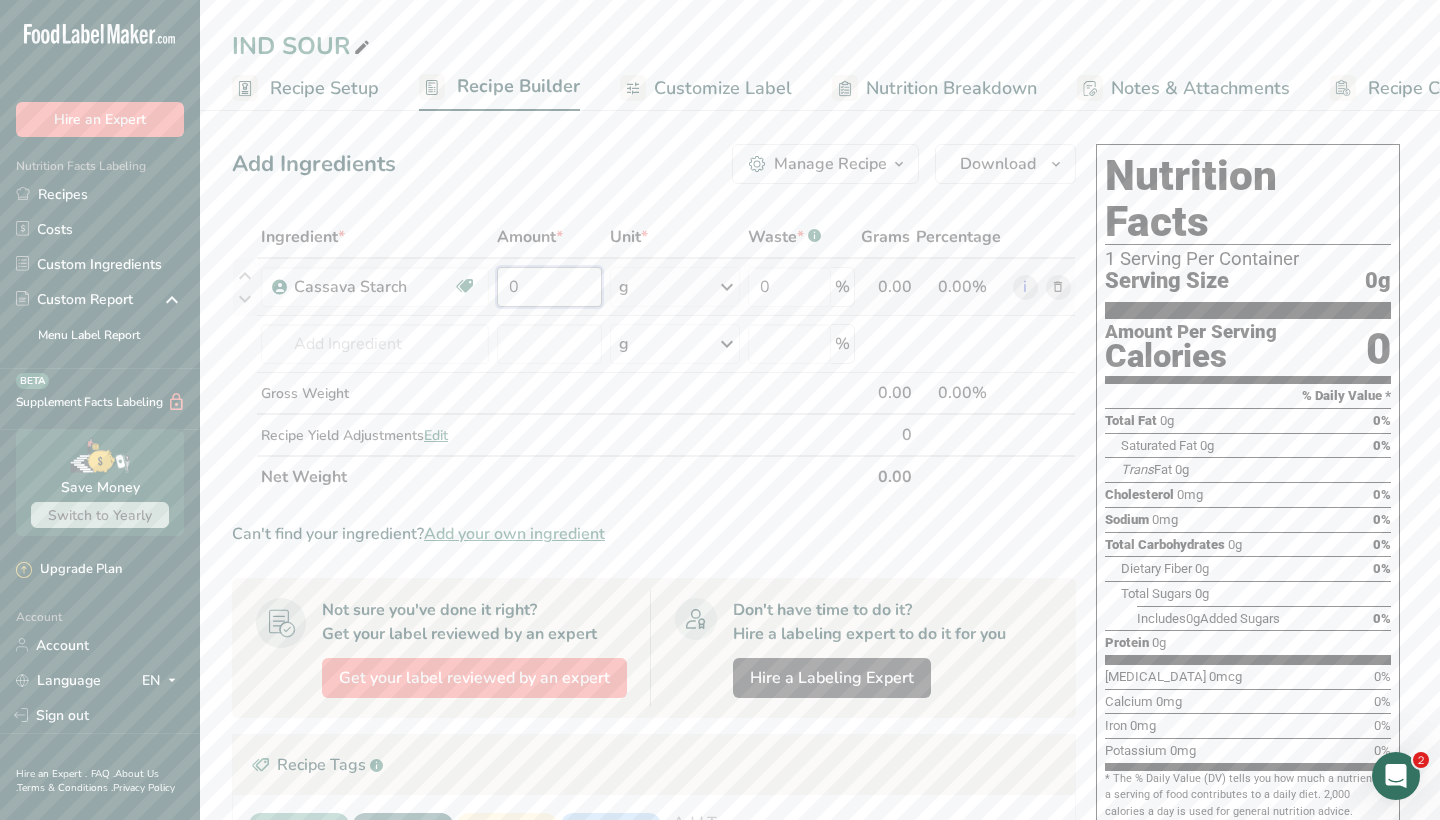 click on "0" at bounding box center [549, 287] 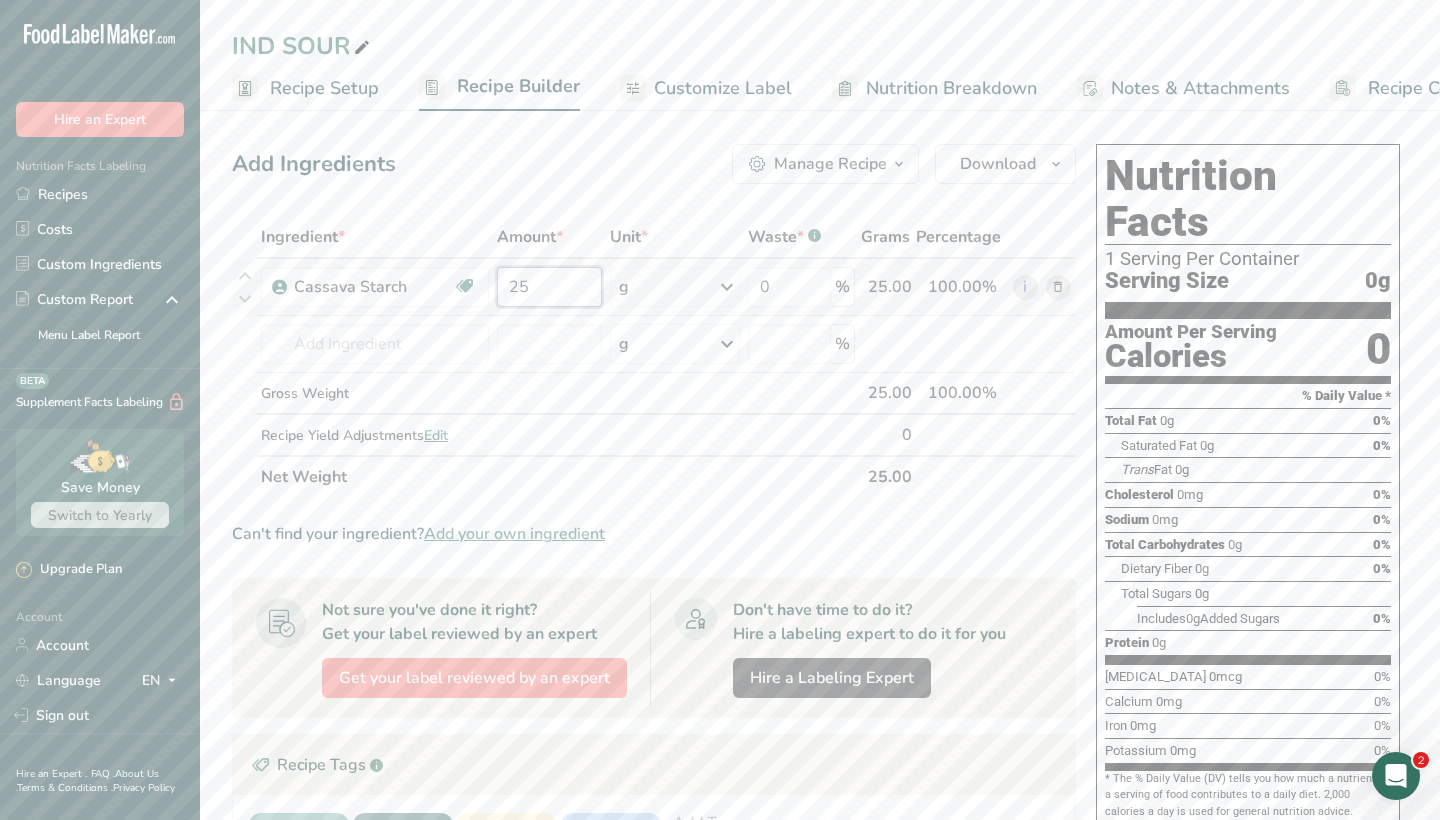 type on "25" 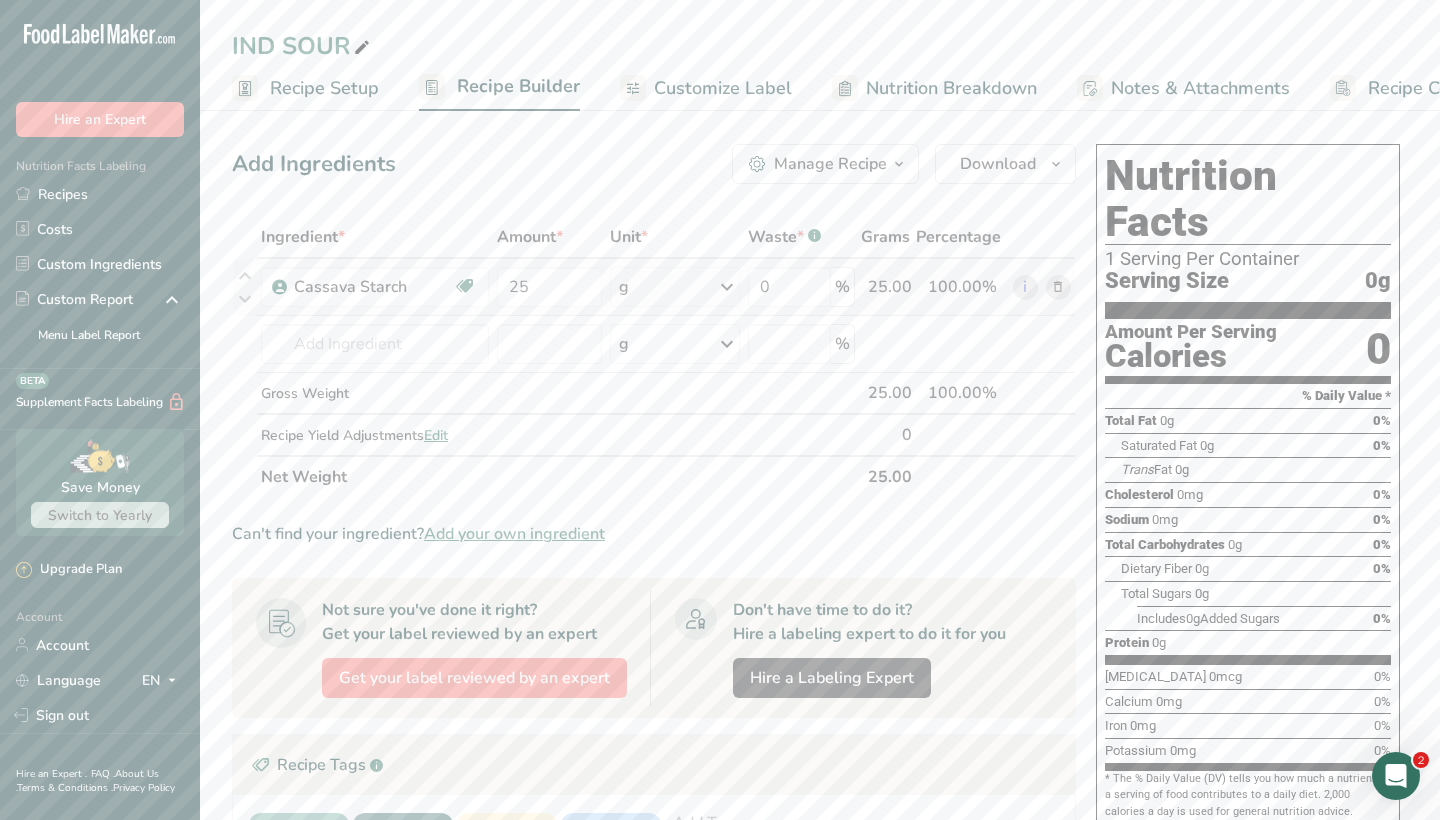 click on "Ingredient *
Amount *
Unit *
Waste *   .a-a{fill:#347362;}.b-a{fill:#fff;}          Grams
Percentage
Cassava Starch
Dairy free
Gluten free
Vegan
Vegetarian
Soy free
Non-GMO
Halal
25
g
Weight Units
g
kg
mg
See more
Volume Units
l
mL
fl oz
See more
0
%
25.00
100.00%
i
Cassava, raw
Snacks, yucca (cassava) chips, salted
Cassava Starch
Cassava starch
g" at bounding box center [654, 357] 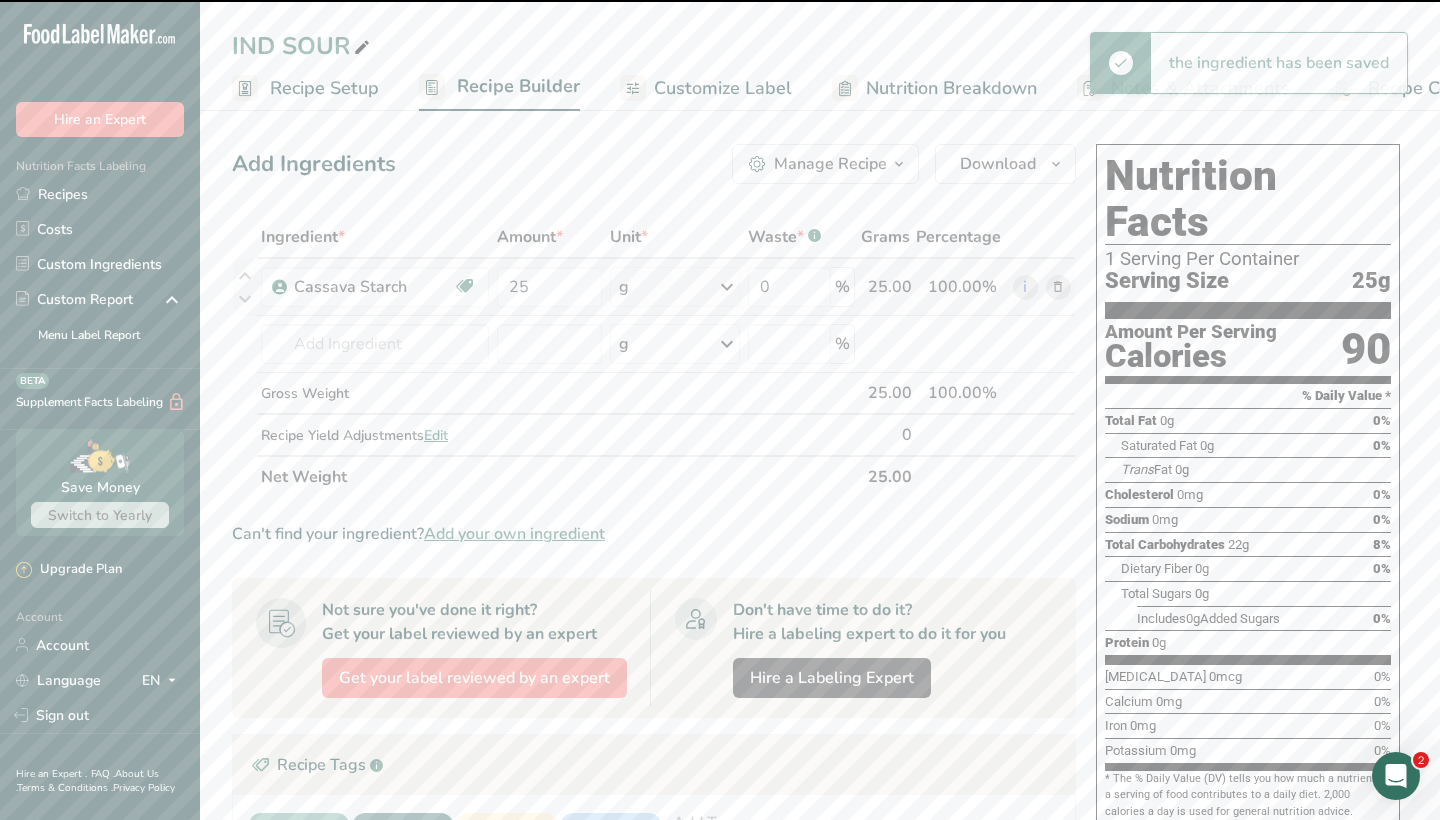click at bounding box center [727, 287] 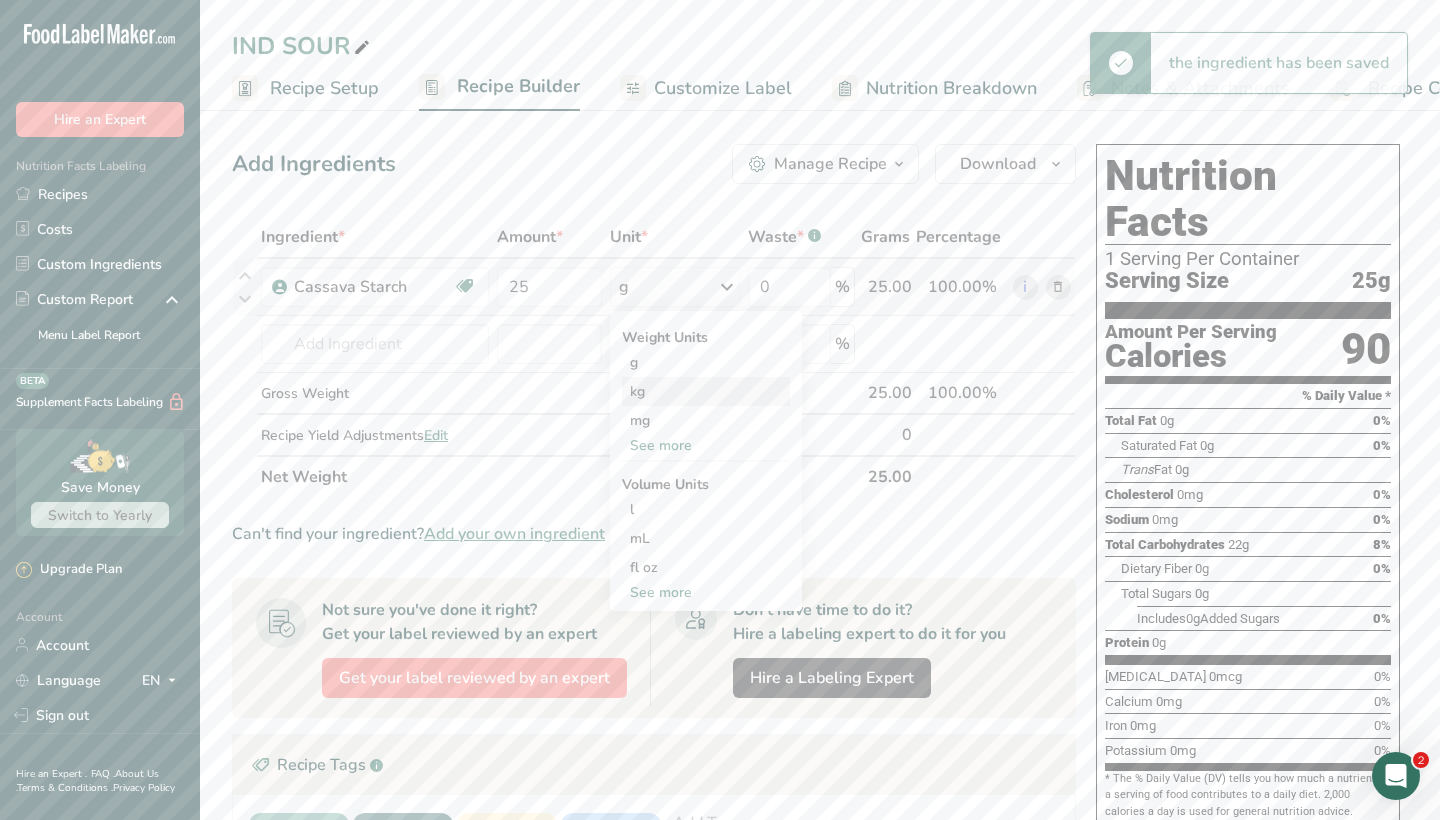 click on "kg" at bounding box center [706, 391] 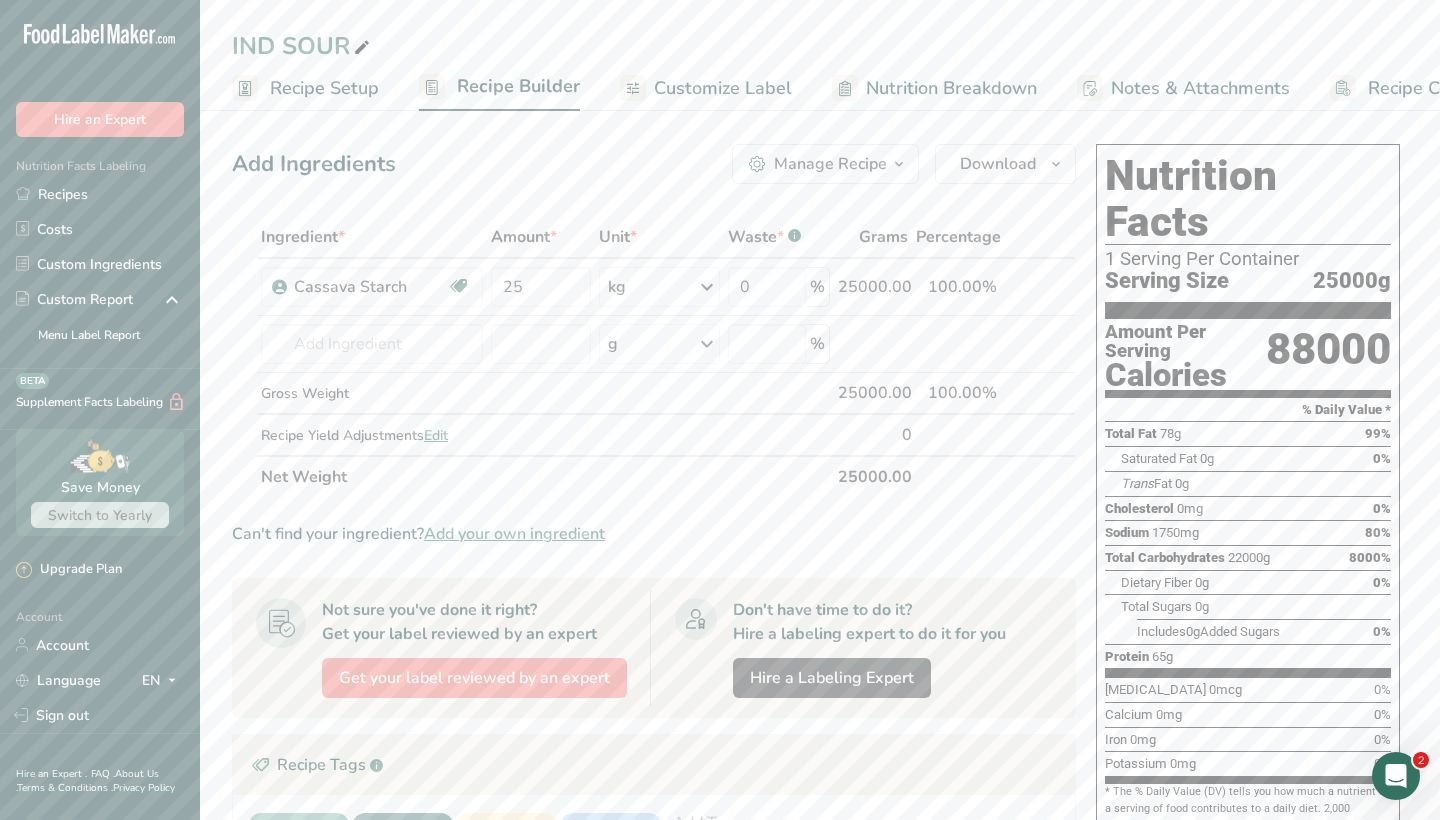 click on "25000g" at bounding box center (1352, 281) 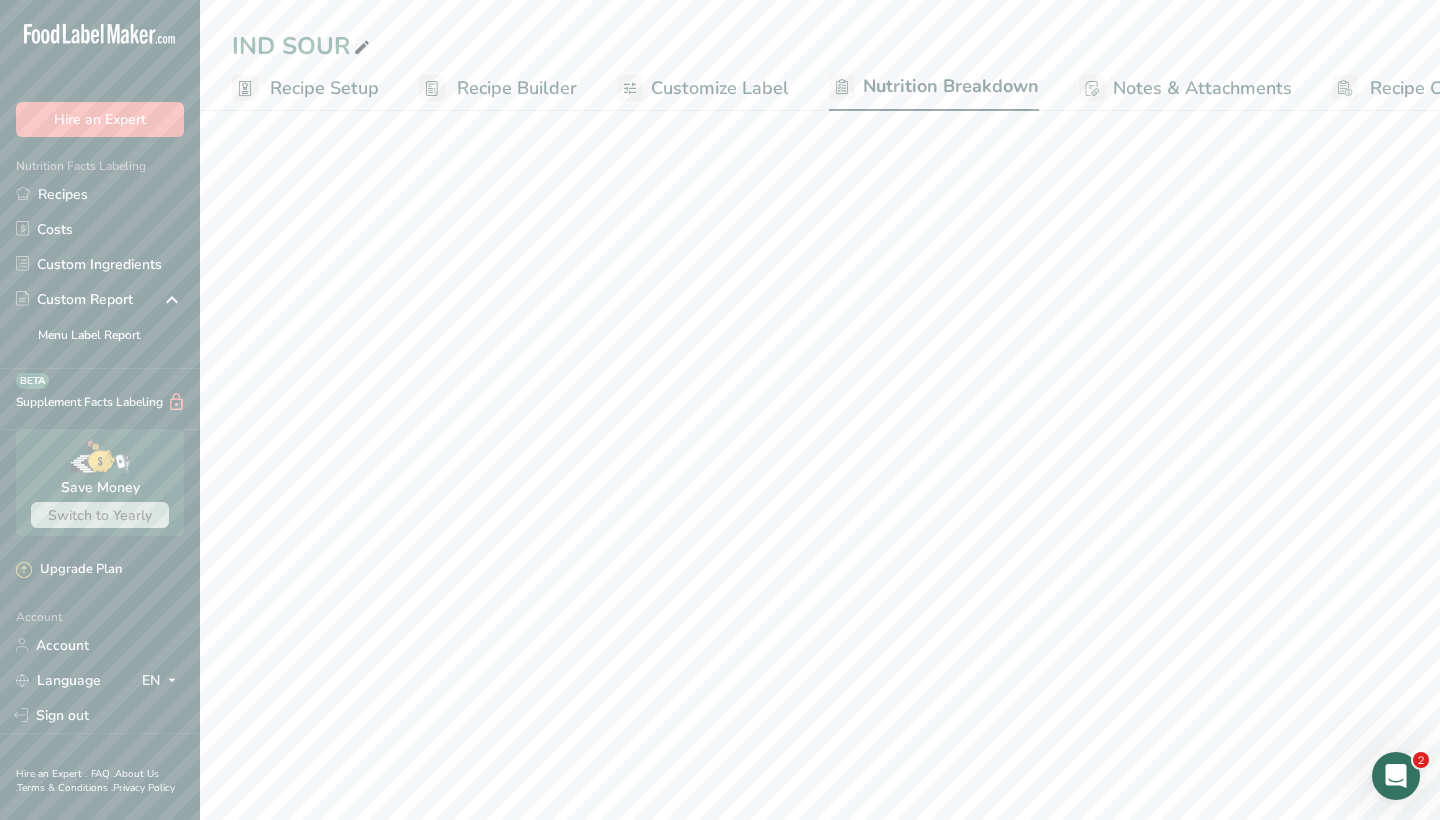 scroll, scrollTop: 0, scrollLeft: 83, axis: horizontal 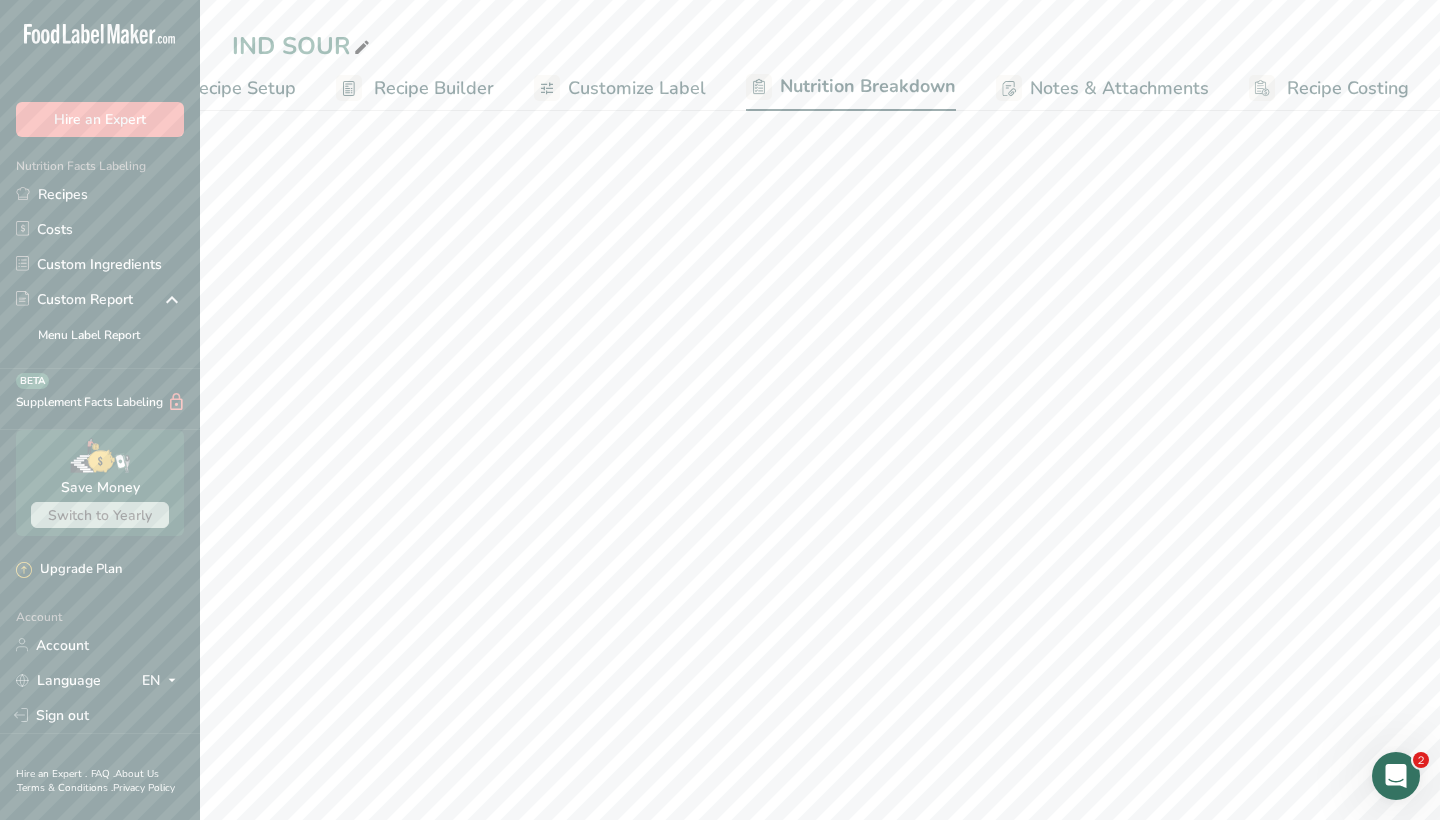 select on "Calories" 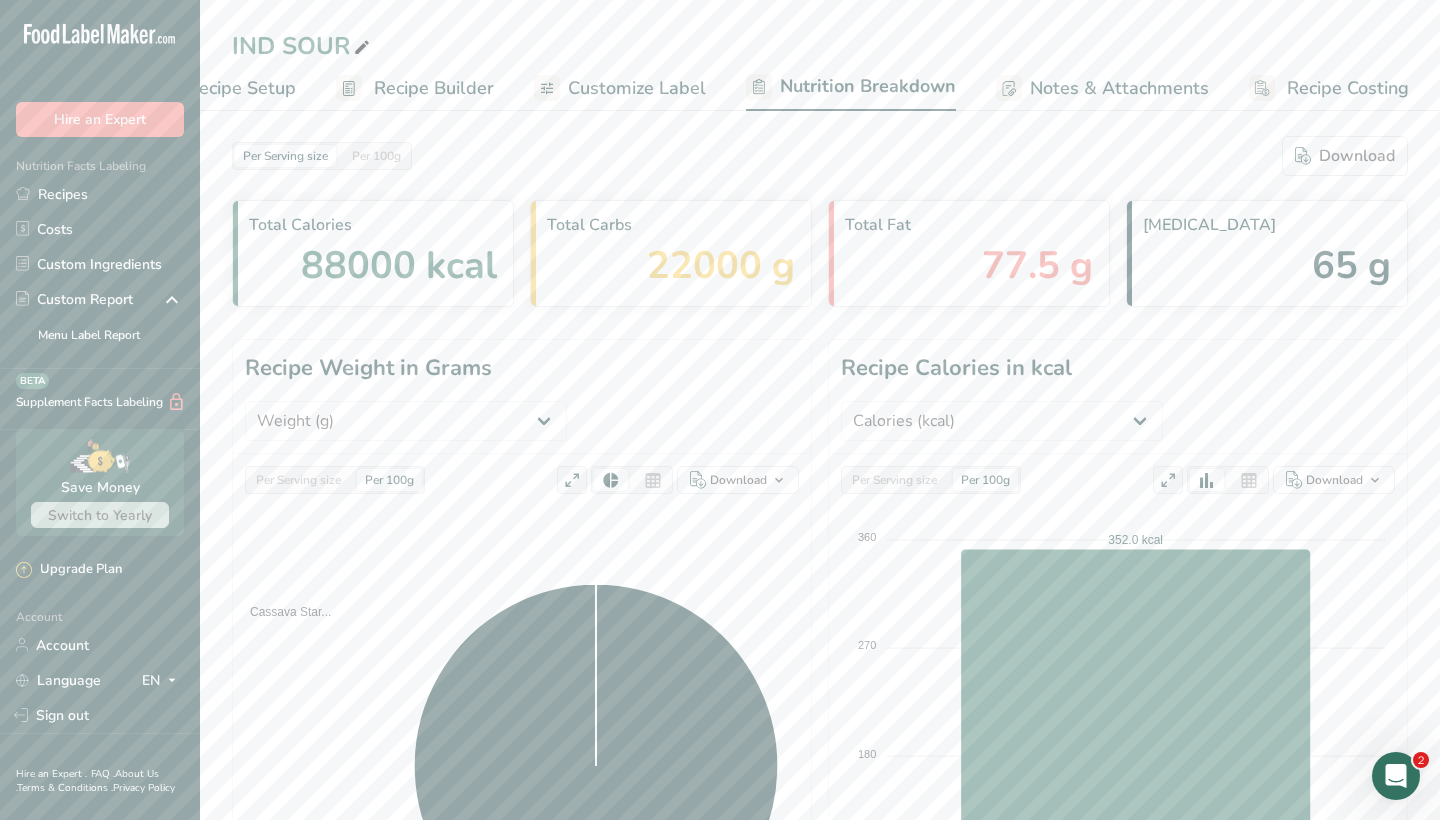 click on "Customize Label" at bounding box center [620, 88] 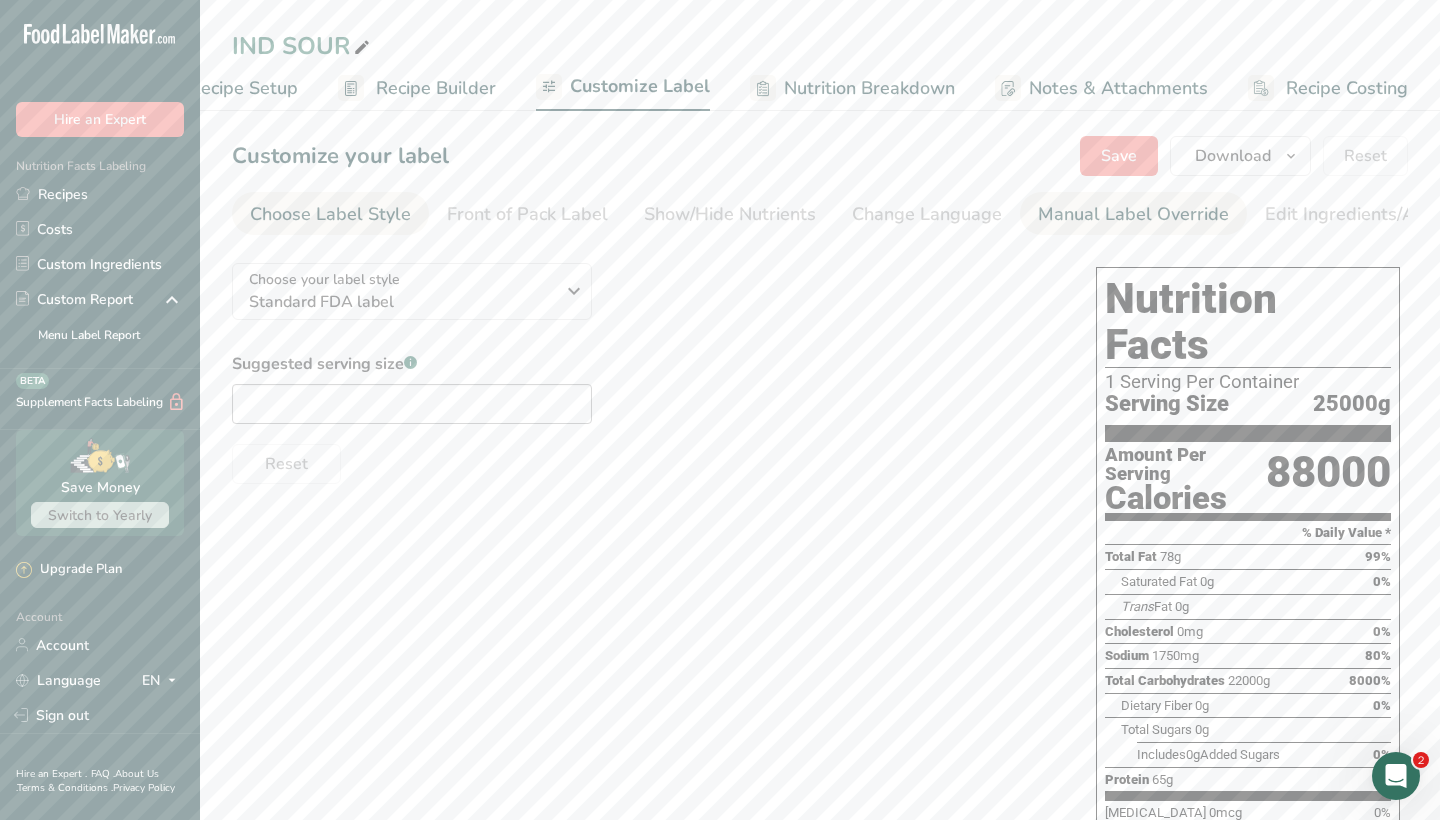 click on "Manual Label Override" at bounding box center [1133, 214] 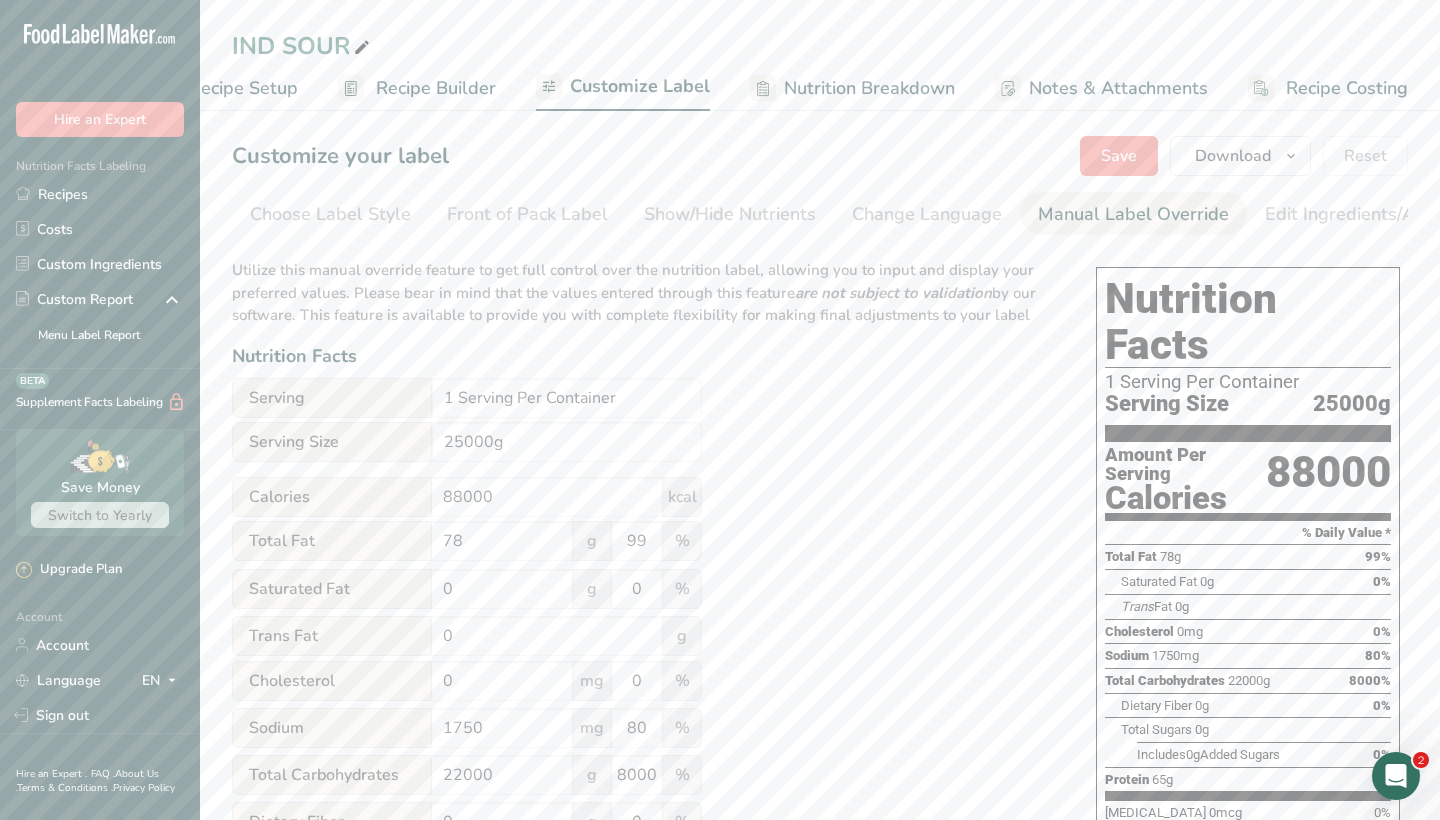 scroll, scrollTop: 0, scrollLeft: 277, axis: horizontal 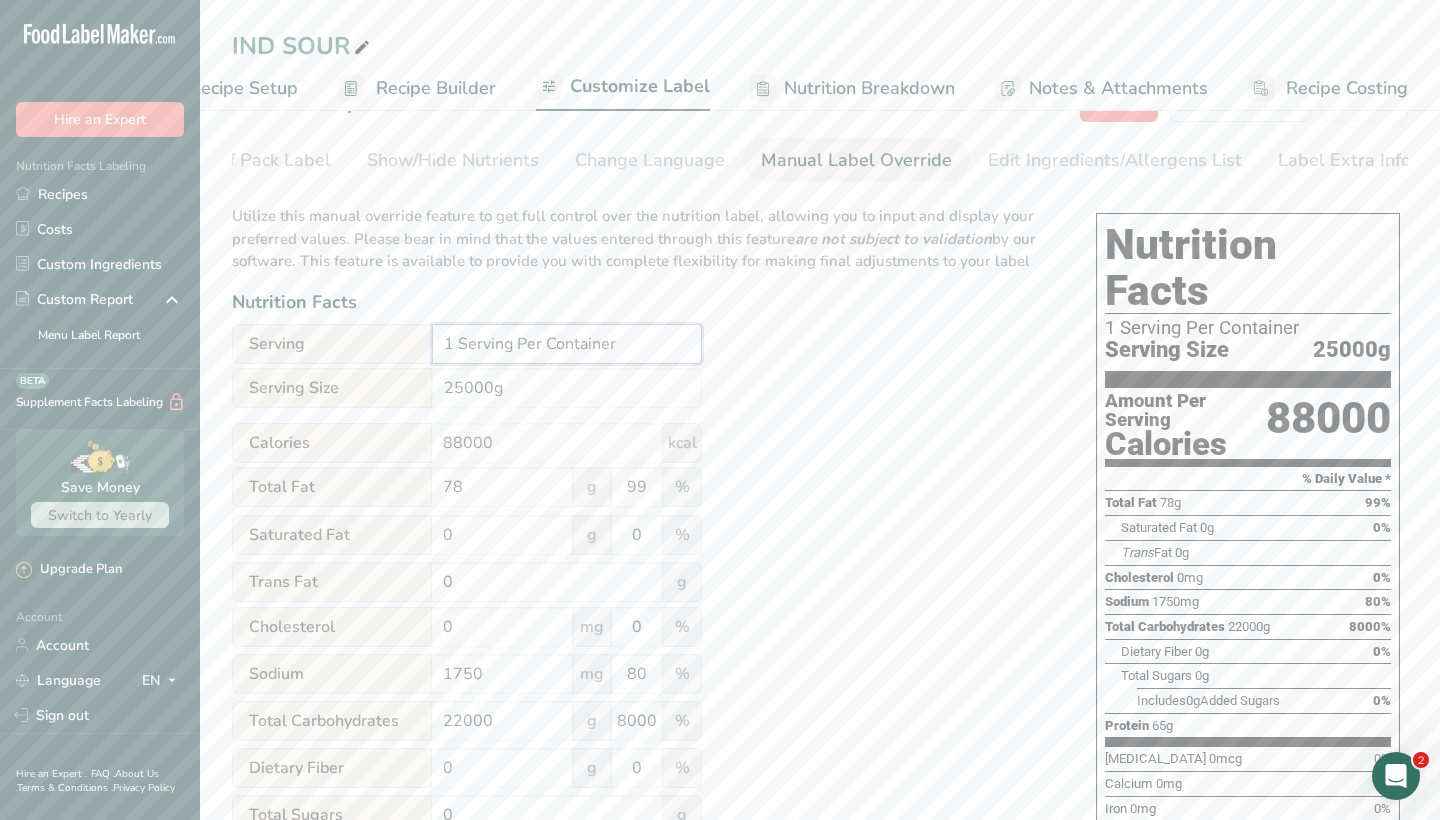 click on "1 Serving Per Container" at bounding box center (567, 344) 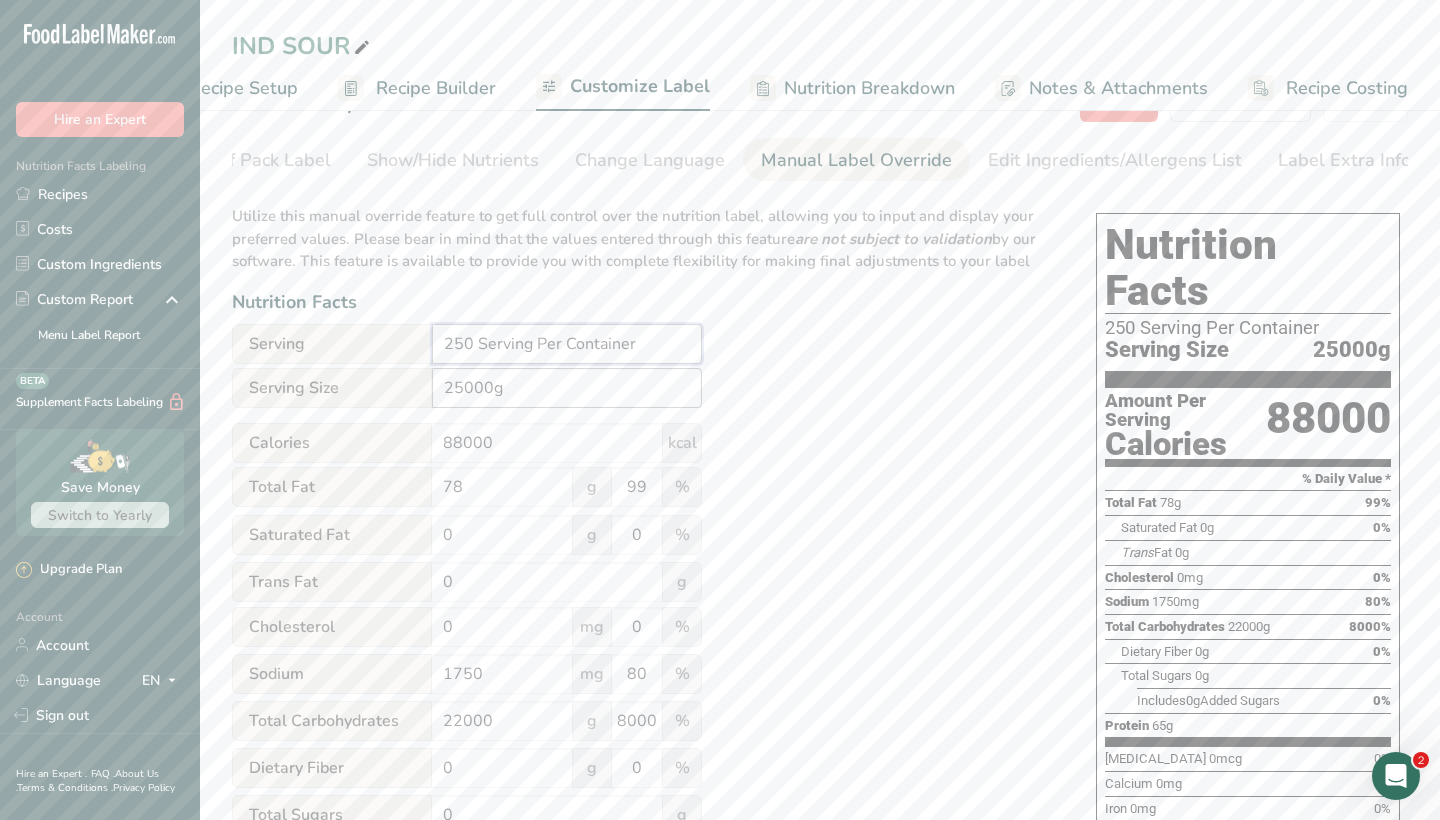 type on "250 Serving Per Container" 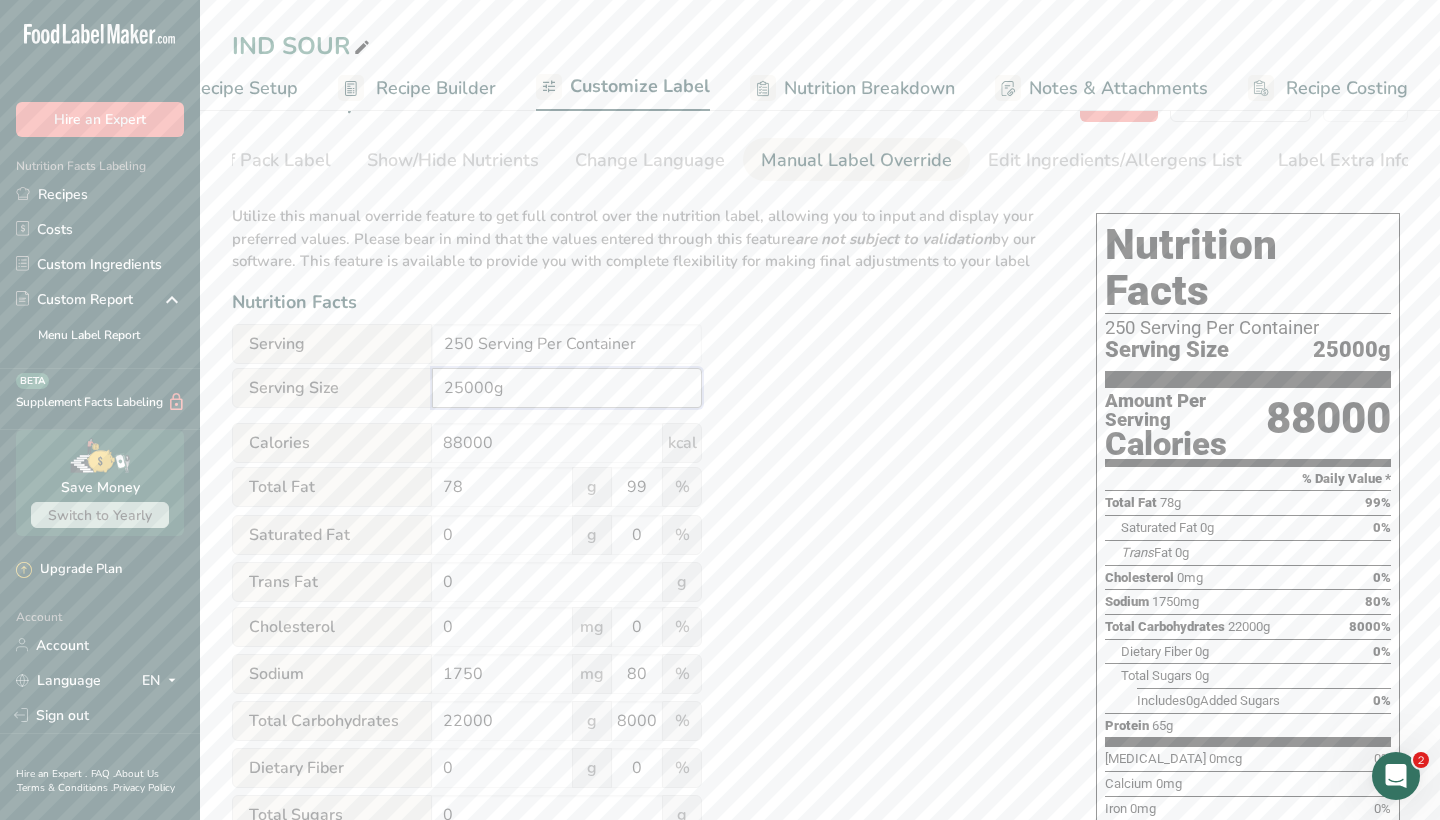 click on "25000g" at bounding box center [567, 388] 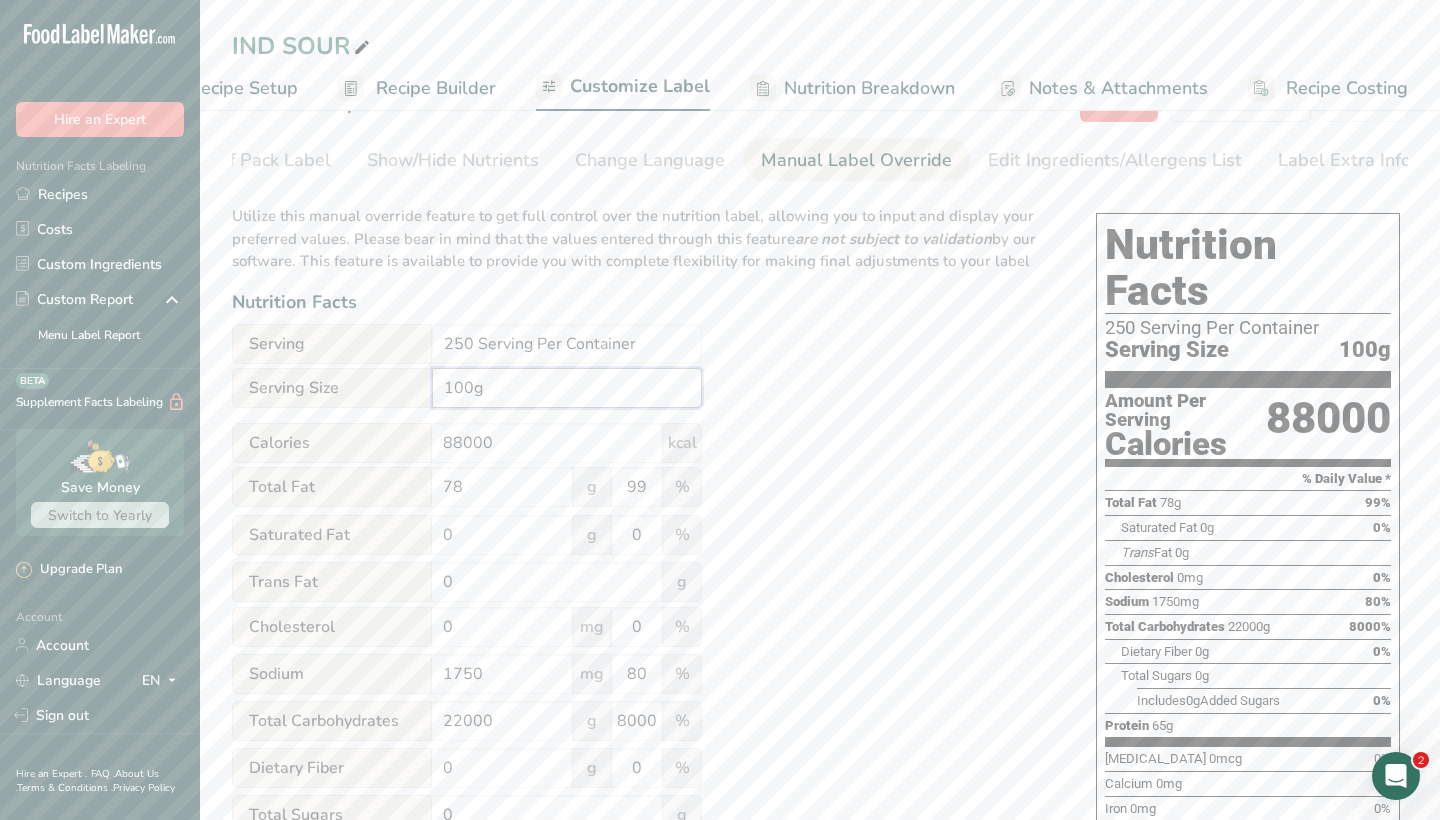 type on "100g" 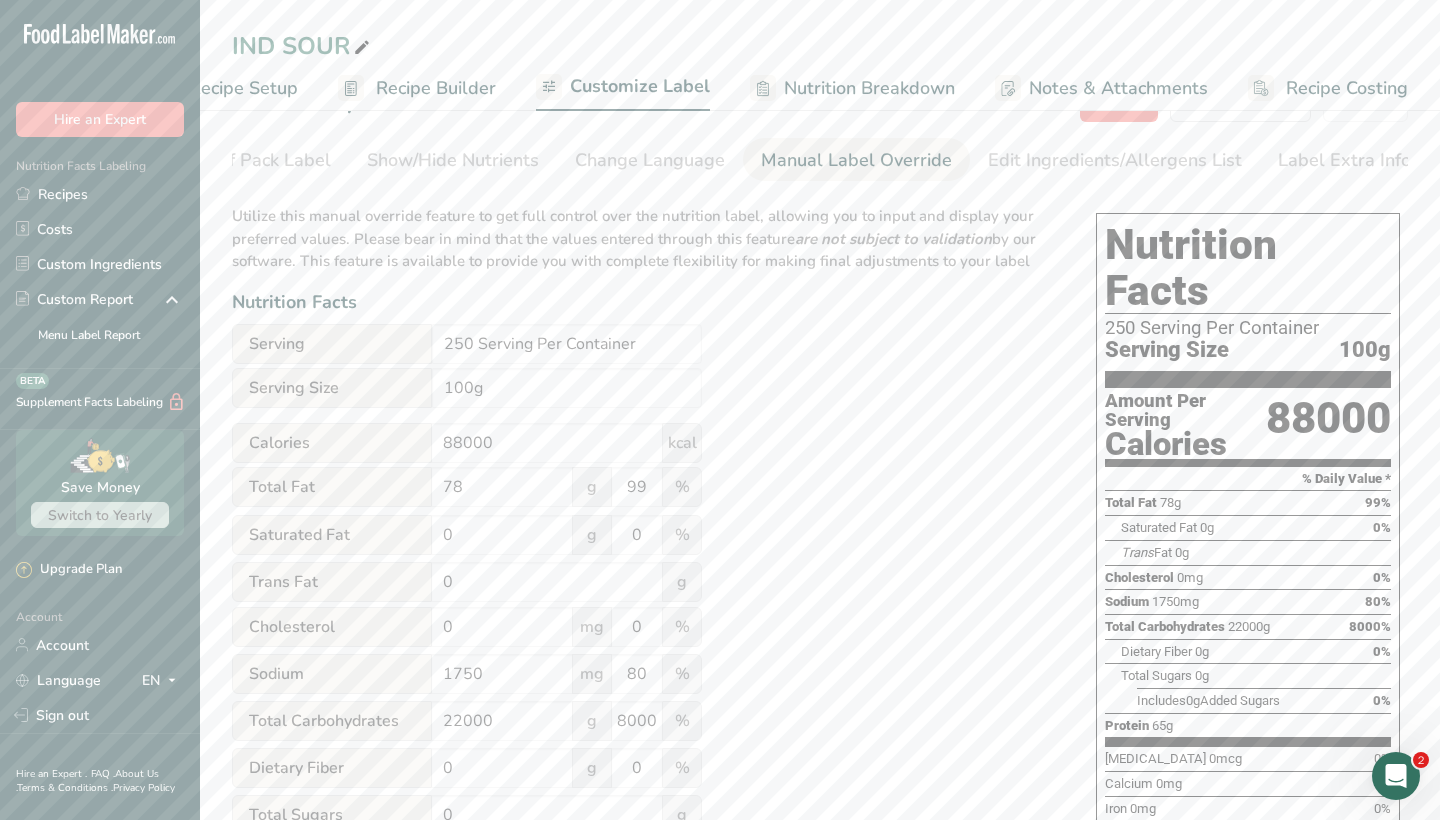 click on "Utilize this manual override feature to get full control over the nutrition label, allowing you to input and display your preferred values. Please bear in mind that the values entered through this feature
are not subject to validation
by our software. This feature is available to provide you with complete flexibility for making final adjustments to your label
Nutrition Facts
Serving
250 Serving Per Container
Serving Size
100g
Calories
88000
kcal
Total Fat
78
g
99
%
Saturated Fat
0
g
0
%
Trans Fat
0
g
Cholesterol
0
mg
0
%
Sodium
1750
mg
80
%" at bounding box center [644, 683] 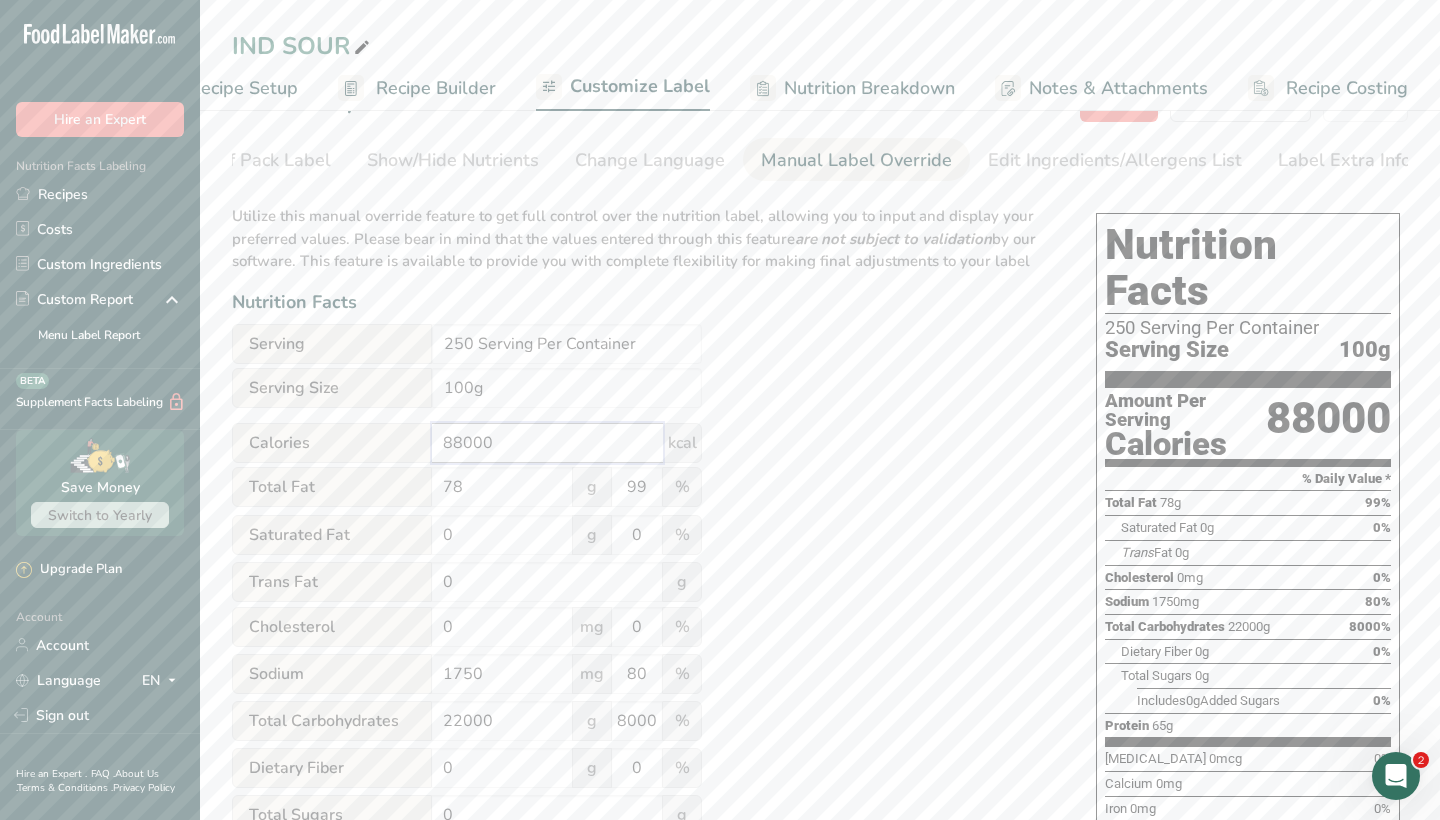 click on "88000" at bounding box center (547, 443) 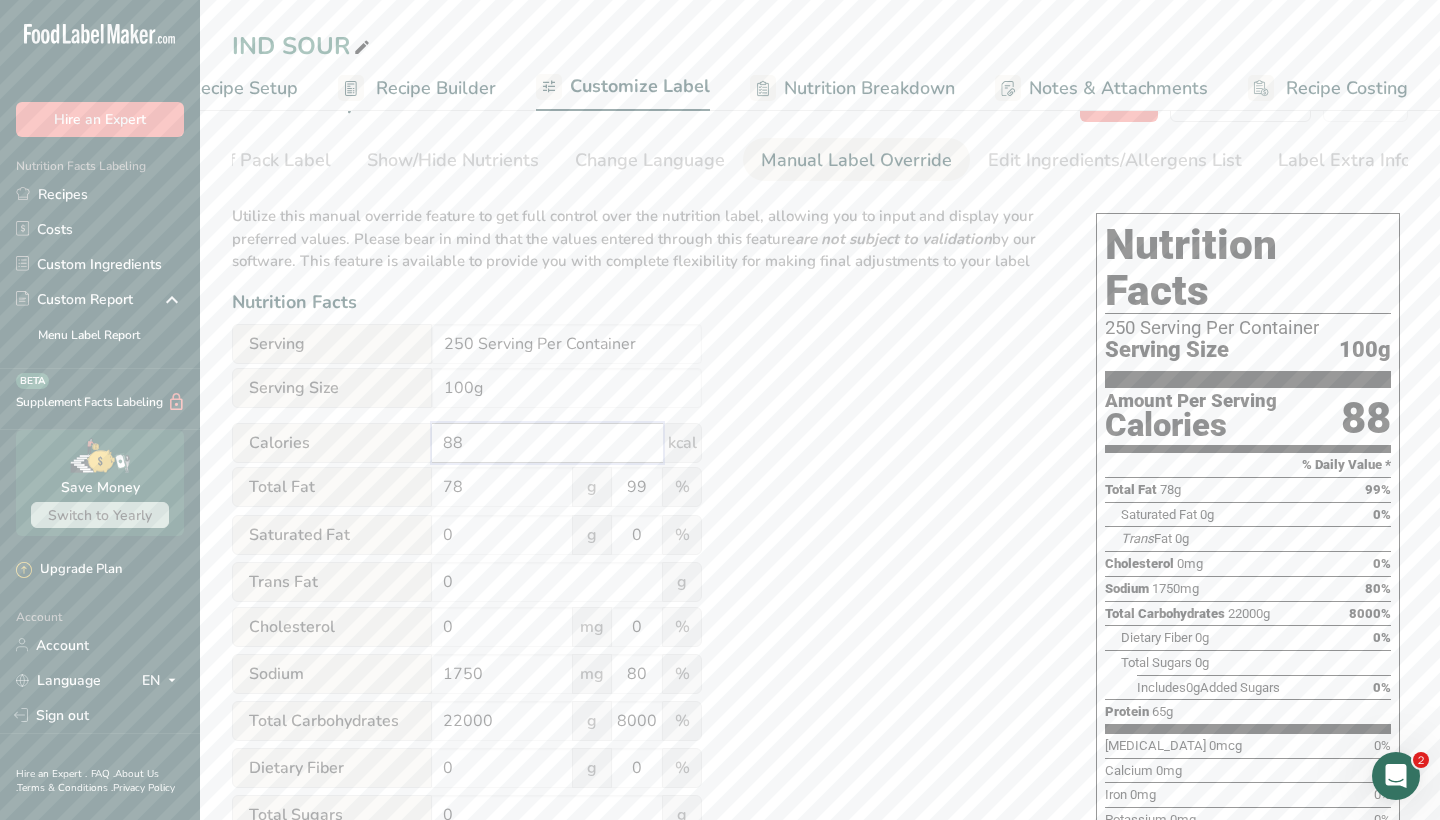 type on "8" 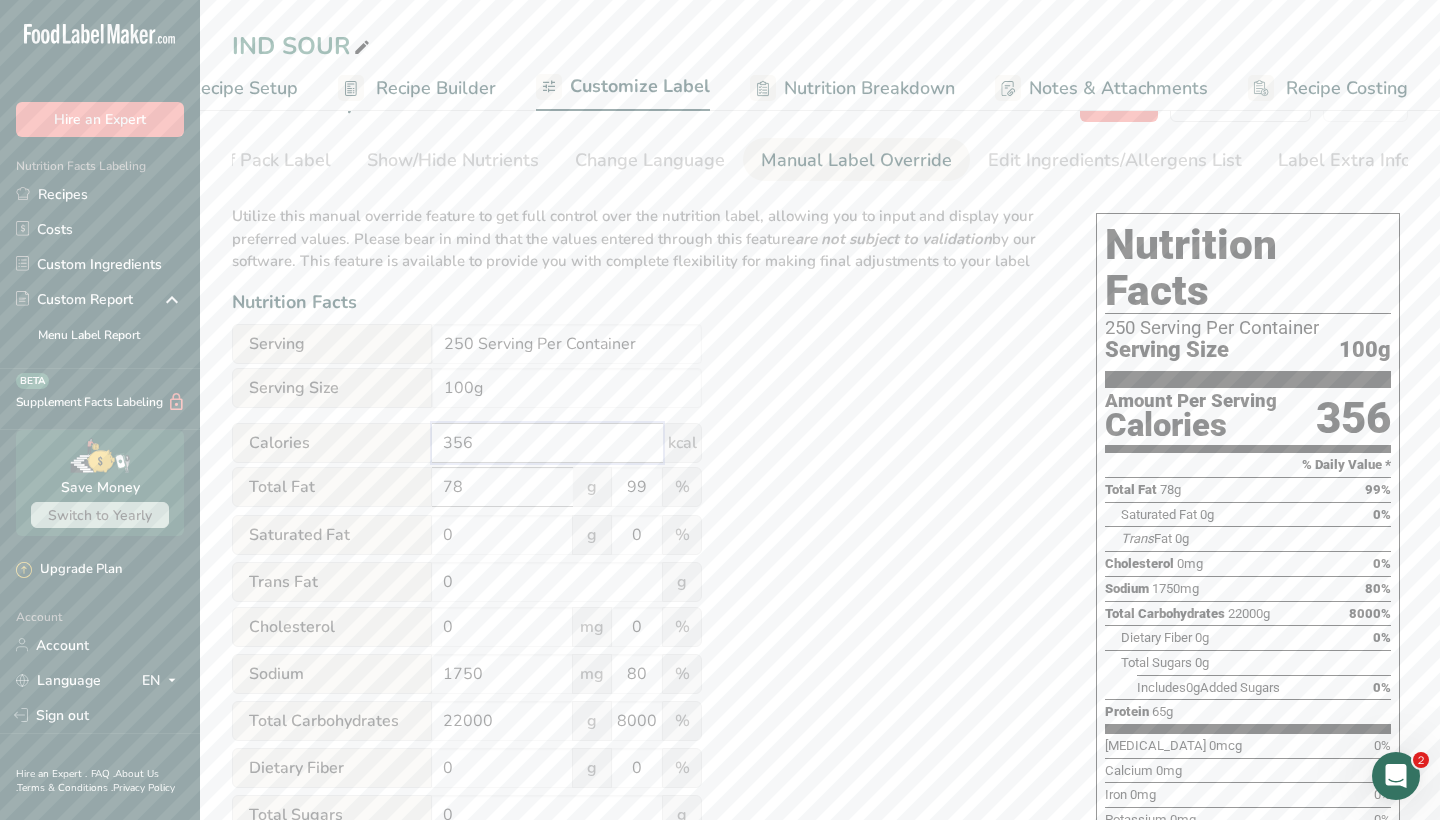type on "356" 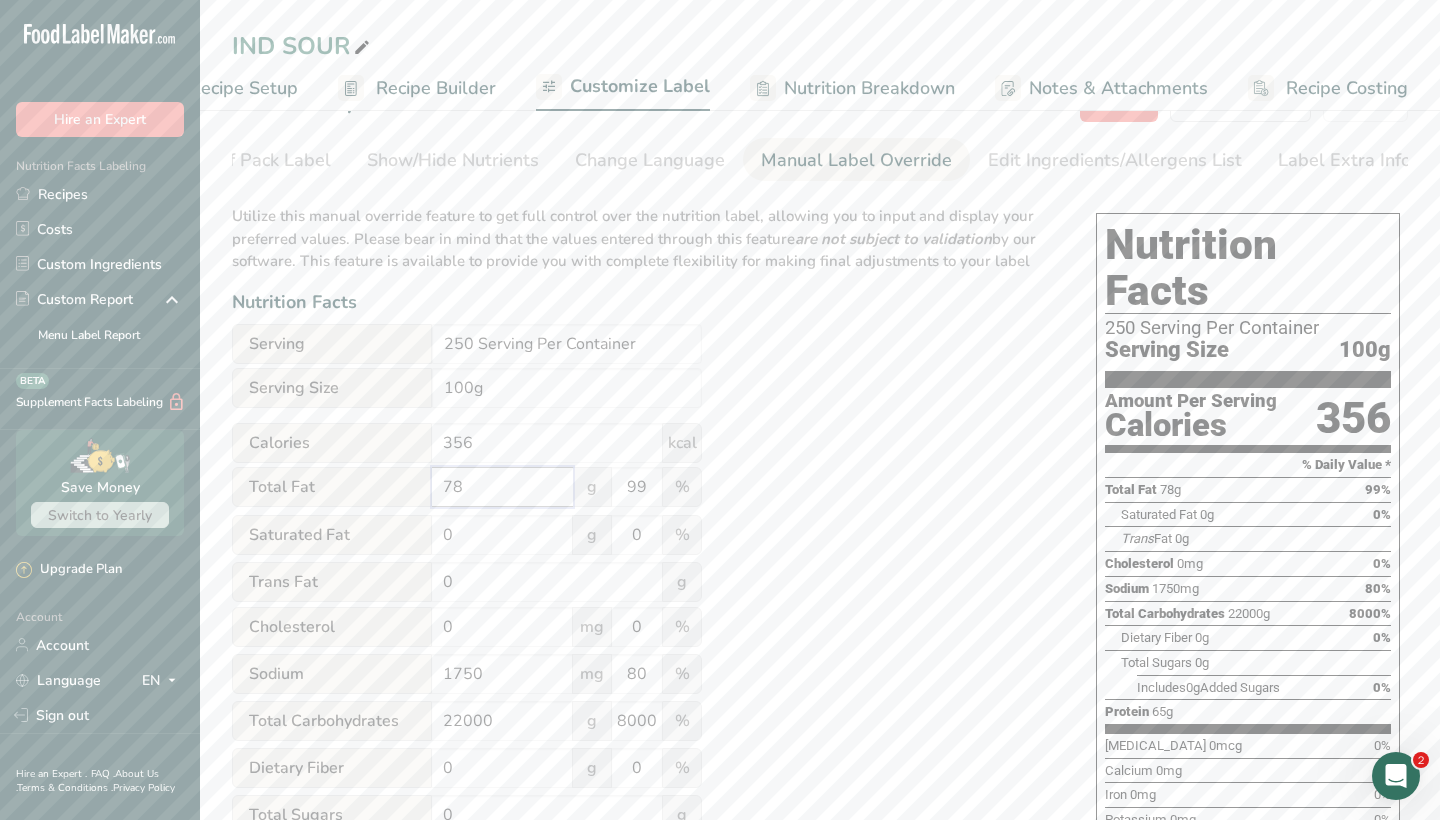 click on "78" at bounding box center [502, 487] 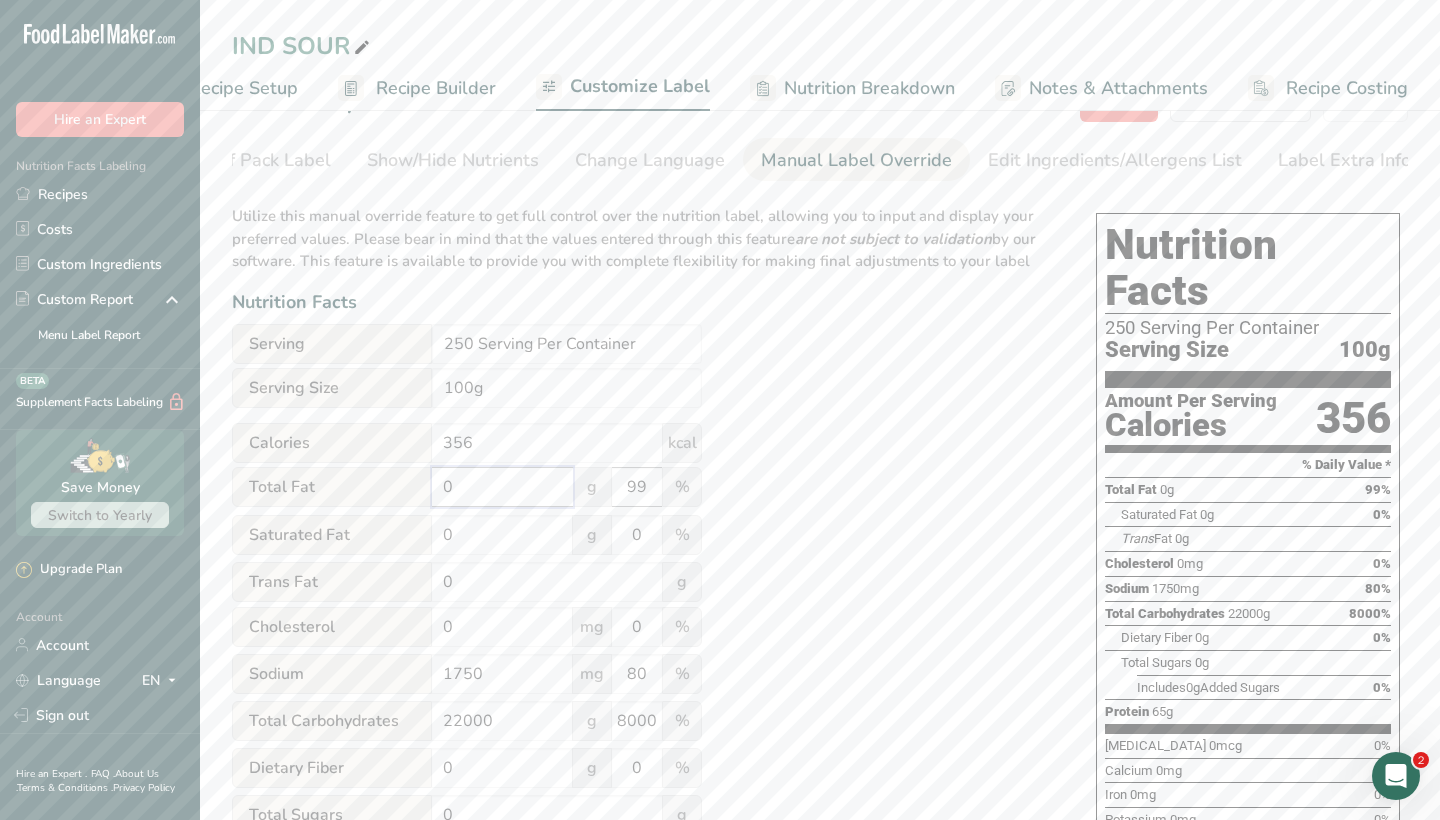 type on "0" 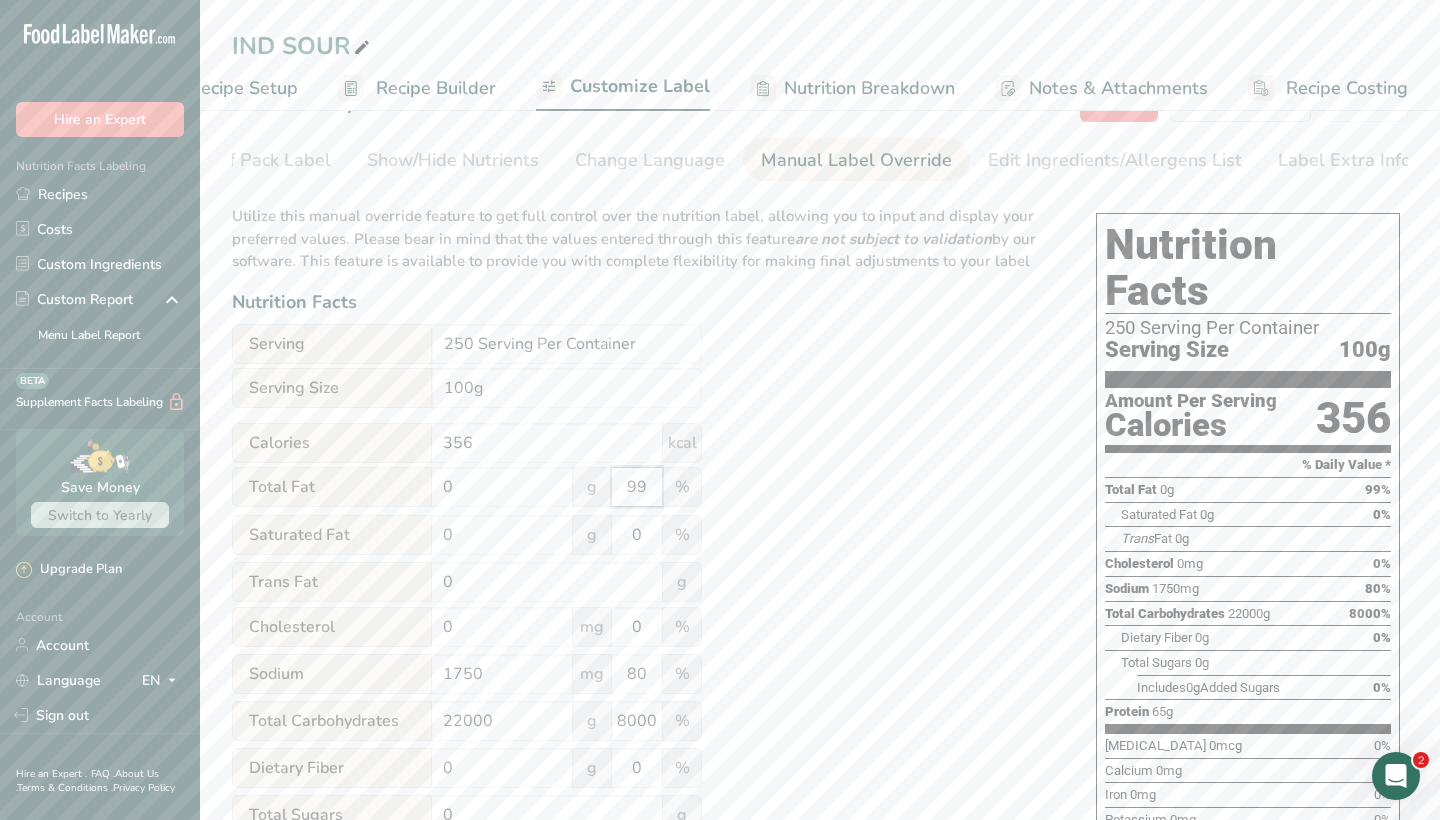 click on "99" at bounding box center (637, 487) 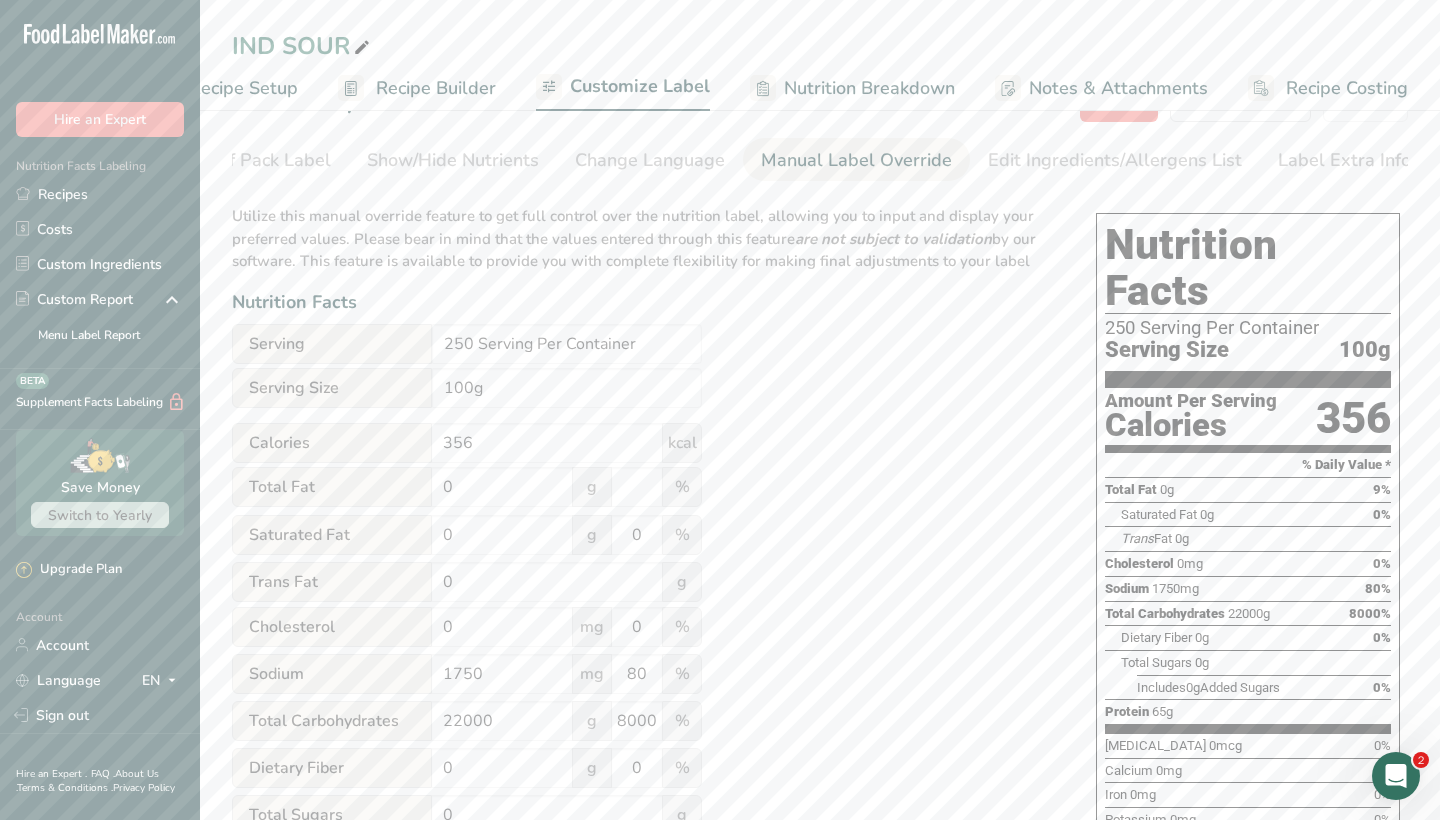 type on "99" 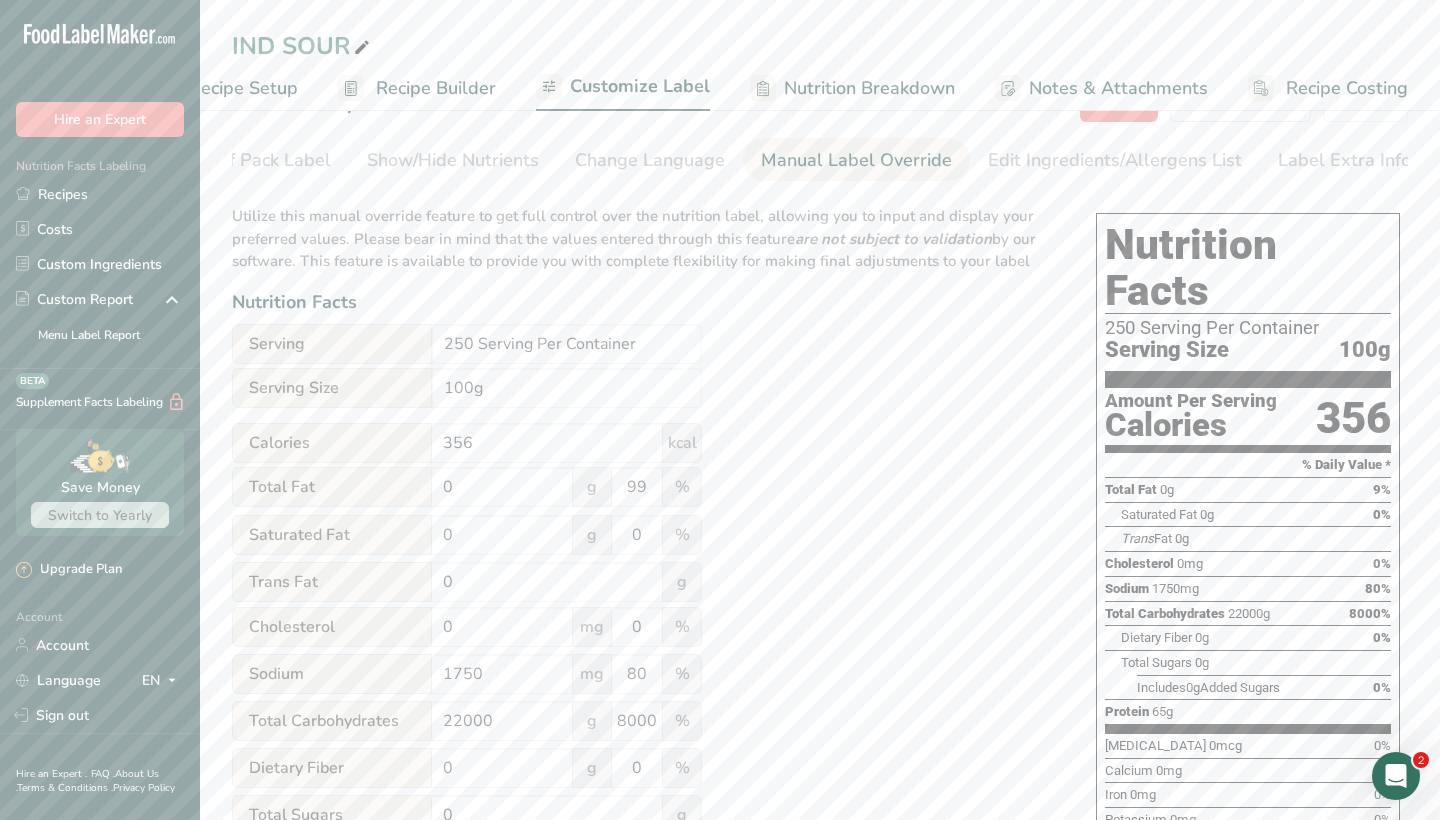 click on "Utilize this manual override feature to get full control over the nutrition label, allowing you to input and display your preferred values. Please bear in mind that the values entered through this feature
are not subject to validation
by our software. This feature is available to provide you with complete flexibility for making final adjustments to your label
Nutrition Facts
Serving
250 Serving Per Container
Serving Size
100g
Calories
356
kcal
Total Fat
0
g
99
%
Saturated Fat
0
g
0
%
Trans Fat
0
g
Cholesterol
0
mg
0
%
Sodium
1750
mg
80
%
22000" at bounding box center [644, 683] 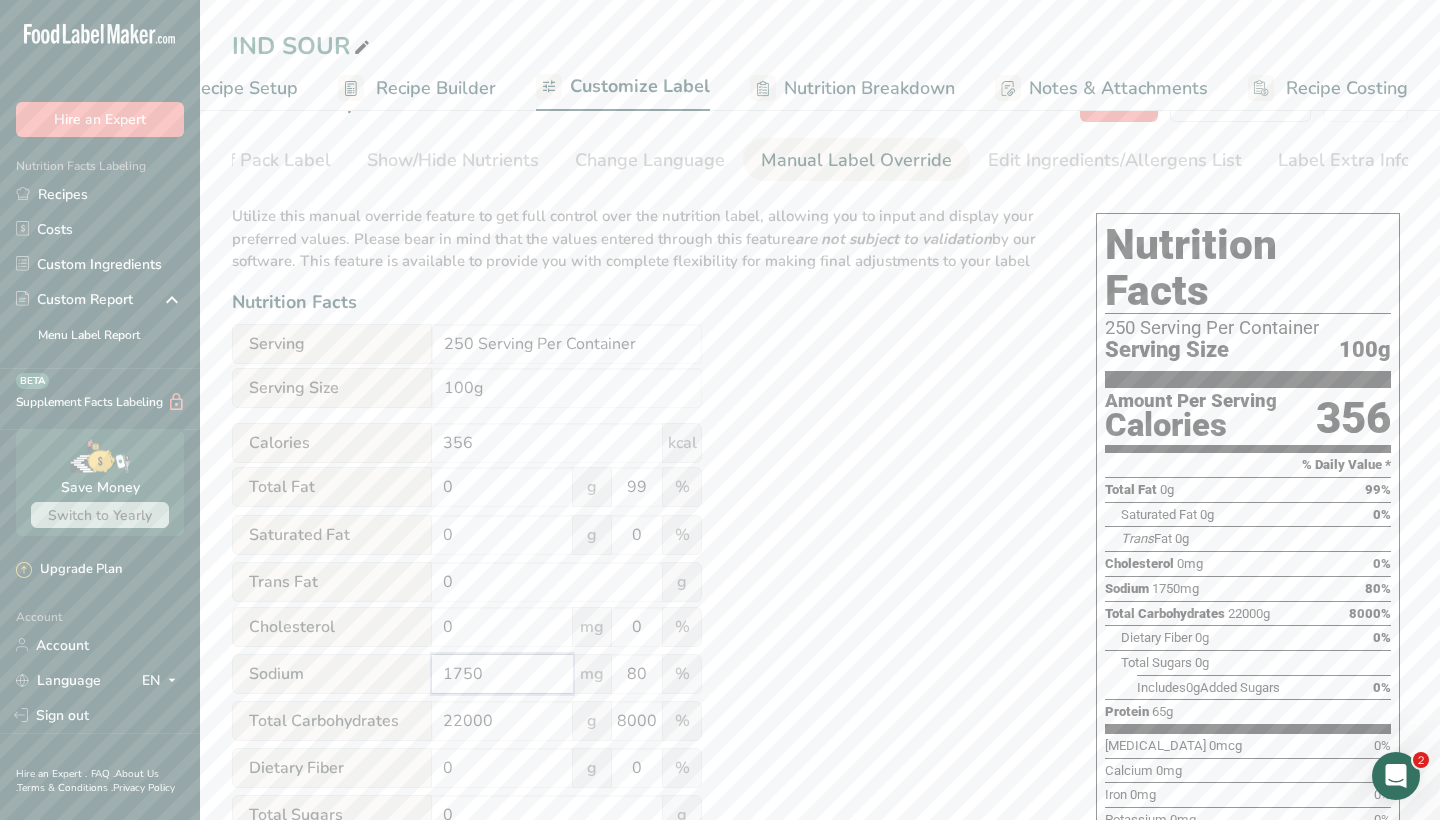 click on "1750" at bounding box center (502, 674) 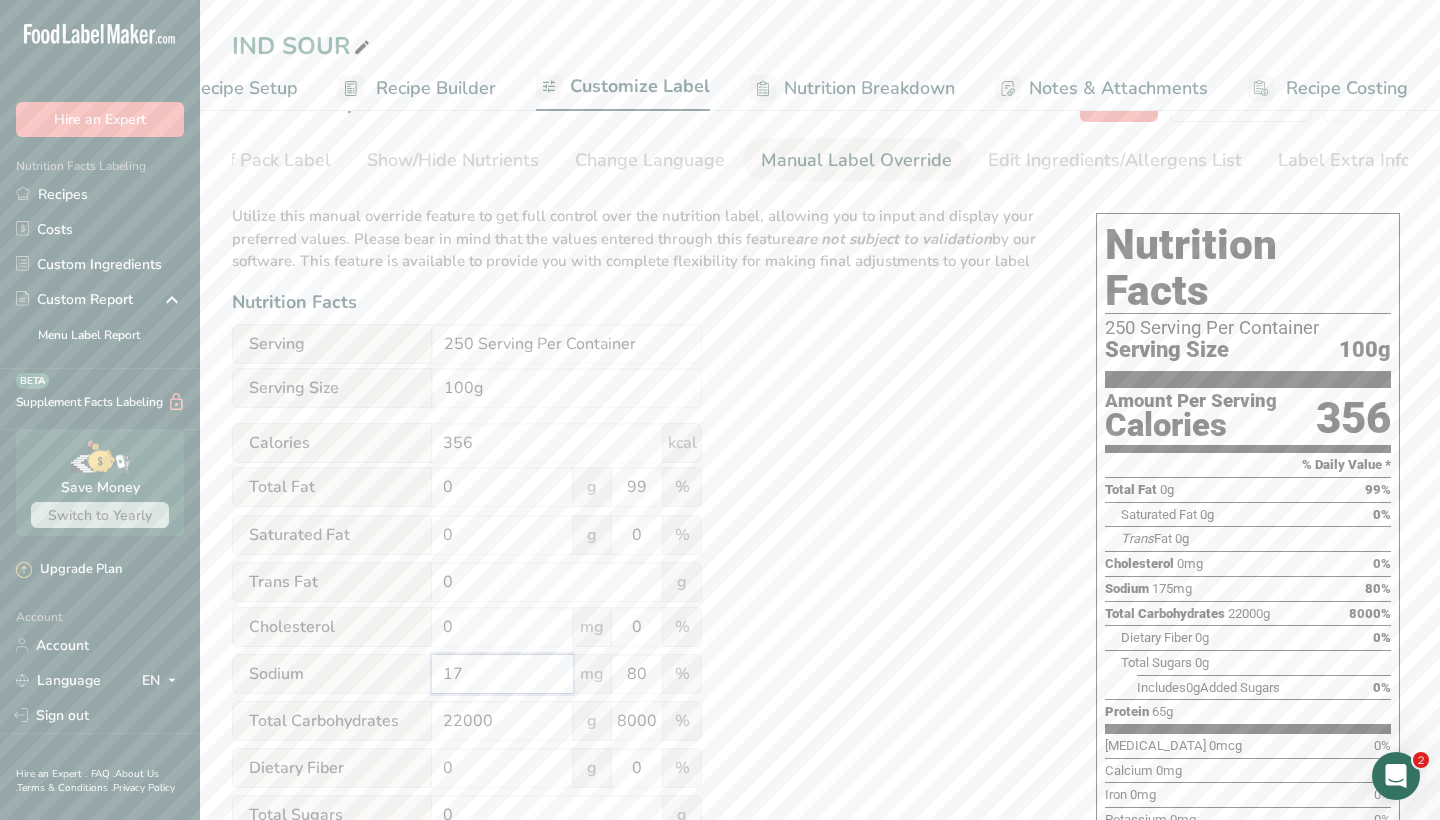 type on "1" 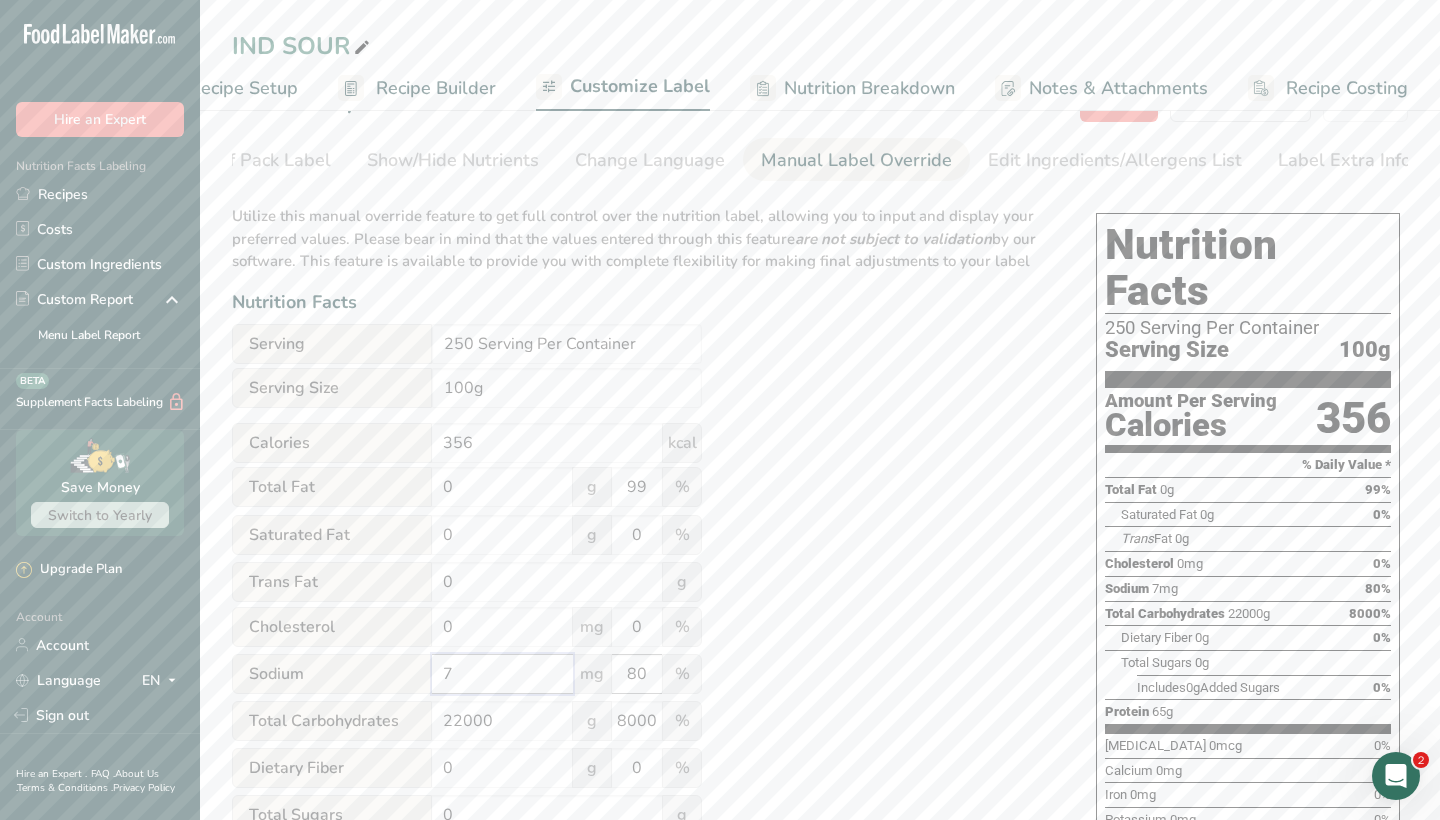 type on "7" 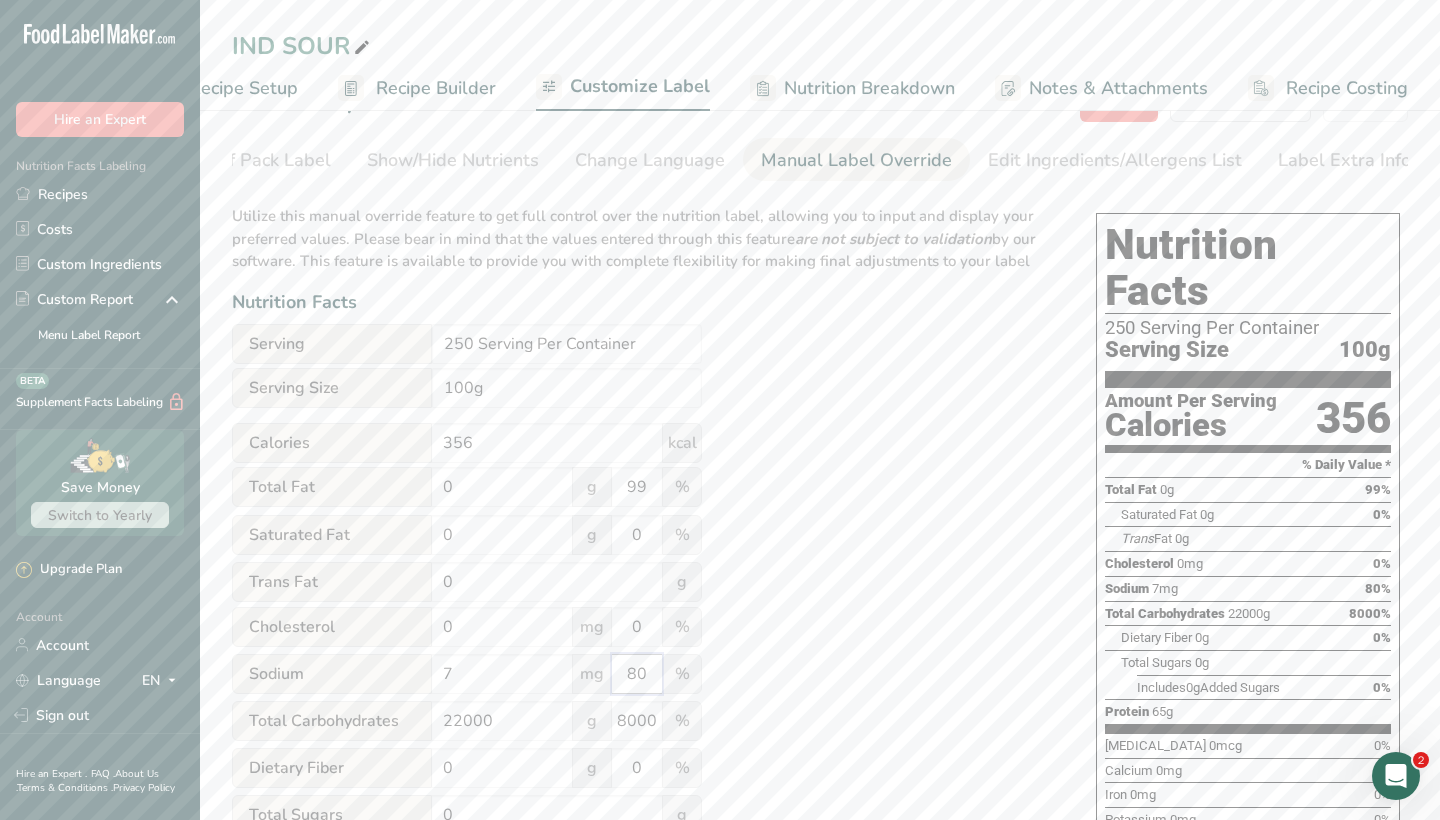 click on "80" at bounding box center (637, 674) 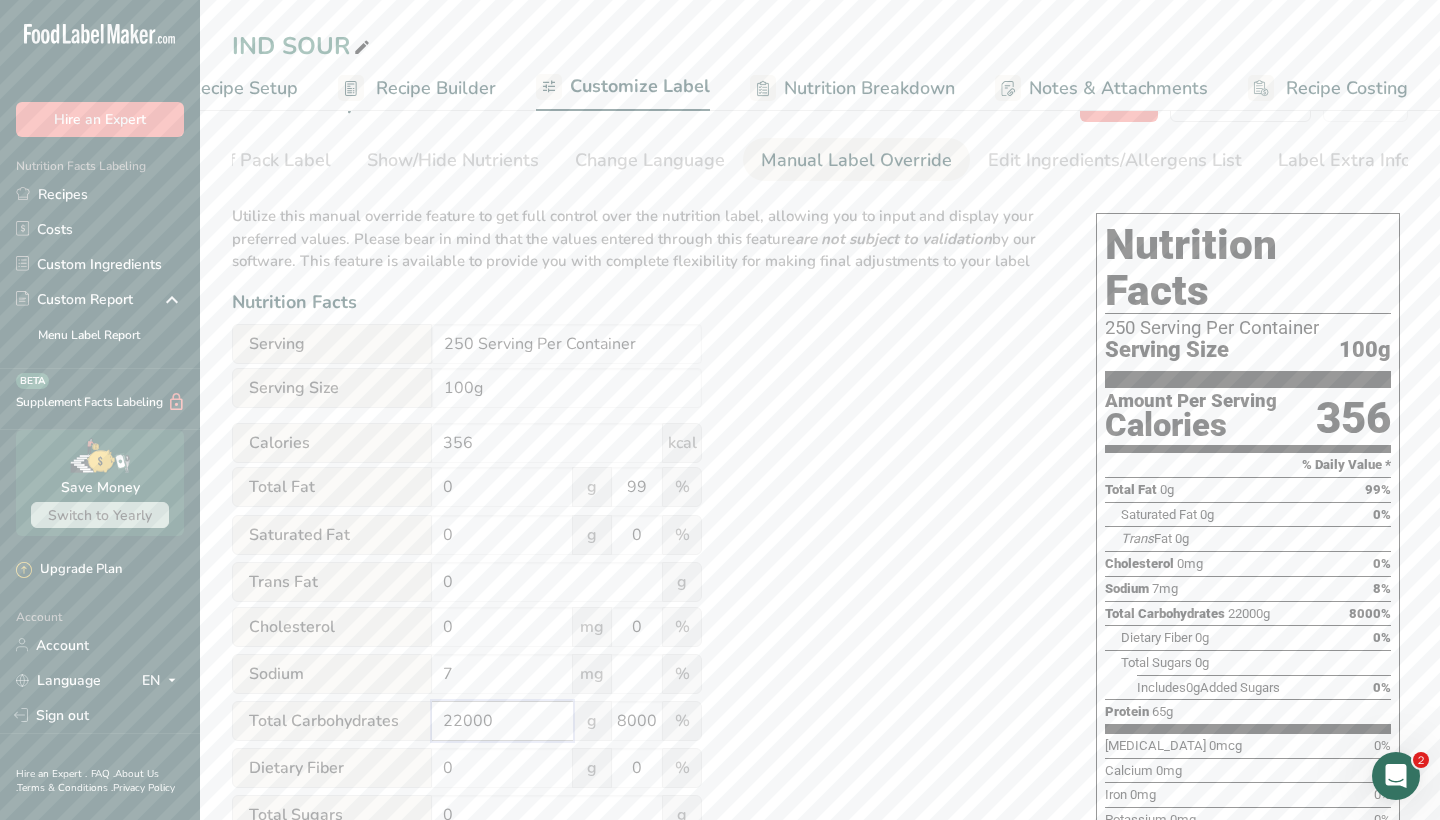 type on "80" 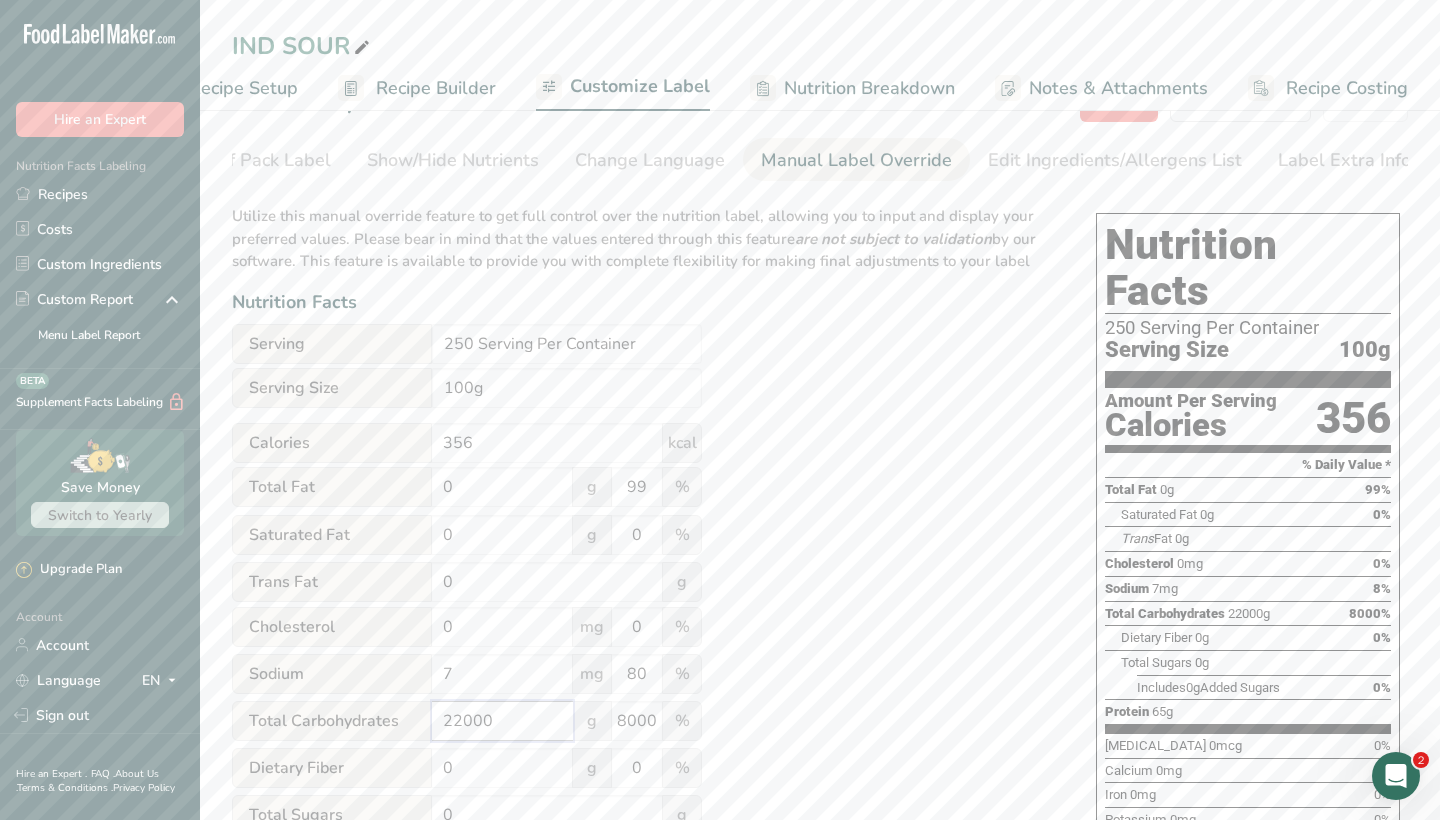 click on "22000" at bounding box center (502, 721) 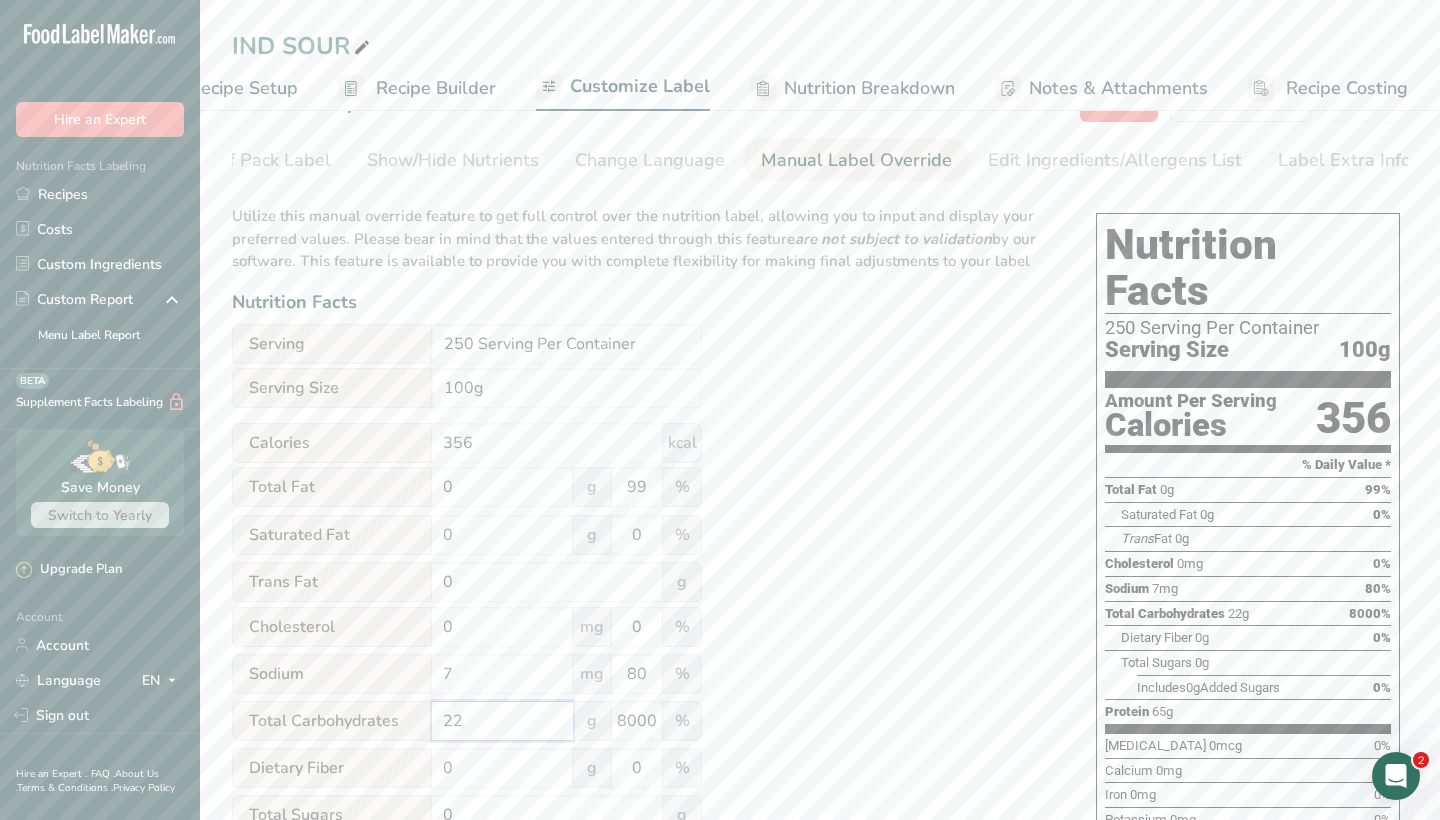 type on "2" 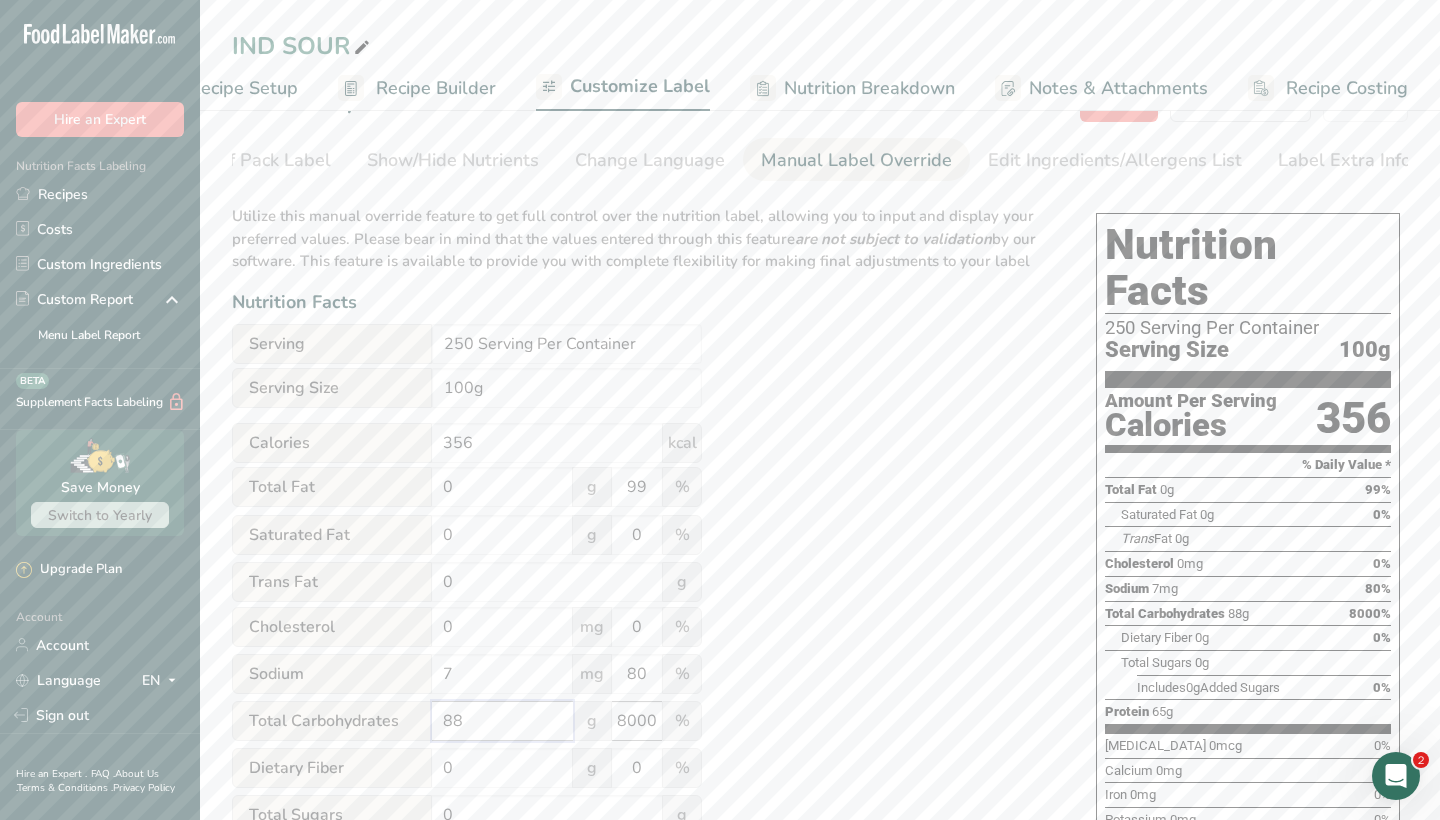 type on "88" 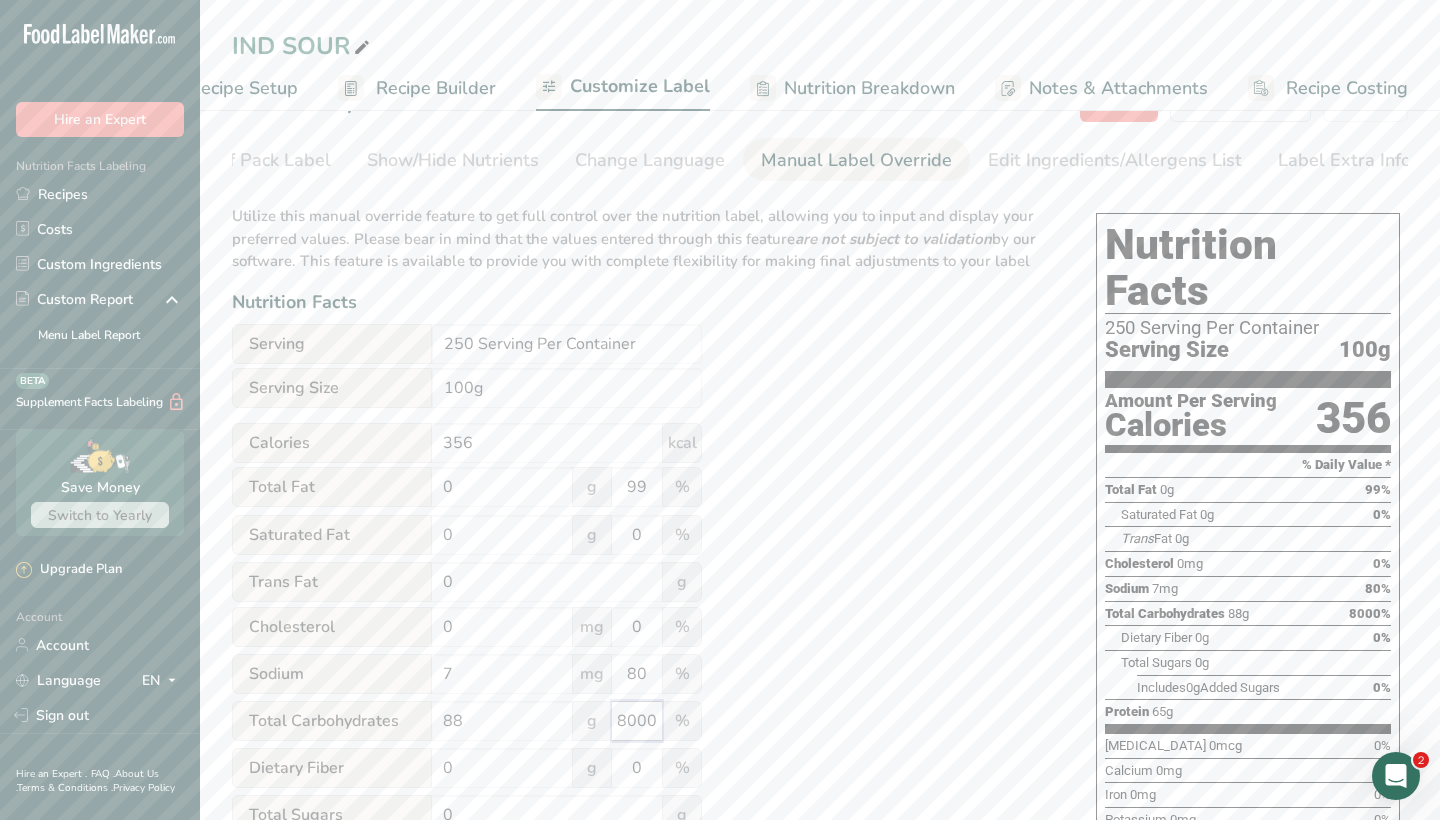 click on "8000" at bounding box center (637, 721) 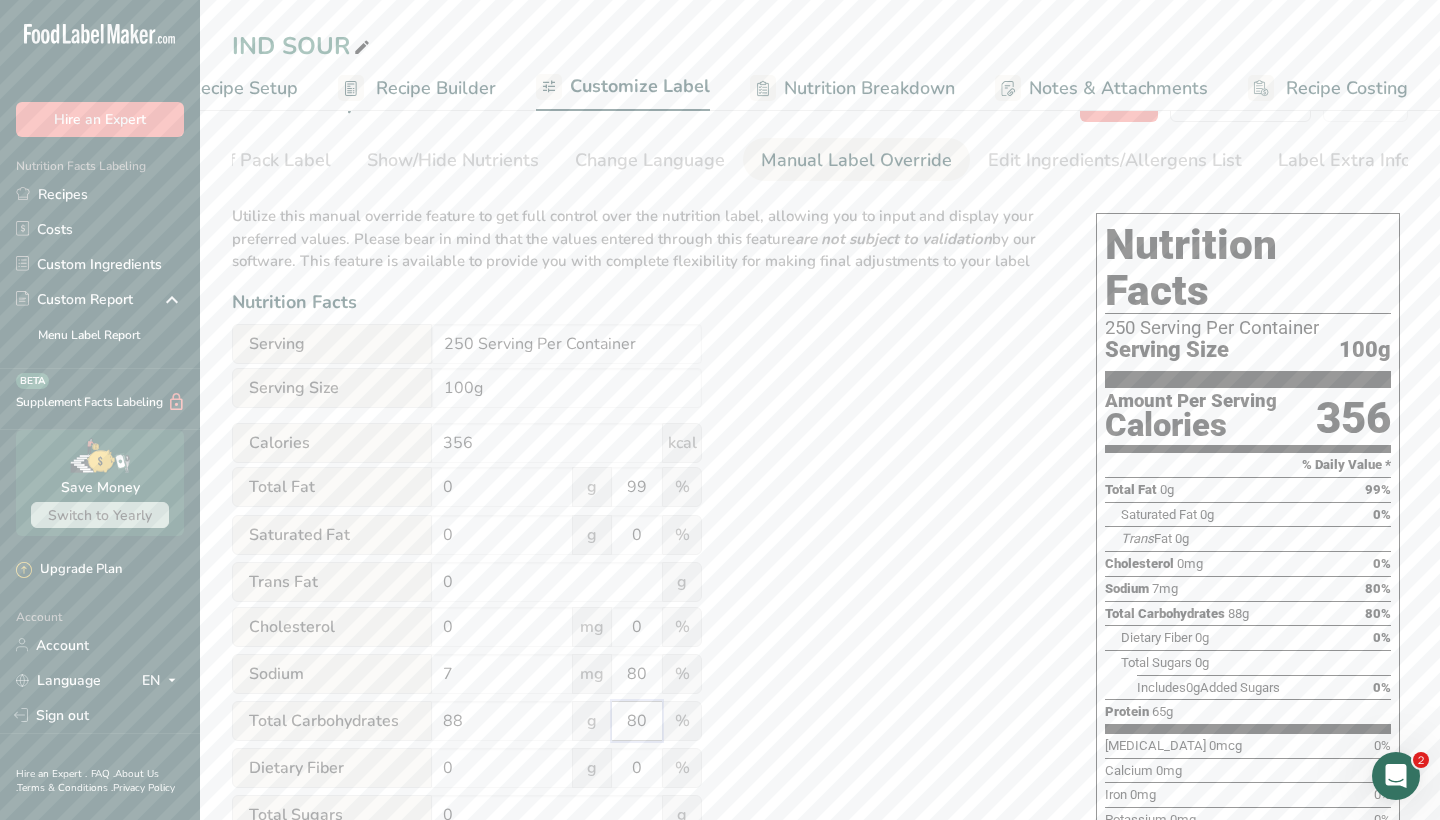 type on "8" 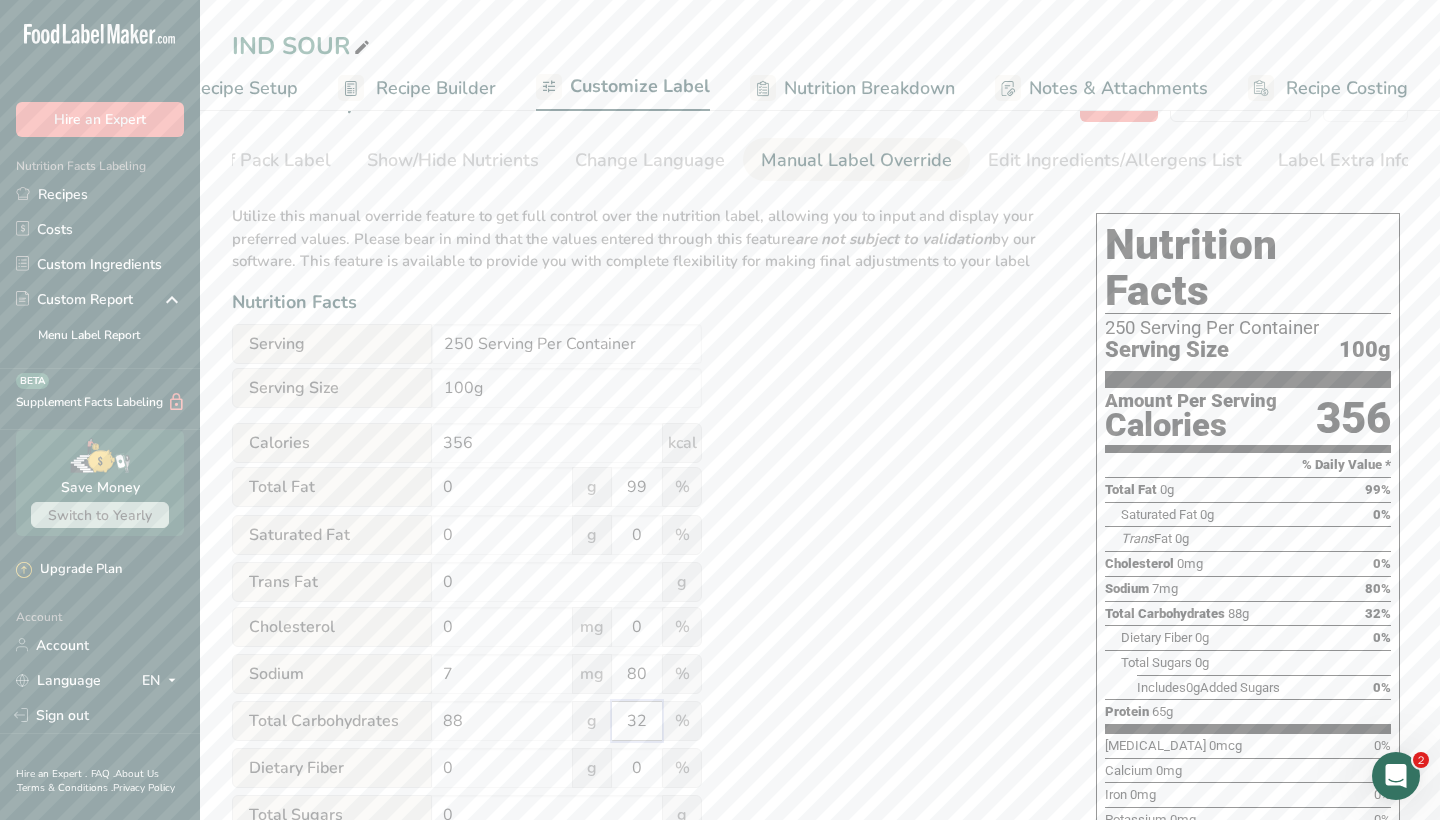 type on "32" 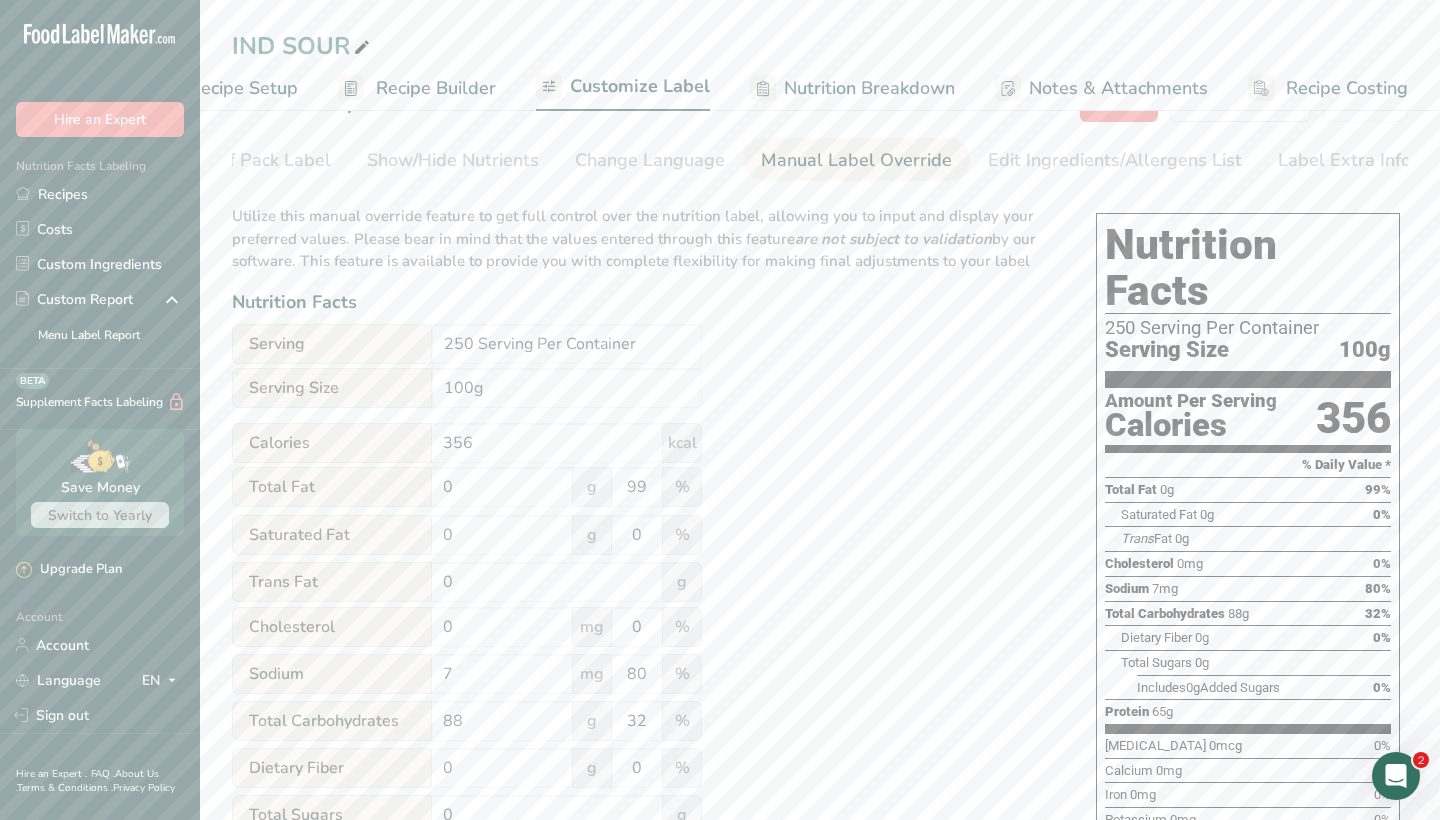click on "Utilize this manual override feature to get full control over the nutrition label, allowing you to input and display your preferred values. Please bear in mind that the values entered through this feature
are not subject to validation
by our software. This feature is available to provide you with complete flexibility for making final adjustments to your label
Nutrition Facts
Serving
250 Serving Per Container
Serving Size
100g
Calories
356
kcal
Total Fat
0
g
99
%
Saturated Fat
0
g
0
%
Trans Fat
0
g
Cholesterol
0
mg
0
%
Sodium
7
mg
80
%
88     32" at bounding box center [644, 683] 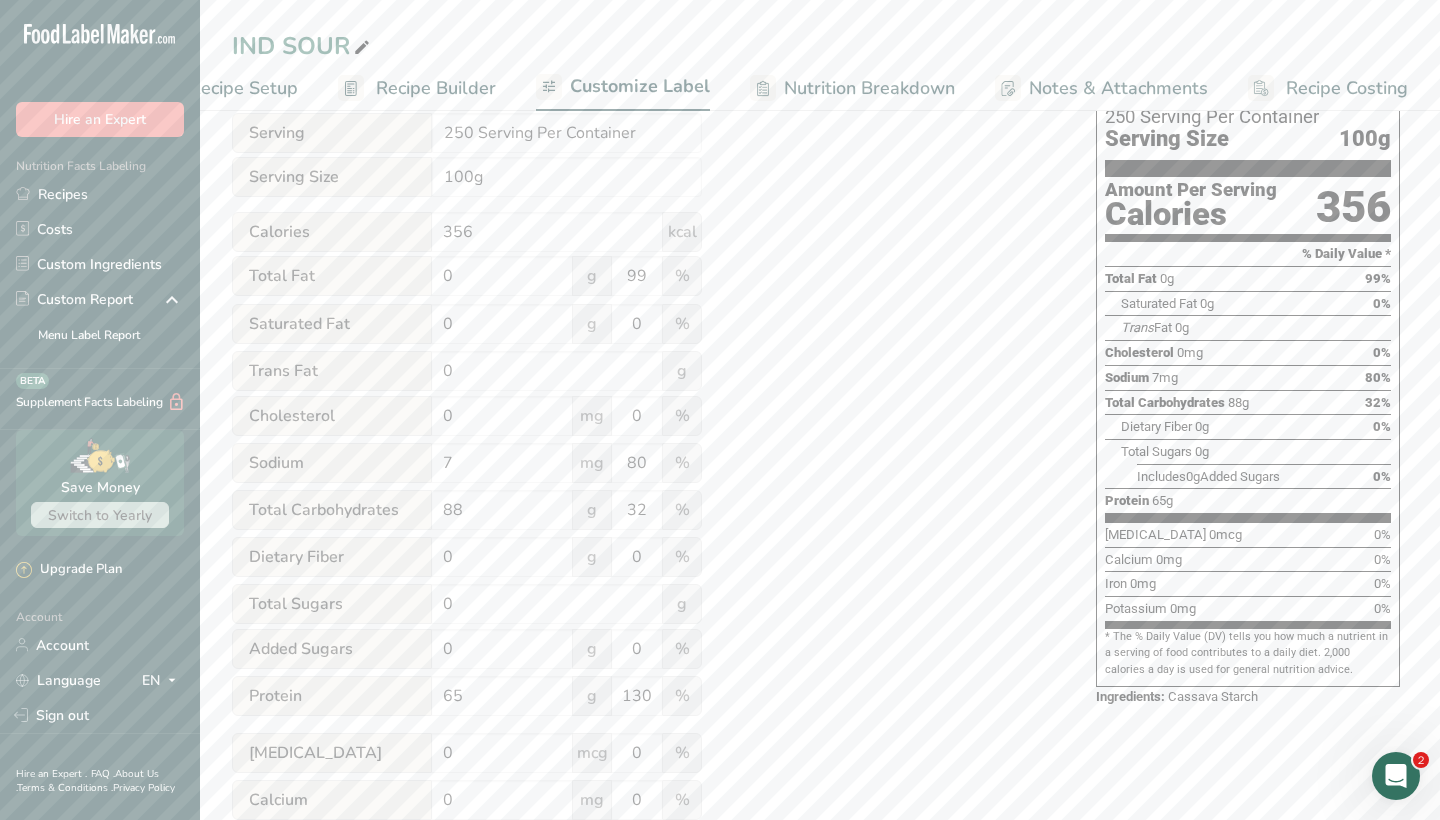 scroll, scrollTop: 277, scrollLeft: 0, axis: vertical 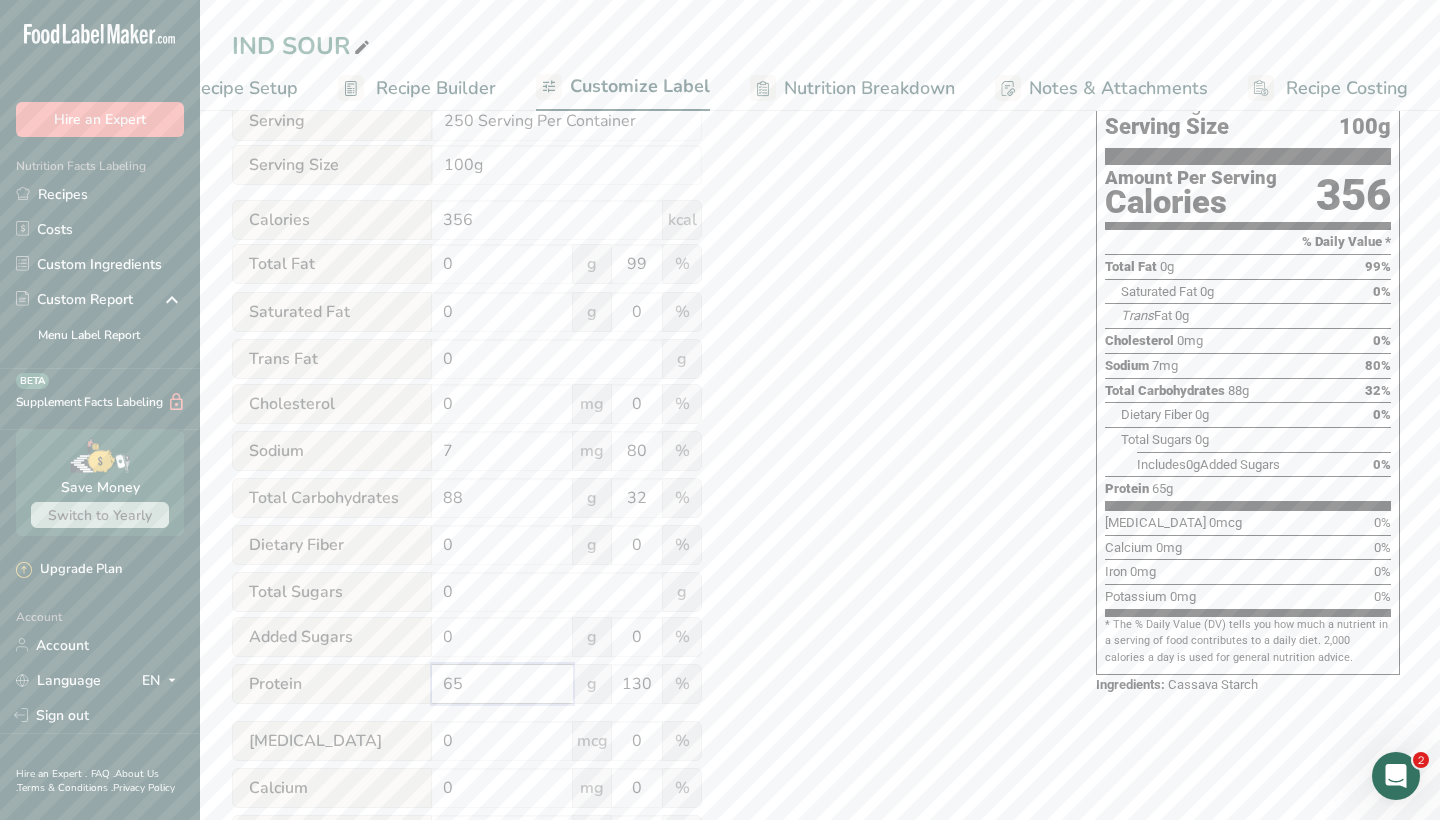 click on "65" at bounding box center [502, 684] 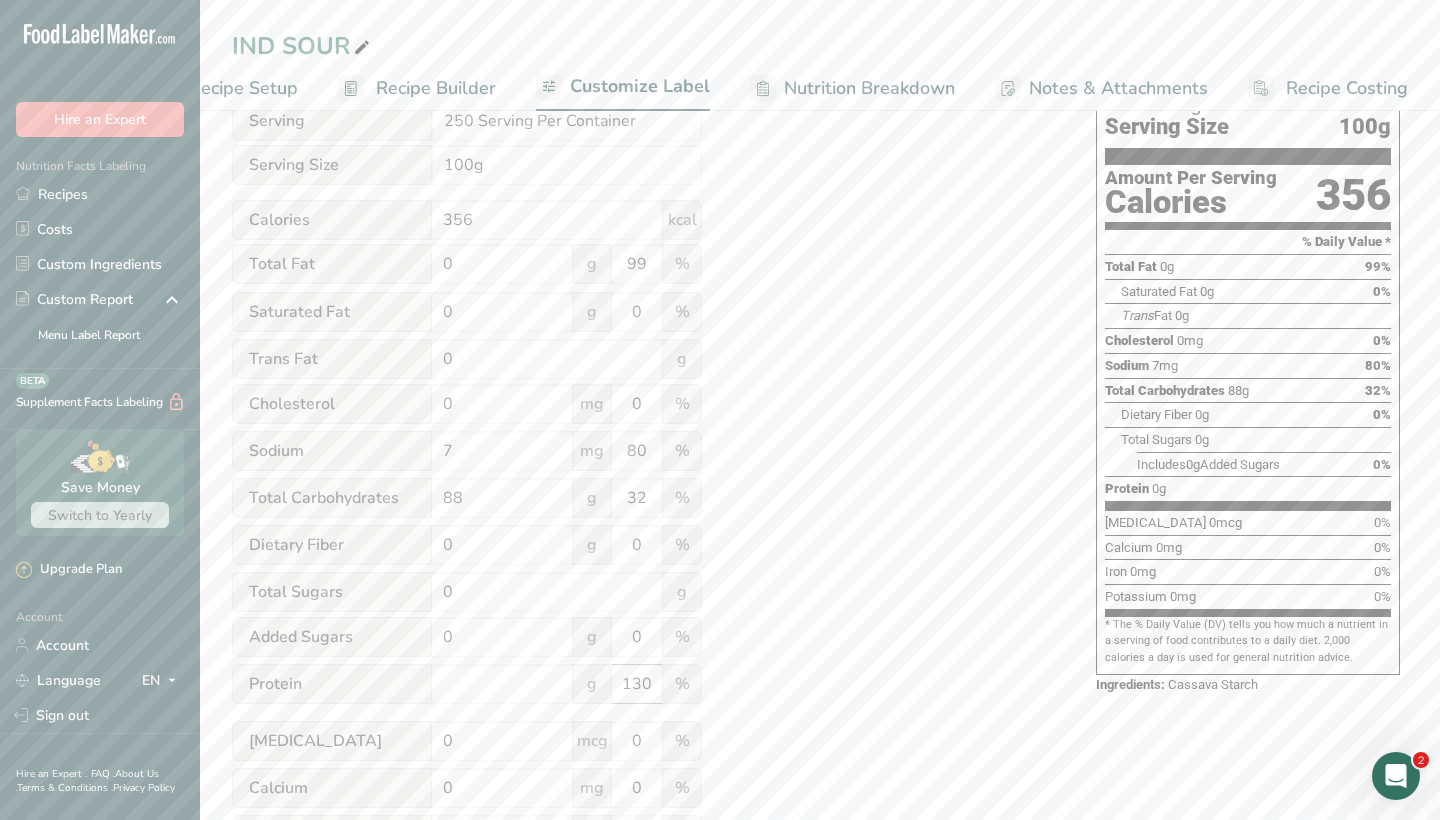 type on "65" 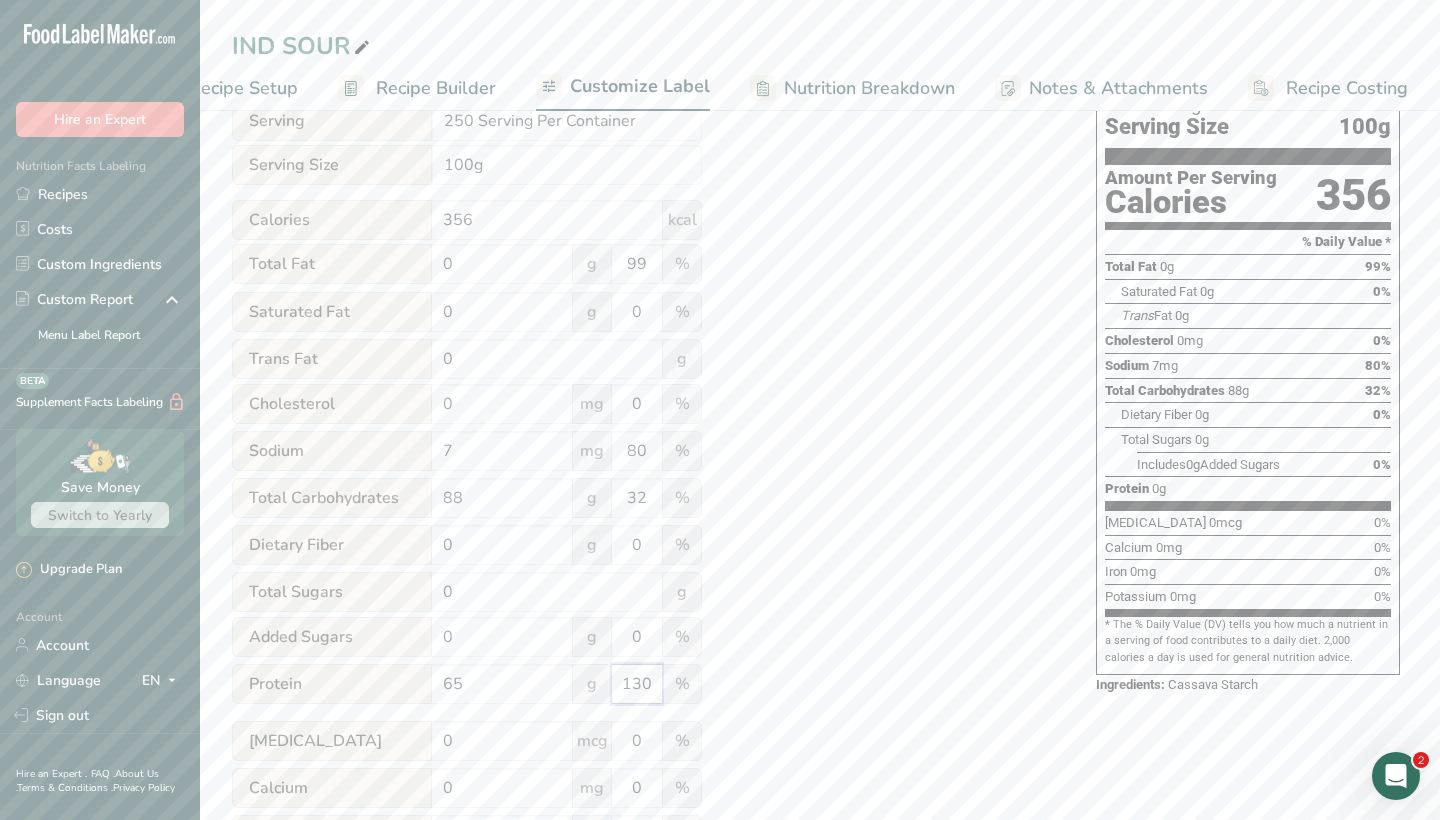 click on "130" at bounding box center [637, 684] 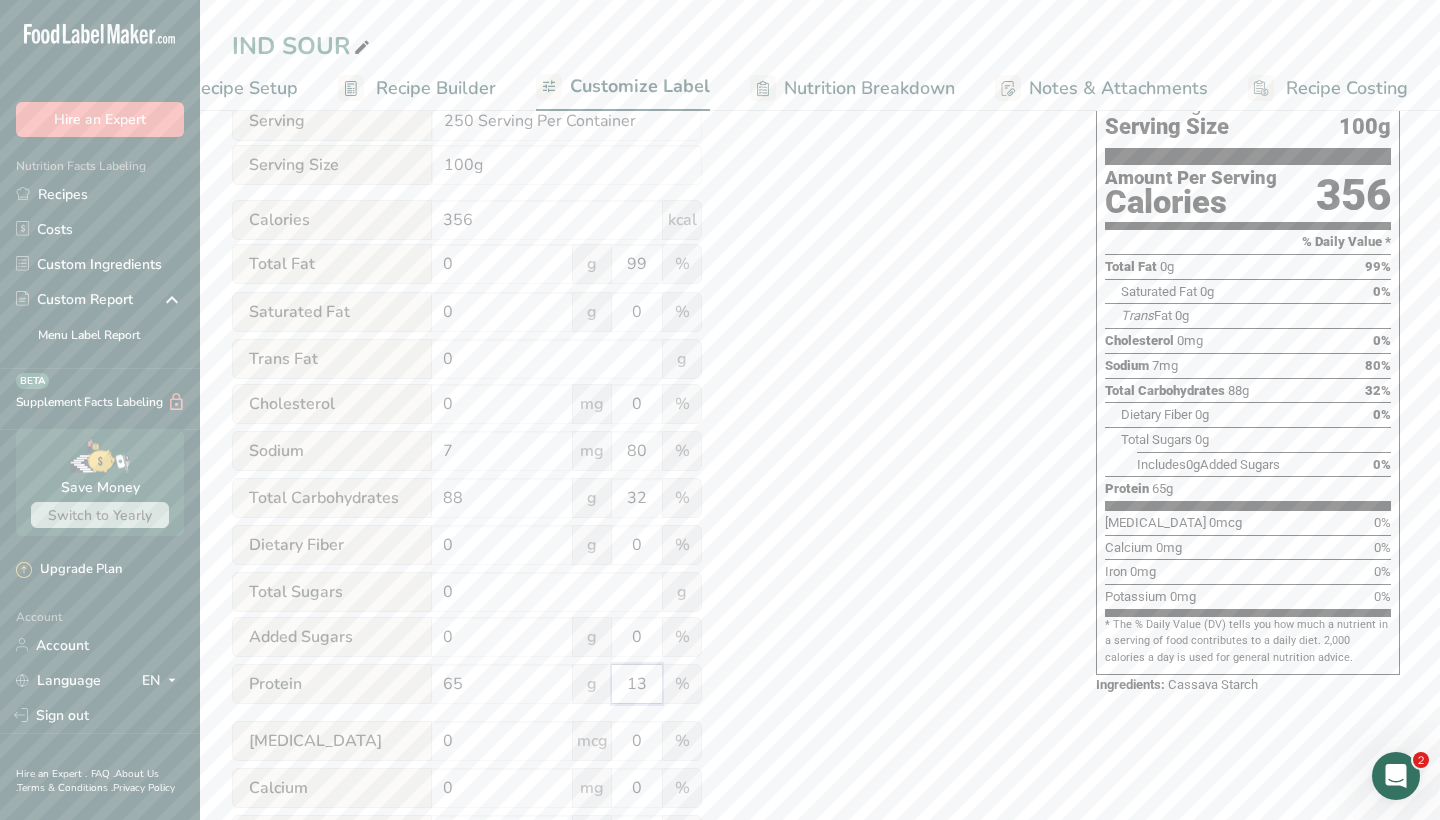 type on "1" 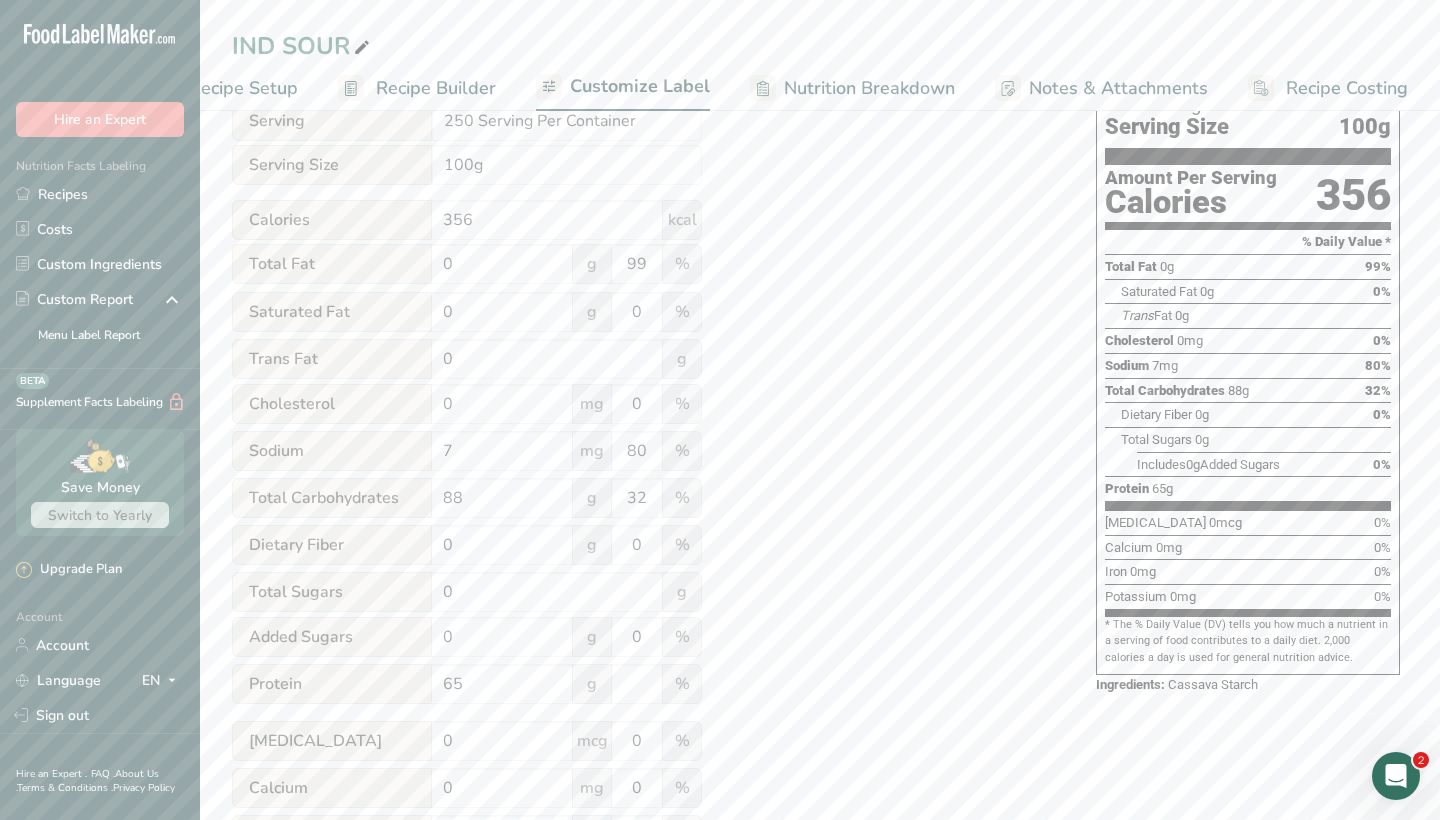 type on "130" 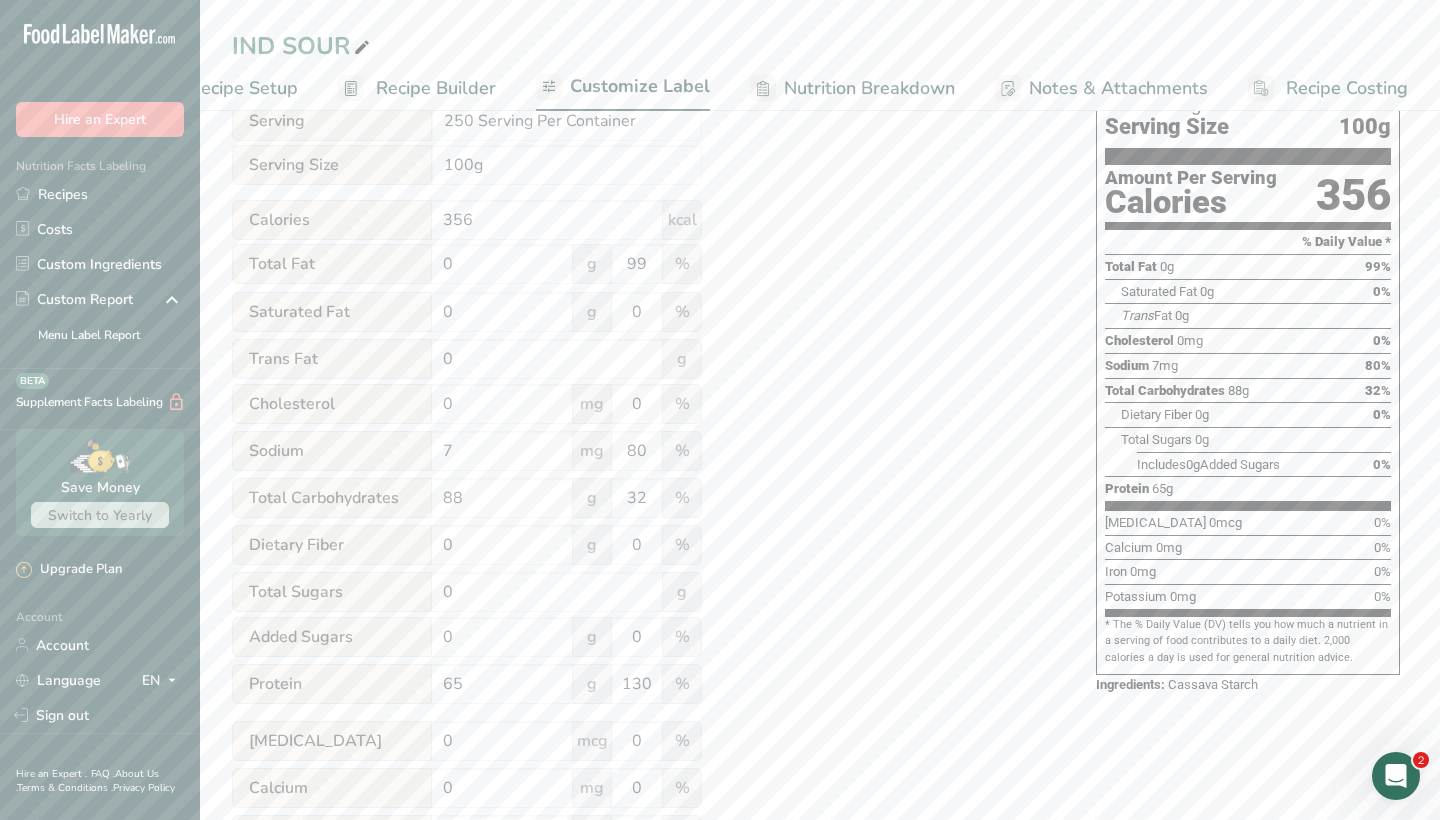 click on "Utilize this manual override feature to get full control over the nutrition label, allowing you to input and display your preferred values. Please bear in mind that the values entered through this feature
are not subject to validation
by our software. This feature is available to provide you with complete flexibility for making final adjustments to your label
Nutrition Facts
Serving
250 Serving Per Container
Serving Size
100g
Calories
356
kcal
Total Fat
0
g
99
%
Saturated Fat
0
g
0
%
Trans Fat
0
g
Cholesterol
0
mg
0
%
Sodium
7
mg
80
%
88     32" at bounding box center (644, 460) 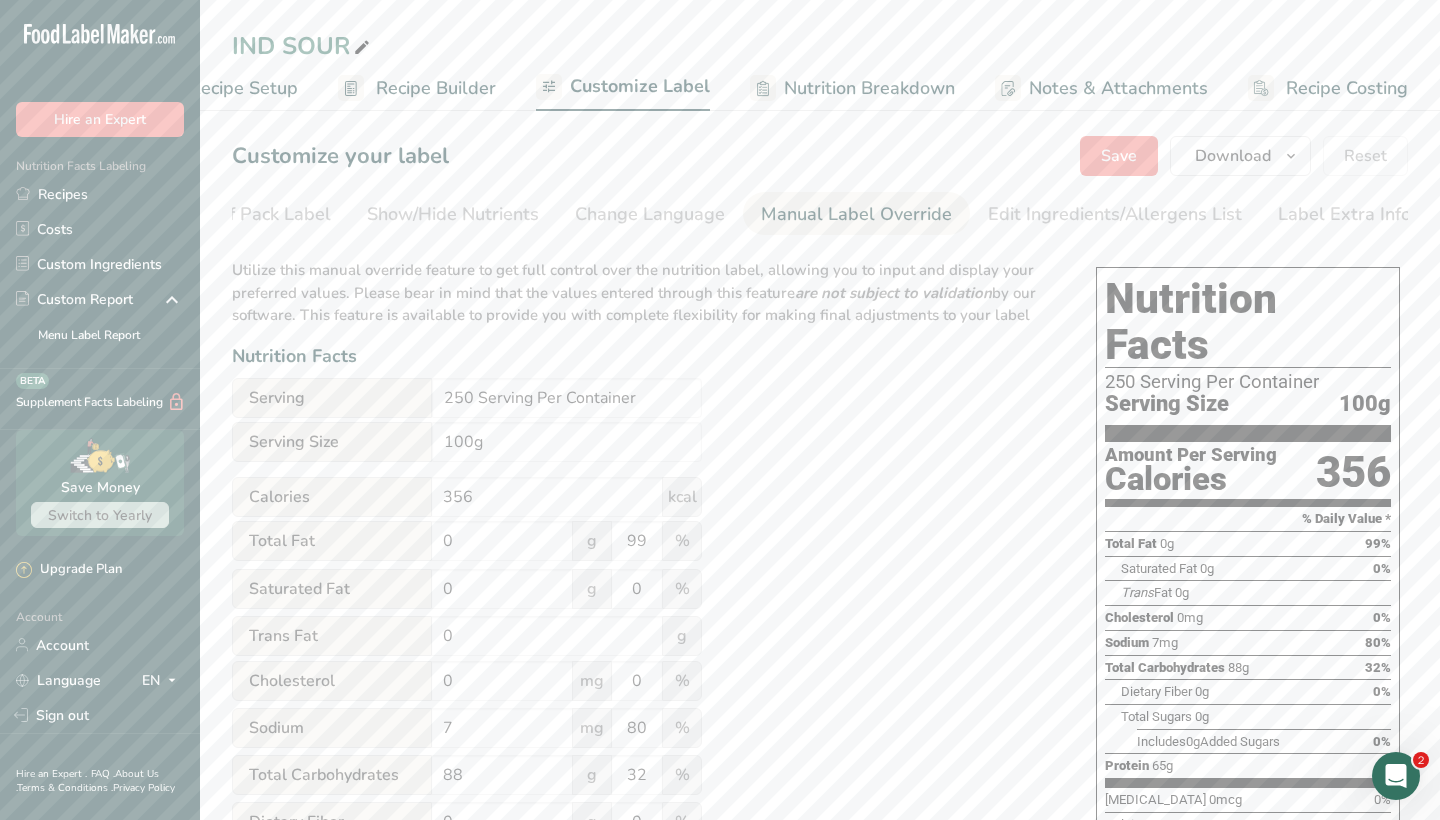 scroll, scrollTop: 0, scrollLeft: 0, axis: both 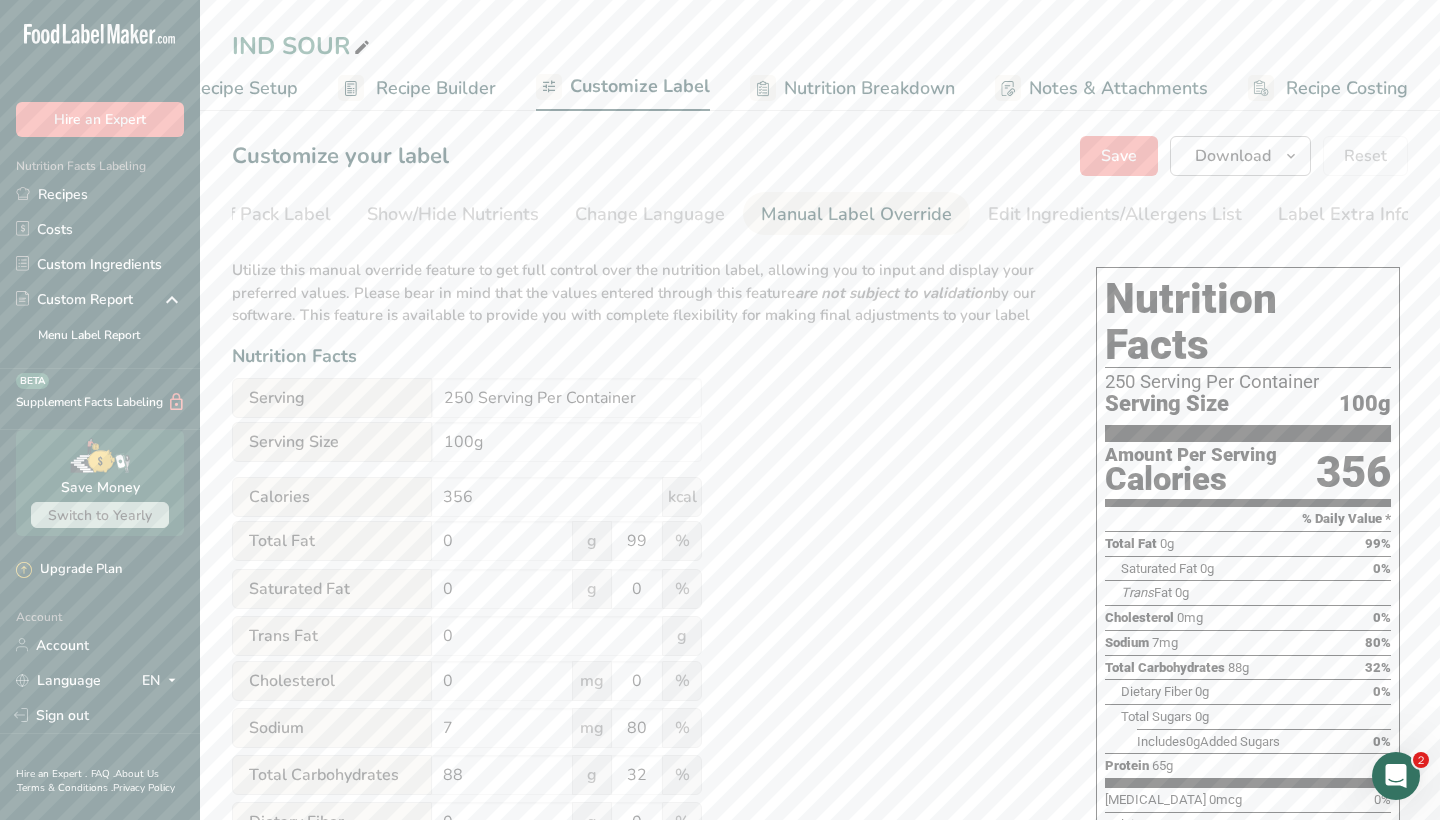 click on "Download" at bounding box center (1233, 156) 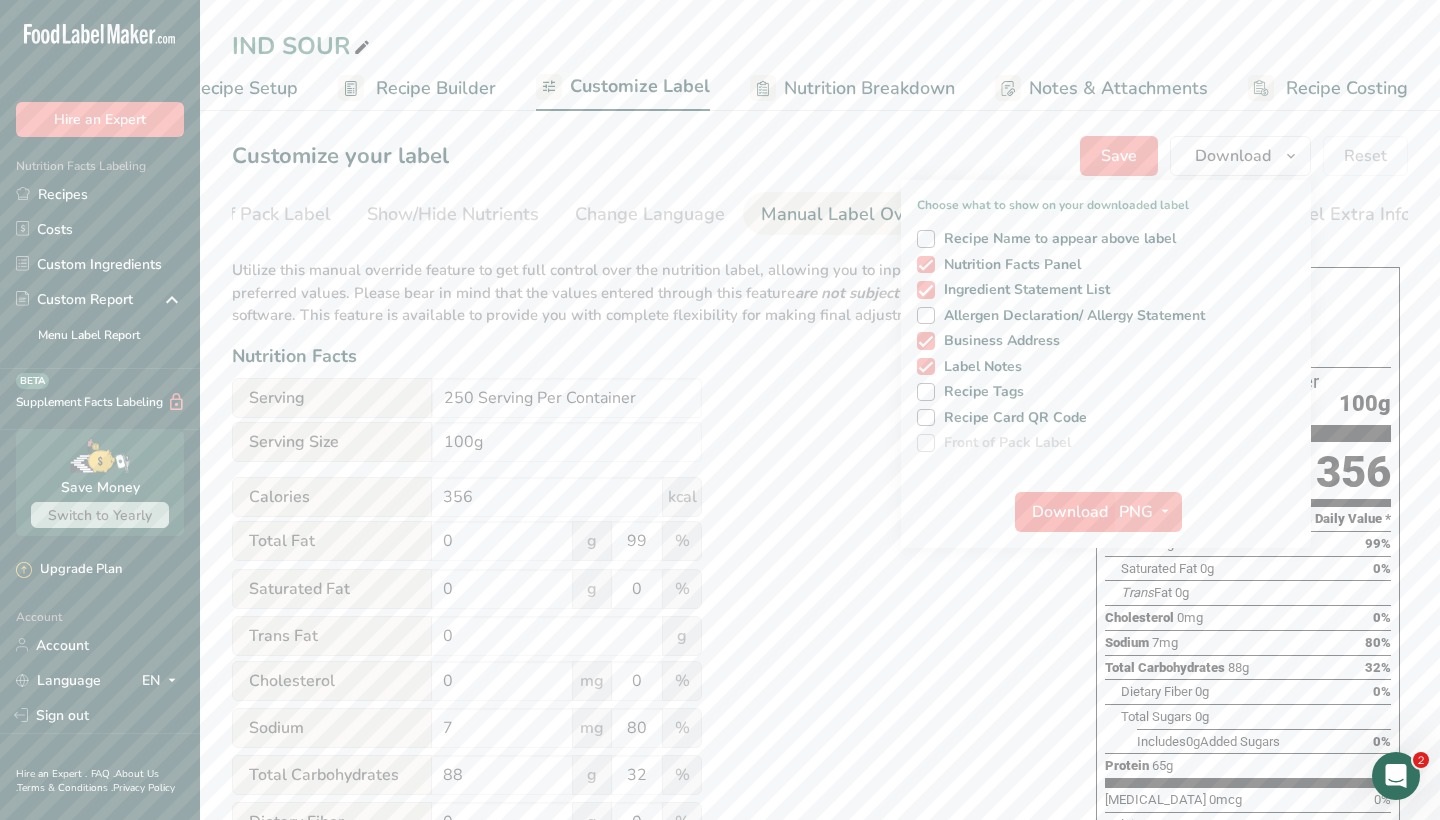click on "Download" at bounding box center (1064, 512) 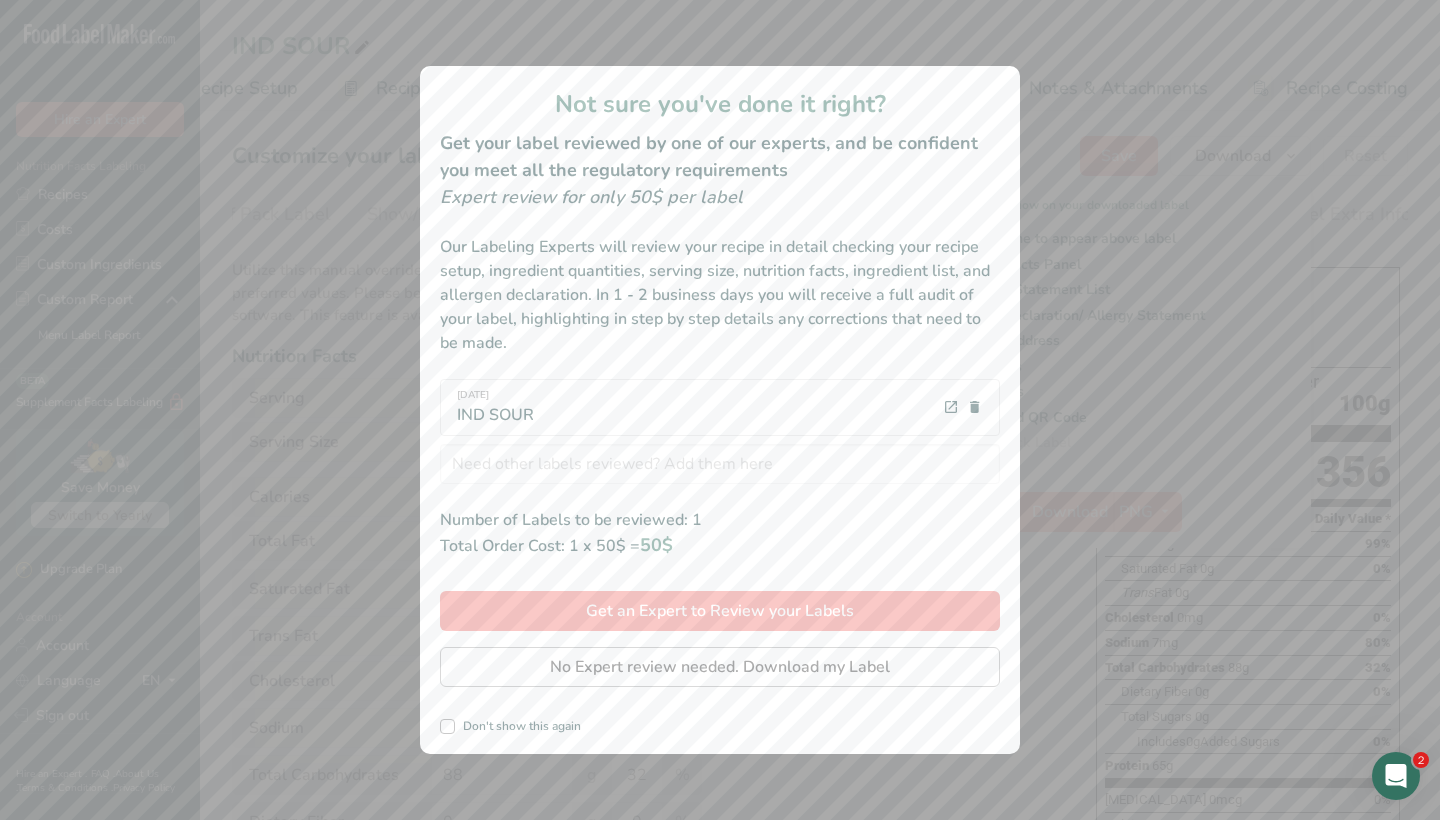 click on "No Expert review needed. Download my Label" at bounding box center [720, 667] 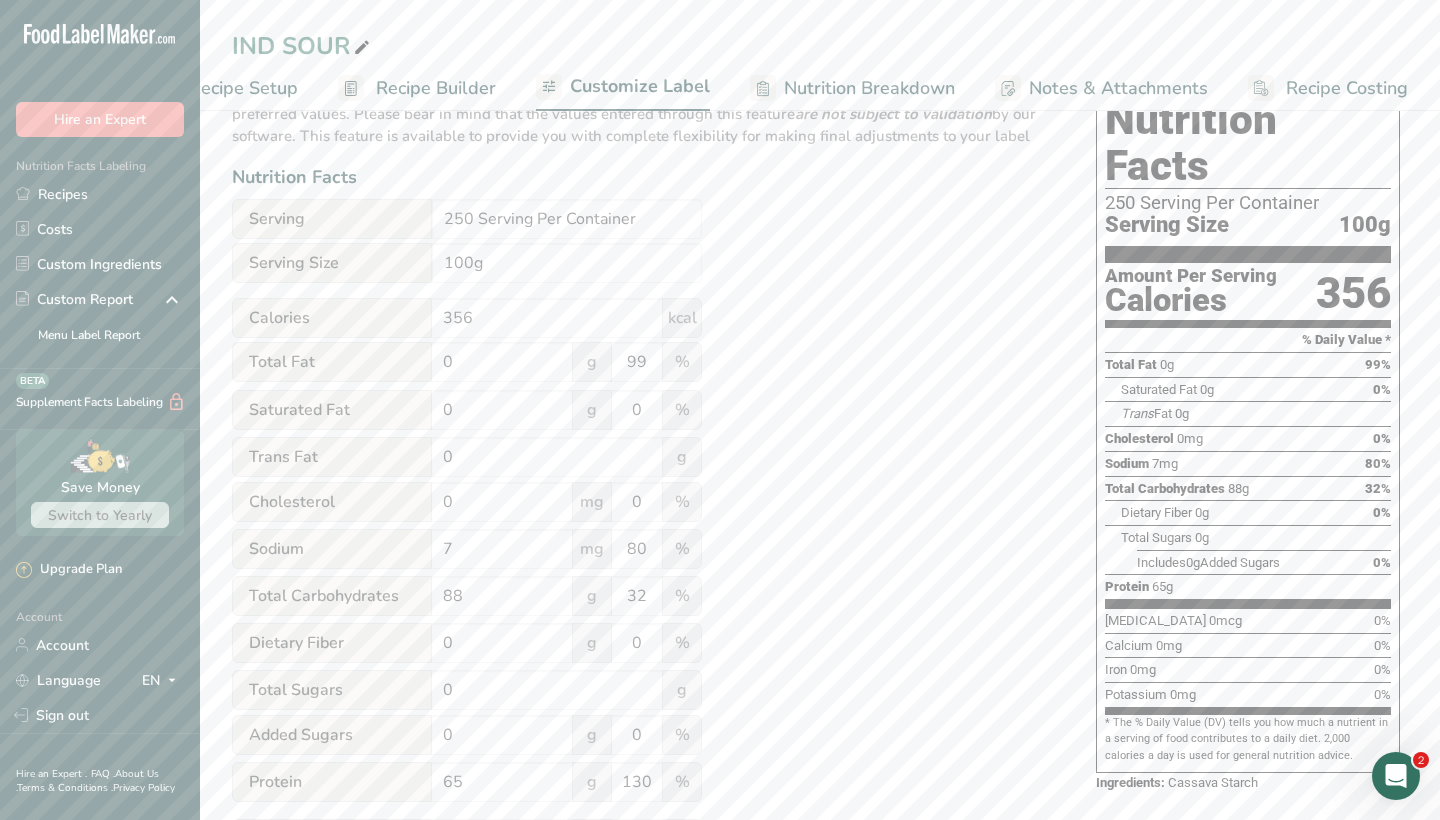 scroll, scrollTop: 308, scrollLeft: 0, axis: vertical 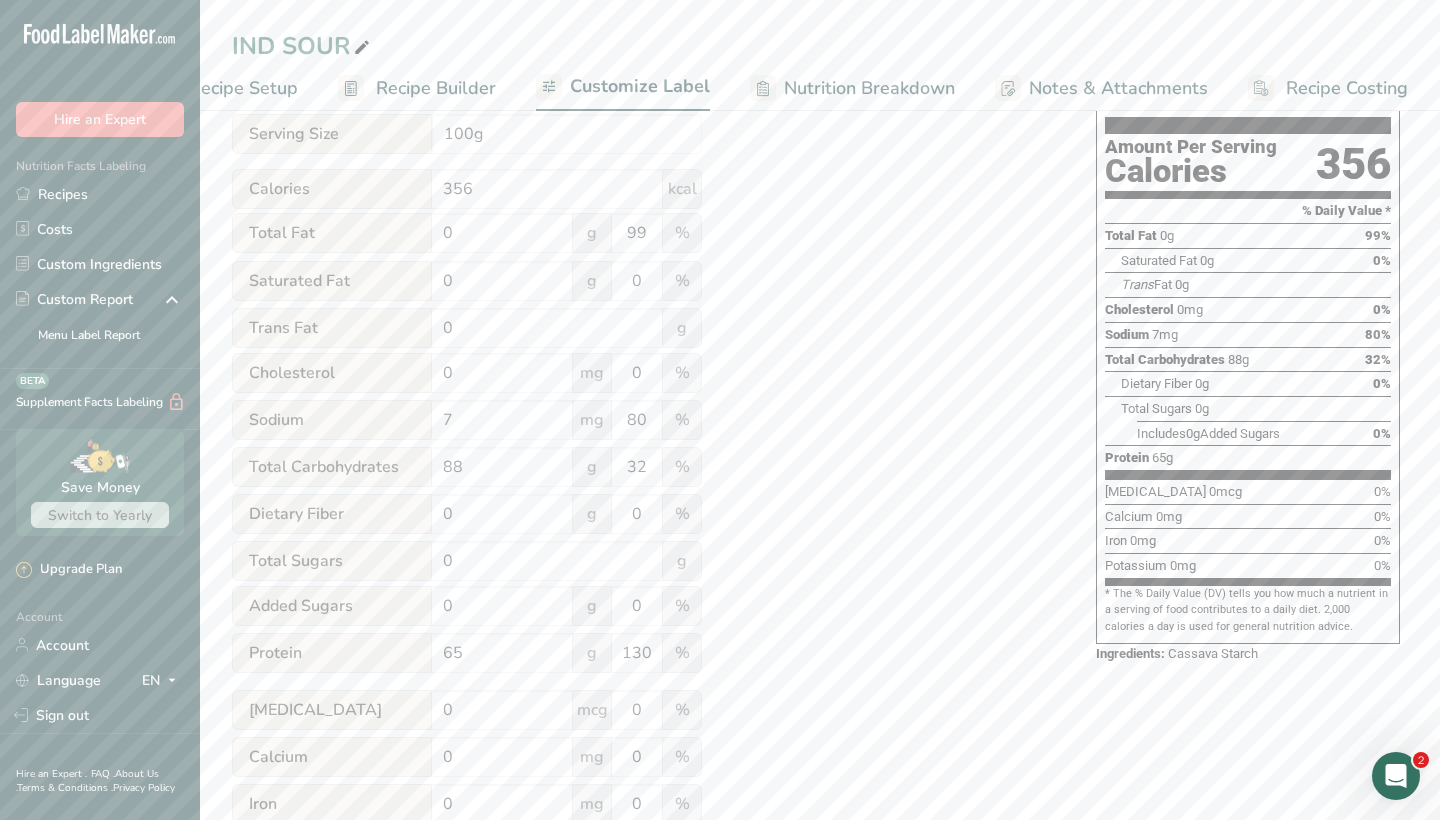 click on "Utilize this manual override feature to get full control over the nutrition label, allowing you to input and display your preferred values. Please bear in mind that the values entered through this feature
are not subject to validation
by our software. This feature is available to provide you with complete flexibility for making final adjustments to your label
Nutrition Facts
Serving
250 Serving Per Container
Serving Size
100g
Calories
356
kcal
Total Fat
0
g
99
%
Saturated Fat
0
g
0
%
Trans Fat
0
g
Cholesterol
0
mg
0
%
Sodium
7
mg
80
%
88     32" at bounding box center [644, 429] 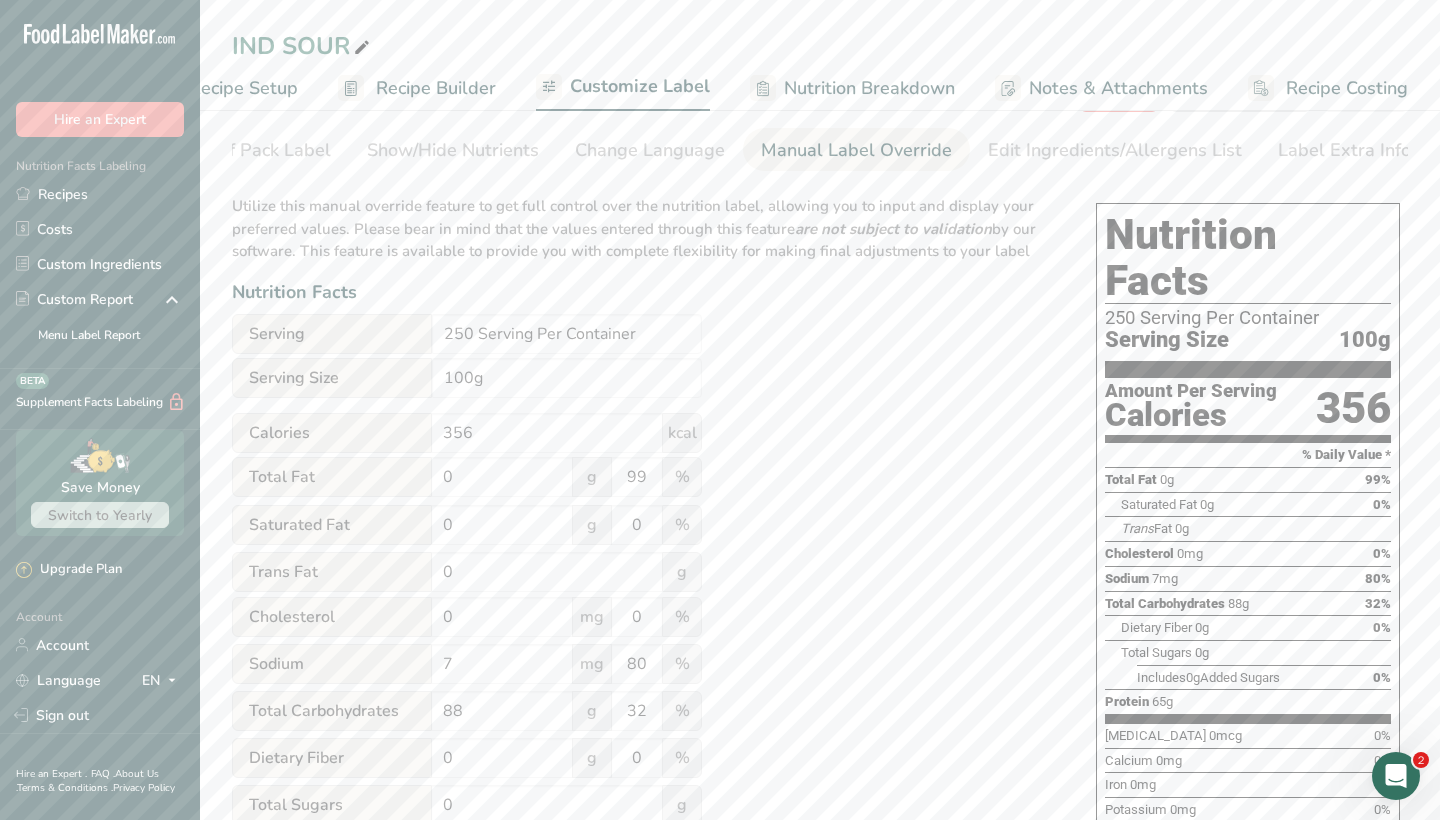 scroll, scrollTop: 23, scrollLeft: 0, axis: vertical 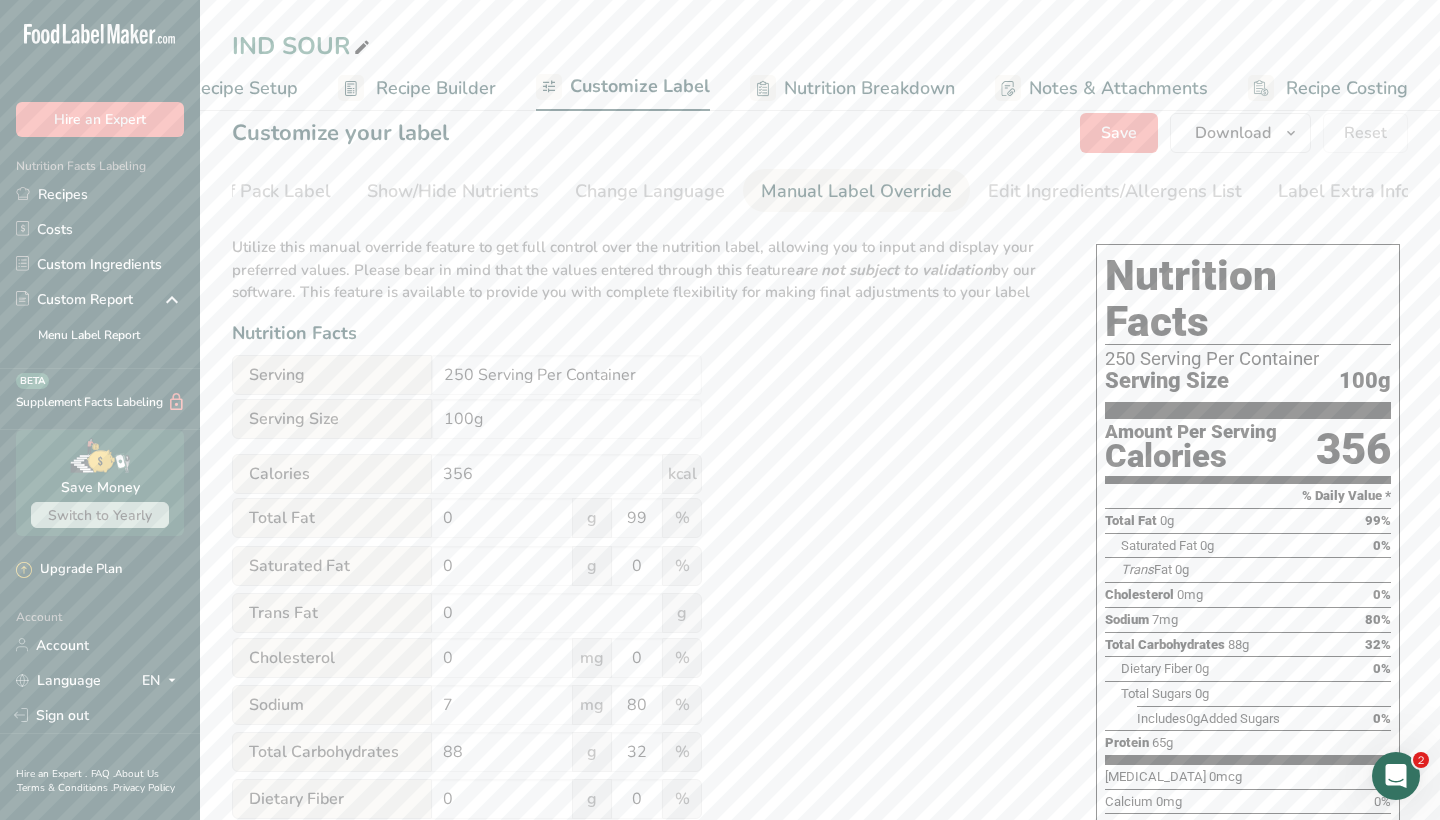 click on "Utilize this manual override feature to get full control over the nutrition label, allowing you to input and display your preferred values. Please bear in mind that the values entered through this feature
are not subject to validation
by our software. This feature is available to provide you with complete flexibility for making final adjustments to your label
Nutrition Facts
Serving
250 Serving Per Container
Serving Size
100g
Calories
356
kcal
Total Fat
0
g
99
%
Saturated Fat
0
g
0
%
Trans Fat
0
g
Cholesterol
0
mg
0
%
Sodium
7
mg
80
%
88     32" at bounding box center (644, 714) 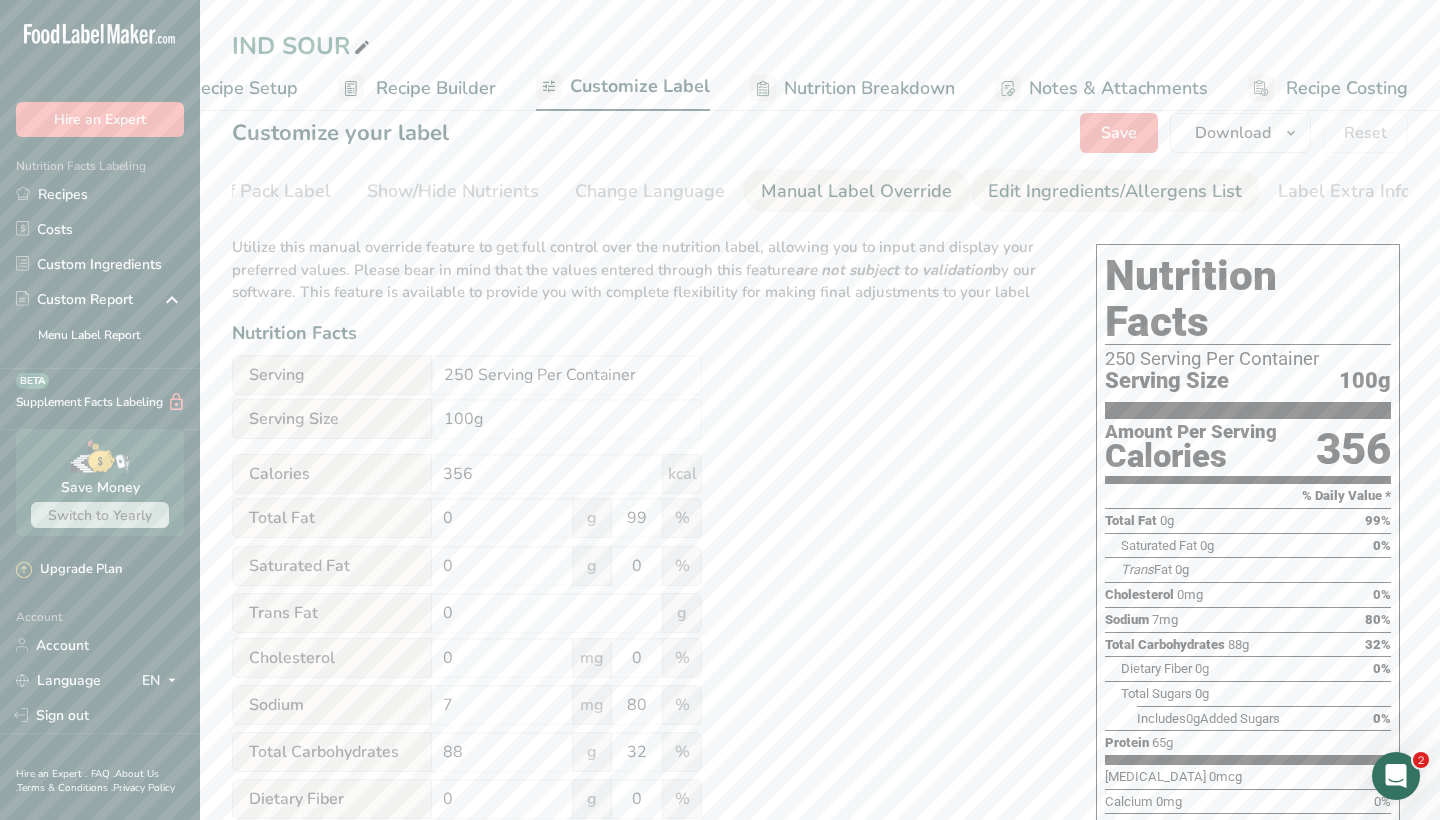 scroll, scrollTop: 23, scrollLeft: 0, axis: vertical 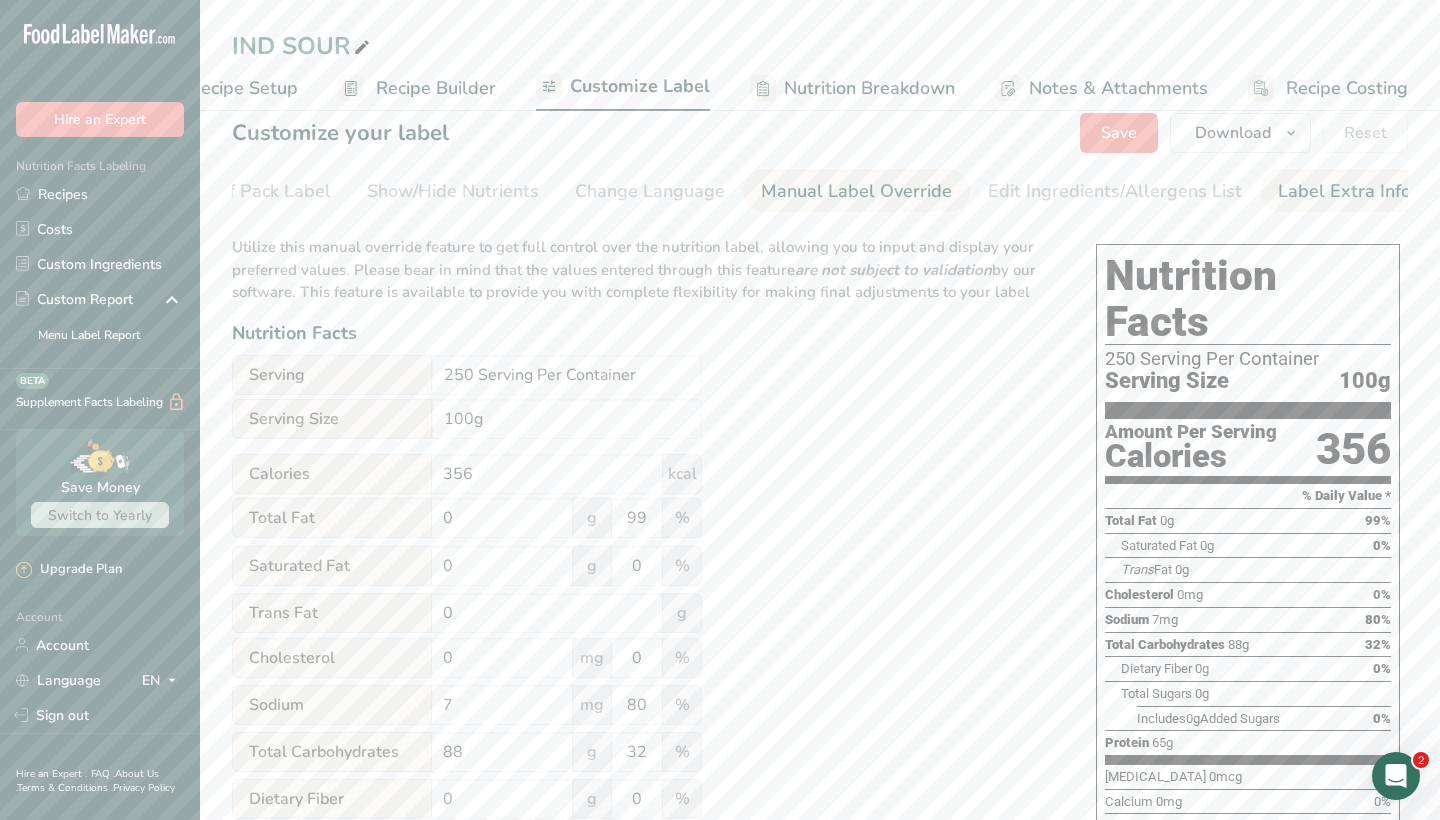 click on "Label Extra Info" at bounding box center [1344, 191] 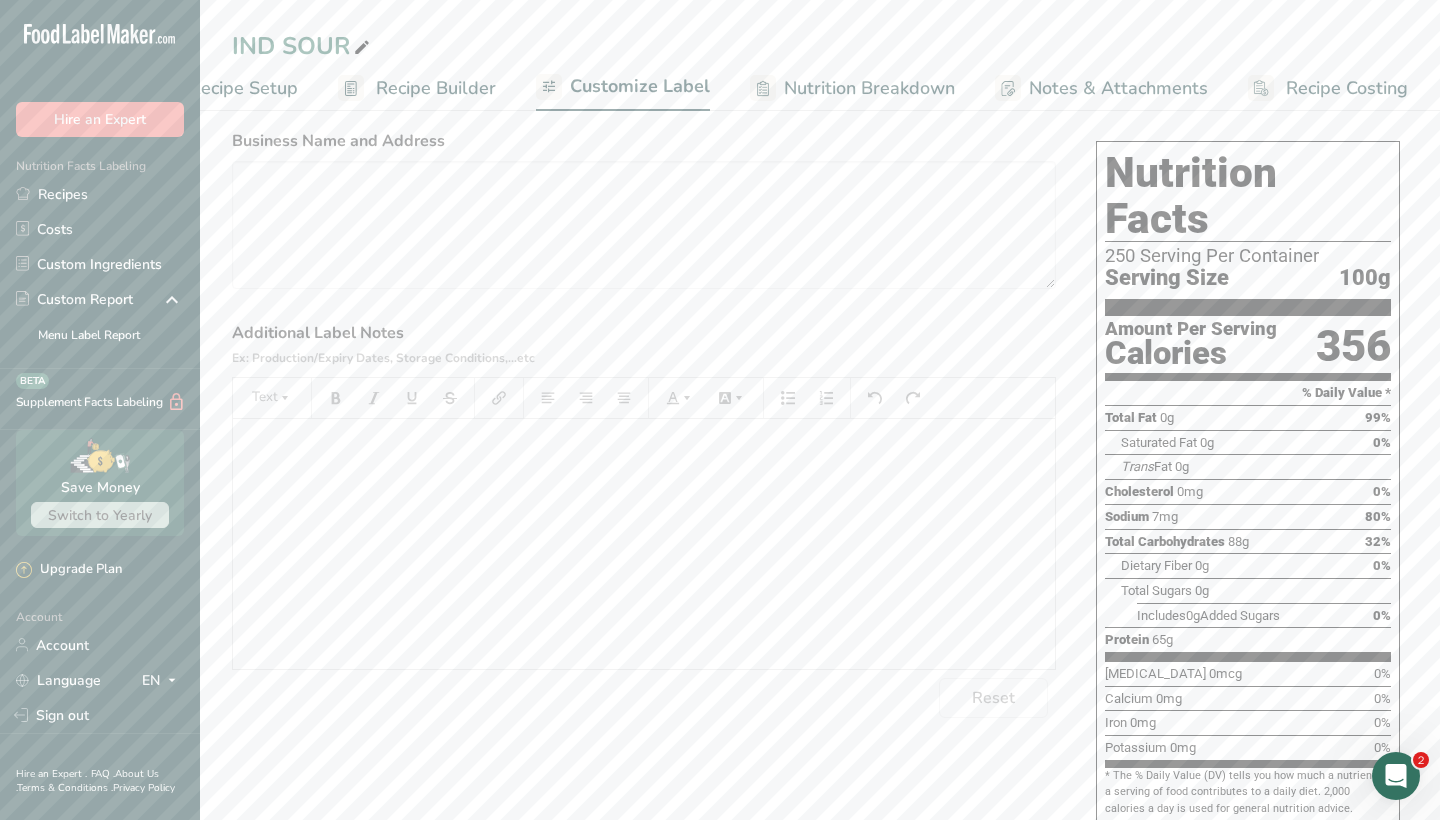 scroll, scrollTop: 122, scrollLeft: 0, axis: vertical 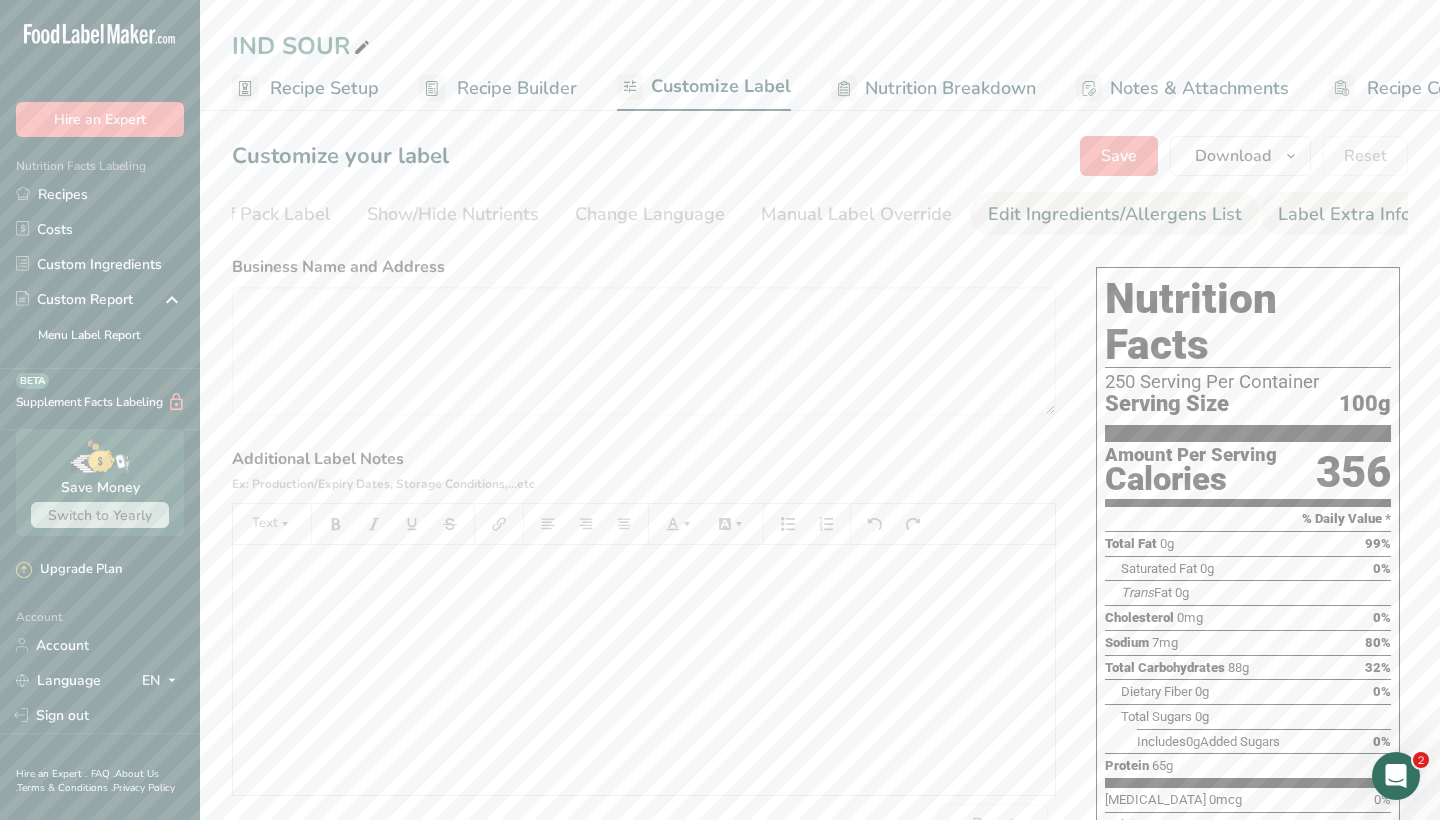 click on "Edit Ingredients/Allergens List" at bounding box center (1115, 214) 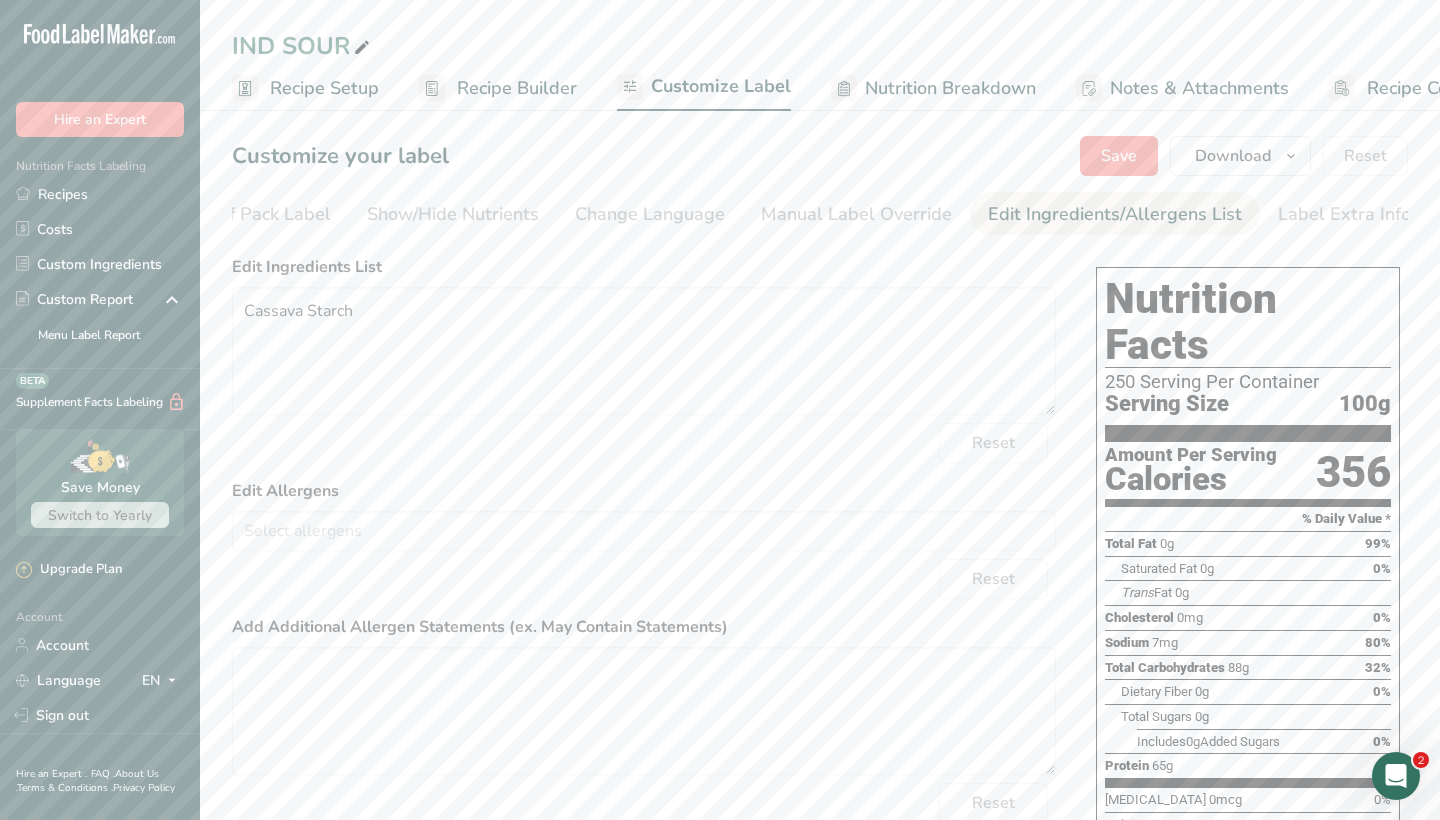 click on "Nutrition Breakdown" at bounding box center [950, 88] 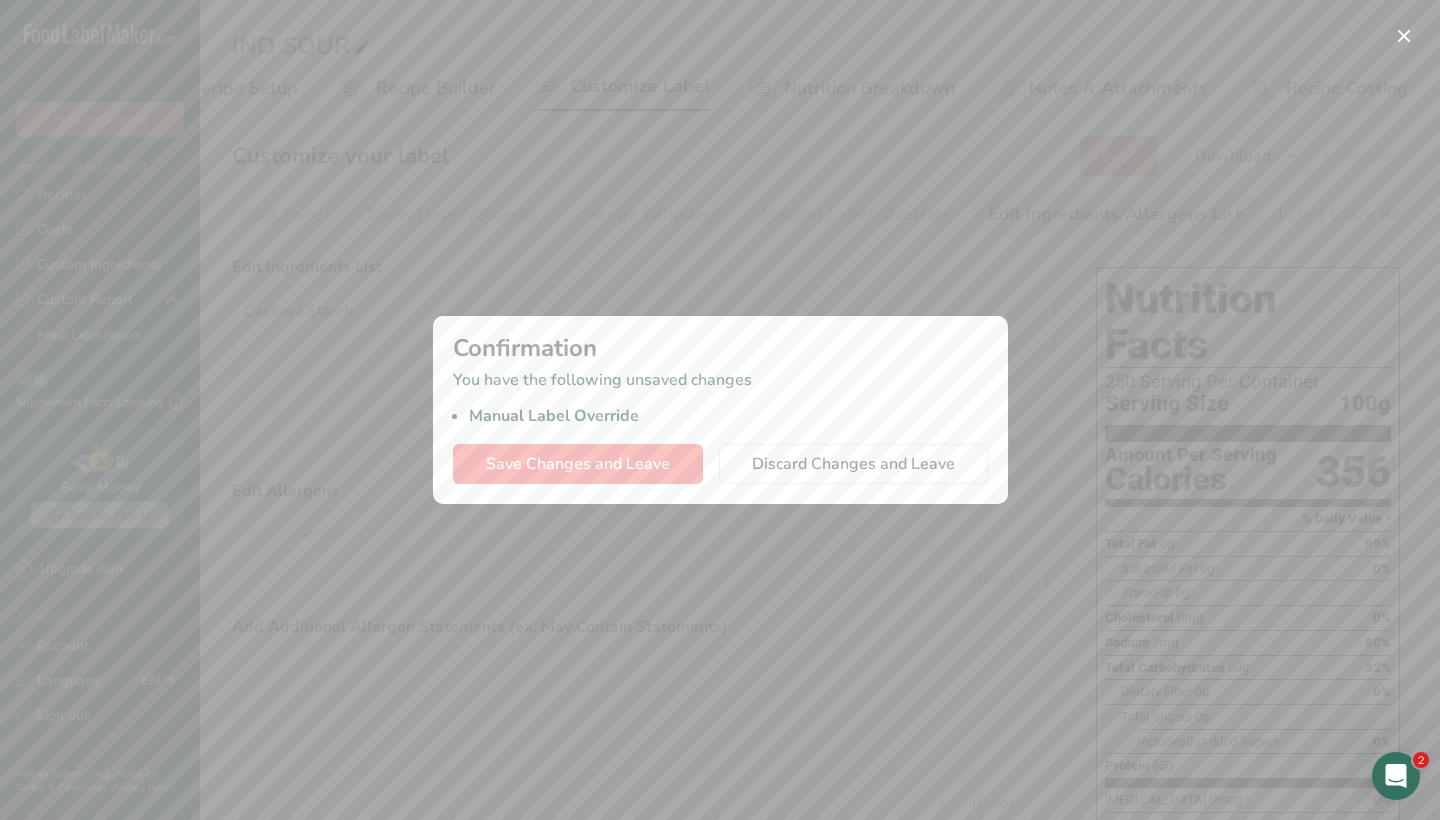 drag, startPoint x: 803, startPoint y: 457, endPoint x: 523, endPoint y: 482, distance: 281.11386 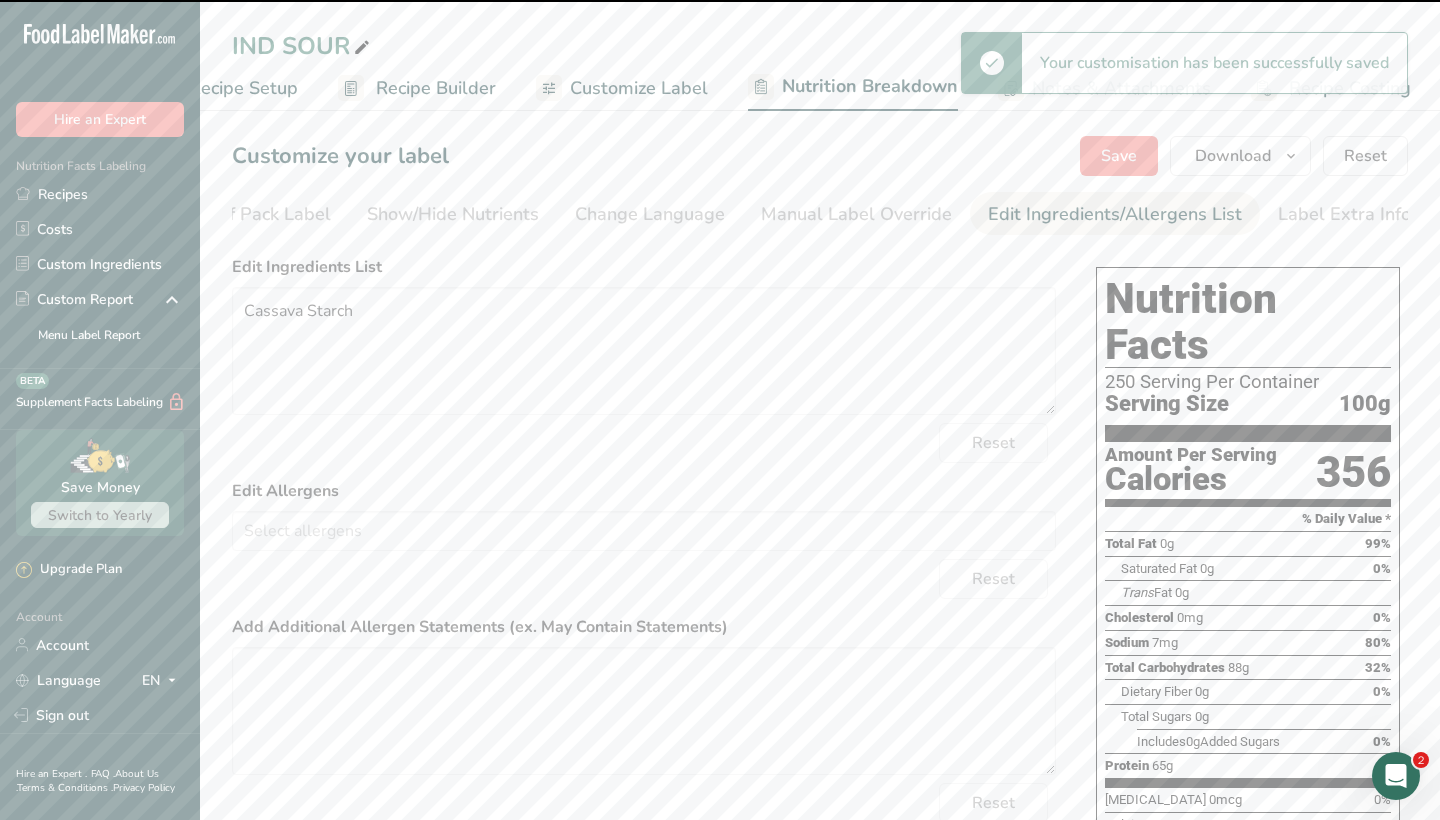 select on "Calories" 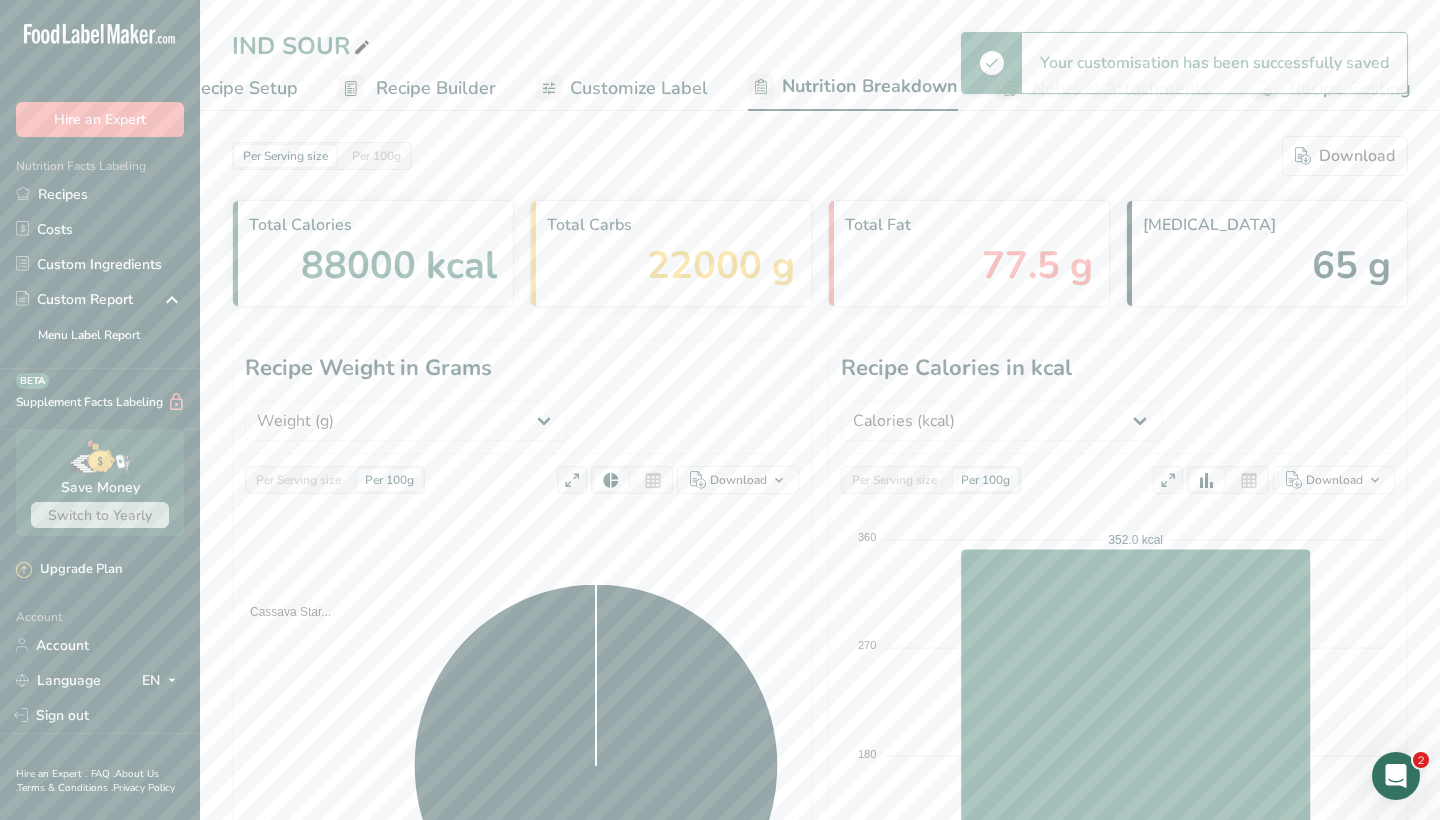 click on "Per Serving size
Per 100g
Download
Total Calories
88000 kcal
Total Carbs
22000 g
Total Fat
77.5 g
Total Protein
65 g
Recipe Weight in Grams
Weight (g)
Calories (kcal)
Energy KJ (kj)
Total Fat (g)
Saturated Fat (g)
Trans Fat (g)
Cholesterol (mg)
Sodium (mg)
Total Carbohydrates (g)
Dietary Fiber (g)
Total Sugars (g)
Added Sugars (g)
Protein (g)
Vitamin D (mcg)
Vitamin A, RAE (mcg)
Vitamin C (mg)" at bounding box center (820, 805) 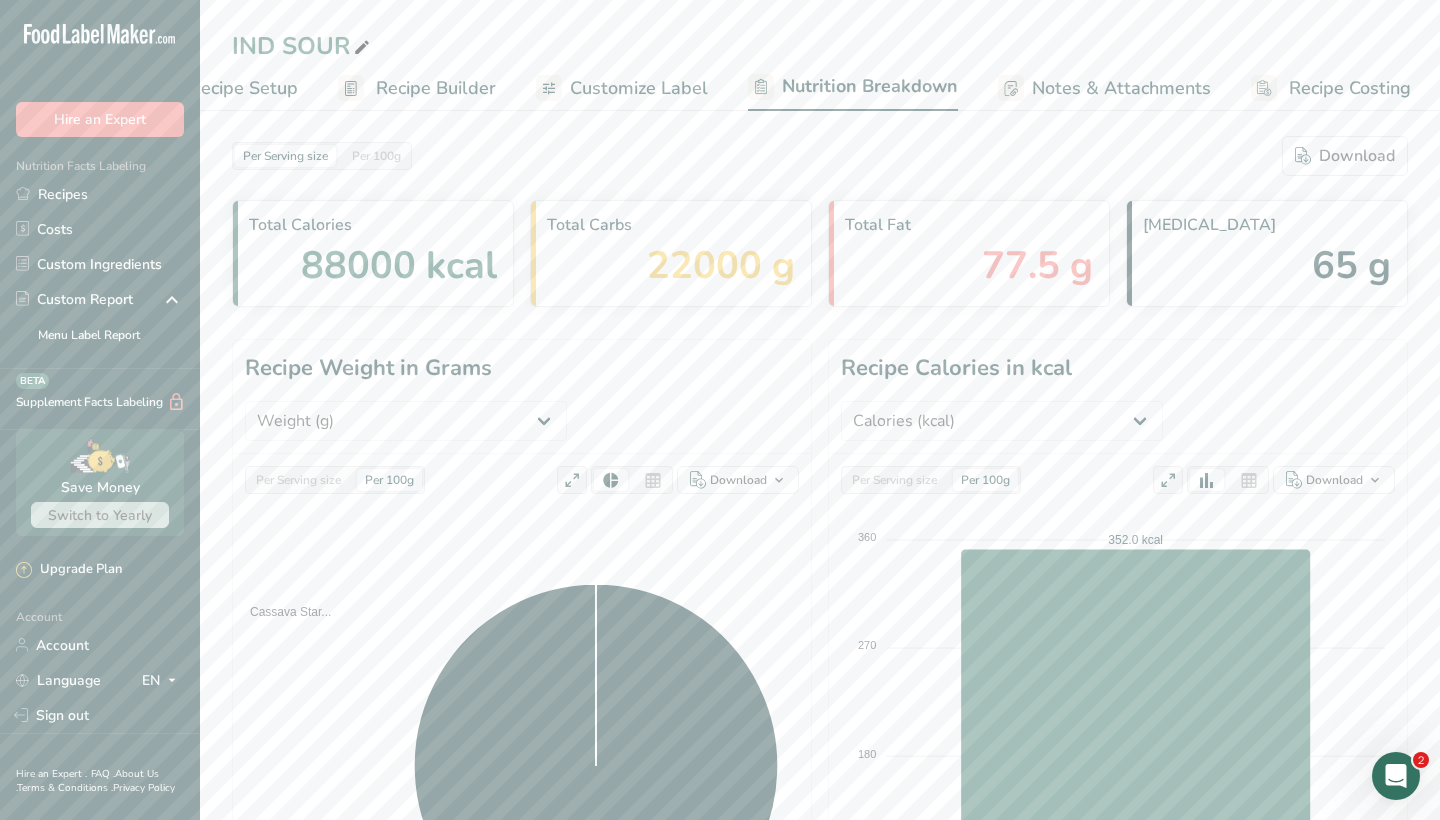 click on "Notes & Attachments" at bounding box center [1121, 88] 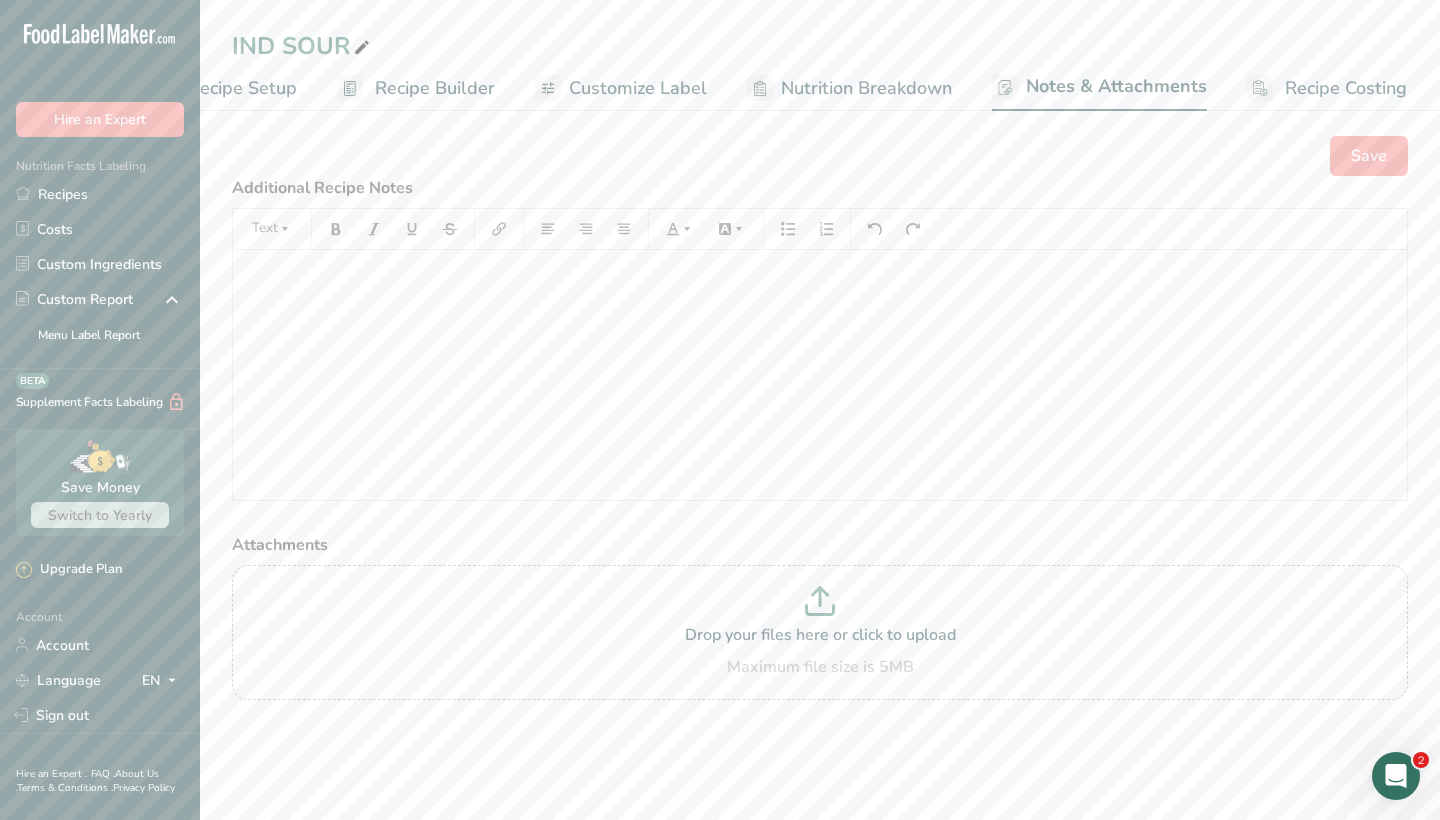 click on "Recipe Costing" at bounding box center (1346, 88) 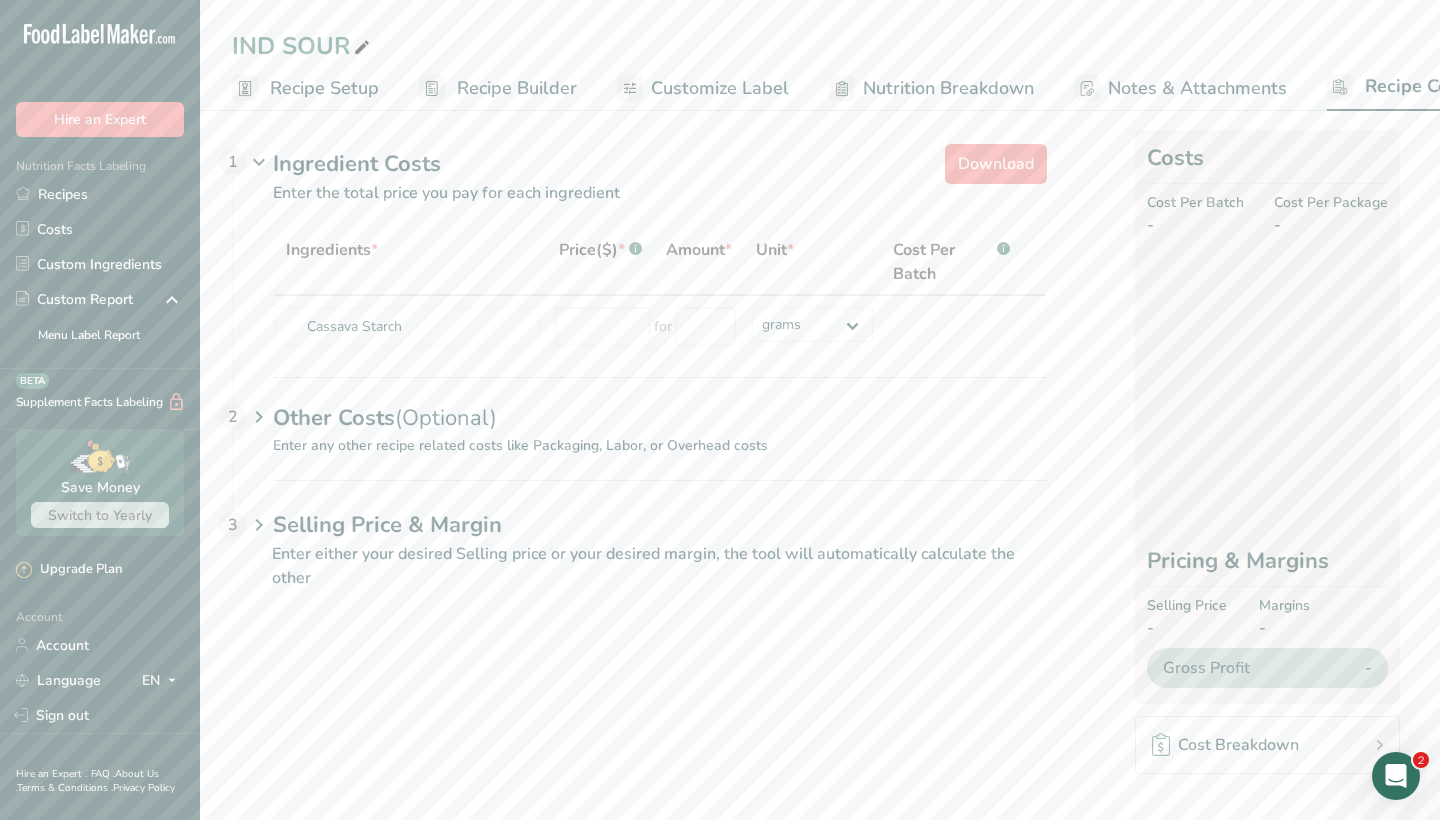 scroll, scrollTop: 0, scrollLeft: 0, axis: both 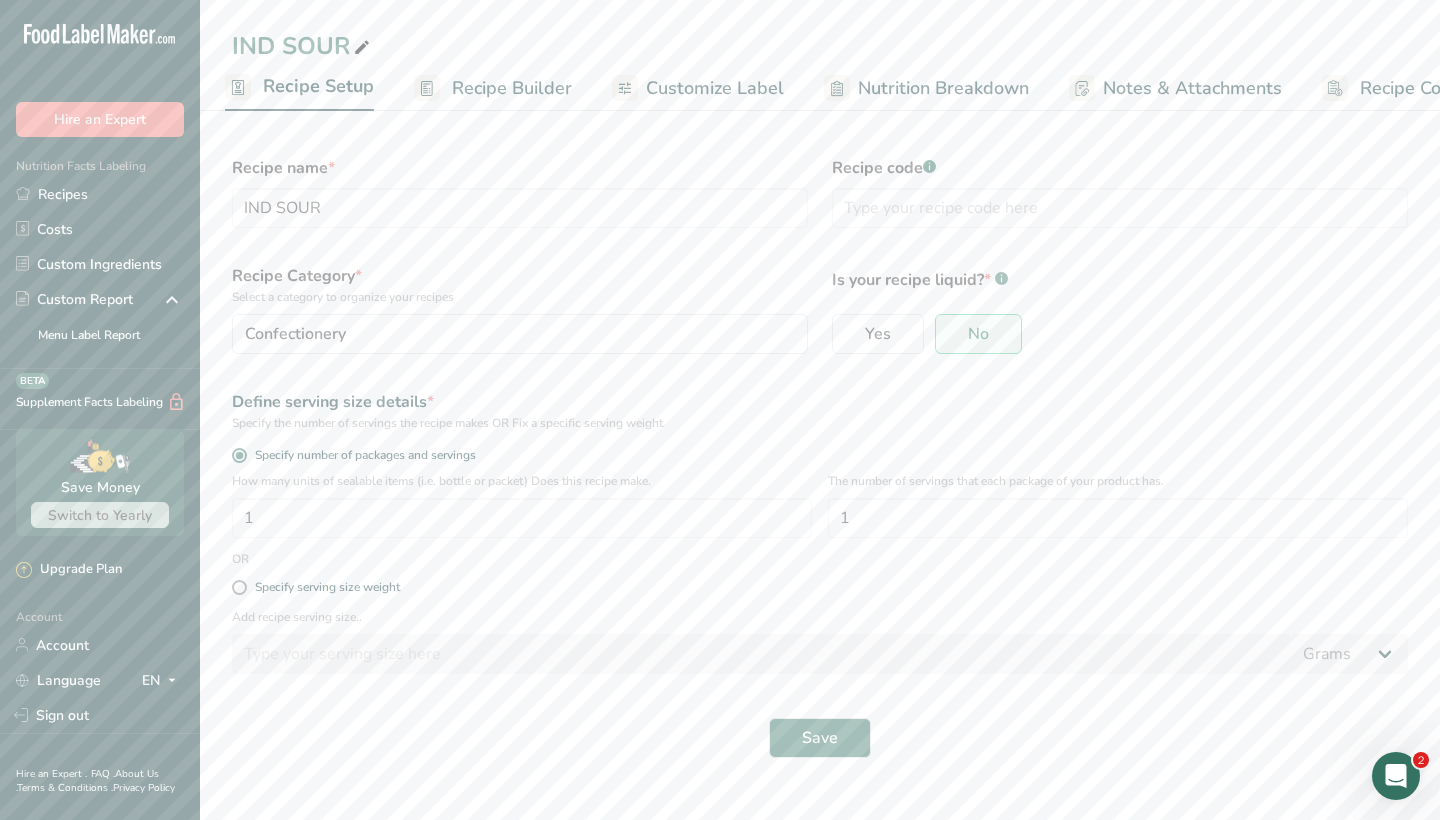 click on "Recipe Setup" at bounding box center (318, 86) 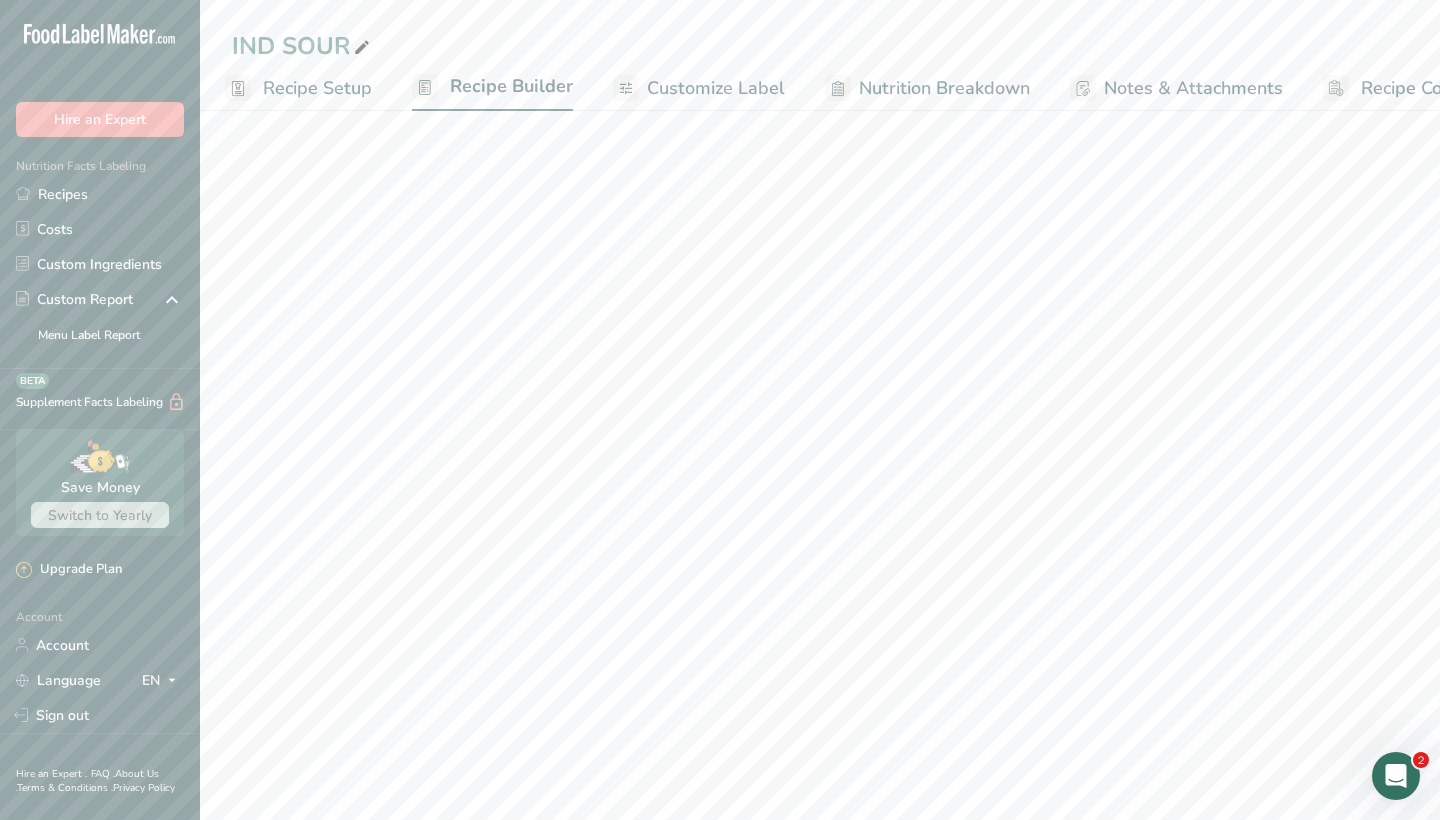 scroll, scrollTop: 0, scrollLeft: 81, axis: horizontal 